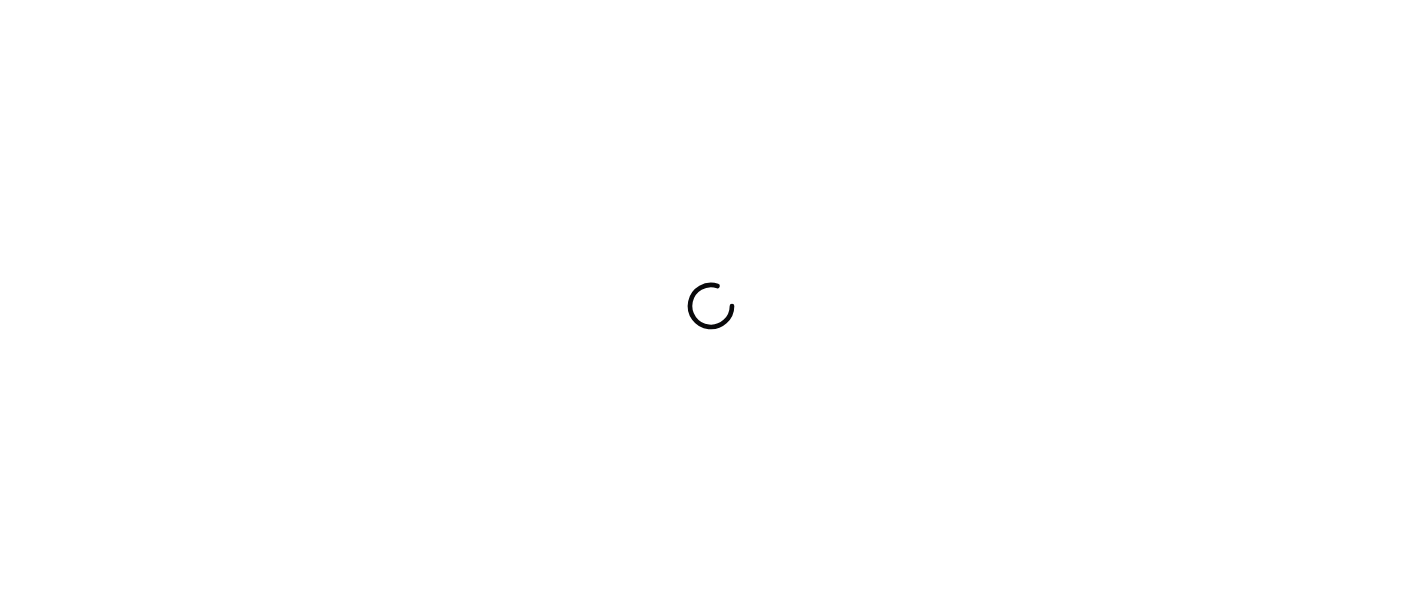 scroll, scrollTop: 0, scrollLeft: 0, axis: both 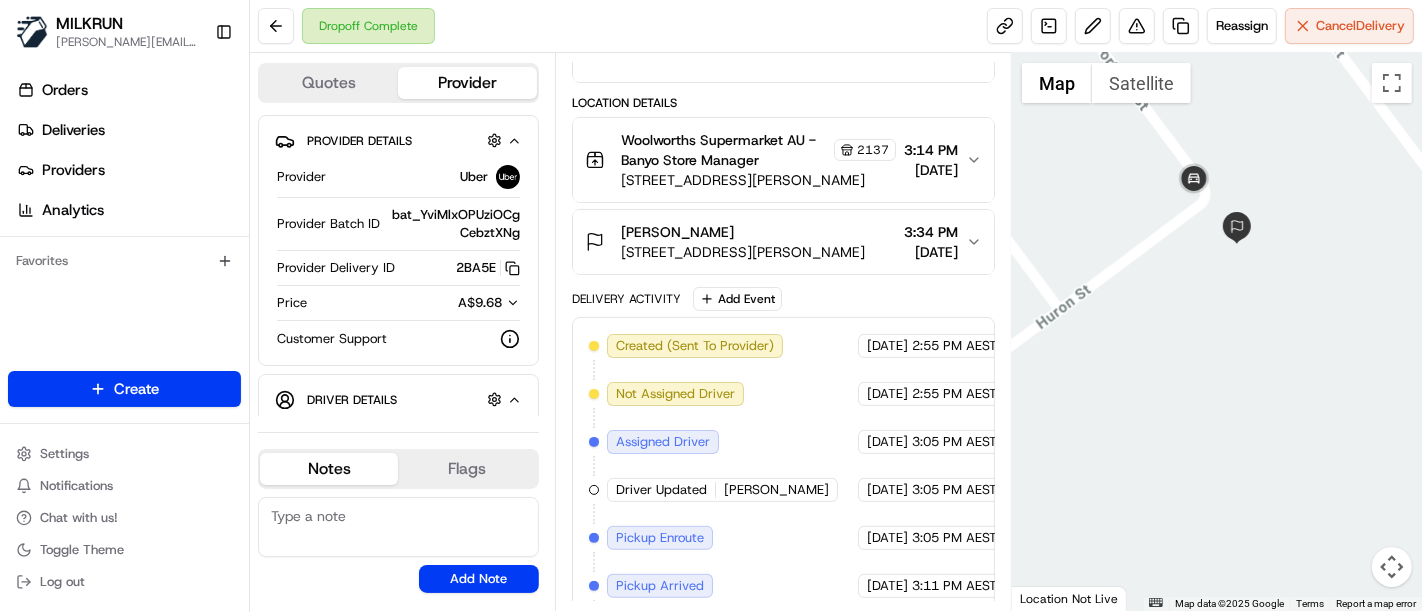 drag, startPoint x: 1080, startPoint y: 206, endPoint x: 1246, endPoint y: 475, distance: 316.0965 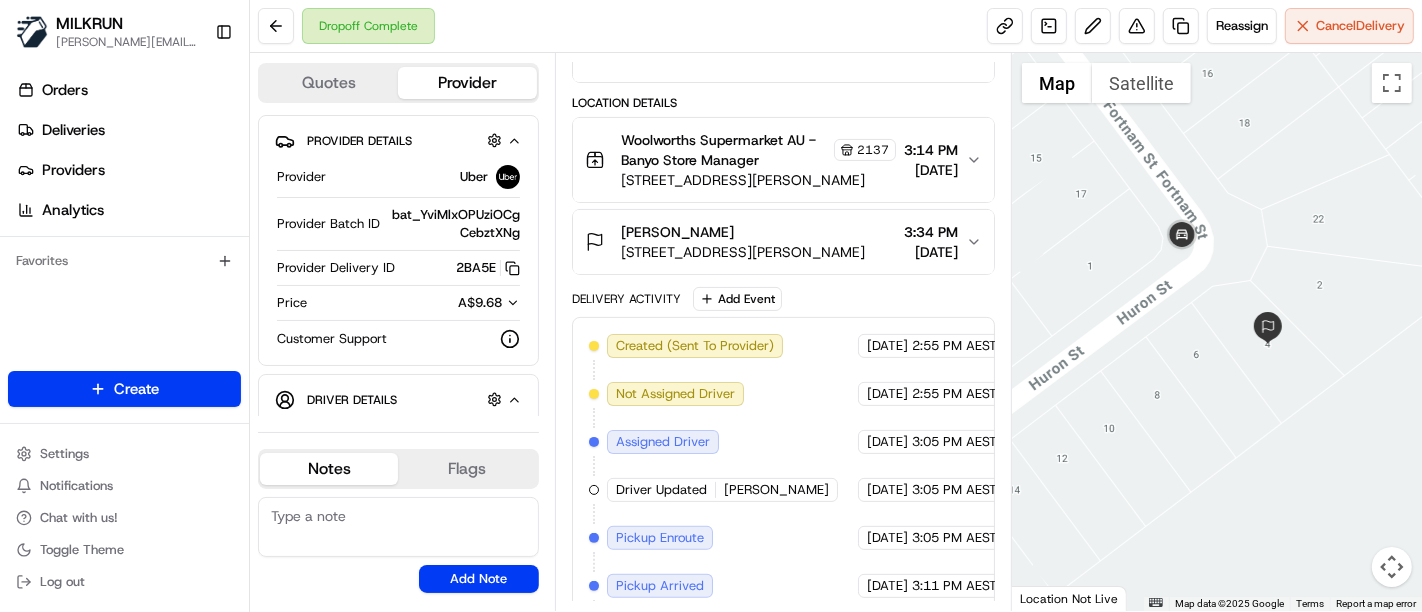drag, startPoint x: 1320, startPoint y: 291, endPoint x: 1320, endPoint y: 304, distance: 13 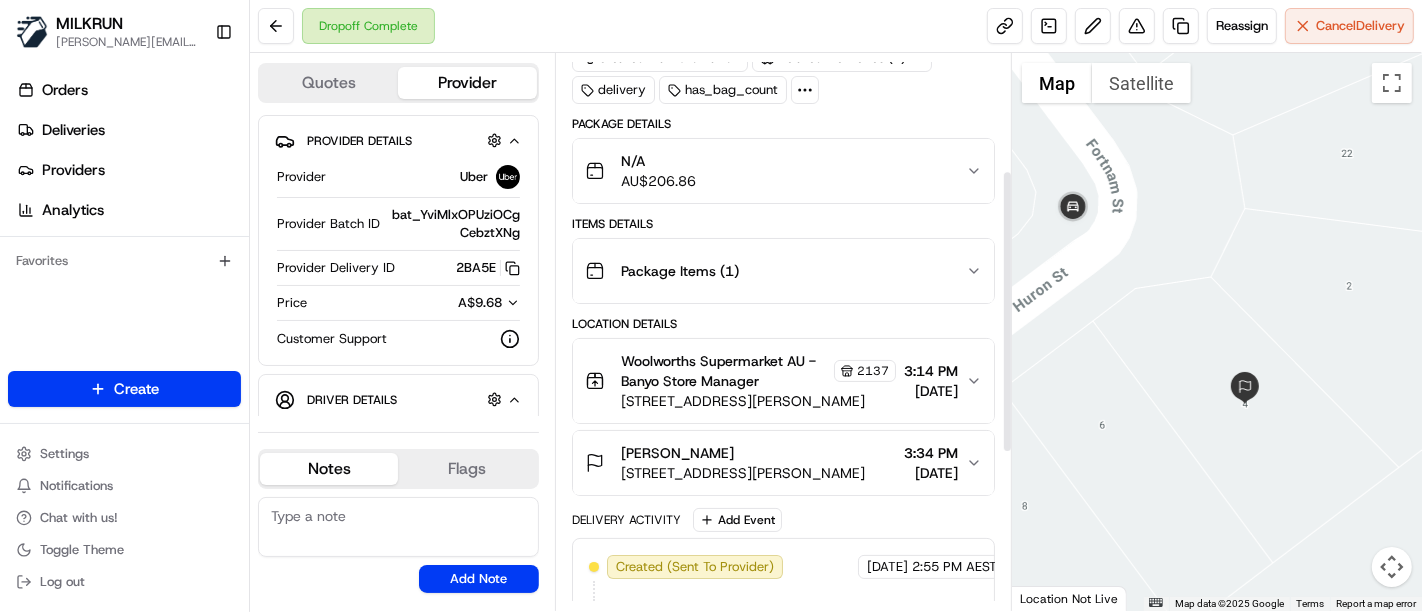 scroll, scrollTop: 237, scrollLeft: 0, axis: vertical 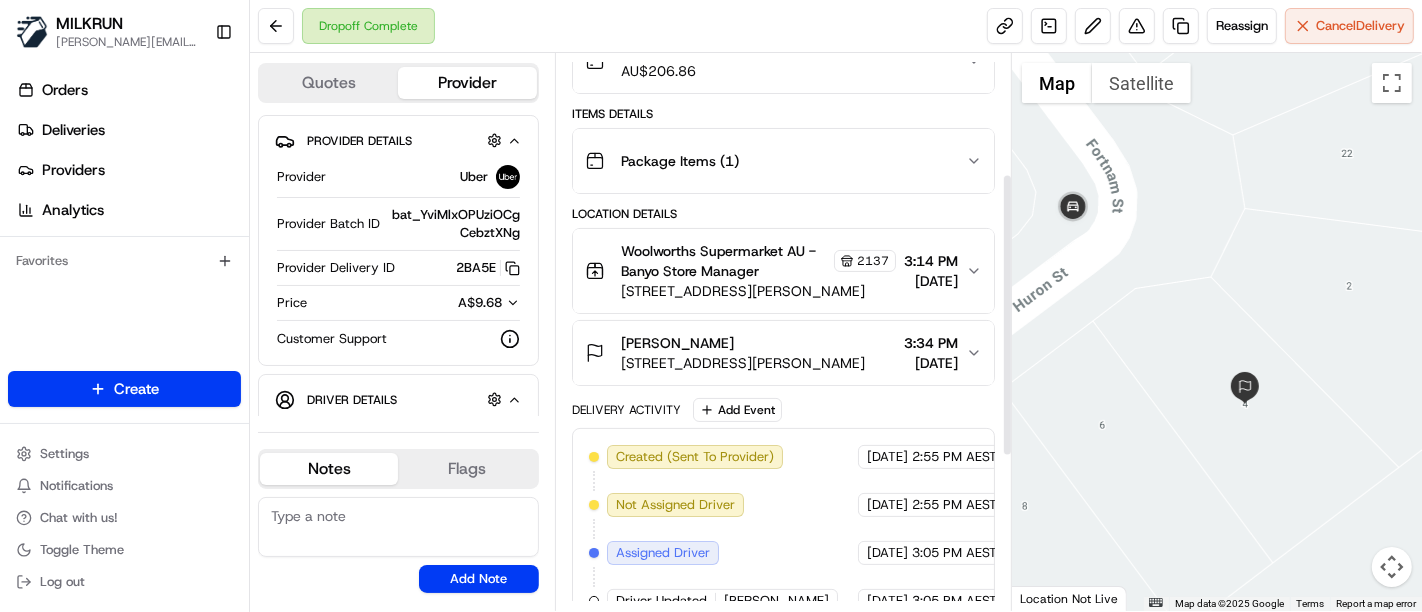 click on "Woolworths Supermarket AU - Banyo Store Manager" at bounding box center [725, 261] 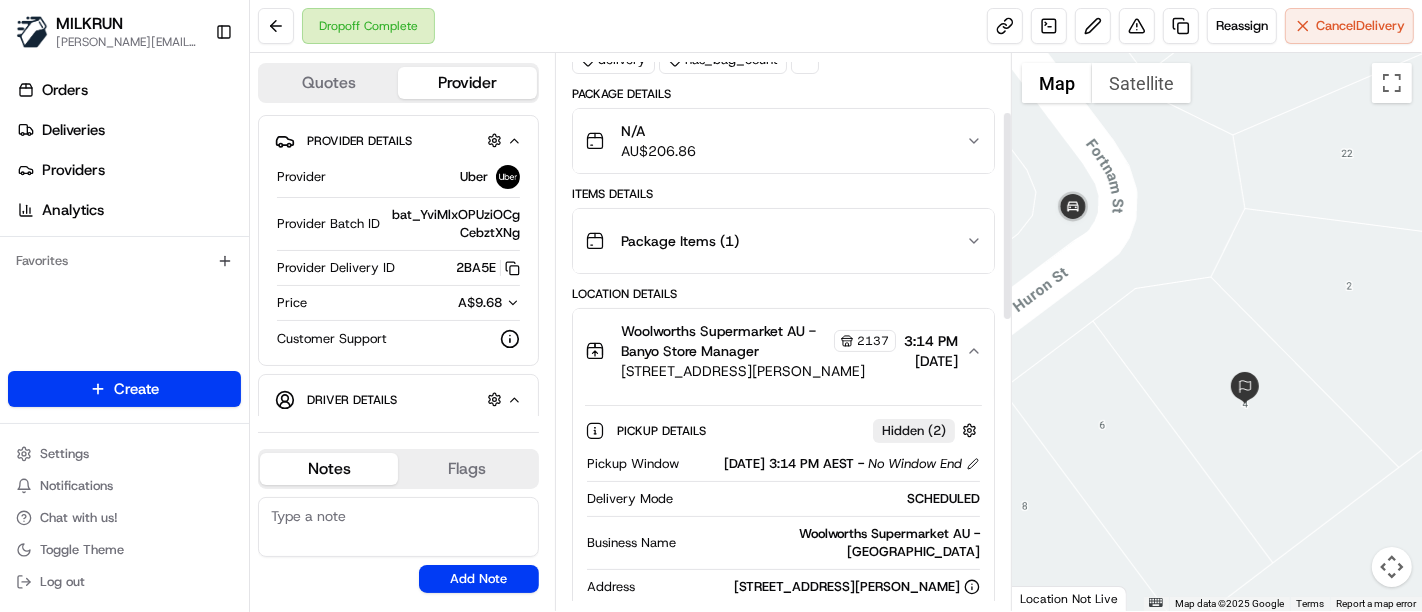 scroll, scrollTop: 237, scrollLeft: 0, axis: vertical 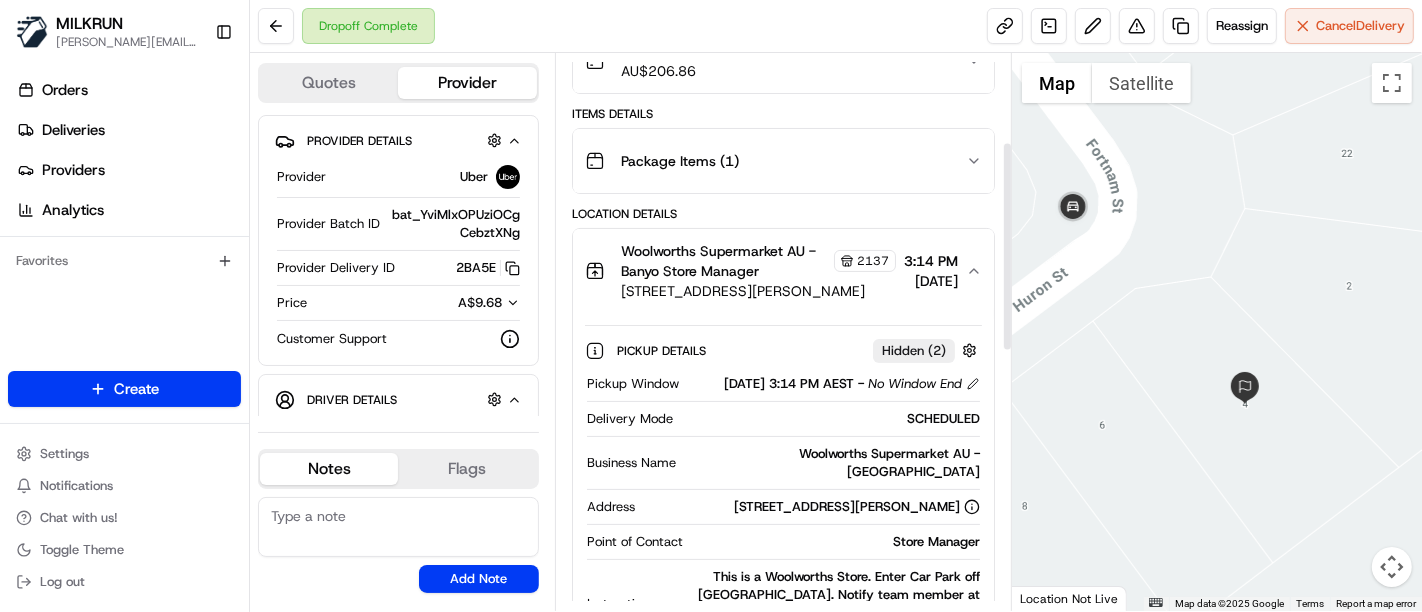 click on "Package Items ( 1 )" at bounding box center [783, 161] 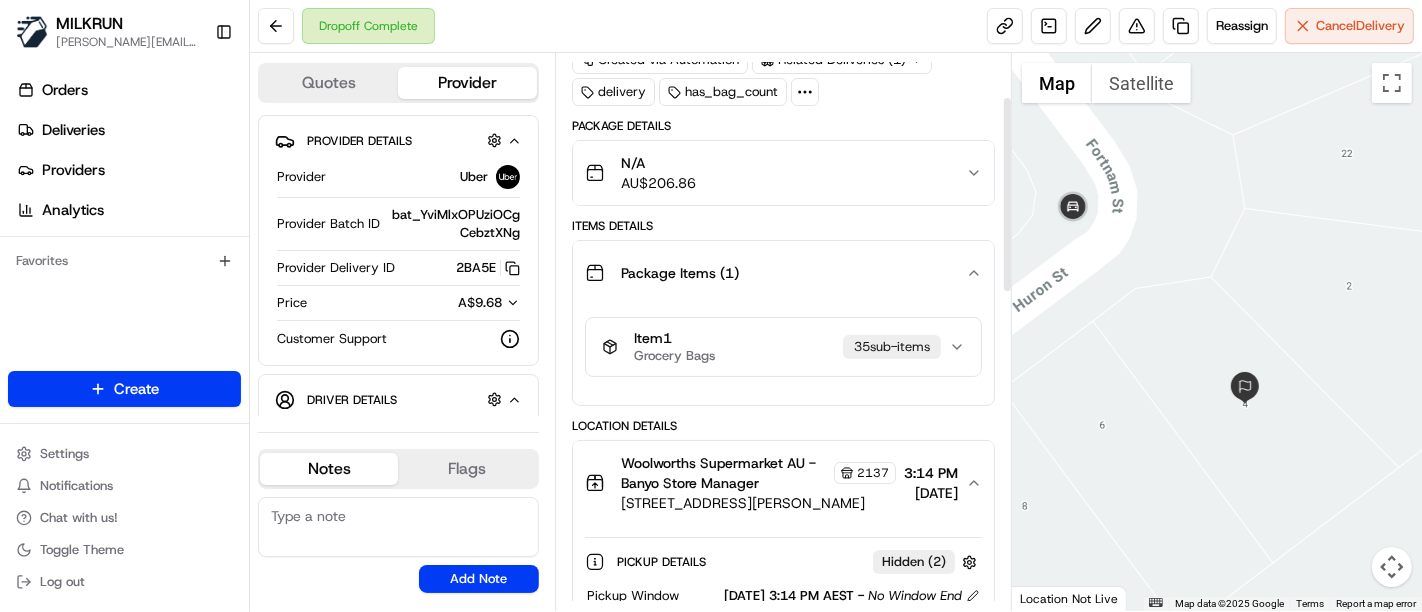 click on "Package Items ( 1 )" at bounding box center (775, 273) 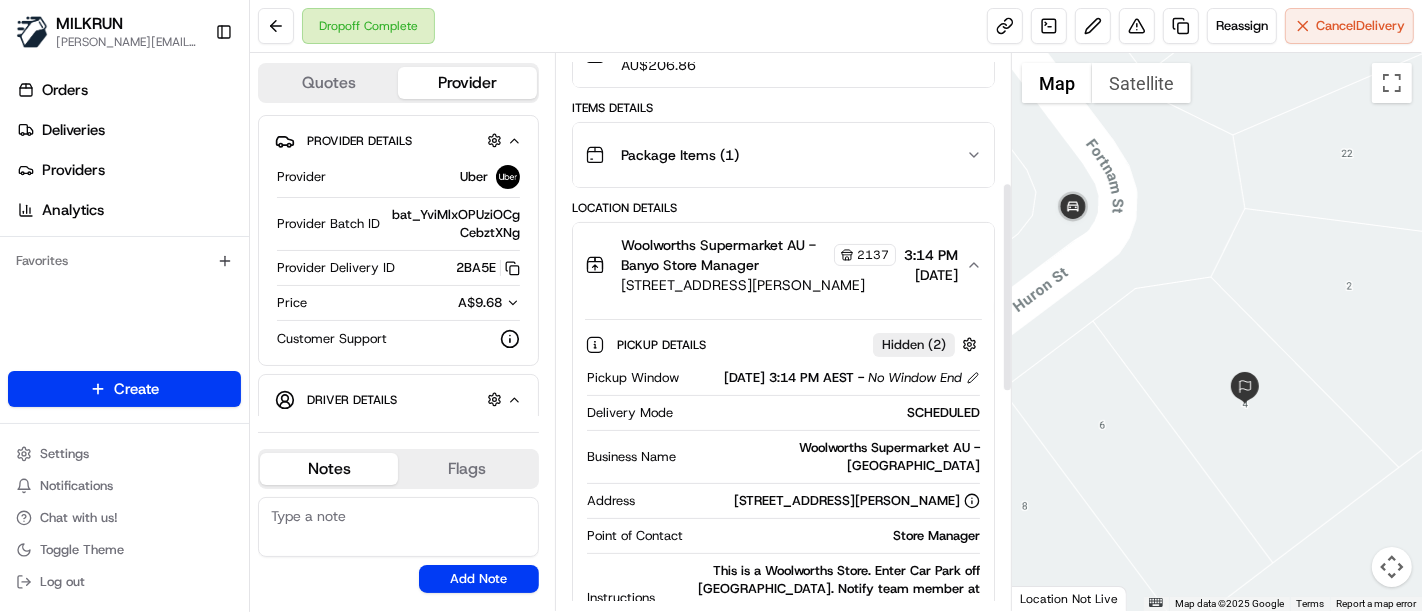 scroll, scrollTop: 348, scrollLeft: 0, axis: vertical 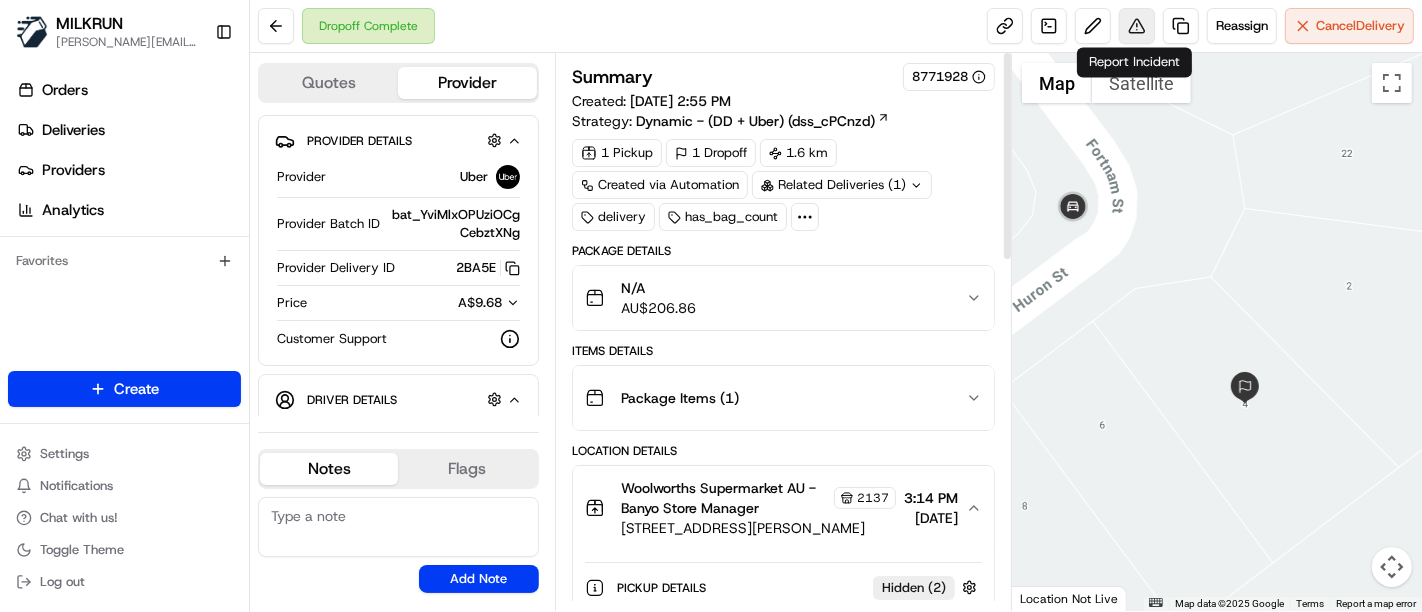 click at bounding box center [1137, 26] 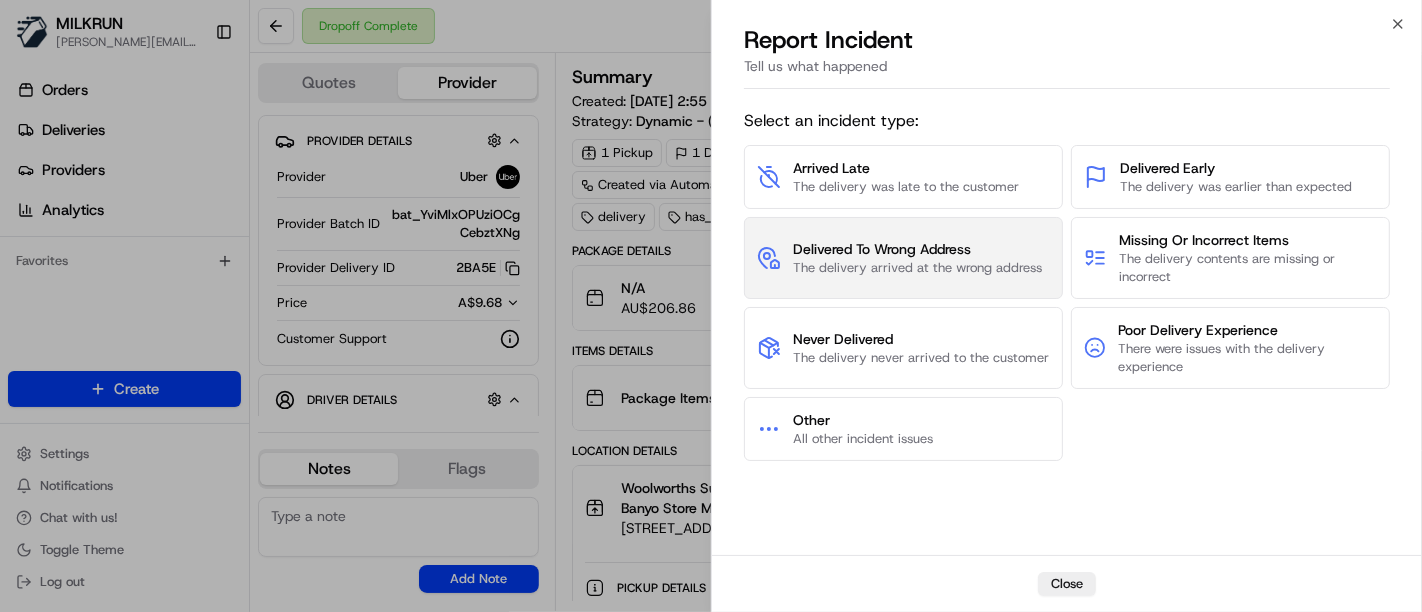 click on "The delivery arrived at the wrong address" at bounding box center [917, 268] 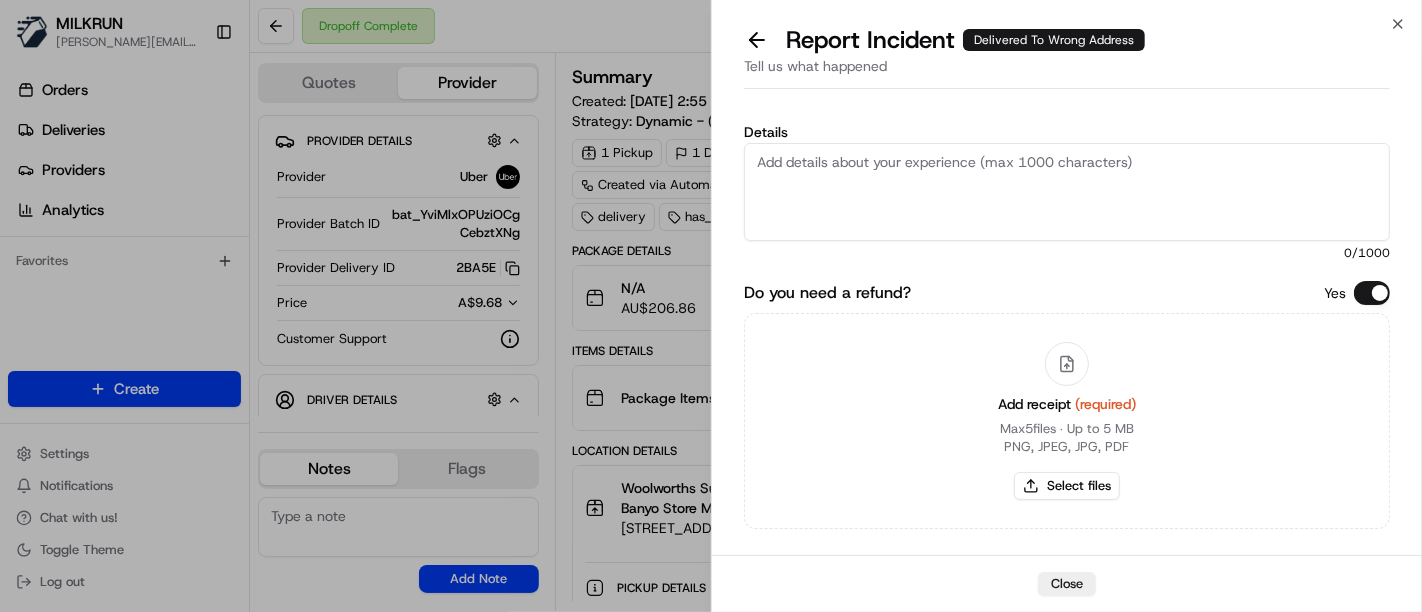 drag, startPoint x: 874, startPoint y: 195, endPoint x: 906, endPoint y: 193, distance: 32.06244 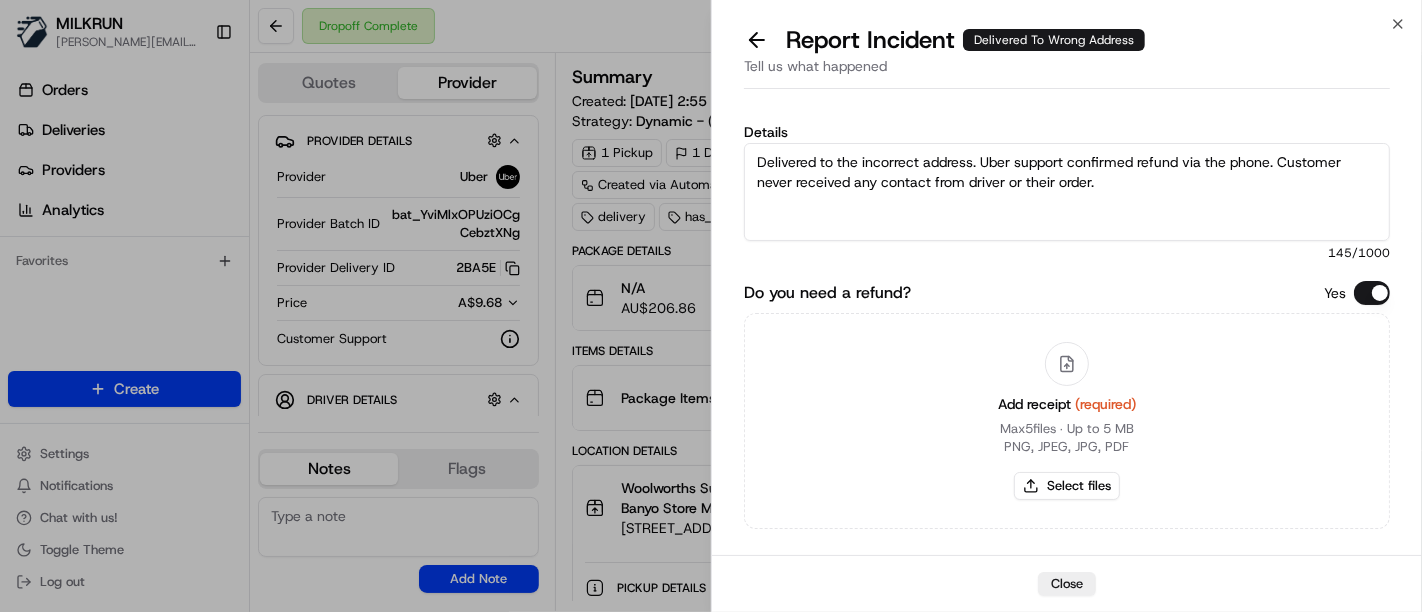 type on "Delivered to the incorrect address. Uber support confirmed refund via the phone. Customer never received any contact from driver or their order." 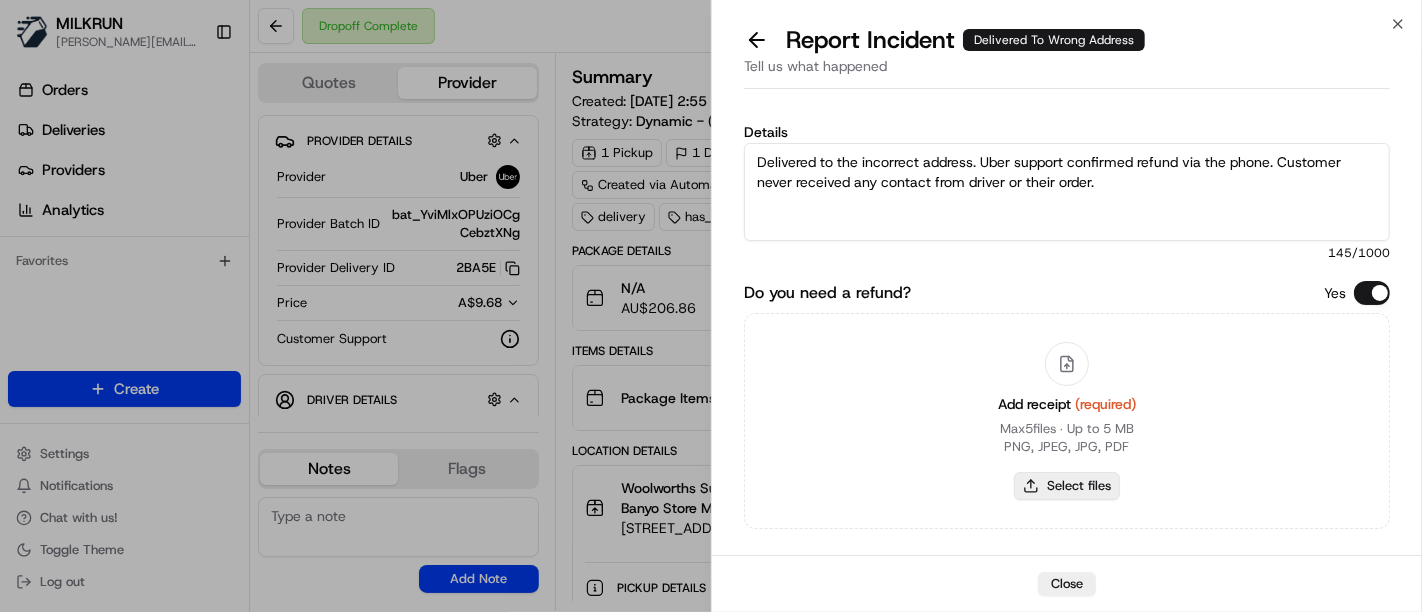 click on "Select files" at bounding box center [1067, 486] 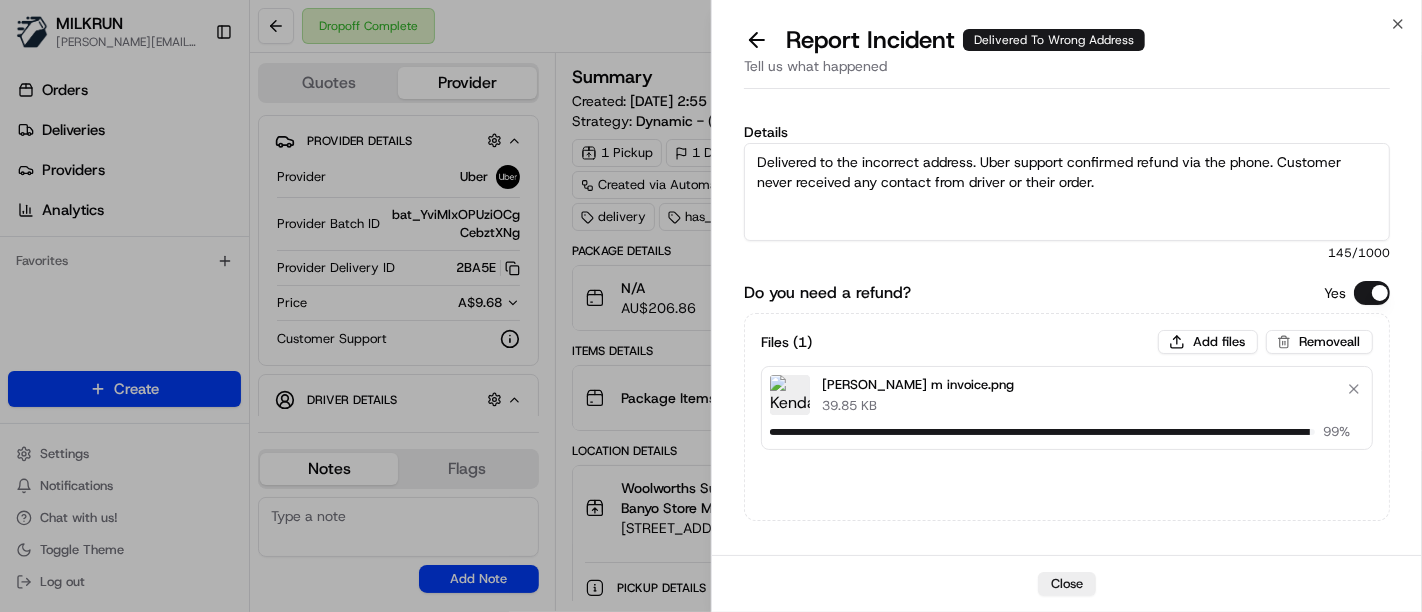 type 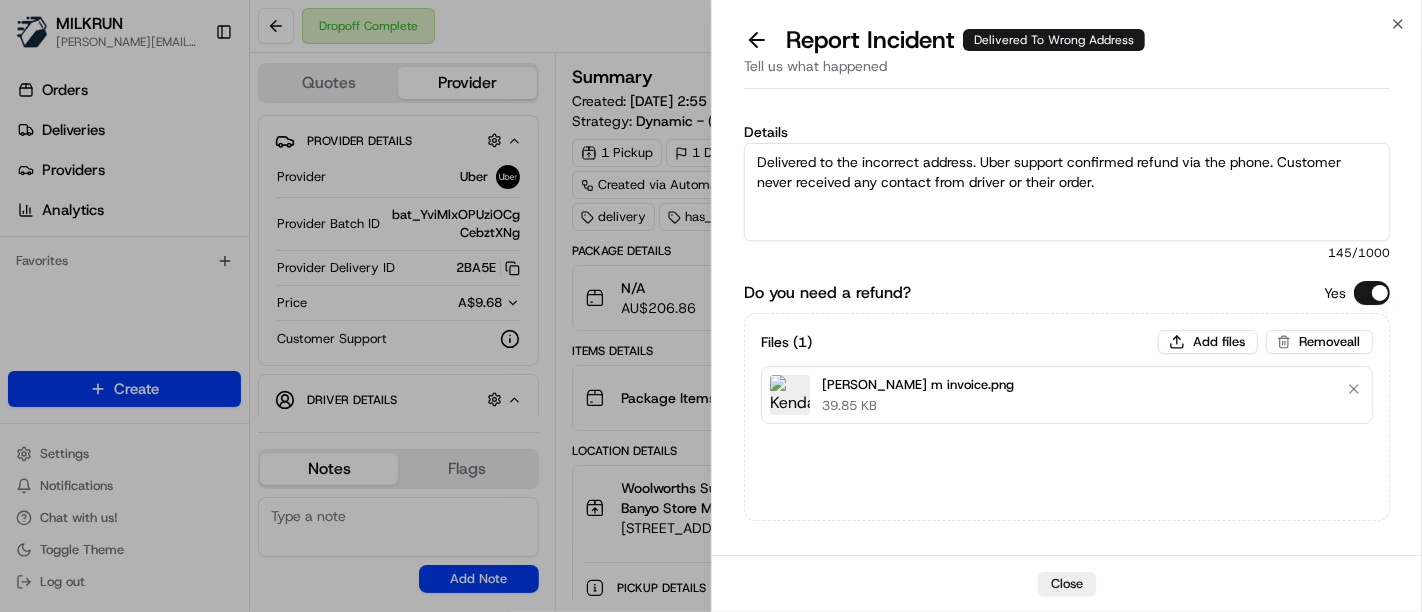click on "Delivered to the incorrect address. Uber support confirmed refund via the phone. Customer never received any contact from driver or their order." at bounding box center (1067, 192) 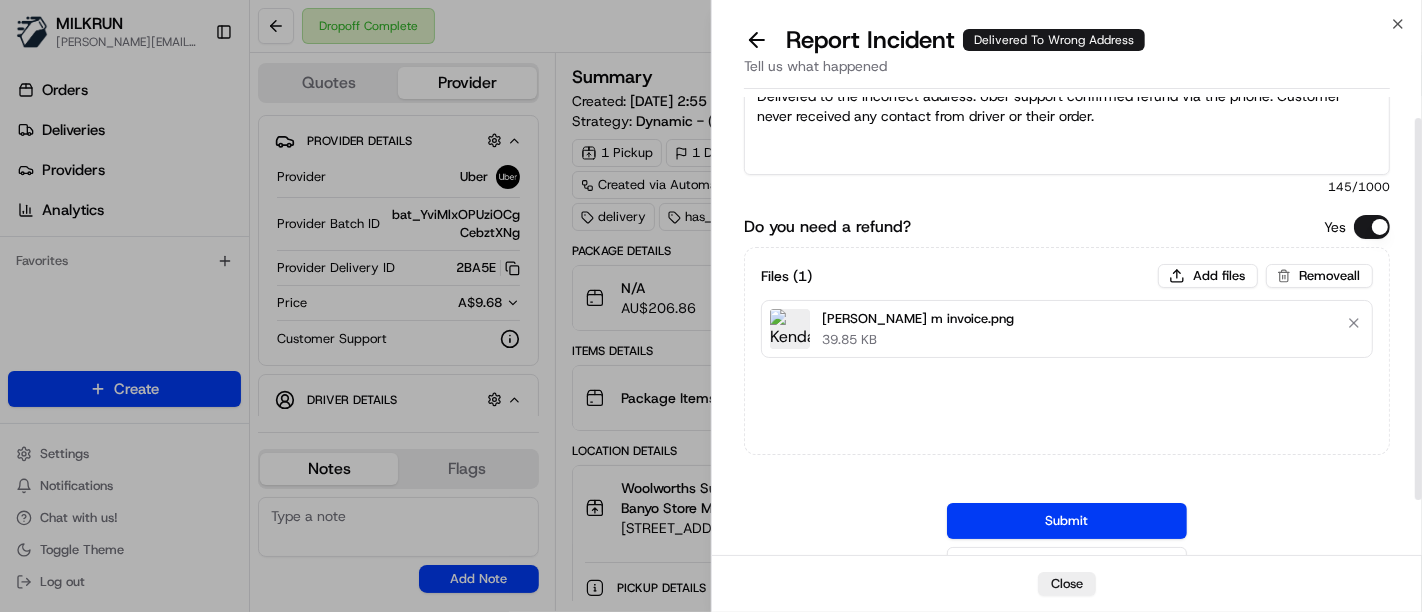 scroll, scrollTop: 91, scrollLeft: 0, axis: vertical 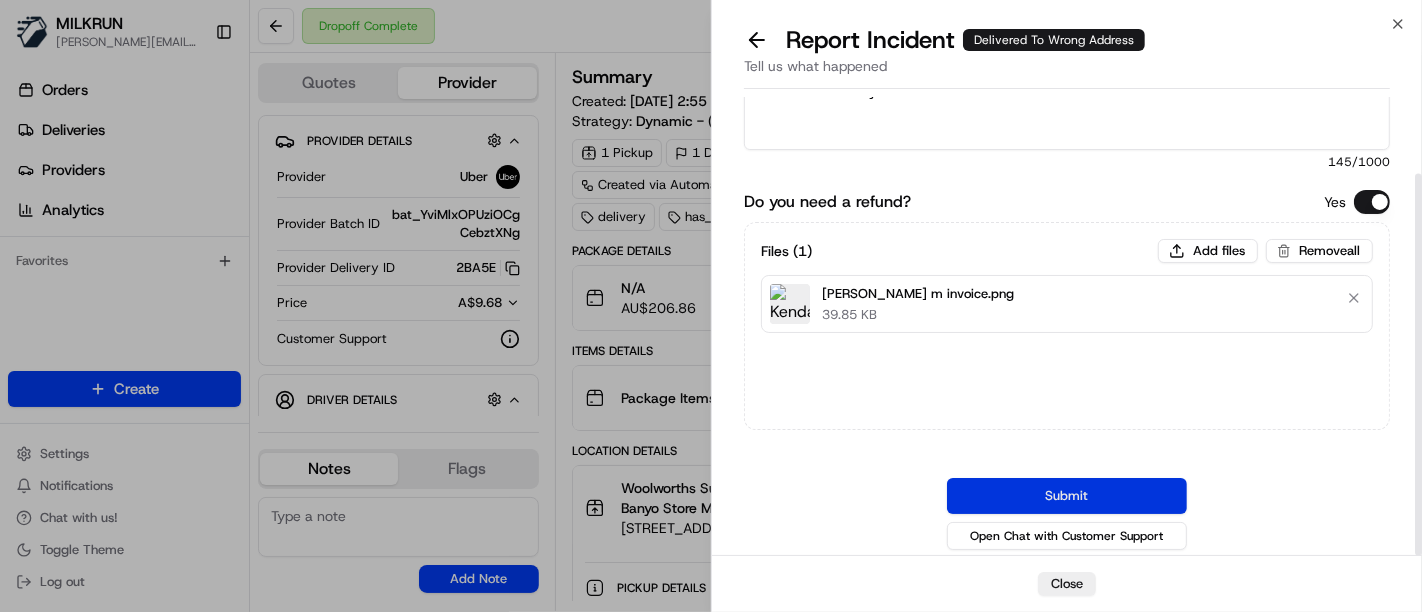 click on "Submit" at bounding box center (1067, 496) 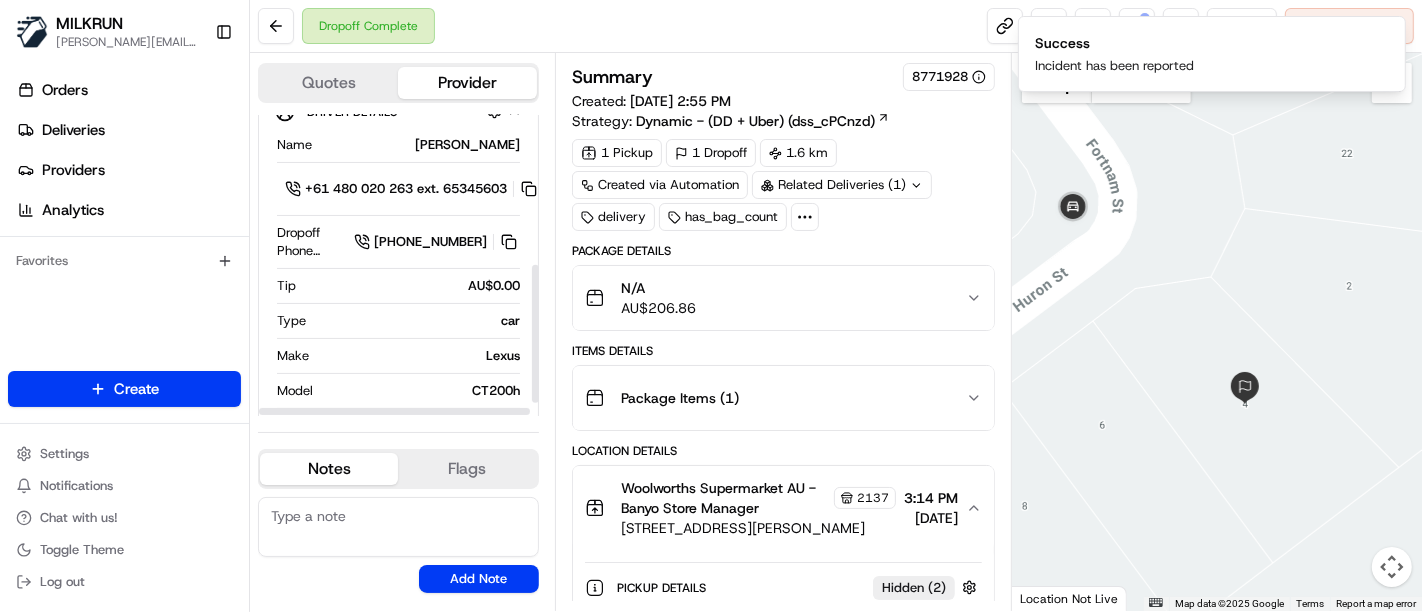 scroll, scrollTop: 360, scrollLeft: 0, axis: vertical 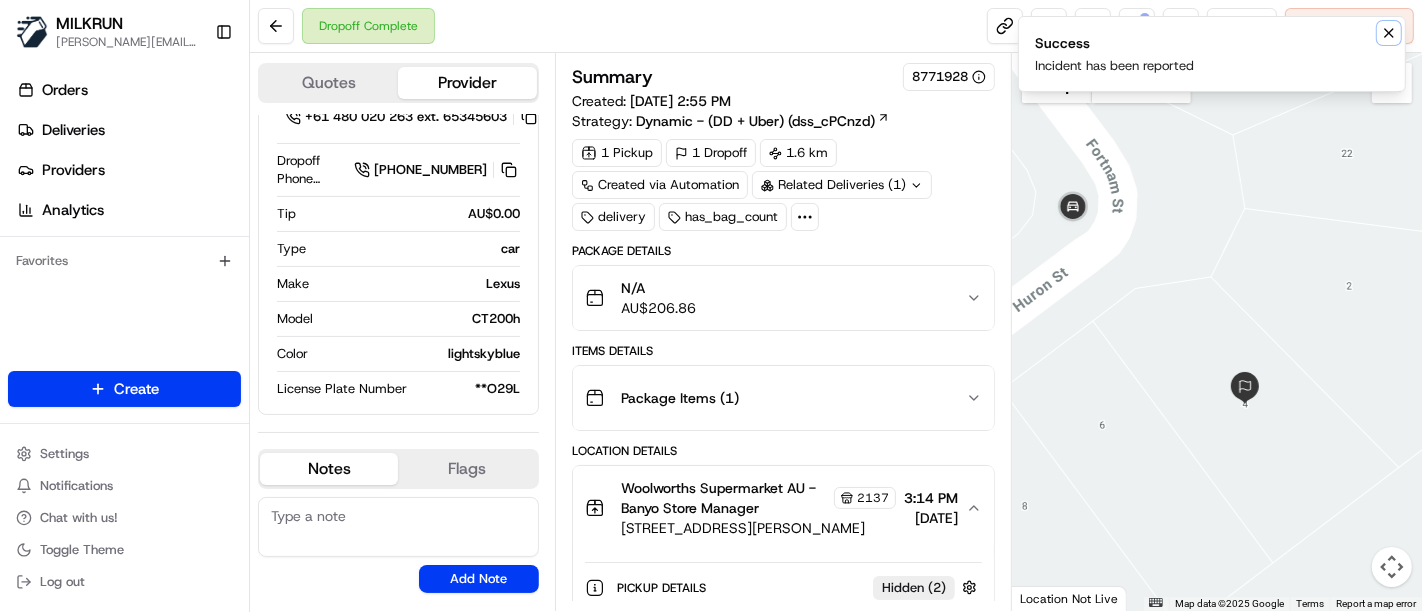click 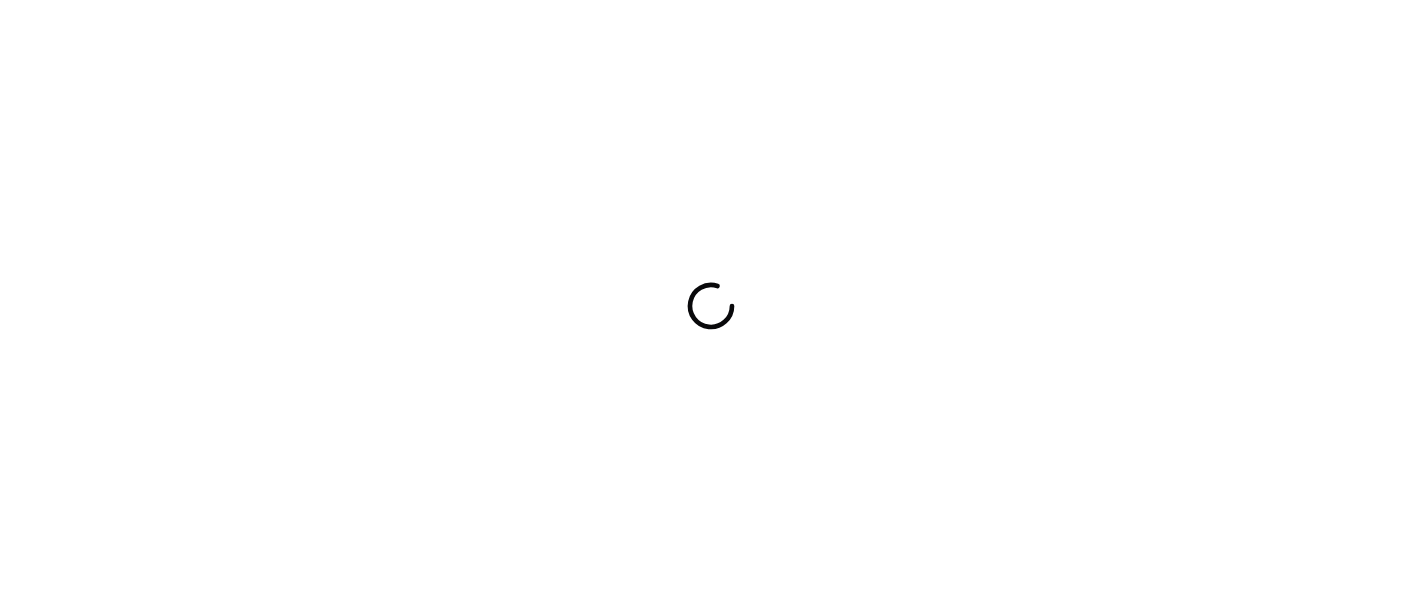 scroll, scrollTop: 0, scrollLeft: 0, axis: both 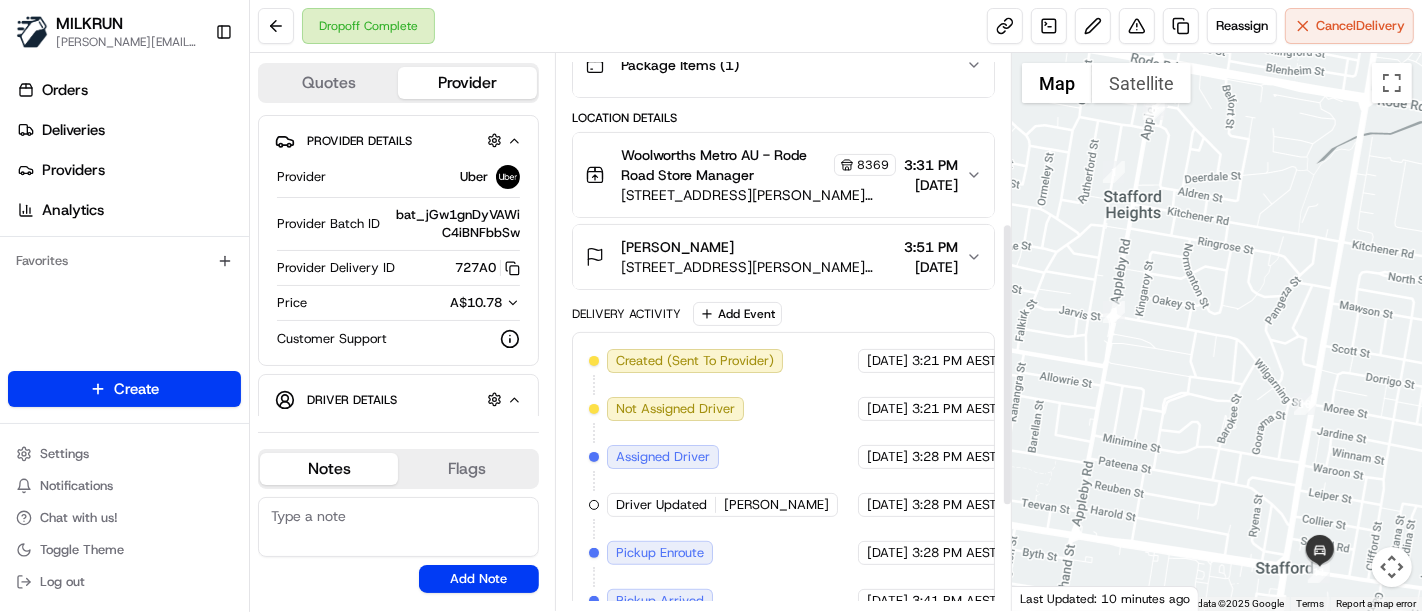 click on "299 Stafford Rd, Stafford, QLD 4053, AU" at bounding box center (758, 267) 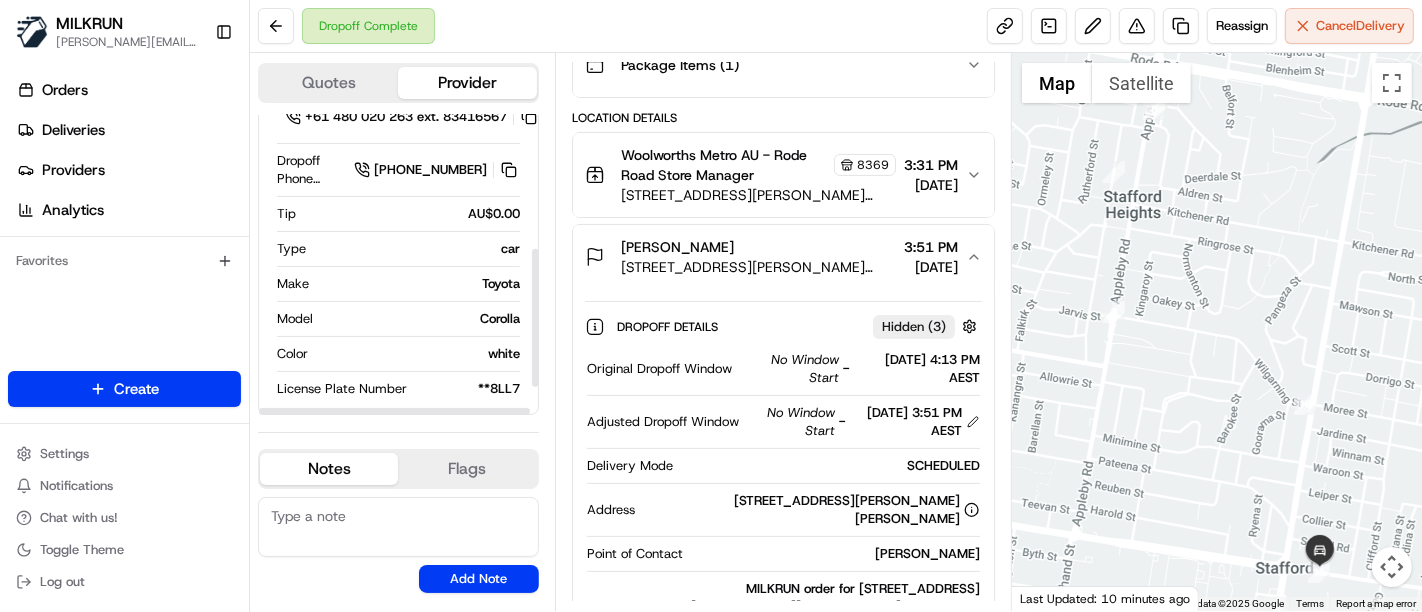 scroll, scrollTop: 248, scrollLeft: 0, axis: vertical 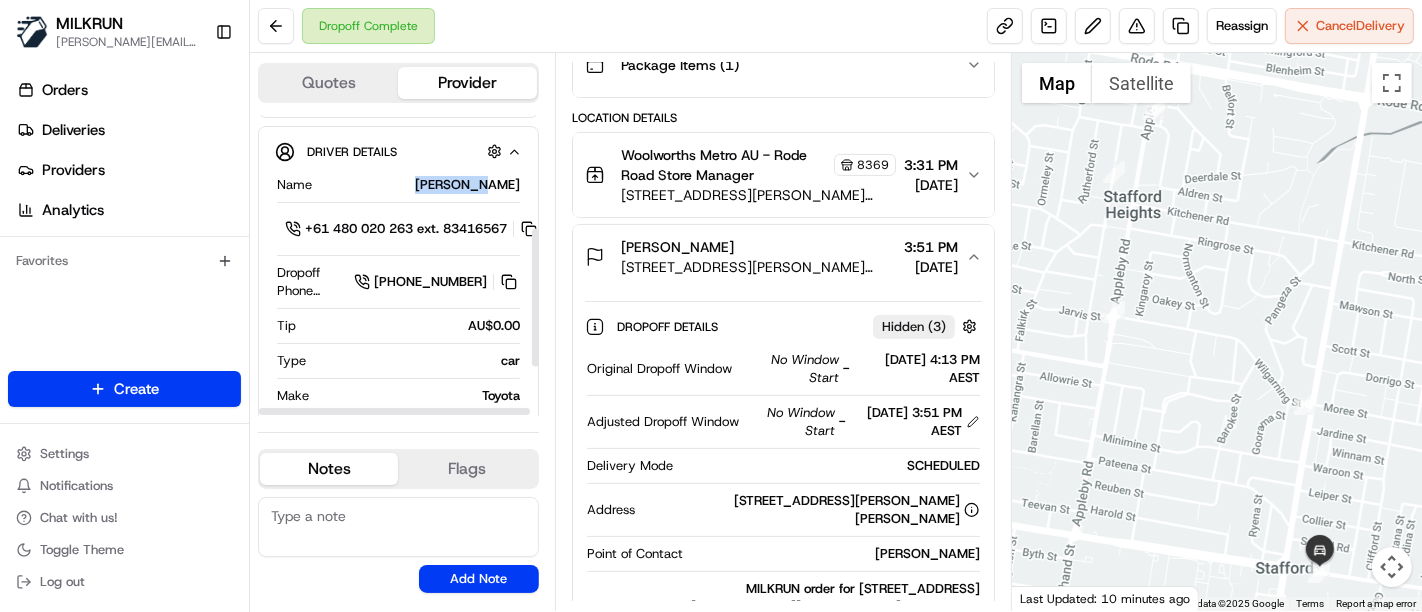 drag, startPoint x: 471, startPoint y: 177, endPoint x: 522, endPoint y: 181, distance: 51.156624 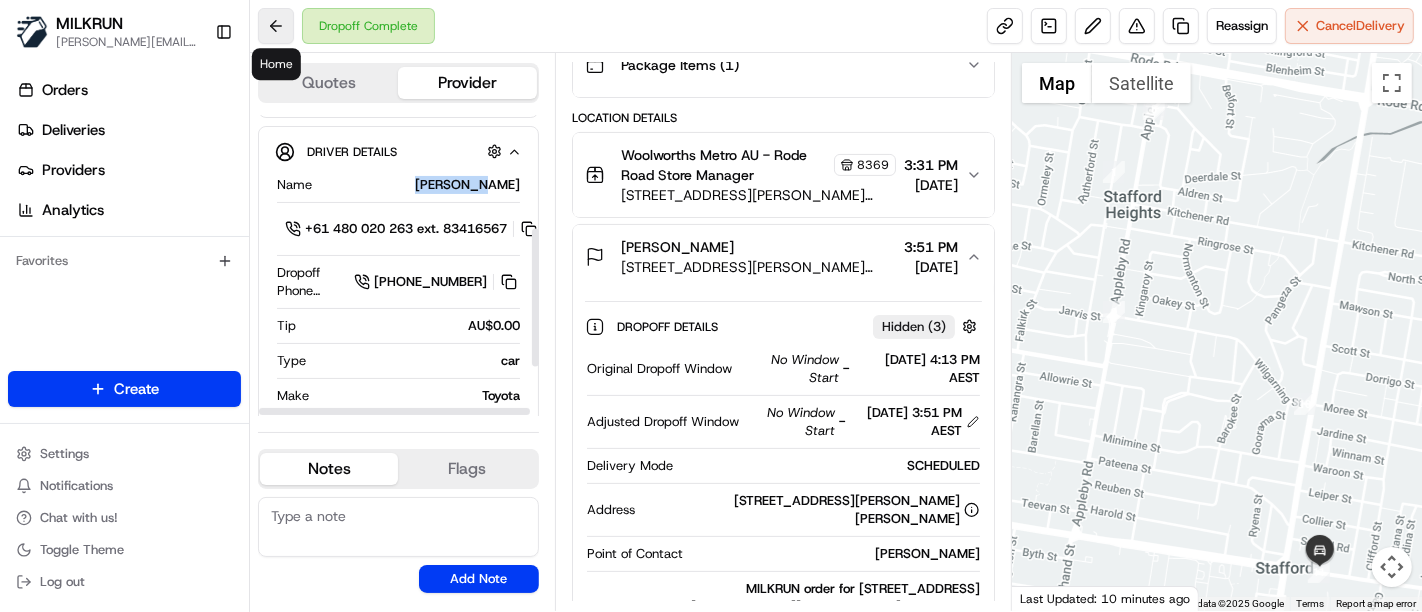 click at bounding box center (276, 26) 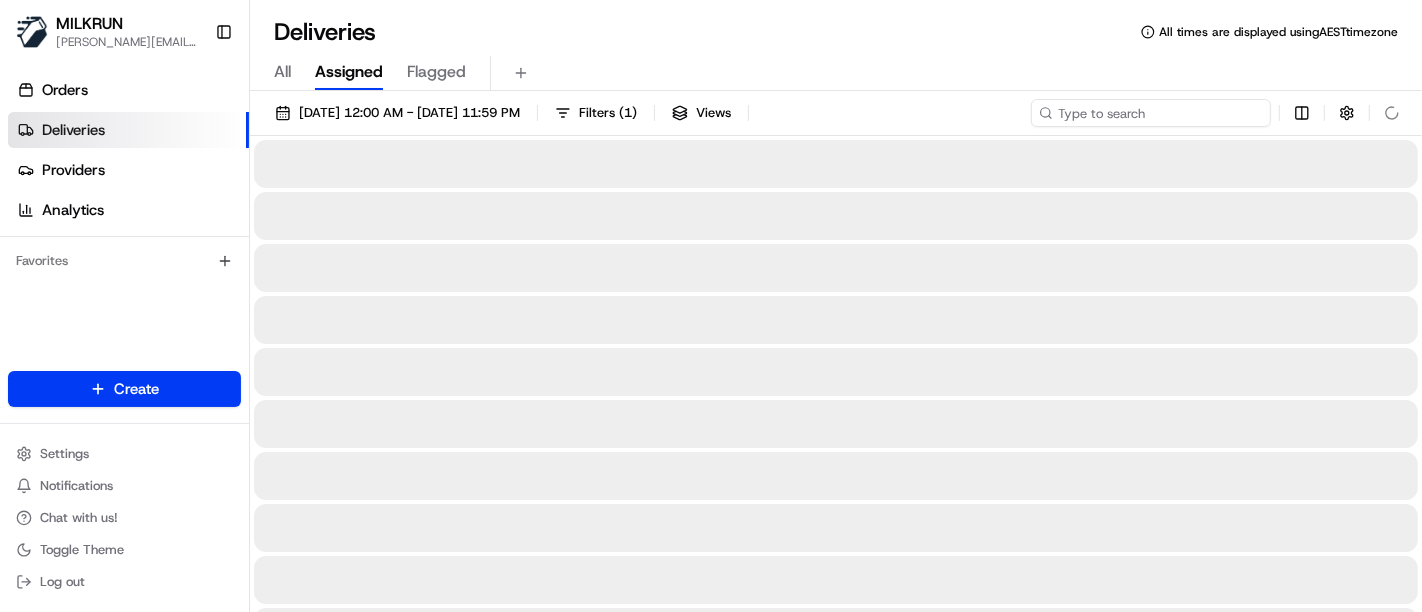 click at bounding box center [1151, 113] 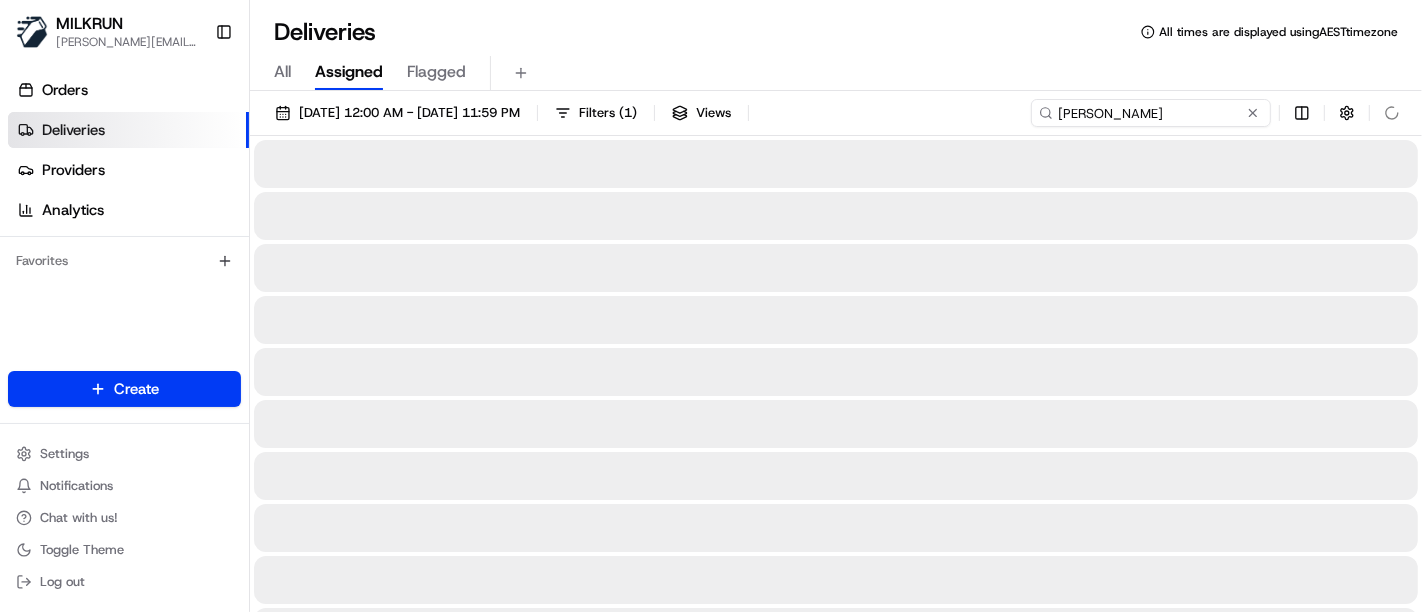 type on "[PERSON_NAME]" 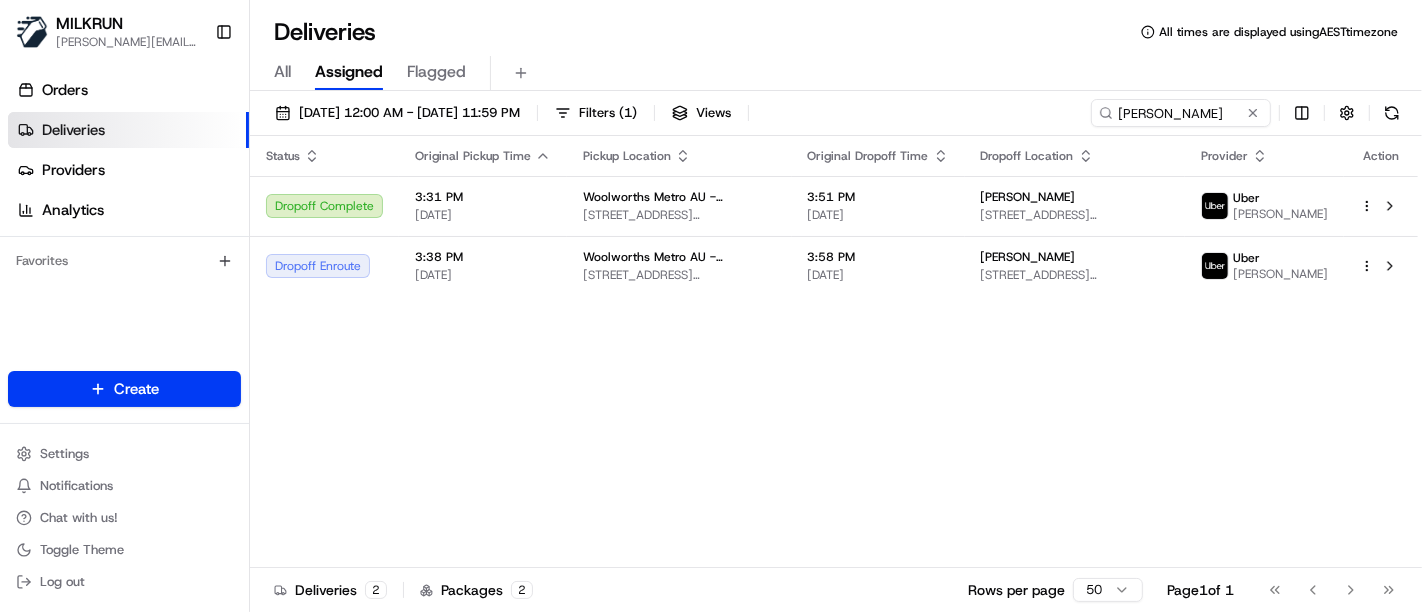 click on "Status Original Pickup Time Pickup Location Original Dropoff Time Dropoff Location Provider Action Dropoff Complete 3:31 PM 17/07/2025 Woolworths Metro AU - Rode Road 261 Appleby Rd, Stafford Heights, QLD 4053, AU 3:51 PM 17/07/2025 Thomas Penwright 299 Stafford Rd, Stafford, QLD 4053, AU Uber Dhiraj K. Dropoff Enroute 3:38 PM 17/07/2025 Woolworths Metro AU - Rode Road 261 Appleby Rd, Stafford Heights, QLD 4053, AU 3:58 PM 17/07/2025 Lauren Pratt 23 McCubbins St, Everton Park, QLD 4053, AU Uber Dhiraj K." at bounding box center [834, 352] 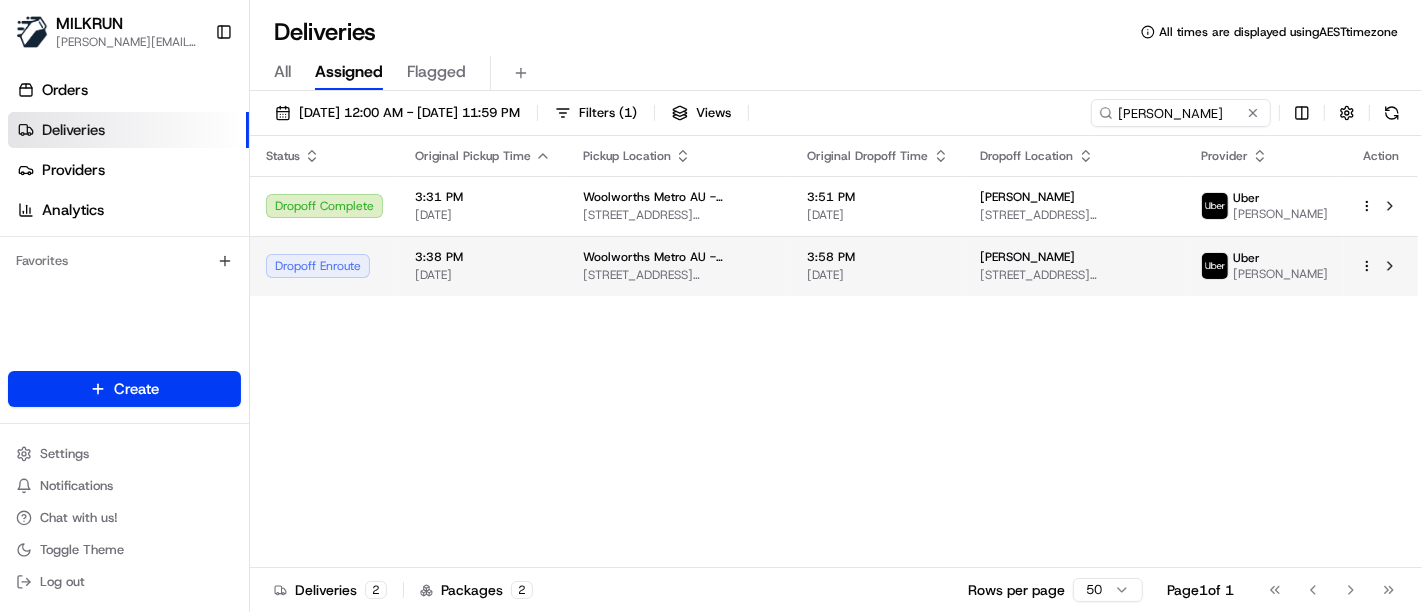 click on "23 McCubbins St, Everton Park, QLD 4053, AU" at bounding box center (1075, 275) 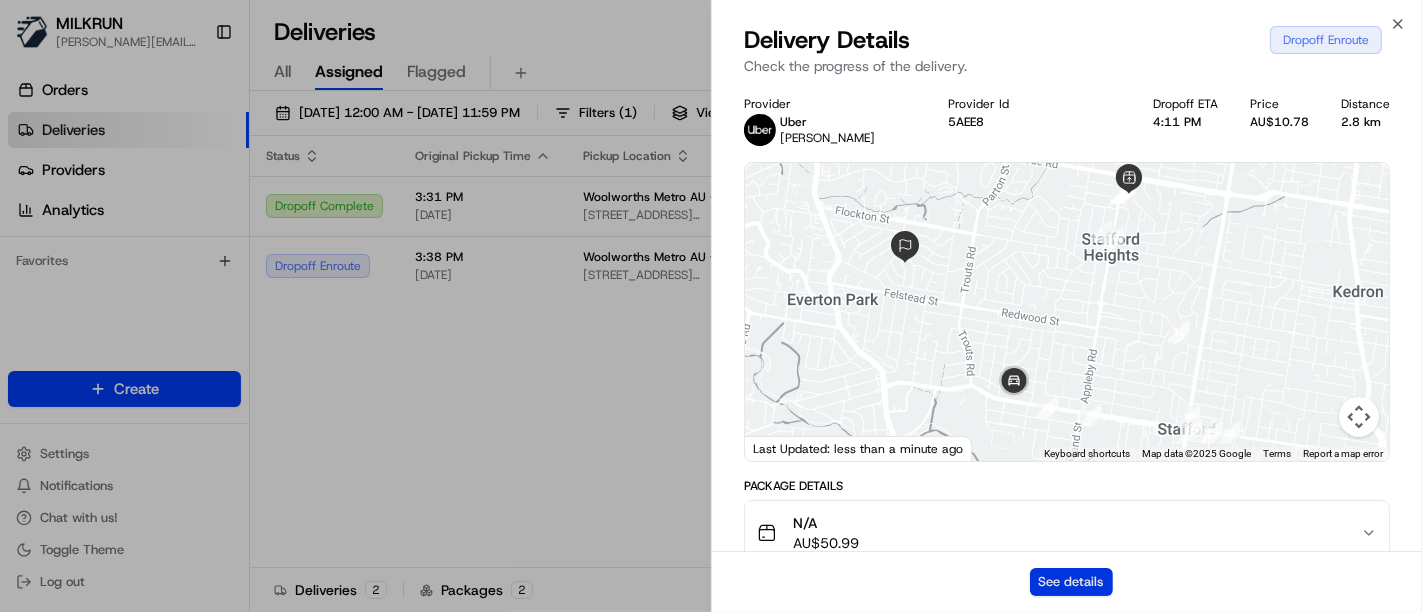 click on "See details" at bounding box center [1071, 582] 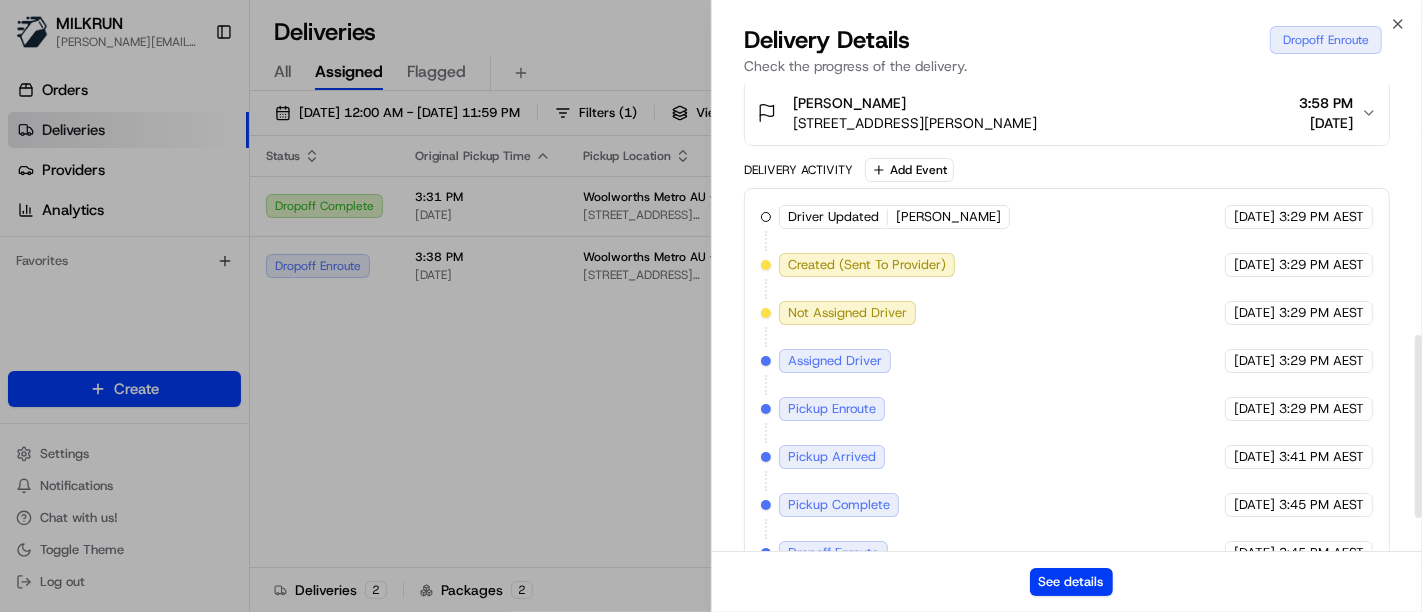 scroll, scrollTop: 728, scrollLeft: 0, axis: vertical 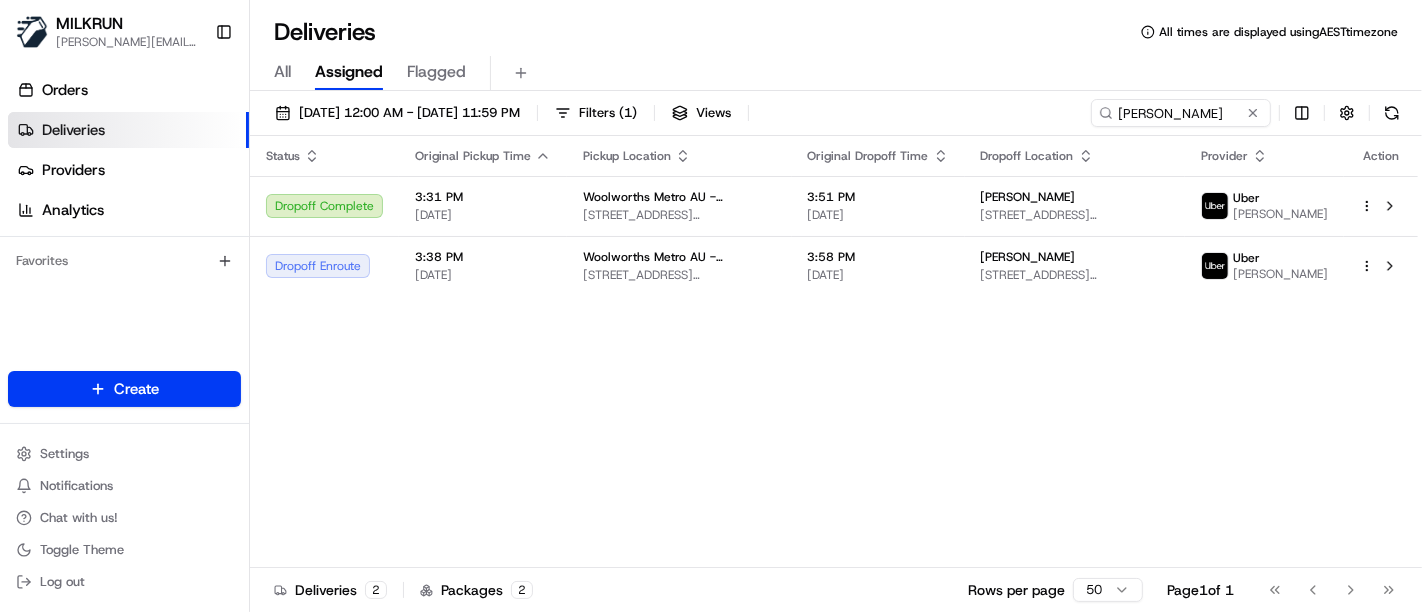 click on "Status Original Pickup Time Pickup Location Original Dropoff Time Dropoff Location Provider Action Dropoff Complete 3:31 PM 17/07/2025 Woolworths Metro AU - Rode Road 261 Appleby Rd, Stafford Heights, QLD 4053, AU 3:51 PM 17/07/2025 Thomas Penwright 299 Stafford Rd, Stafford, QLD 4053, AU Uber Dhiraj K. Dropoff Enroute 3:38 PM 17/07/2025 Woolworths Metro AU - Rode Road 261 Appleby Rd, Stafford Heights, QLD 4053, AU 3:58 PM 17/07/2025 Lauren Pratt 23 McCubbins St, Everton Park, QLD 4053, AU Uber Dhiraj K." at bounding box center [834, 352] 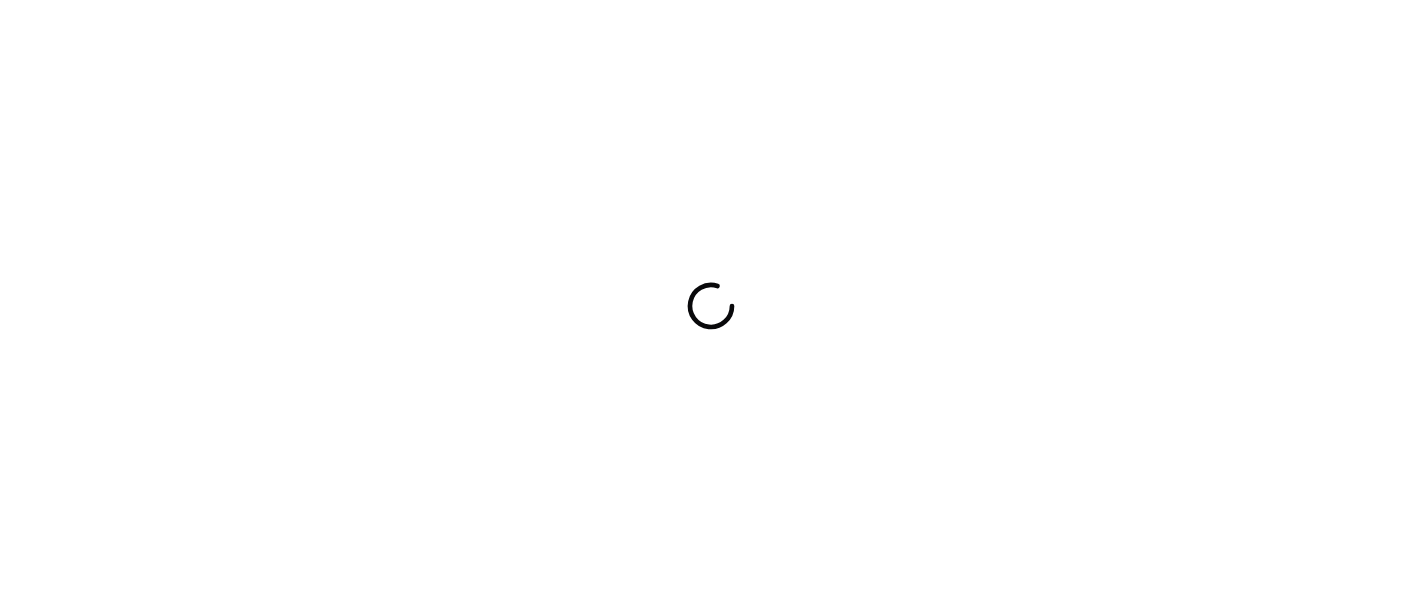 scroll, scrollTop: 0, scrollLeft: 0, axis: both 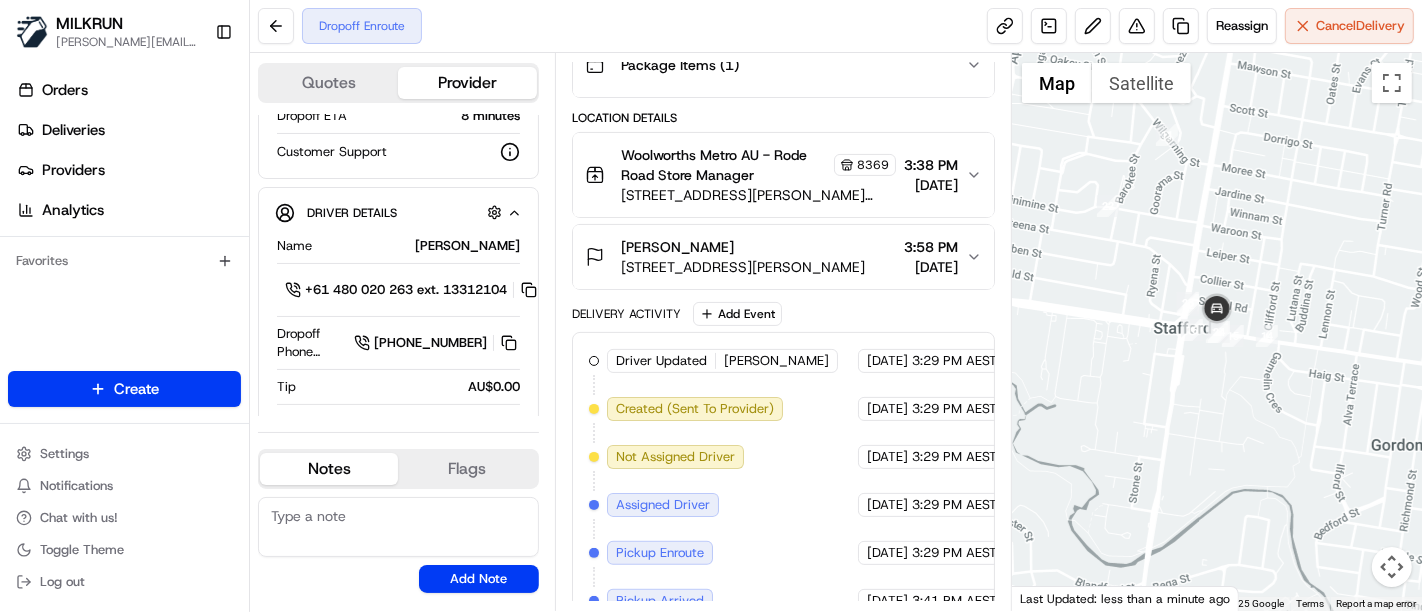 drag, startPoint x: 1335, startPoint y: 156, endPoint x: 1291, endPoint y: 130, distance: 51.10773 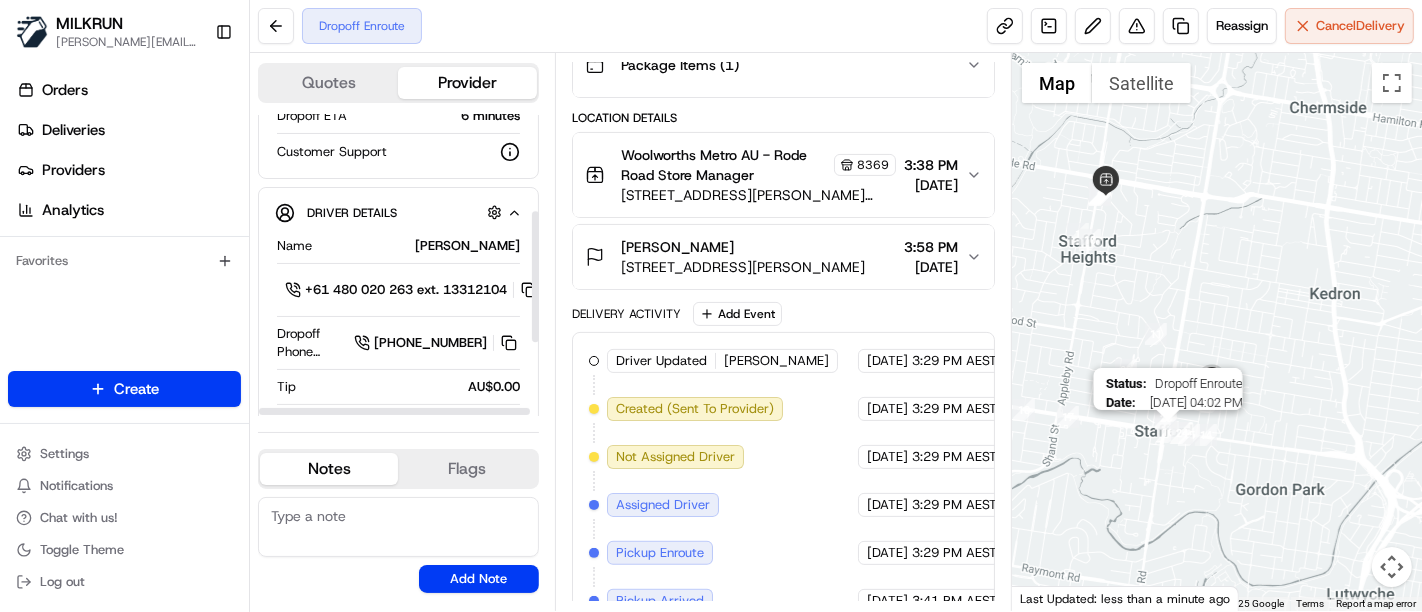 drag, startPoint x: 1157, startPoint y: 433, endPoint x: 1185, endPoint y: 426, distance: 28.86174 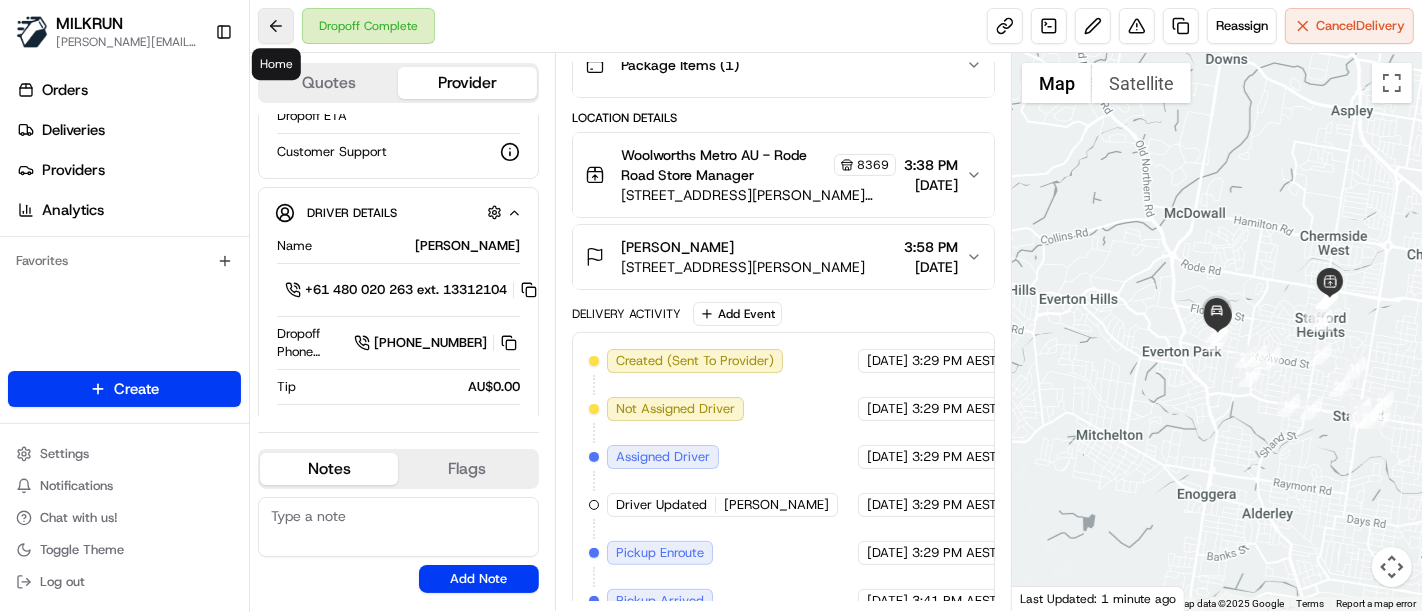 click at bounding box center [276, 26] 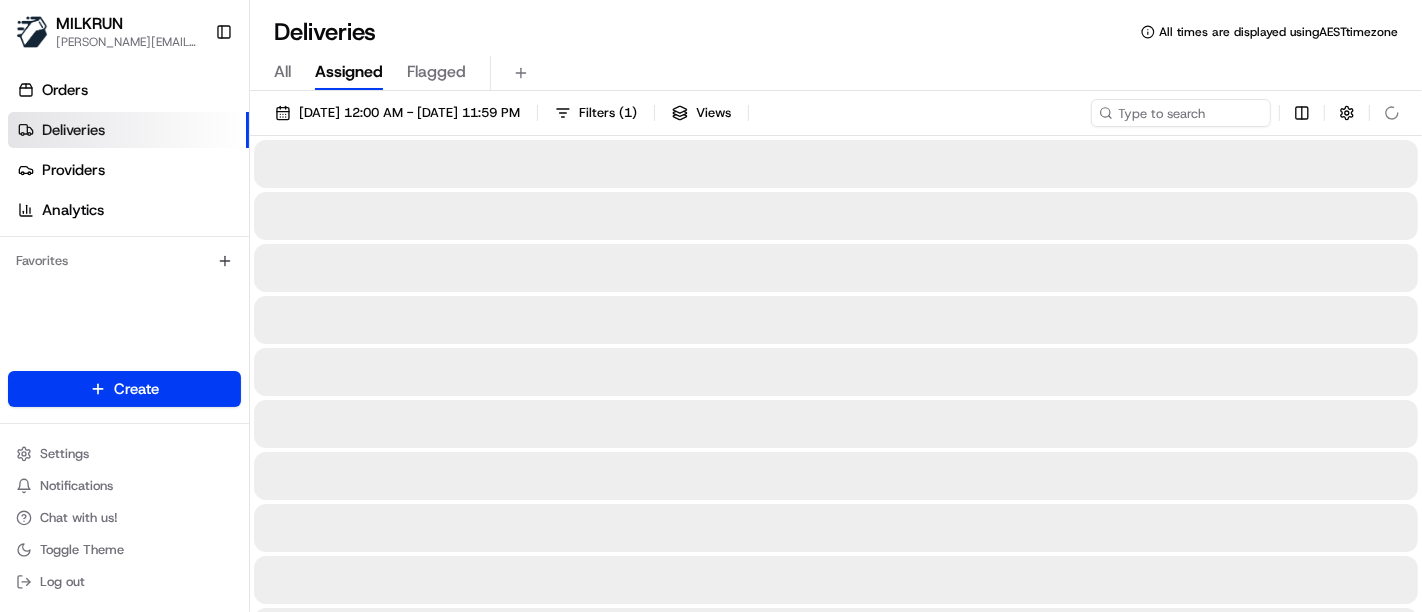 click on "17/07/2025 12:00 AM - 17/07/2025 11:59 PM Filters ( 1 ) Views" at bounding box center (836, 117) 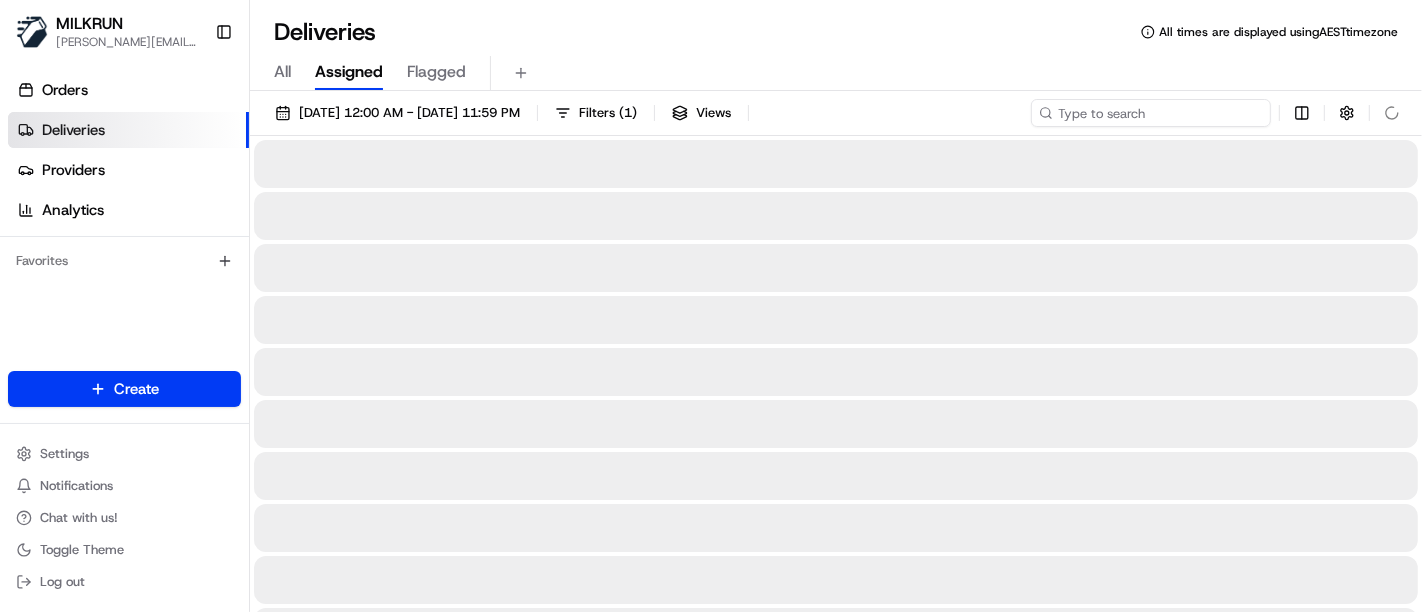 click at bounding box center [1151, 113] 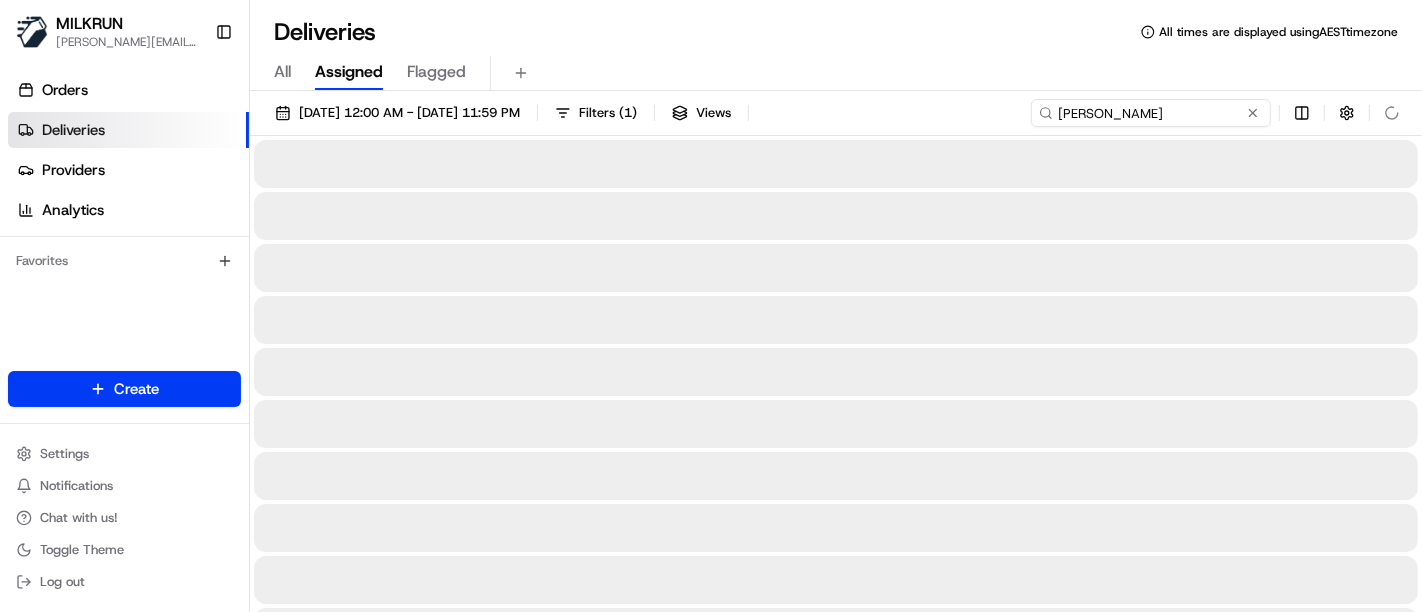 type on "Mitch Wood" 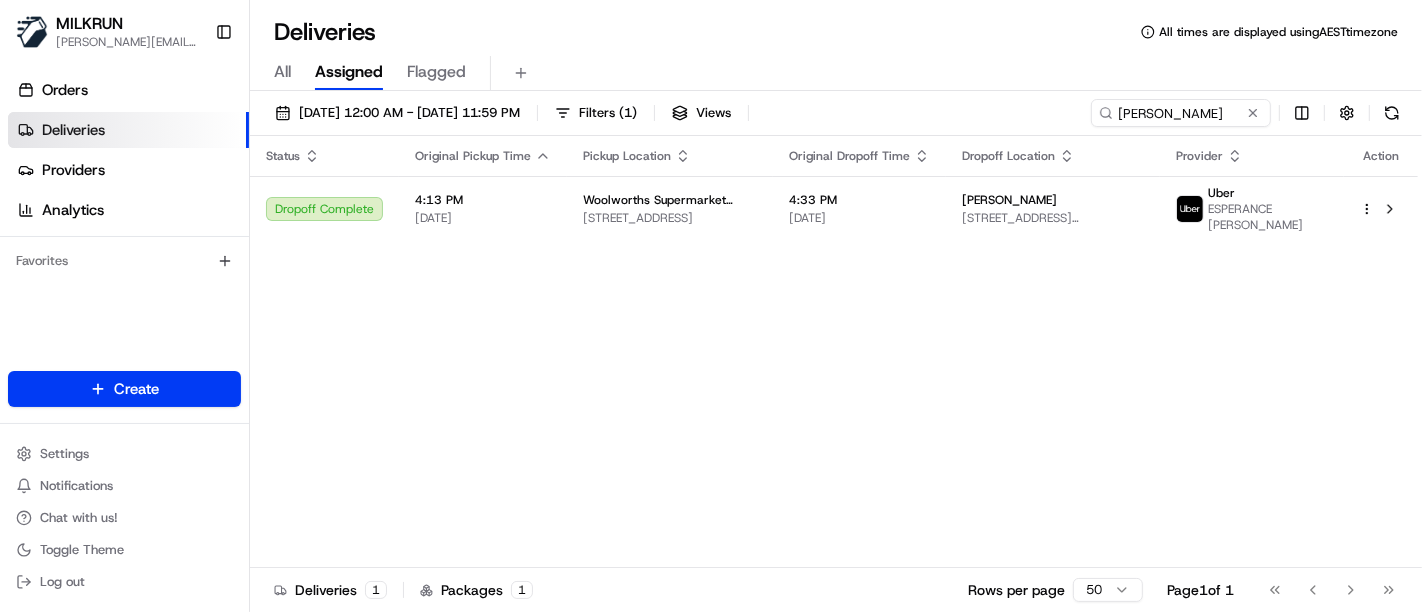 click on "MILKRUN toman@woolworths.com.au Toggle Sidebar Orders Deliveries Providers Analytics Favorites Main Menu Members & Organization Organization Users Roles Preferences Customization Tracking Orchestration Automations Locations Pickup Locations Dropoff Locations AI Support Call Agent Billing Billing Refund Requests Integrations Notification Triggers Webhooks API Keys Request Logs Create Settings Notifications Chat with us! Toggle Theme Log out Deliveries All times are displayed using  AEST  timezone All Assigned Flagged 17/07/2025 12:00 AM - 17/07/2025 11:59 PM Filters ( 1 ) Views Mitch Wood Status Original Pickup Time Pickup Location Original Dropoff Time Dropoff Location Provider Action Dropoff Complete 4:13 PM 17/07/2025 Woolworths Supermarket AU - Meadowbrook 8 Logandowns Dr, Meadowbrook, QLD 4131, AU 4:33 PM 17/07/2025 Mitch Wood 5 Elizabeth Court, Loganlea, QLD 4131, AU Uber ESPERANCE M. Deliveries 1 Packages 1 Rows per page 50 Page  1  of   1 Go to first page Go to previous page" at bounding box center (711, 306) 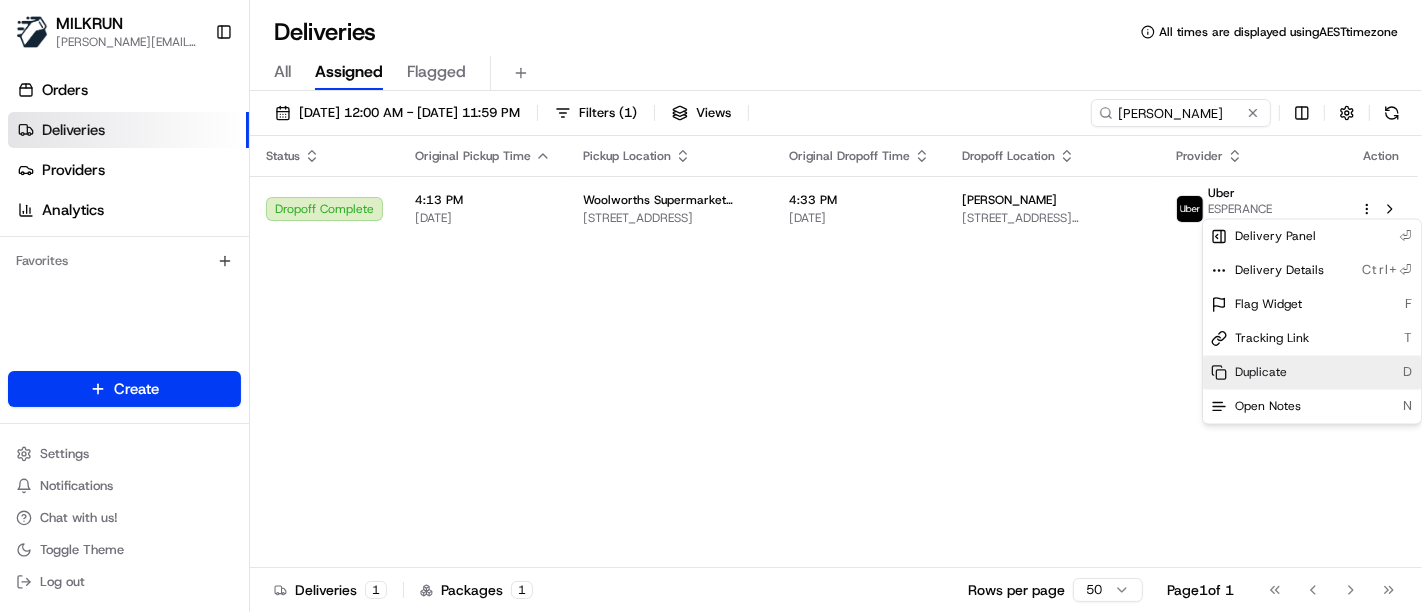 click on "Duplicate D" at bounding box center [1312, 373] 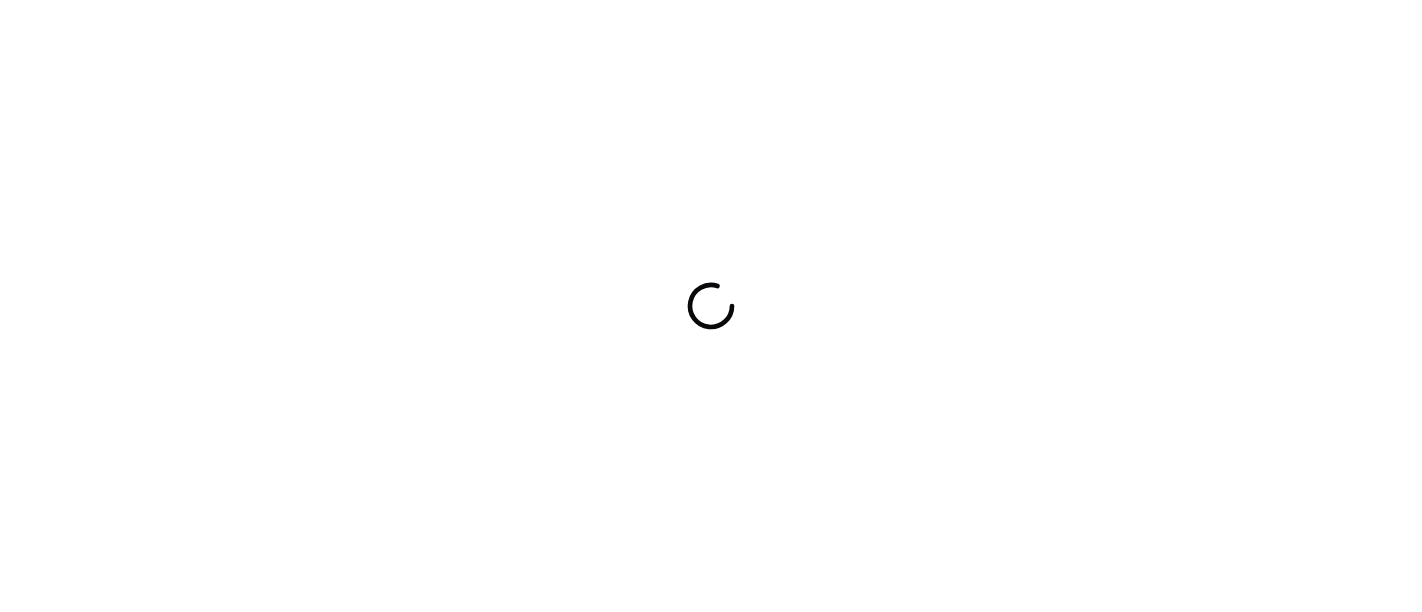 scroll, scrollTop: 0, scrollLeft: 0, axis: both 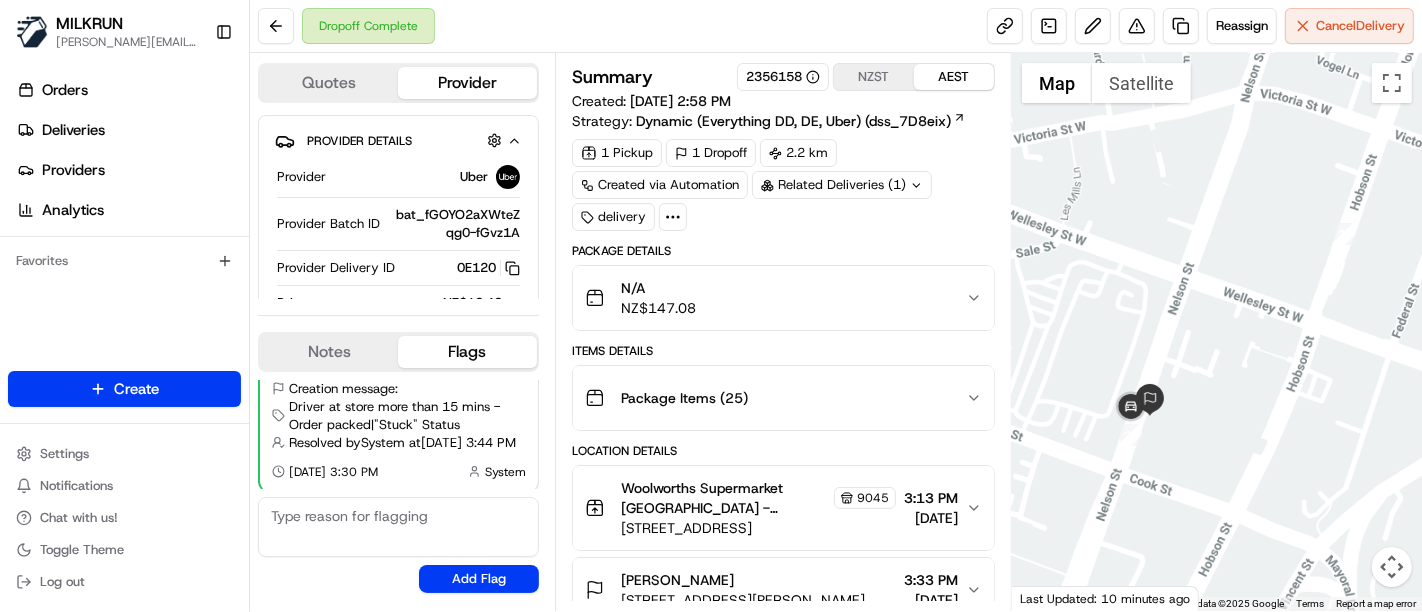 drag, startPoint x: 1240, startPoint y: 395, endPoint x: 1067, endPoint y: 303, distance: 195.94131 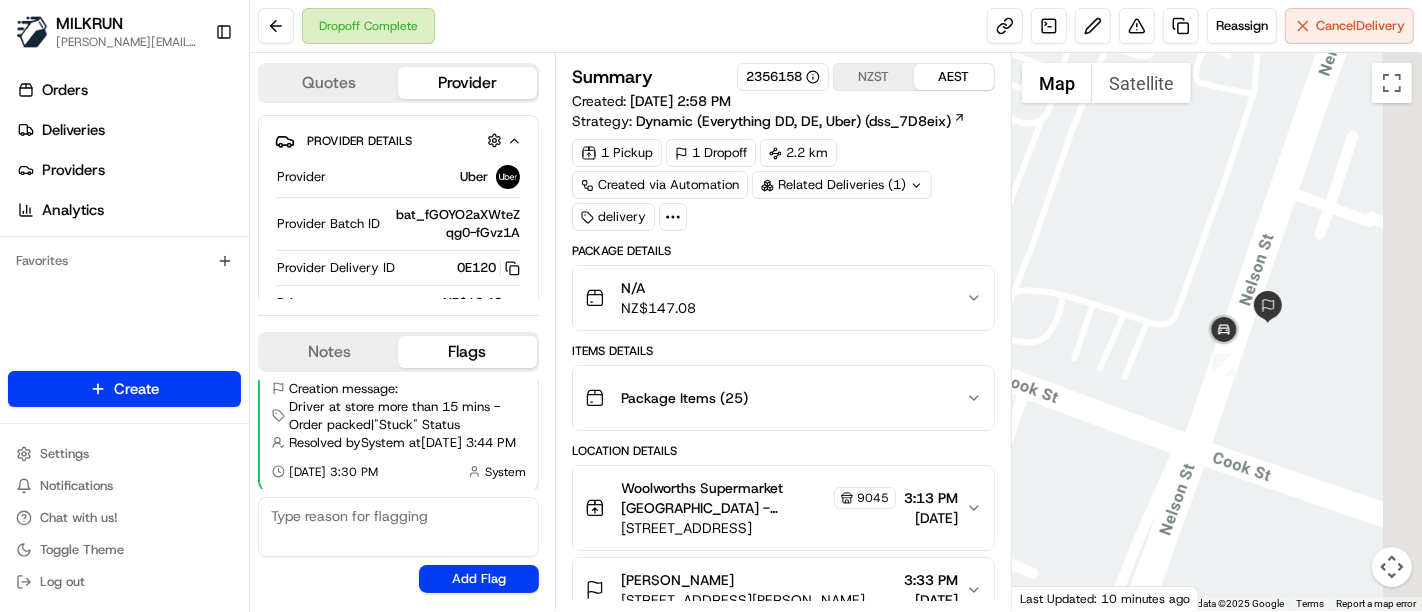 drag, startPoint x: 1363, startPoint y: 408, endPoint x: 1174, endPoint y: 259, distance: 240.66989 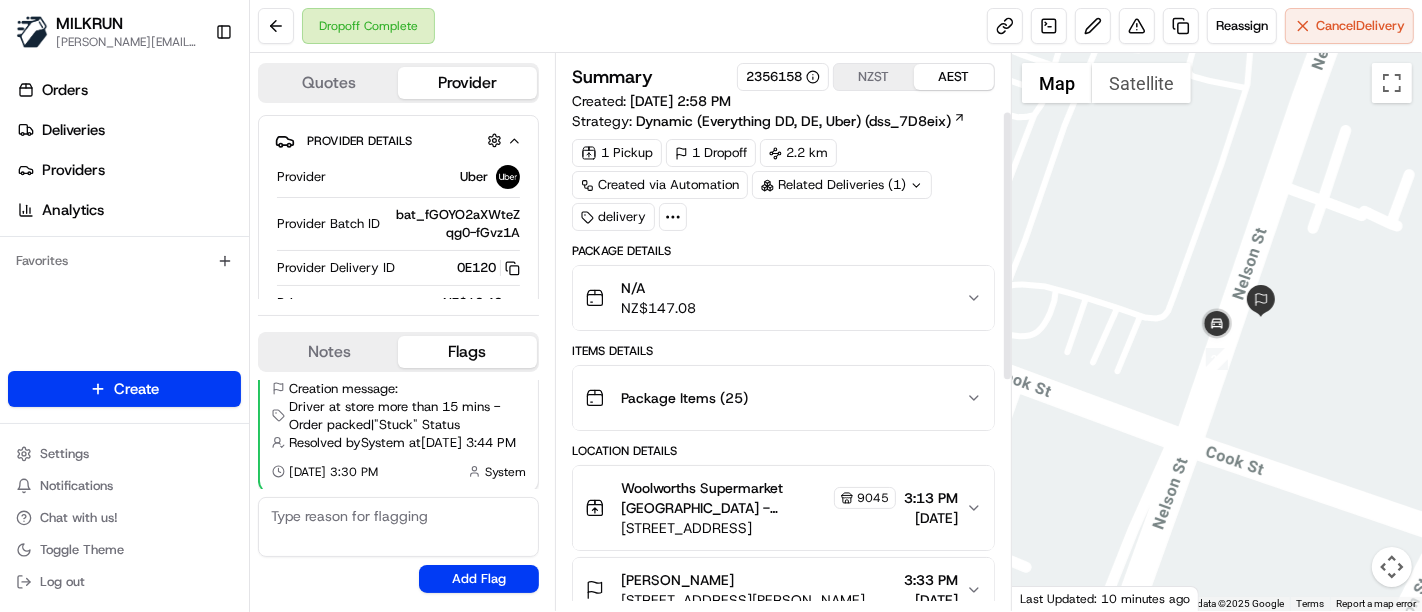 scroll, scrollTop: 590, scrollLeft: 0, axis: vertical 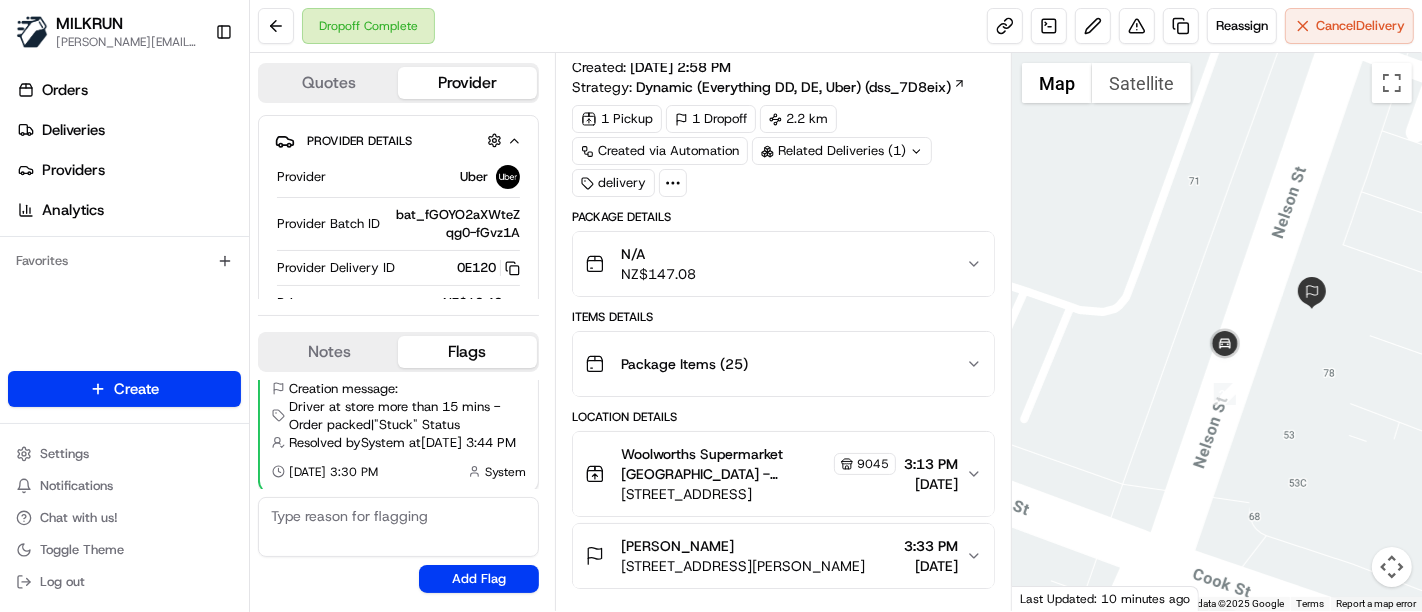 drag, startPoint x: 1311, startPoint y: 381, endPoint x: 1270, endPoint y: 349, distance: 52.009613 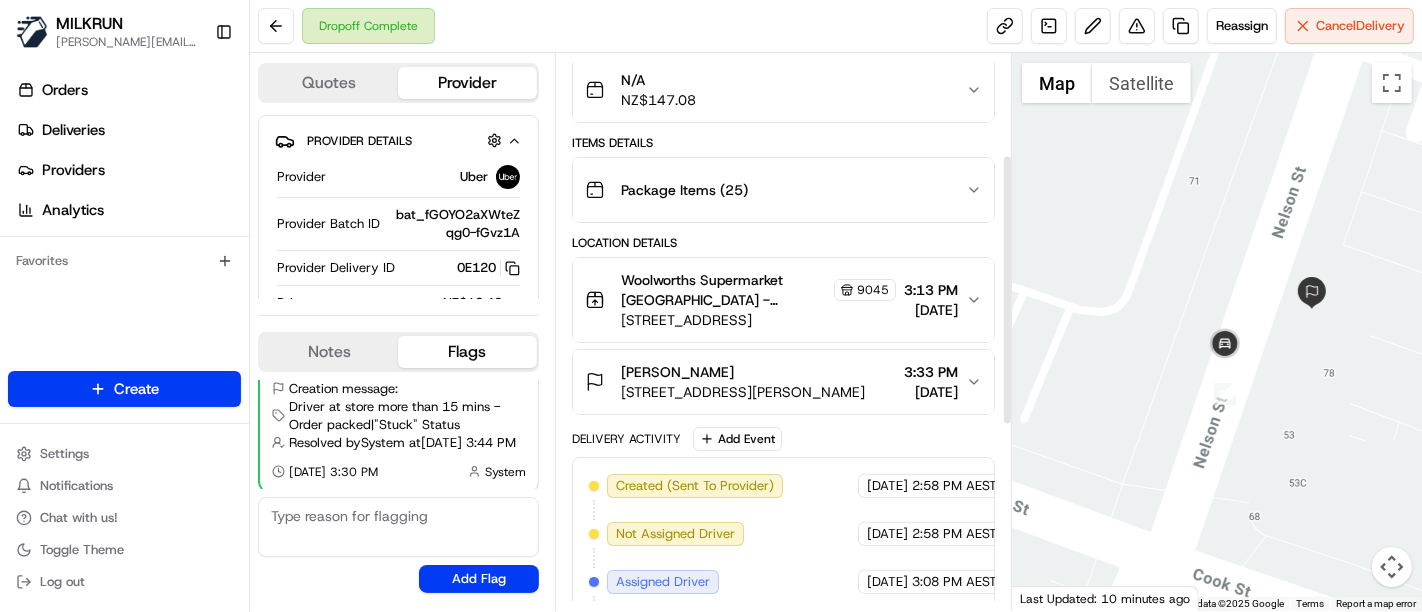scroll, scrollTop: 368, scrollLeft: 0, axis: vertical 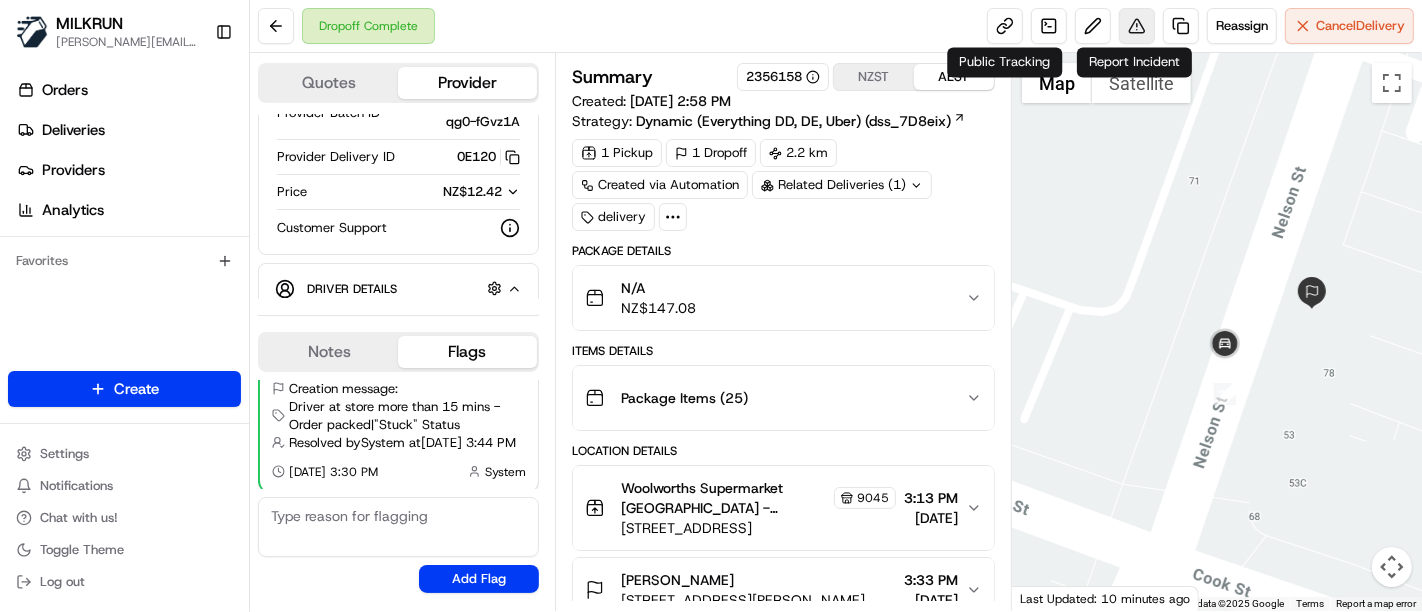 click at bounding box center (1137, 26) 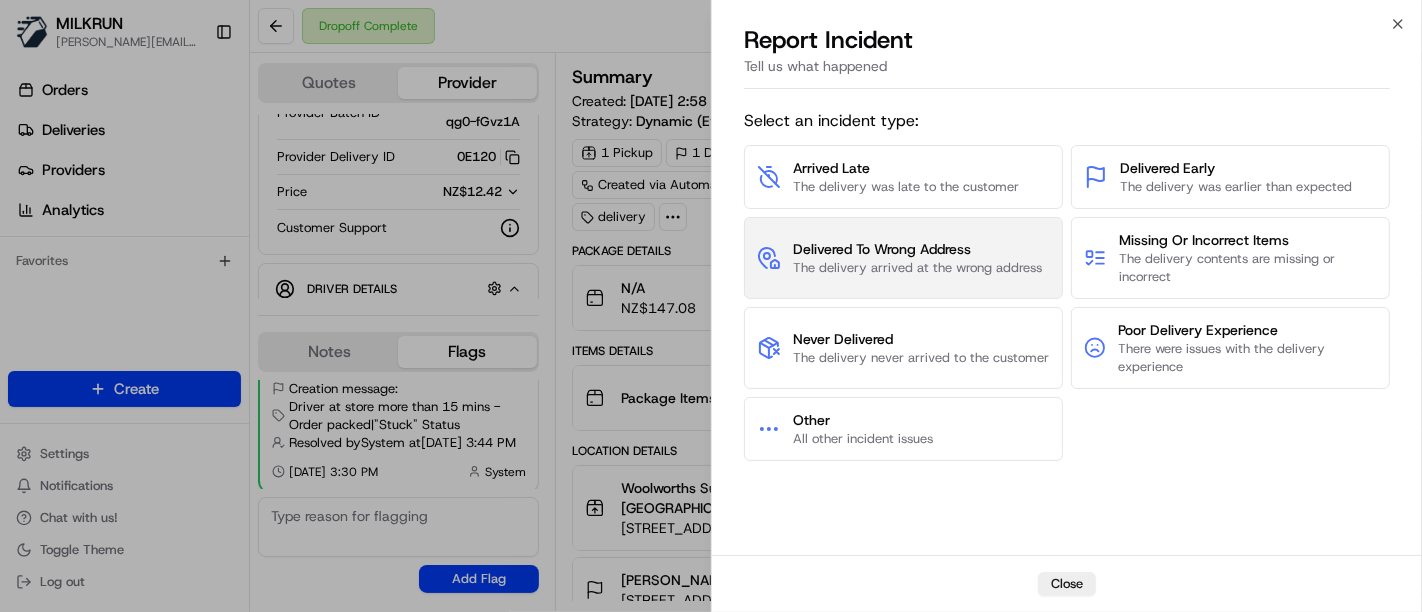 click on "Delivered To Wrong Address The delivery arrived at the wrong address" at bounding box center [903, 258] 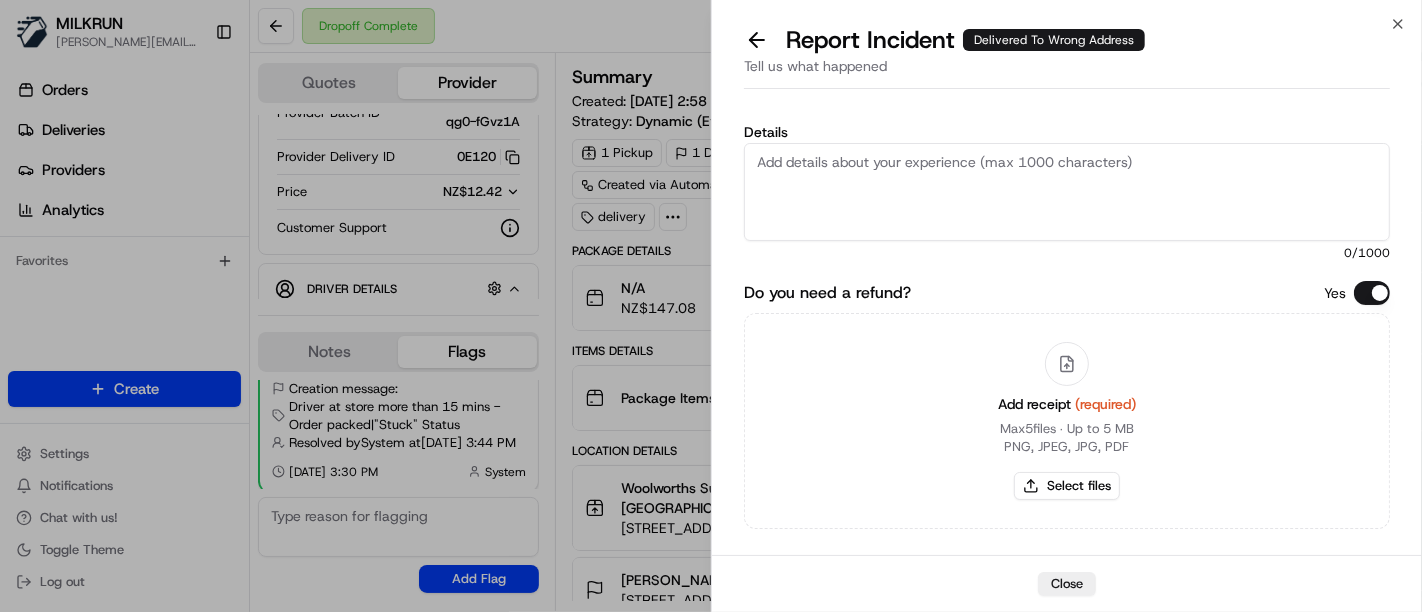 drag, startPoint x: 1010, startPoint y: 167, endPoint x: 1040, endPoint y: 157, distance: 31.622776 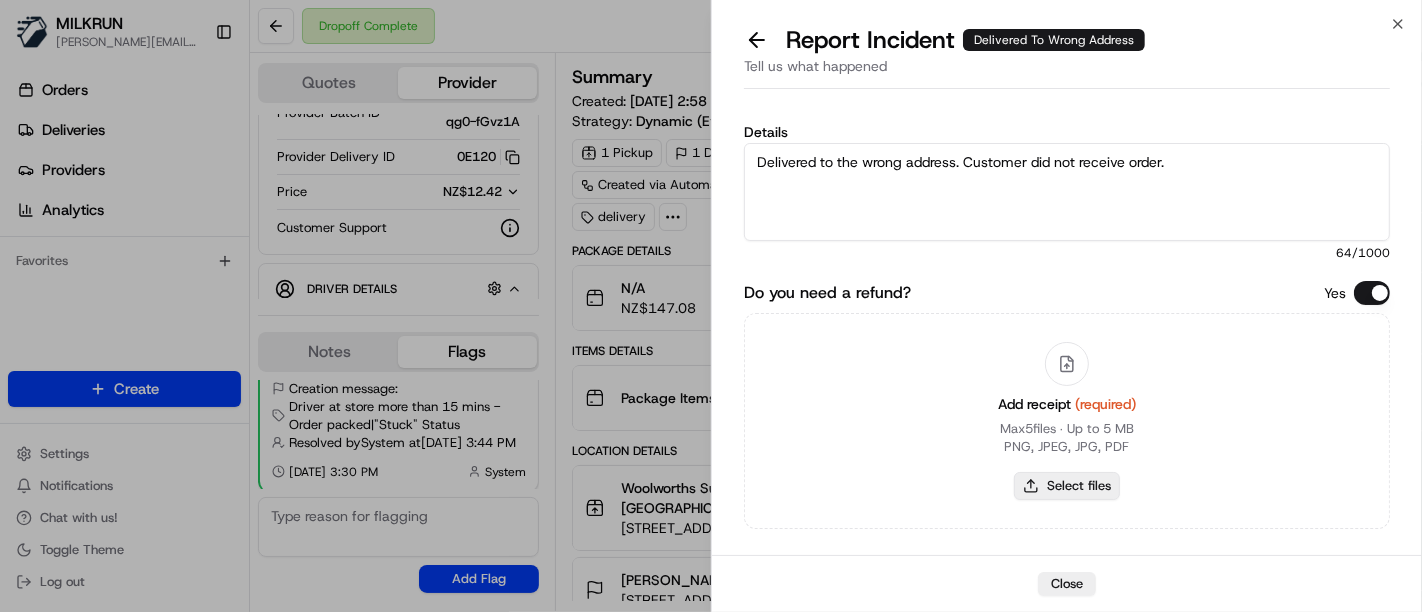 type on "Delivered to the wrong address. Customer did not receive order." 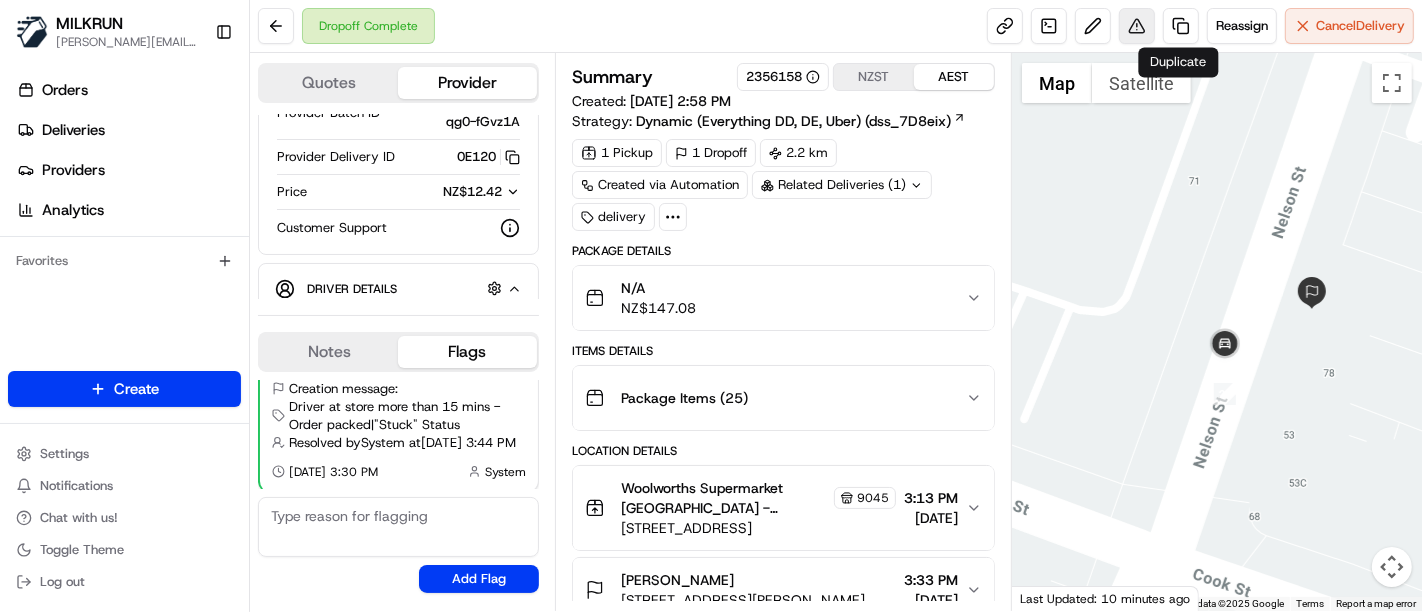 click at bounding box center (1137, 26) 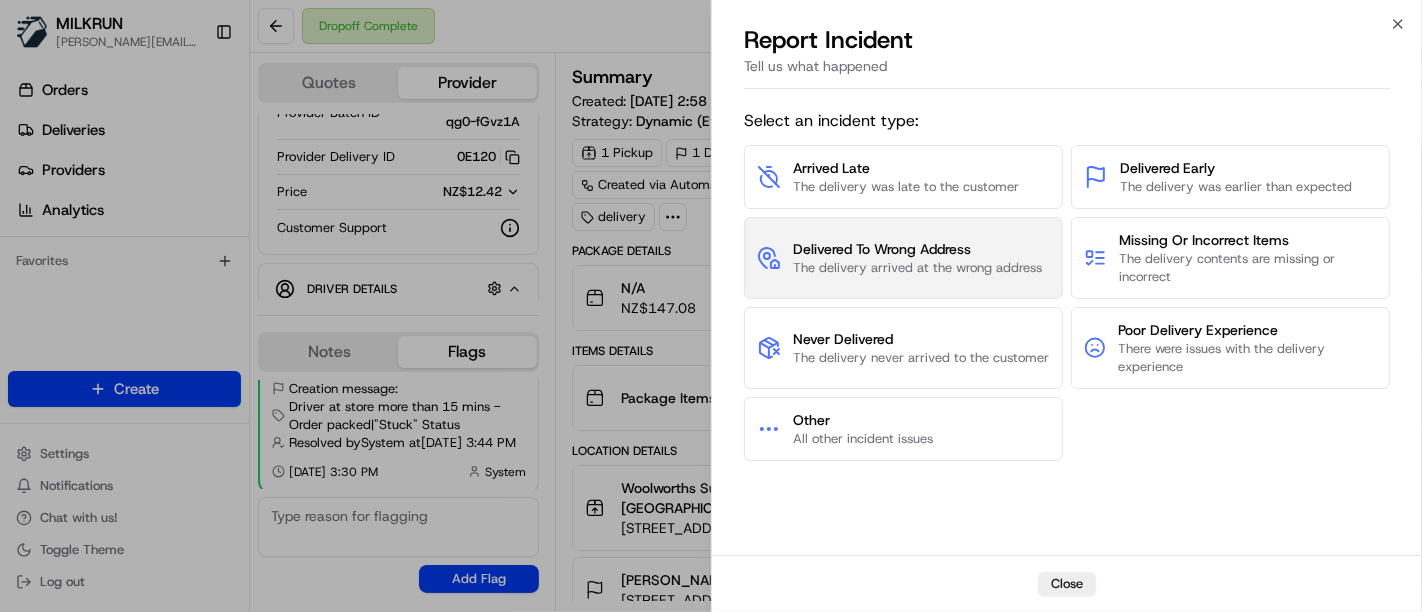 click on "Delivered To Wrong Address" at bounding box center [917, 249] 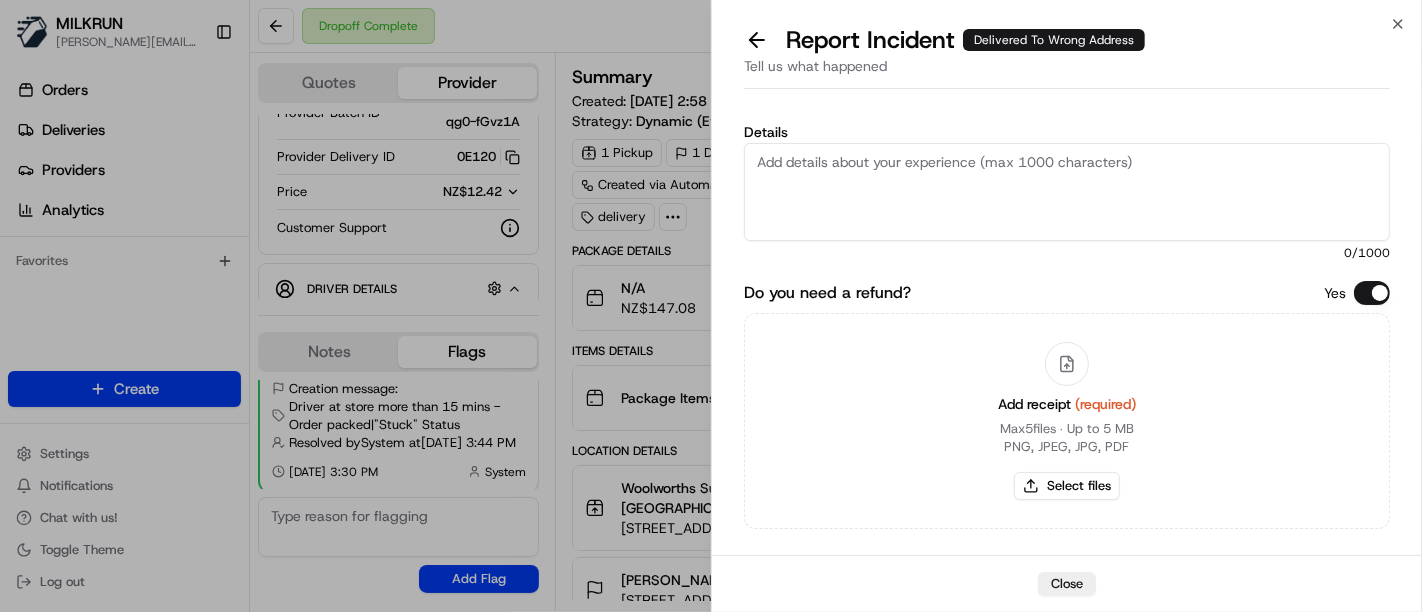 click on "Details" at bounding box center (1067, 192) 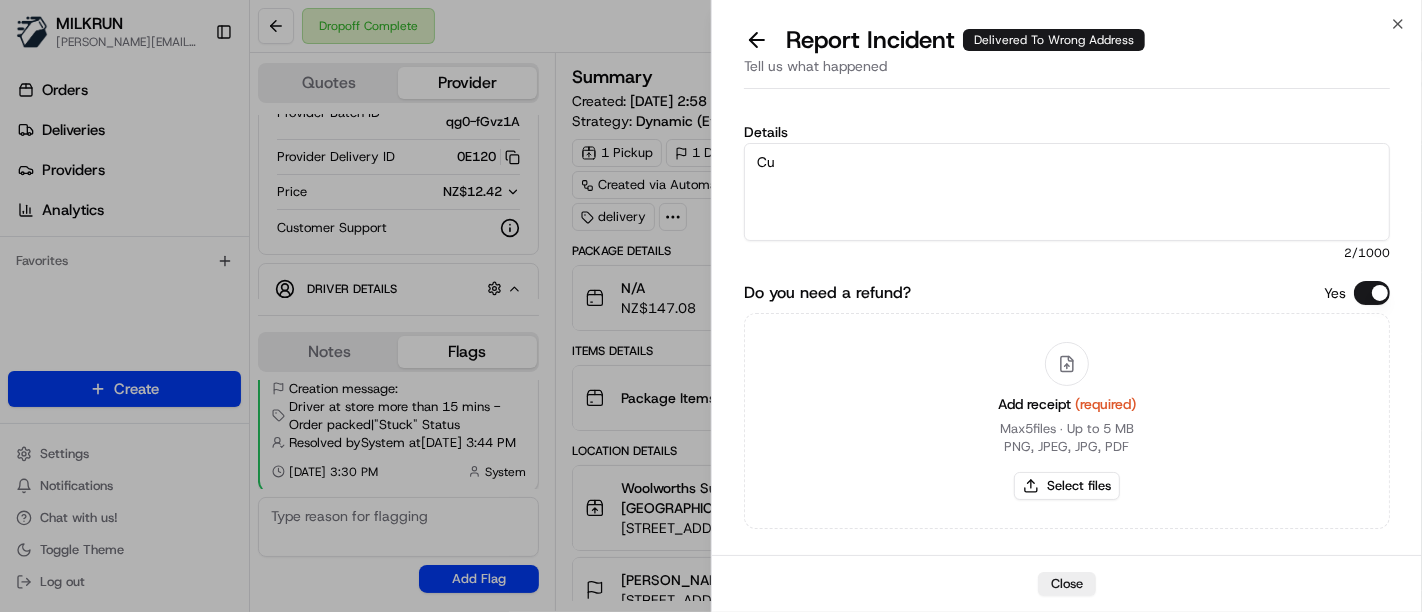 type on "C" 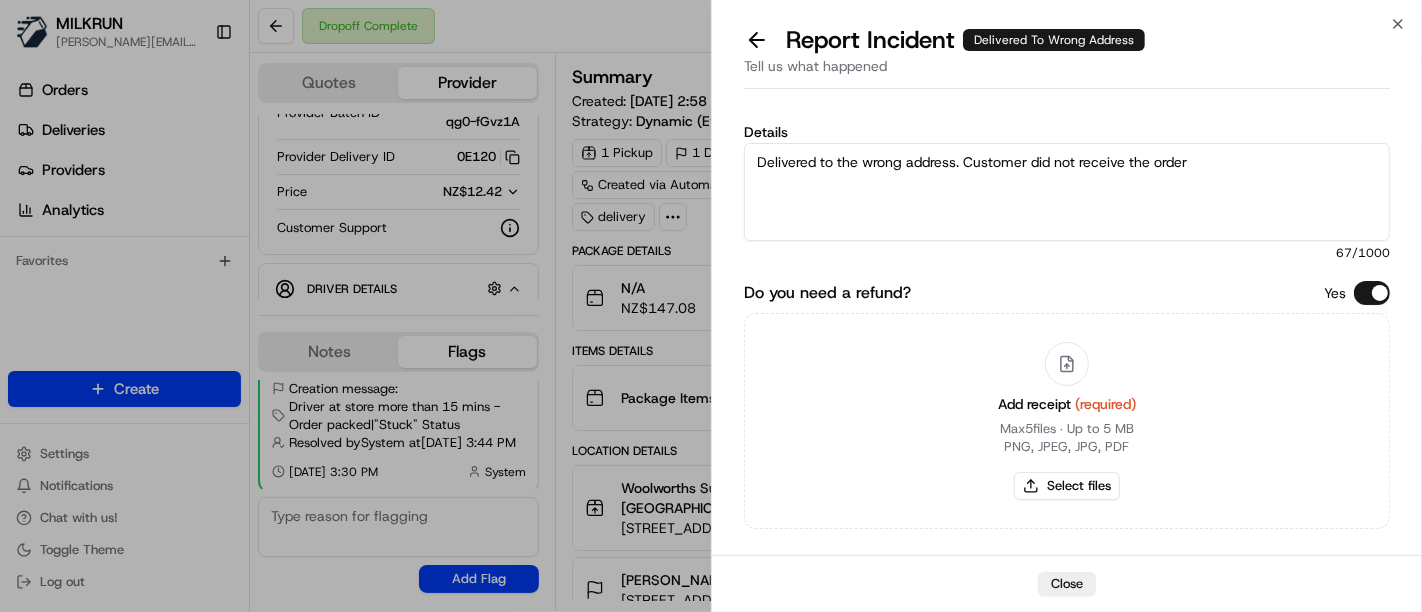 click on "Delivered to the wrong address. Customer did not receive the order" at bounding box center (1067, 192) 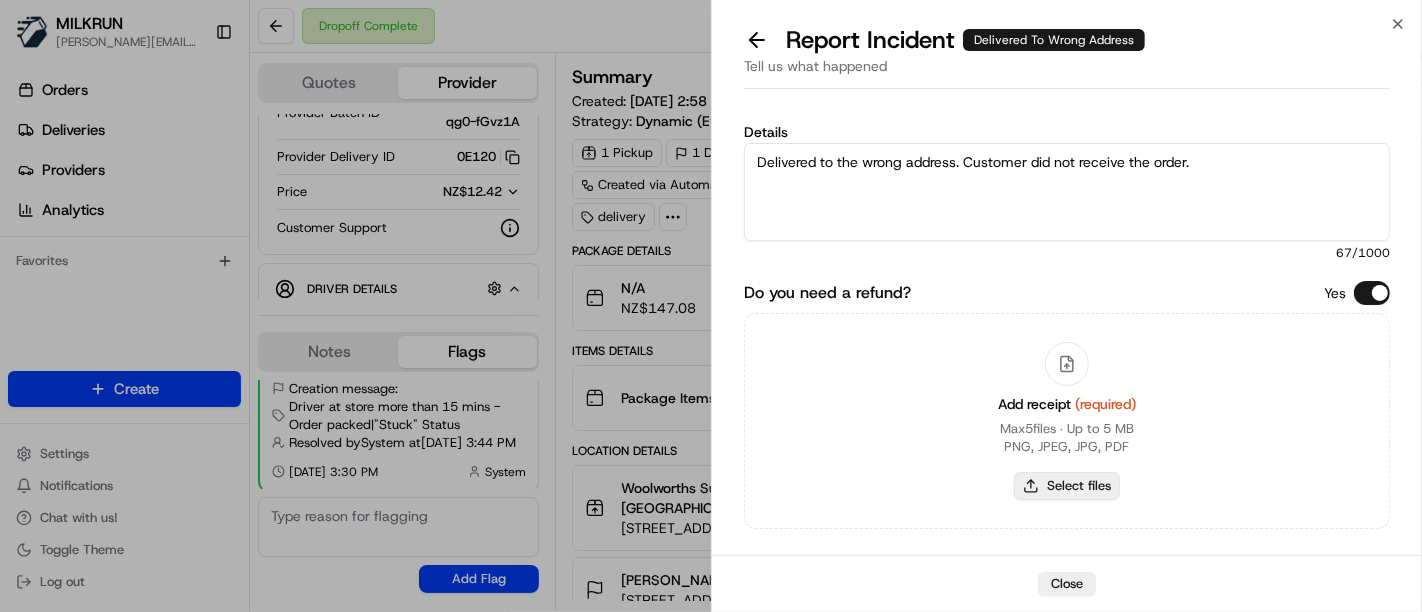 type on "Delivered to the wrong address. Customer did not receive the order." 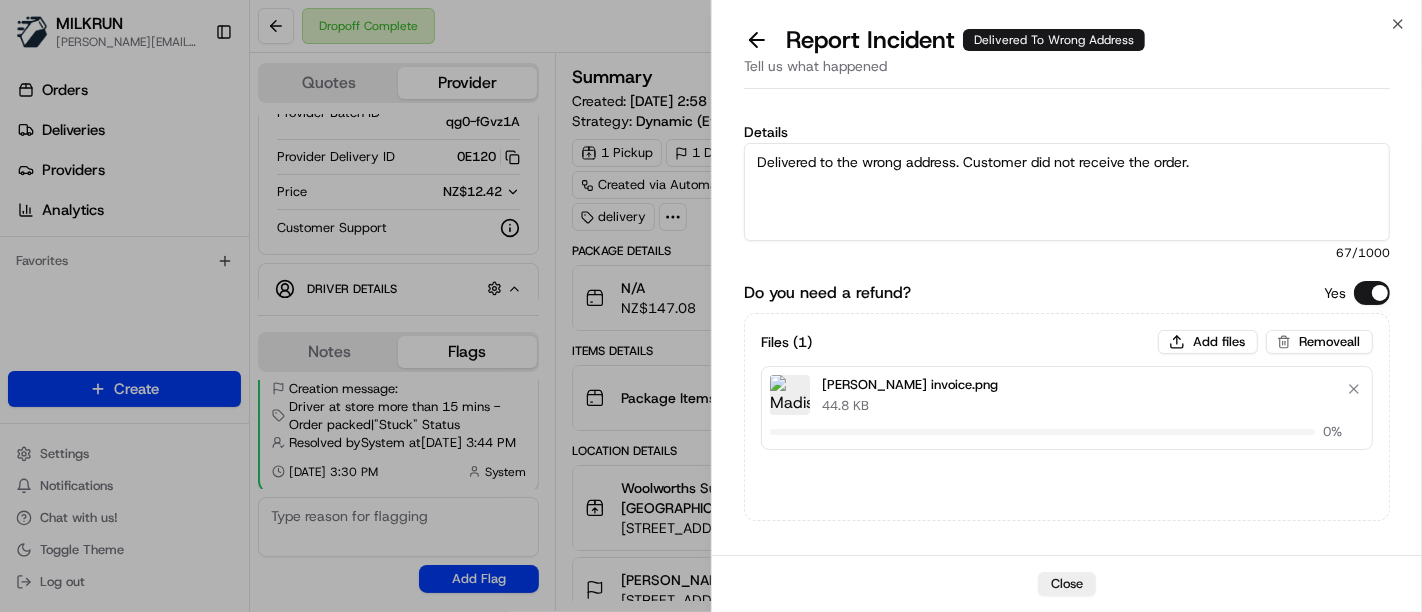 type 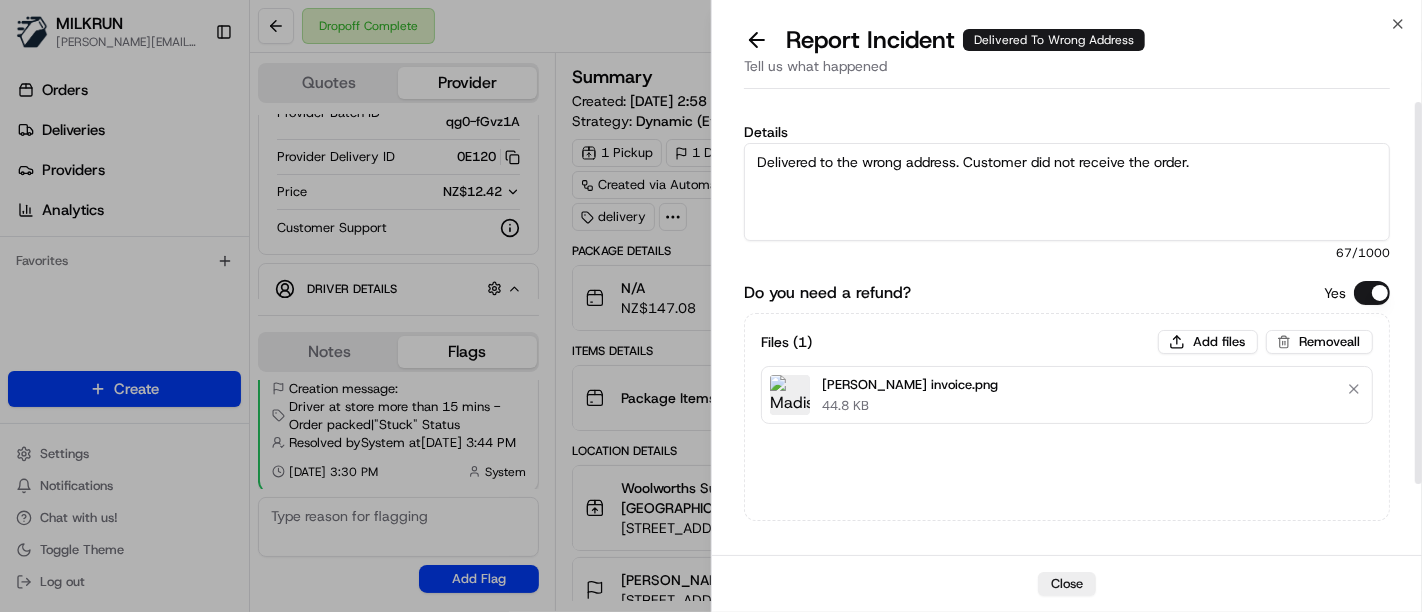 scroll, scrollTop: 91, scrollLeft: 0, axis: vertical 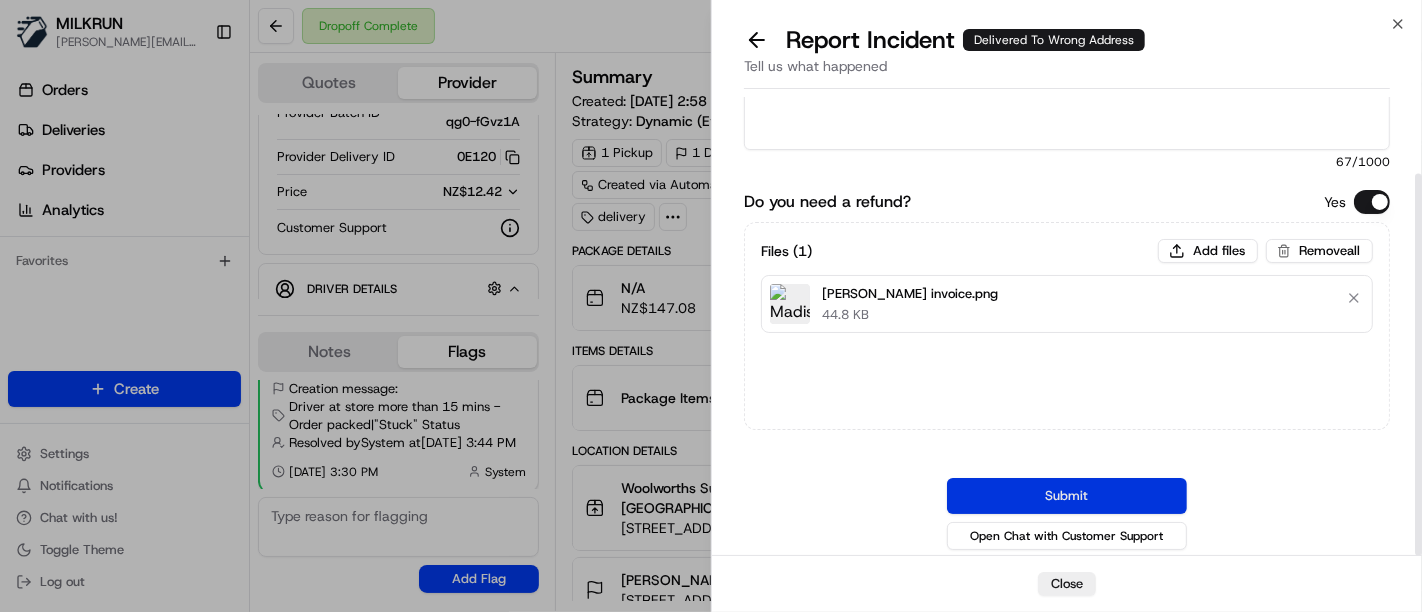click on "Submit" at bounding box center [1067, 496] 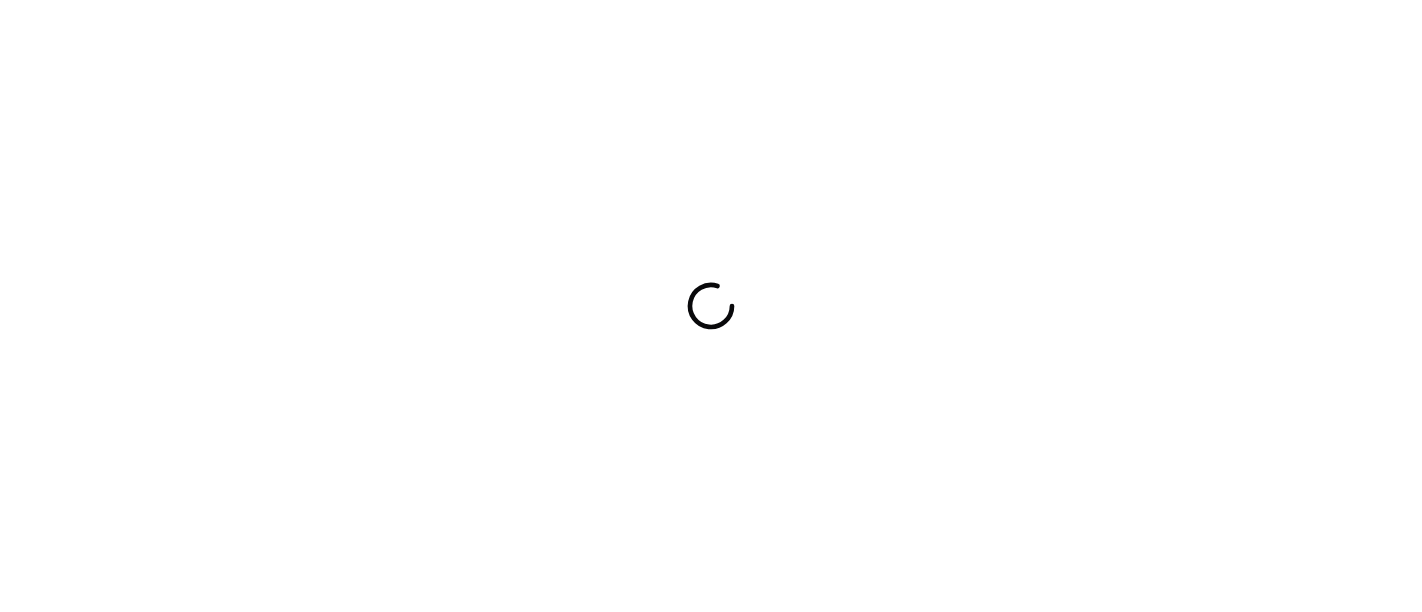 scroll, scrollTop: 0, scrollLeft: 0, axis: both 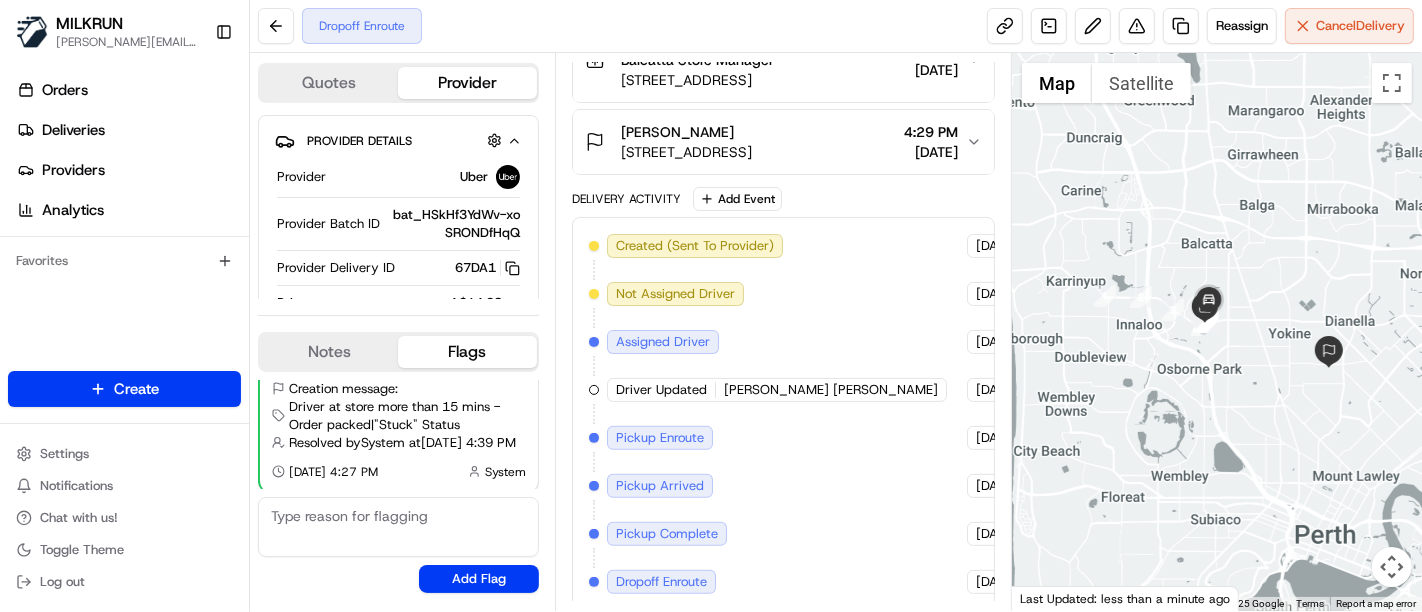 drag, startPoint x: 871, startPoint y: 558, endPoint x: 906, endPoint y: 527, distance: 46.75468 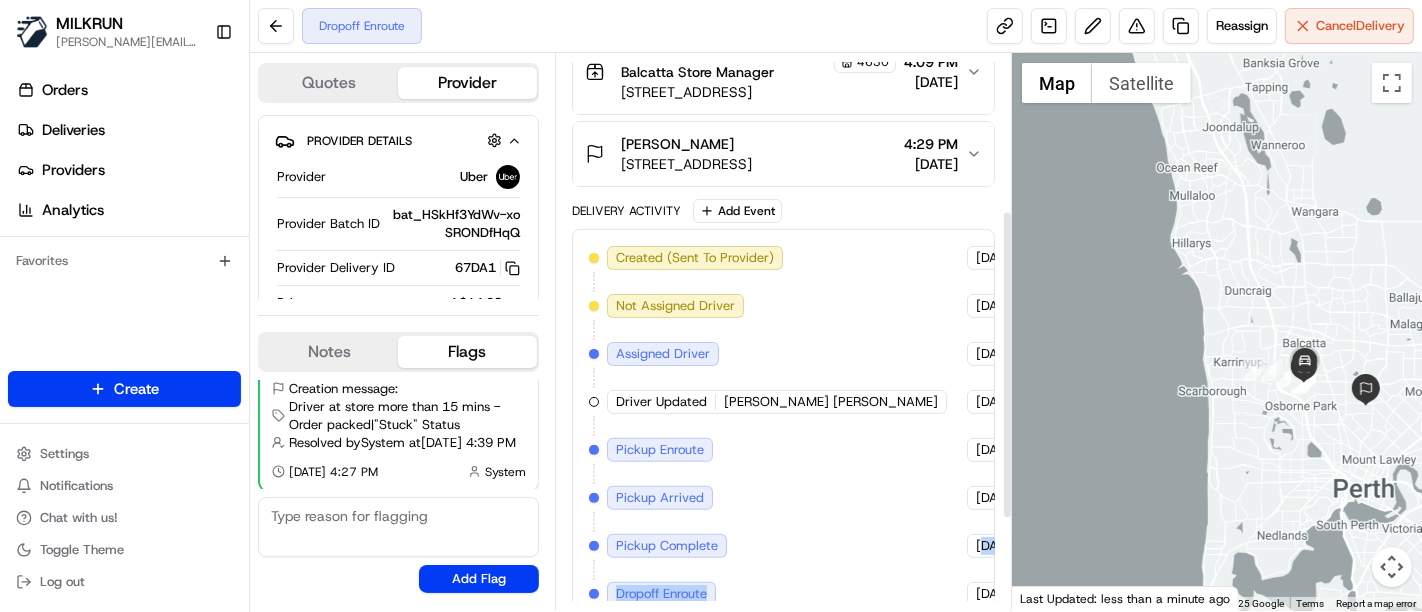 scroll, scrollTop: 448, scrollLeft: 0, axis: vertical 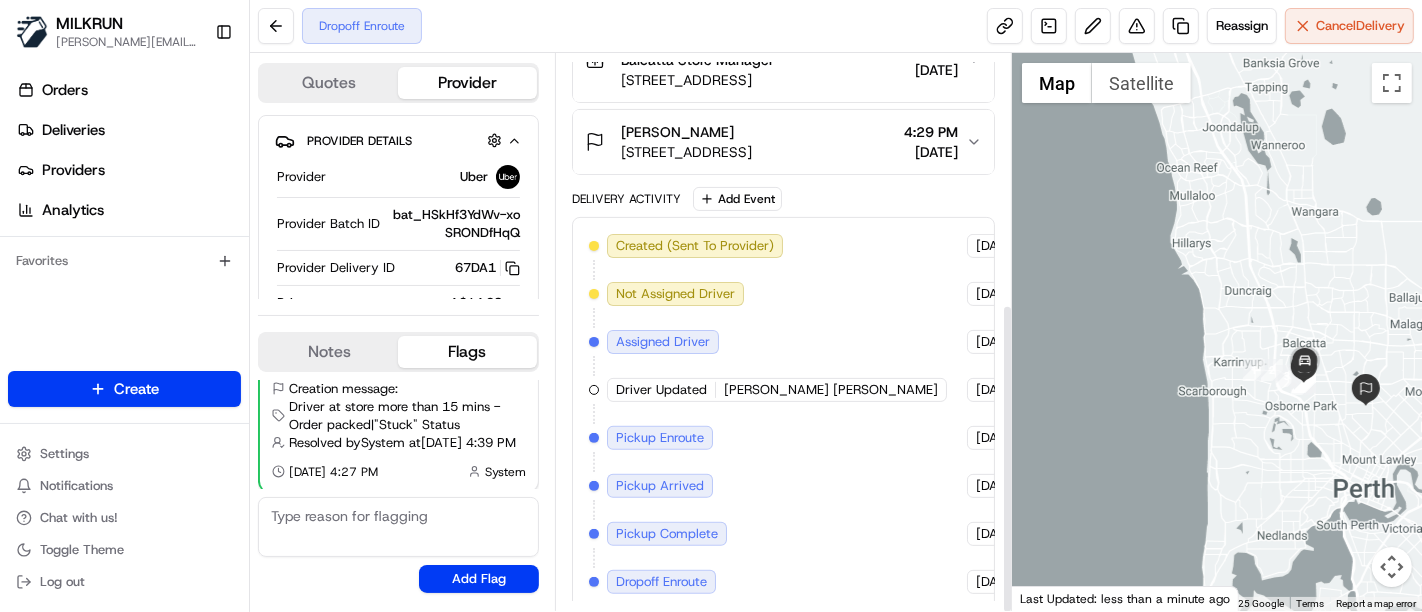 drag, startPoint x: 847, startPoint y: 531, endPoint x: 880, endPoint y: 535, distance: 33.24154 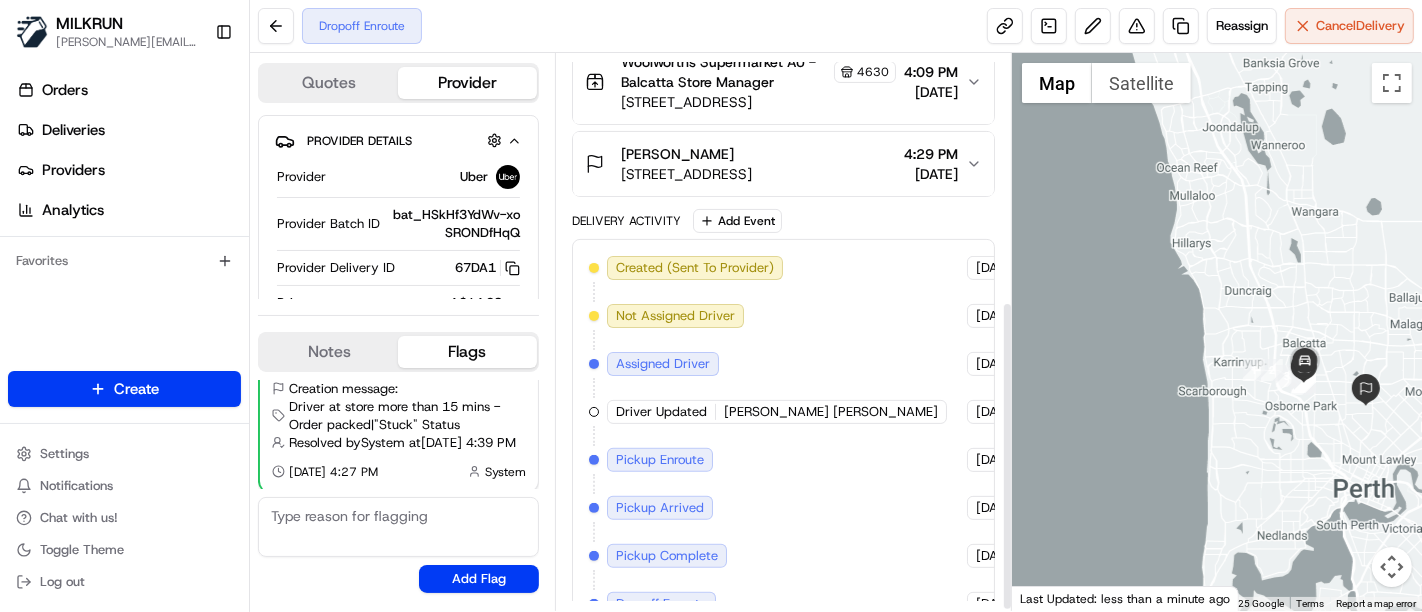 scroll, scrollTop: 448, scrollLeft: 0, axis: vertical 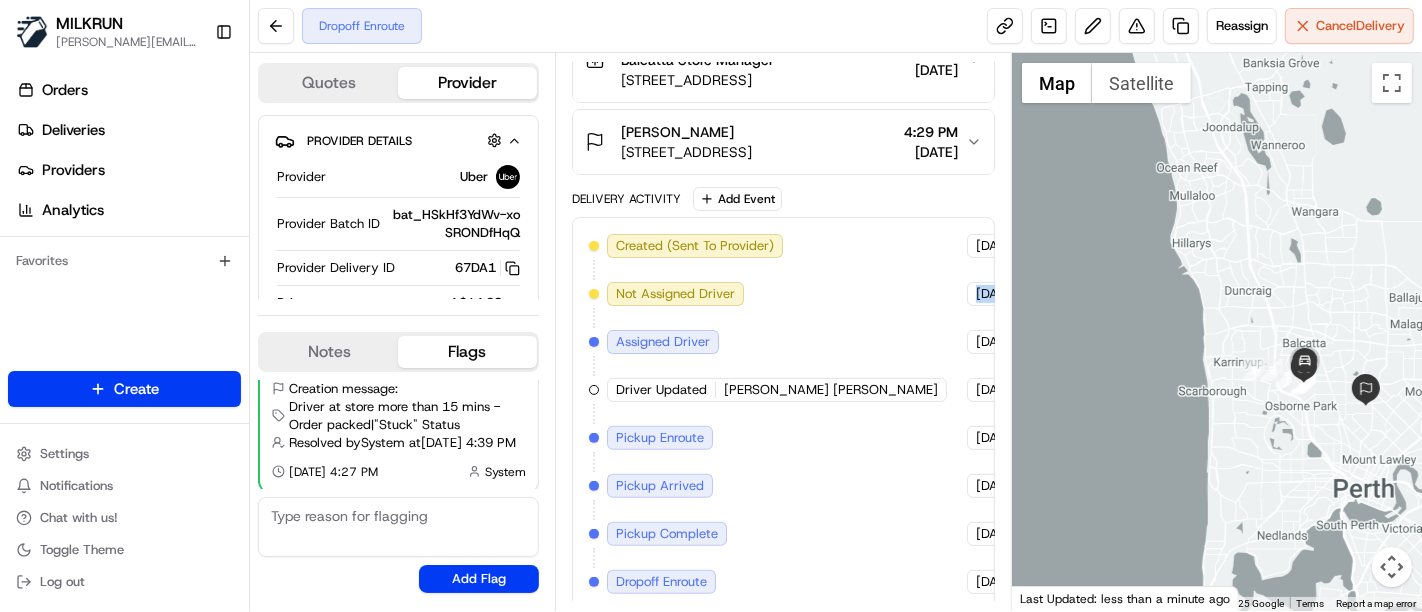 drag, startPoint x: 847, startPoint y: 275, endPoint x: 941, endPoint y: 275, distance: 94 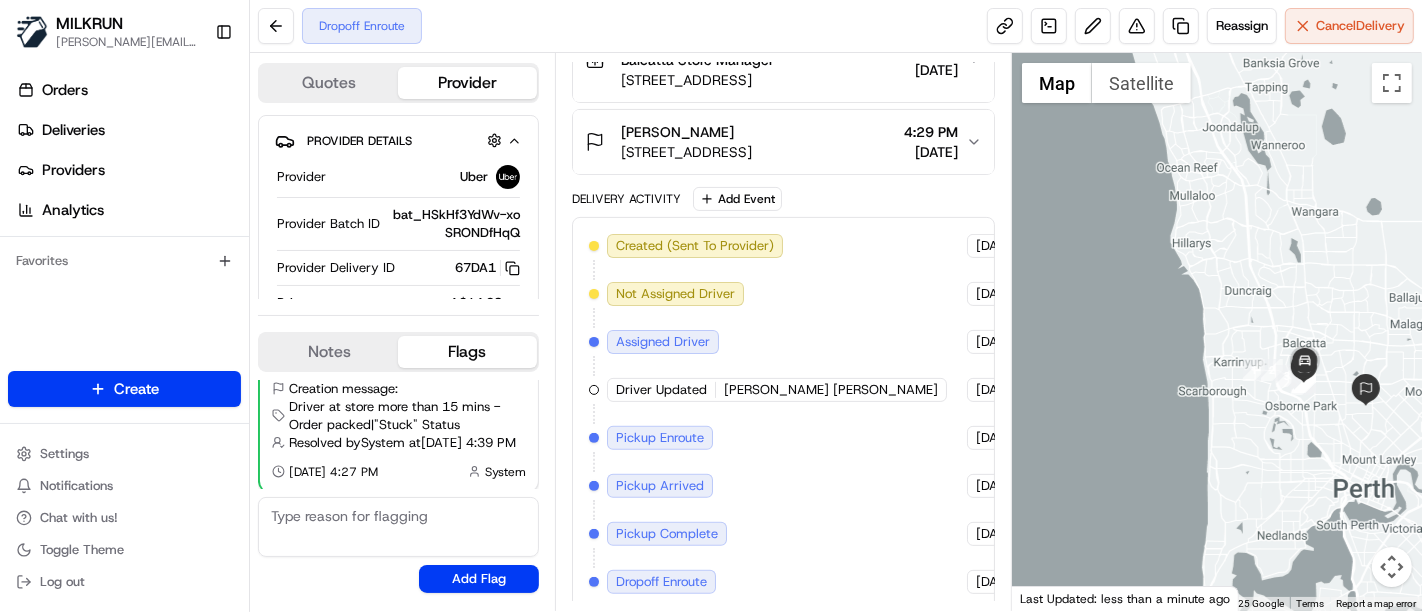 click on "[DATE]" at bounding box center [996, 246] 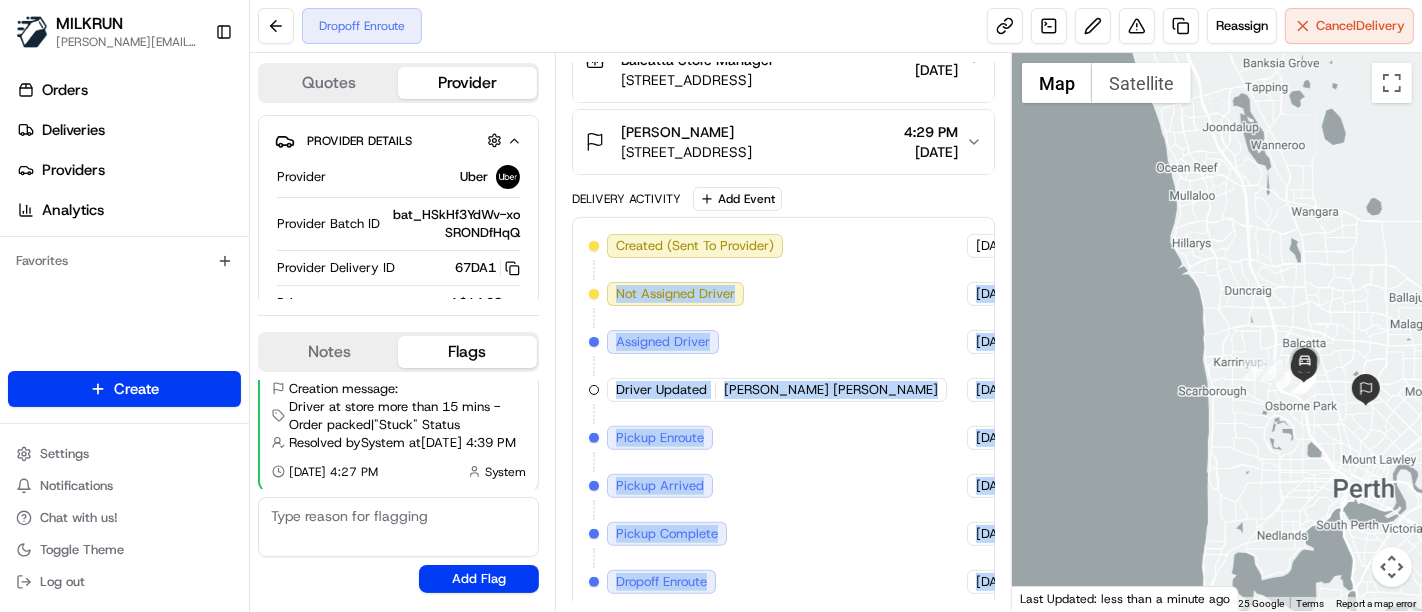 scroll, scrollTop: 448, scrollLeft: 78, axis: both 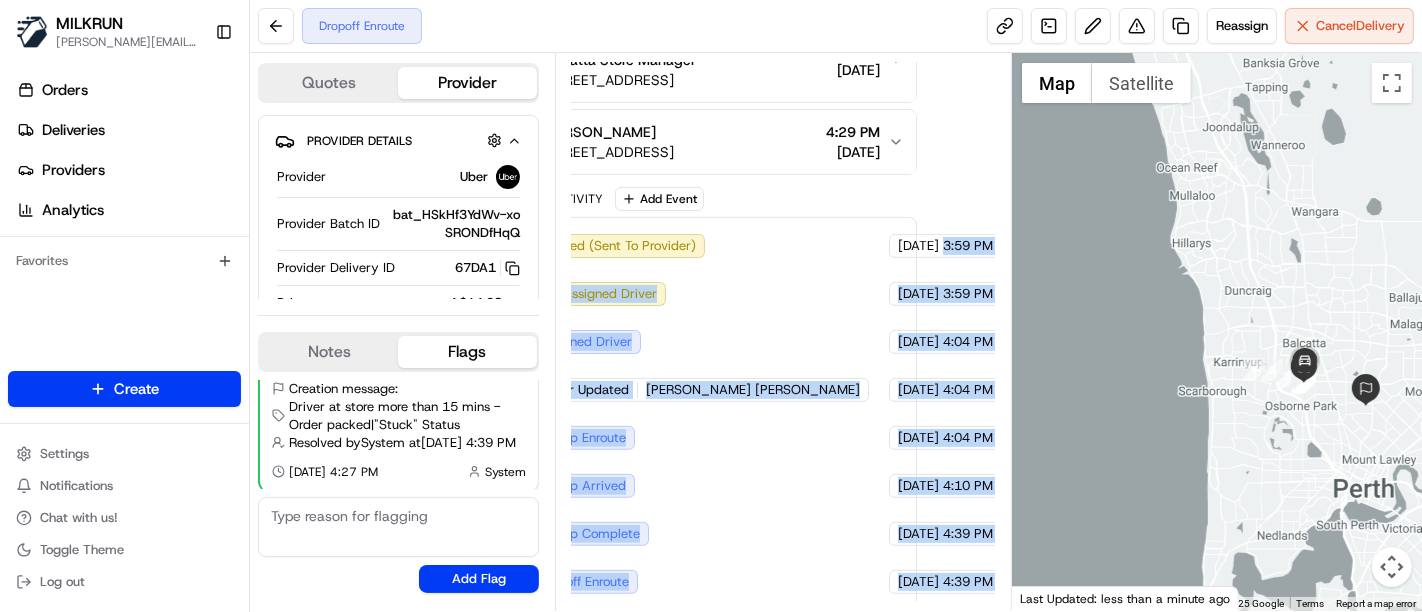 drag, startPoint x: 950, startPoint y: 241, endPoint x: 1002, endPoint y: 243, distance: 52.03845 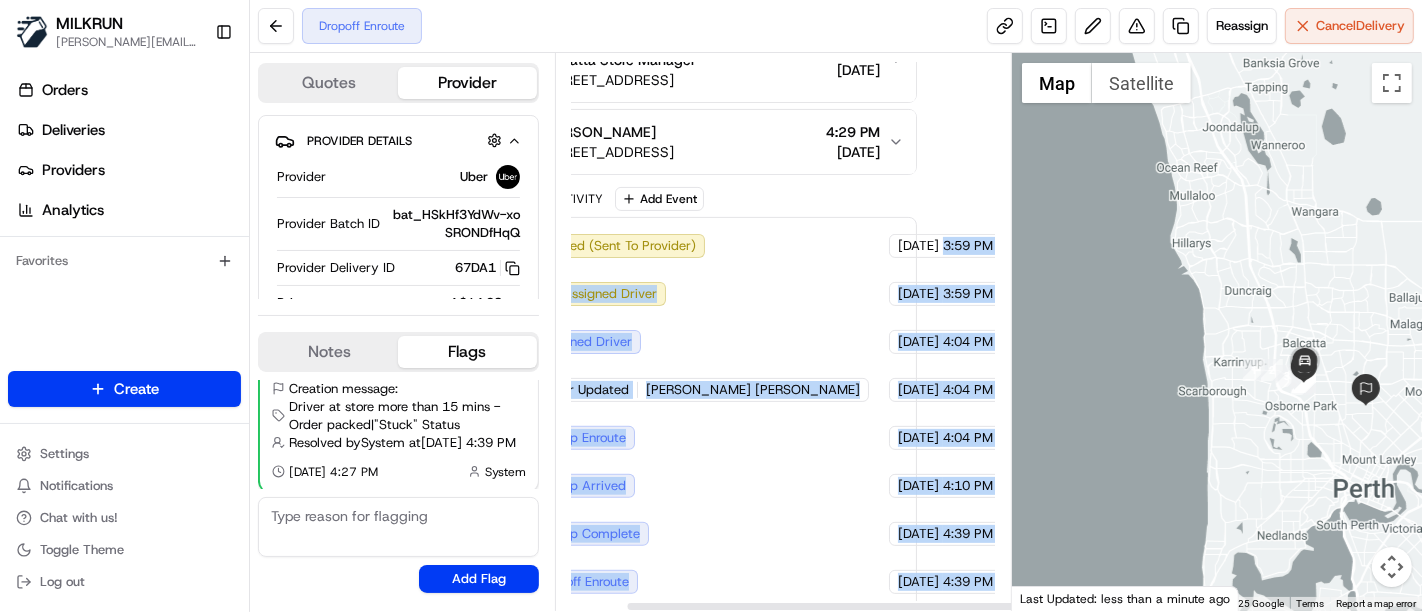 click on "Created (Sent To Provider) Uber [DATE] 3:59 PM AEST Not Assigned Driver Uber [DATE] 3:59 PM AEST Assigned Driver Uber [DATE] 4:04 PM AEST Driver Updated [PERSON_NAME] [PERSON_NAME] Uber [DATE] 4:04 PM AEST Pickup Enroute Uber [DATE] 4:04 PM AEST Pickup Arrived Uber [DATE] 4:10 PM AEST Pickup Complete Uber [DATE] 4:39 PM AEST Dropoff Enroute Uber [DATE] 4:39 PM AEST" at bounding box center (705, 414) 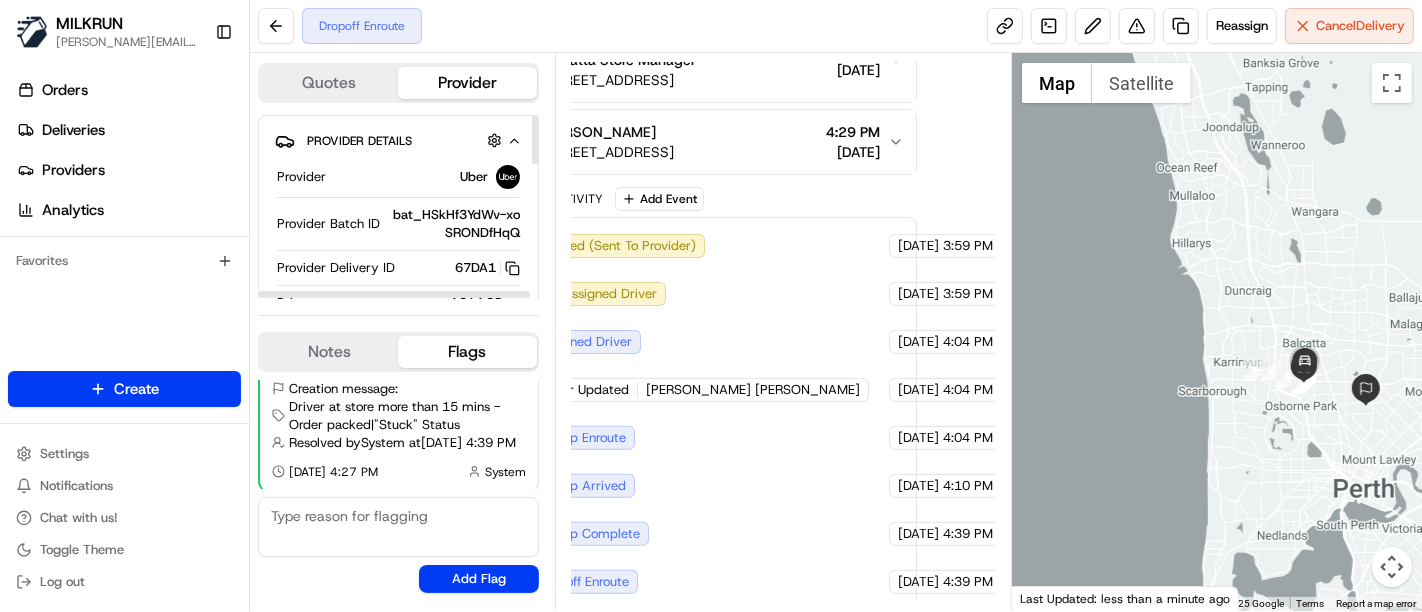 scroll, scrollTop: 448, scrollLeft: 77, axis: both 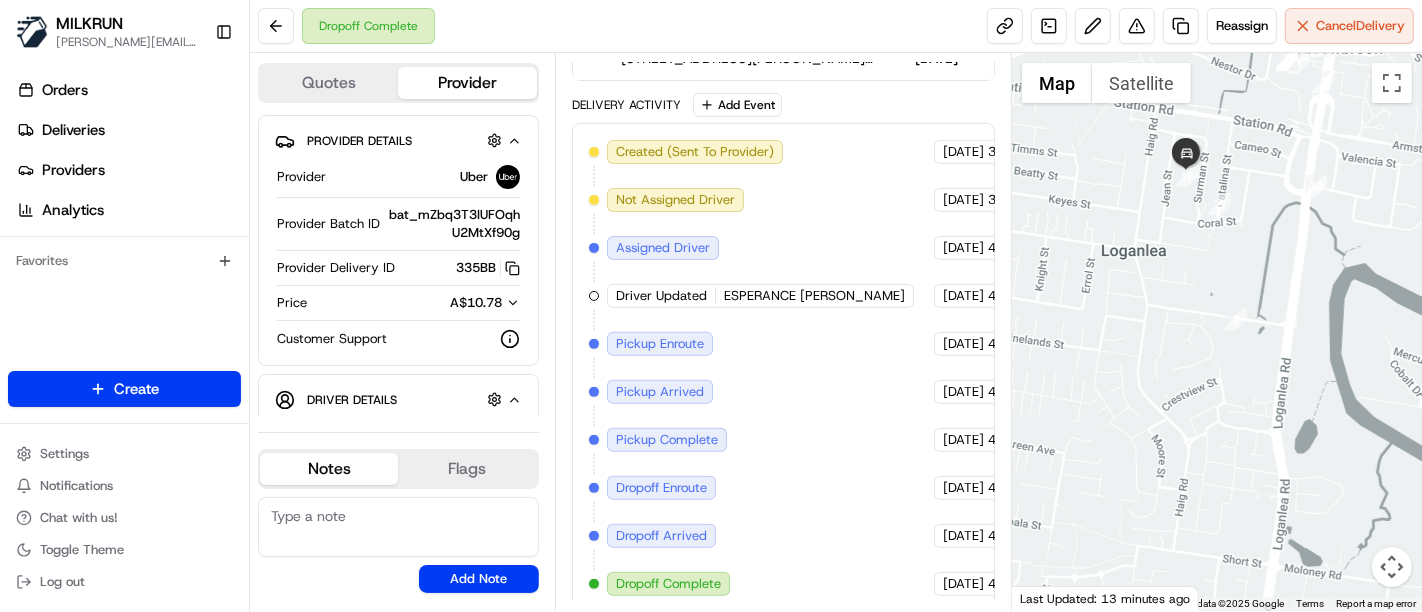 drag, startPoint x: 1353, startPoint y: 334, endPoint x: 814, endPoint y: 508, distance: 566.38947 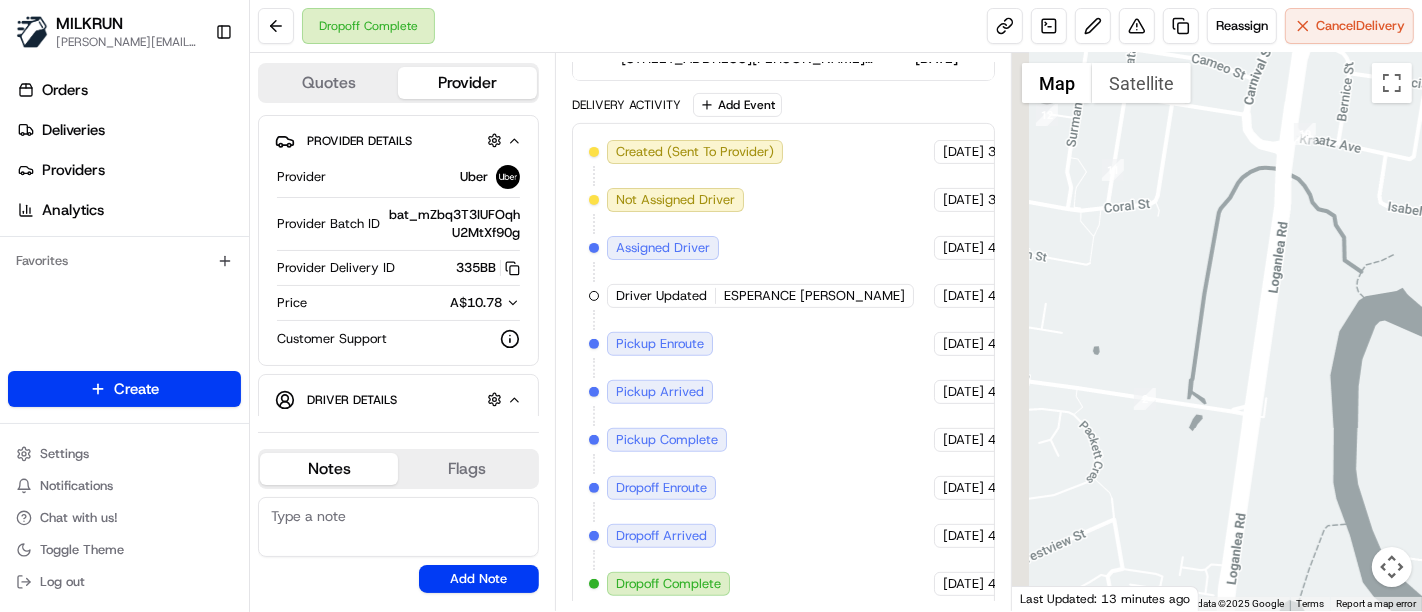 drag, startPoint x: 1260, startPoint y: 212, endPoint x: 1400, endPoint y: 361, distance: 204.45293 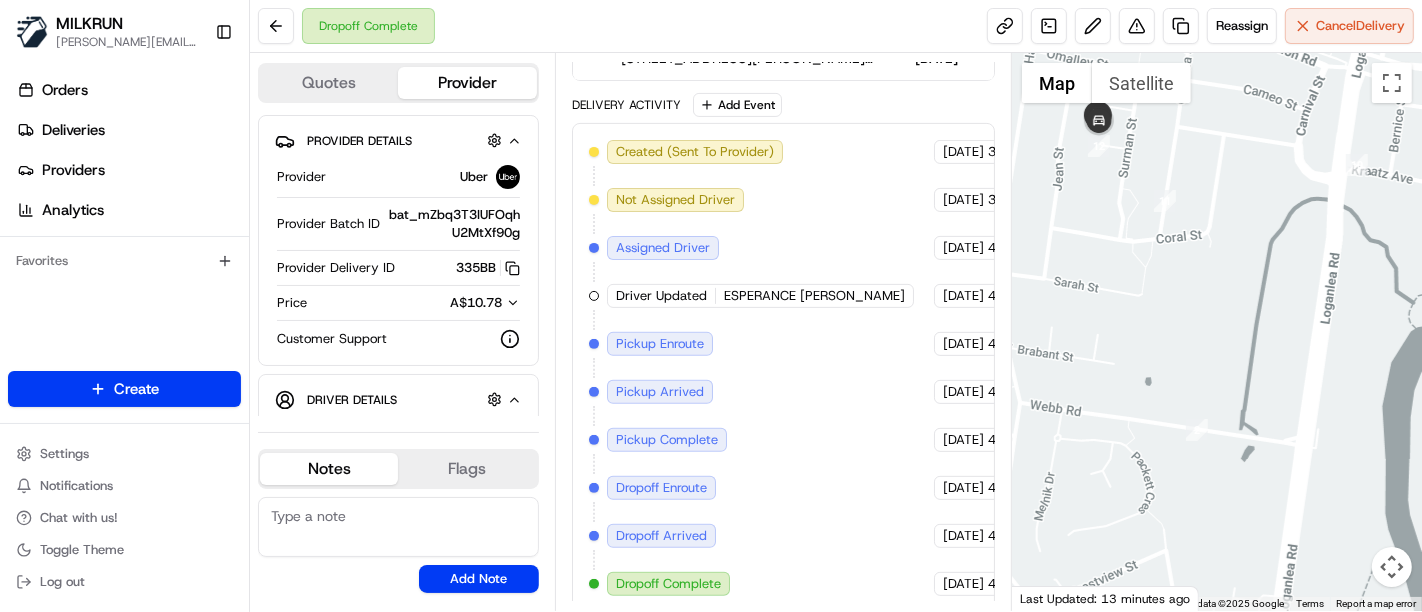 drag, startPoint x: 1113, startPoint y: 201, endPoint x: 1191, endPoint y: 378, distance: 193.42441 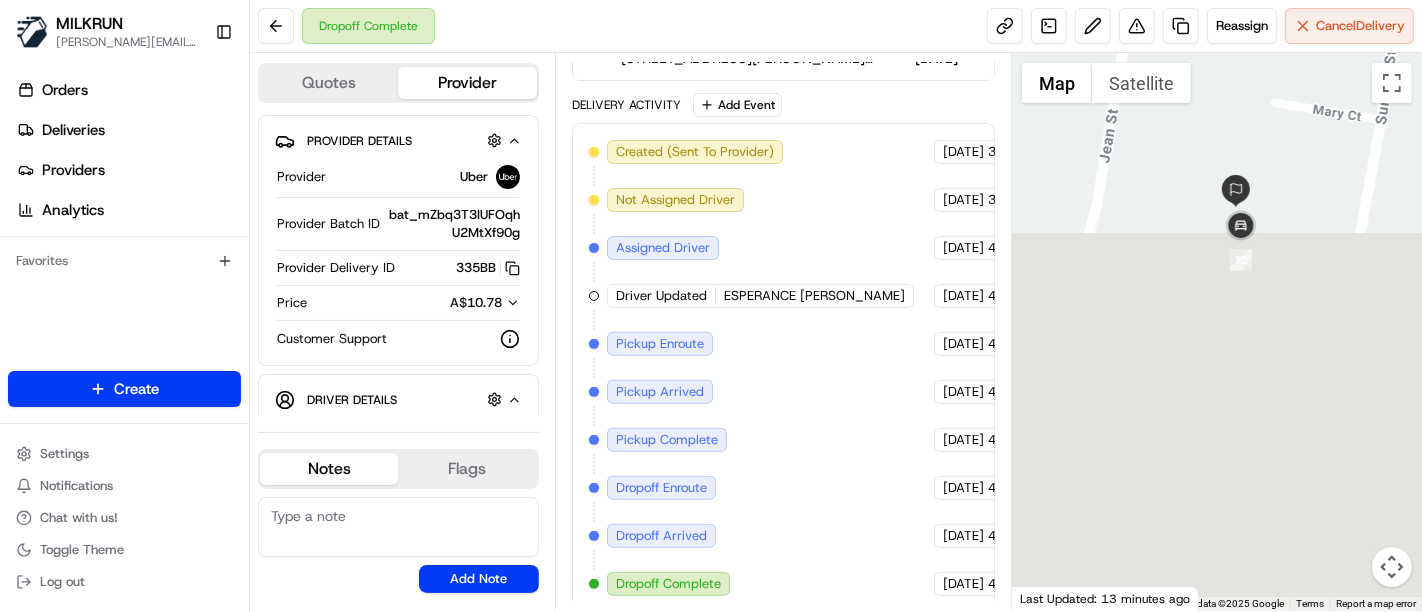 drag, startPoint x: 1342, startPoint y: 212, endPoint x: 1238, endPoint y: -108, distance: 336.47586 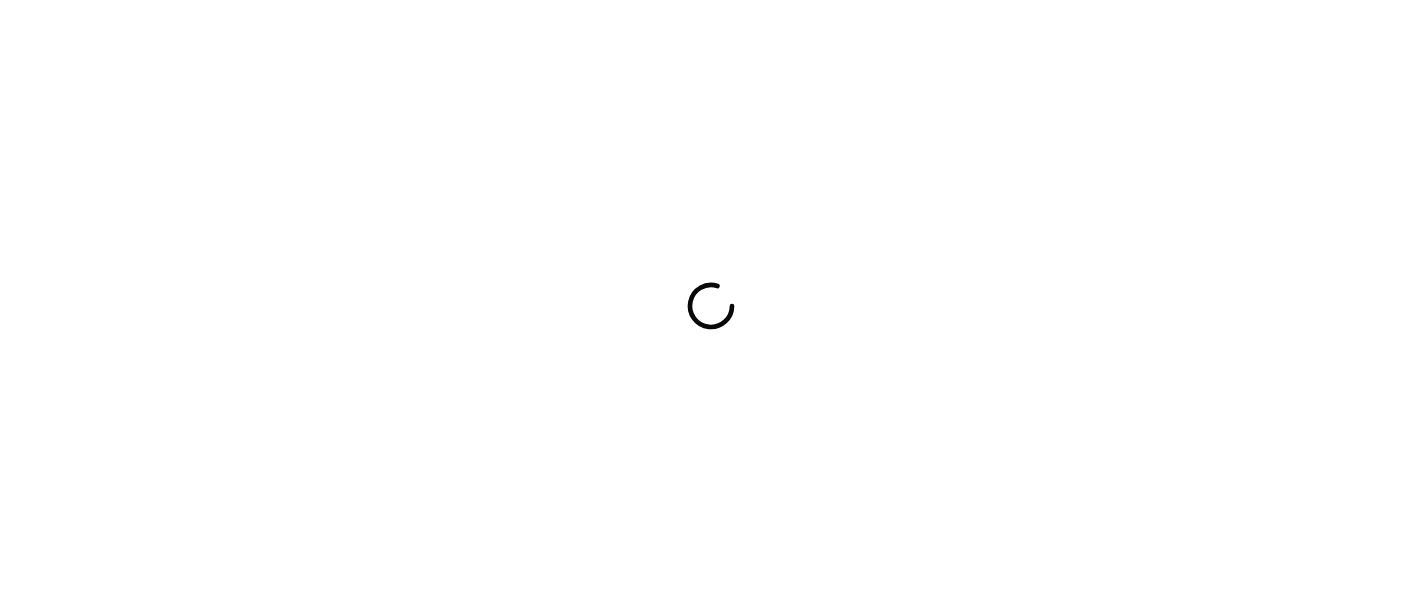 scroll, scrollTop: 0, scrollLeft: 0, axis: both 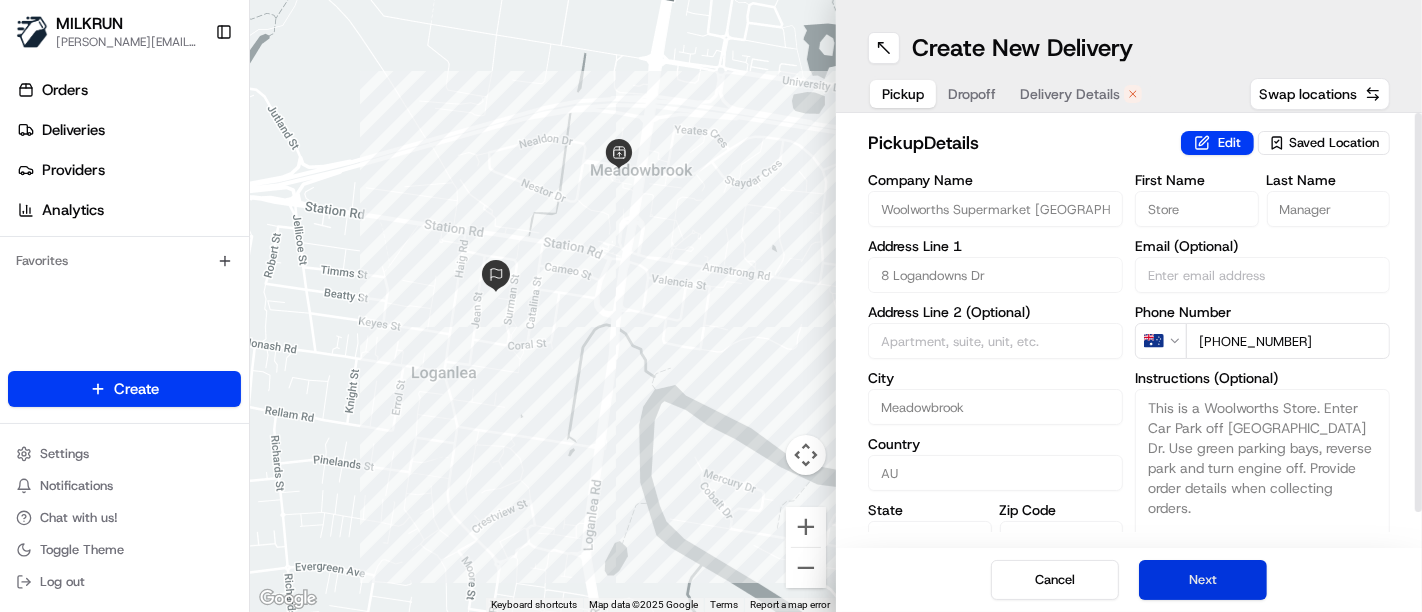 click on "Next" at bounding box center [1203, 580] 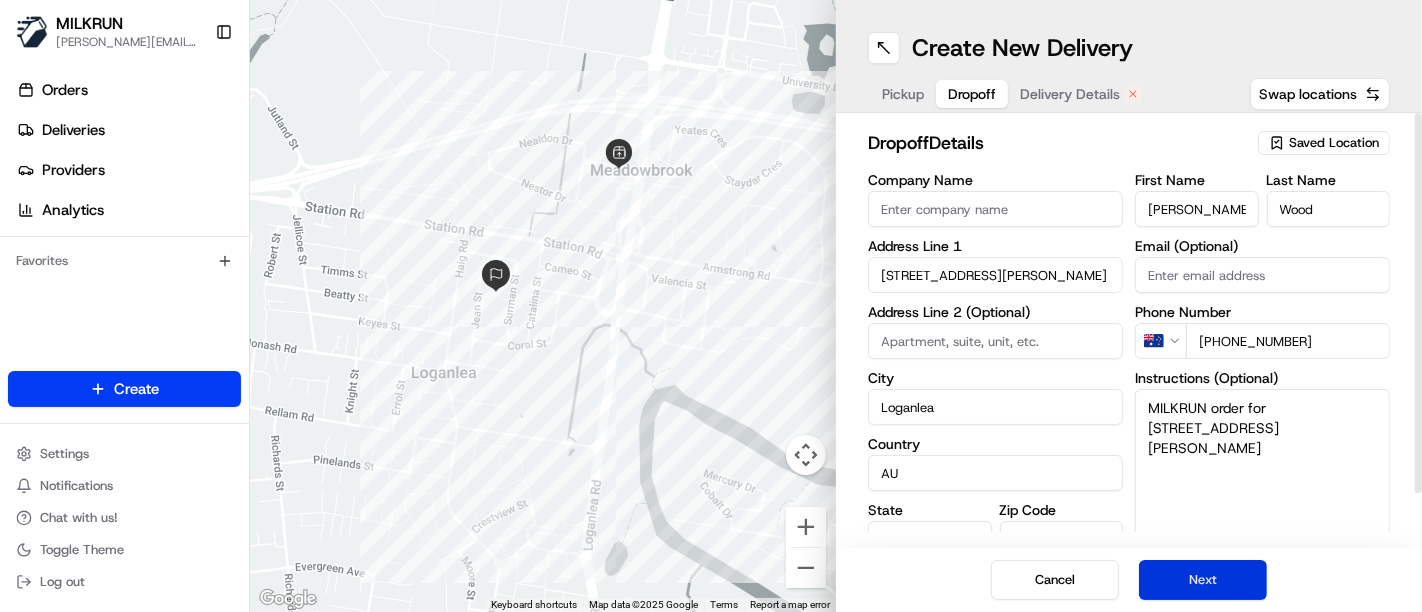 click on "Next" at bounding box center [1203, 580] 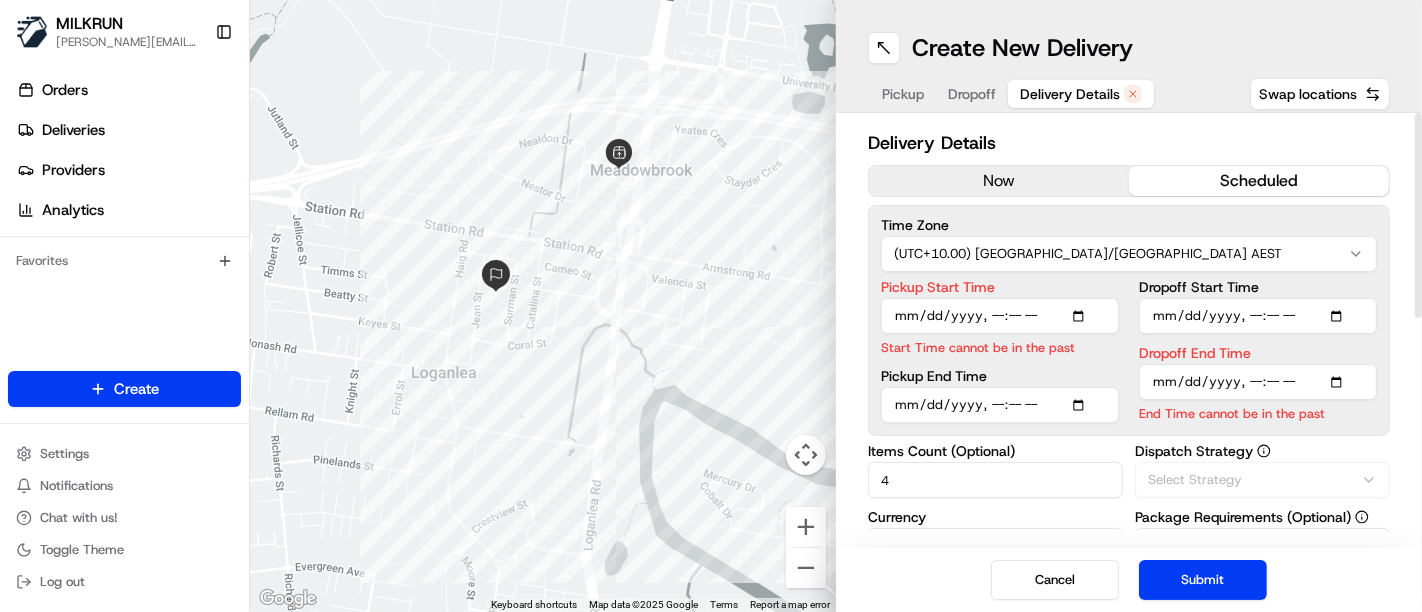 click on "now" at bounding box center (999, 181) 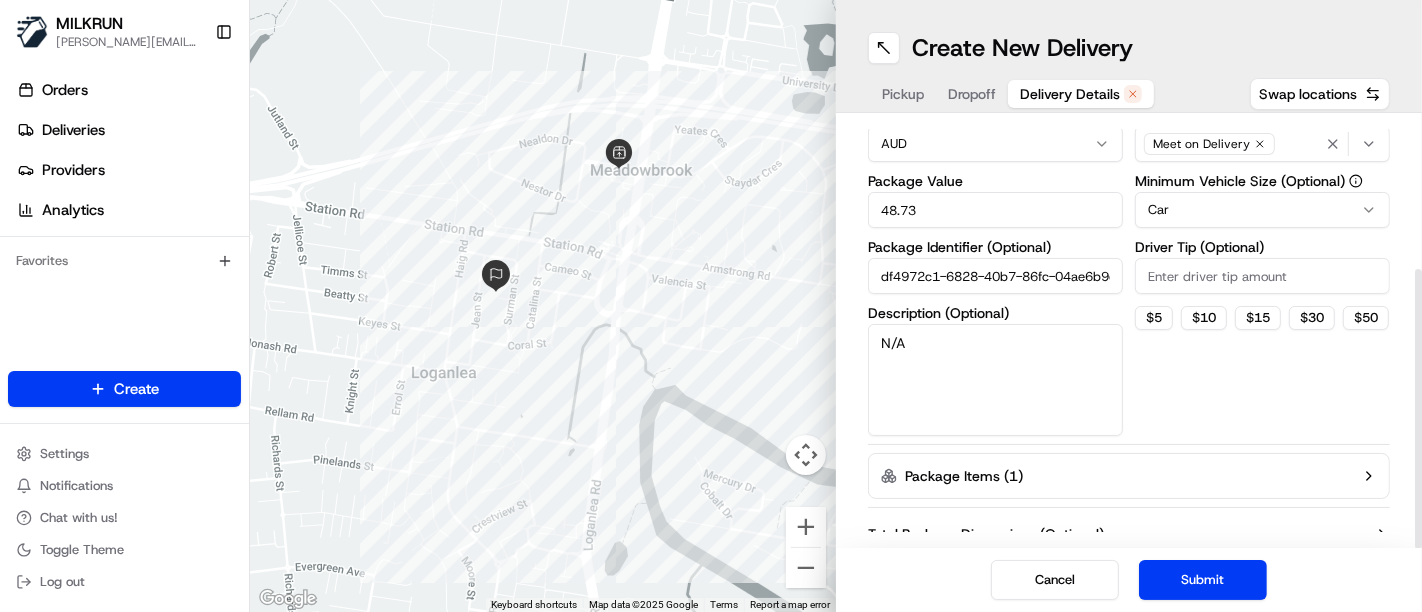 scroll, scrollTop: 225, scrollLeft: 0, axis: vertical 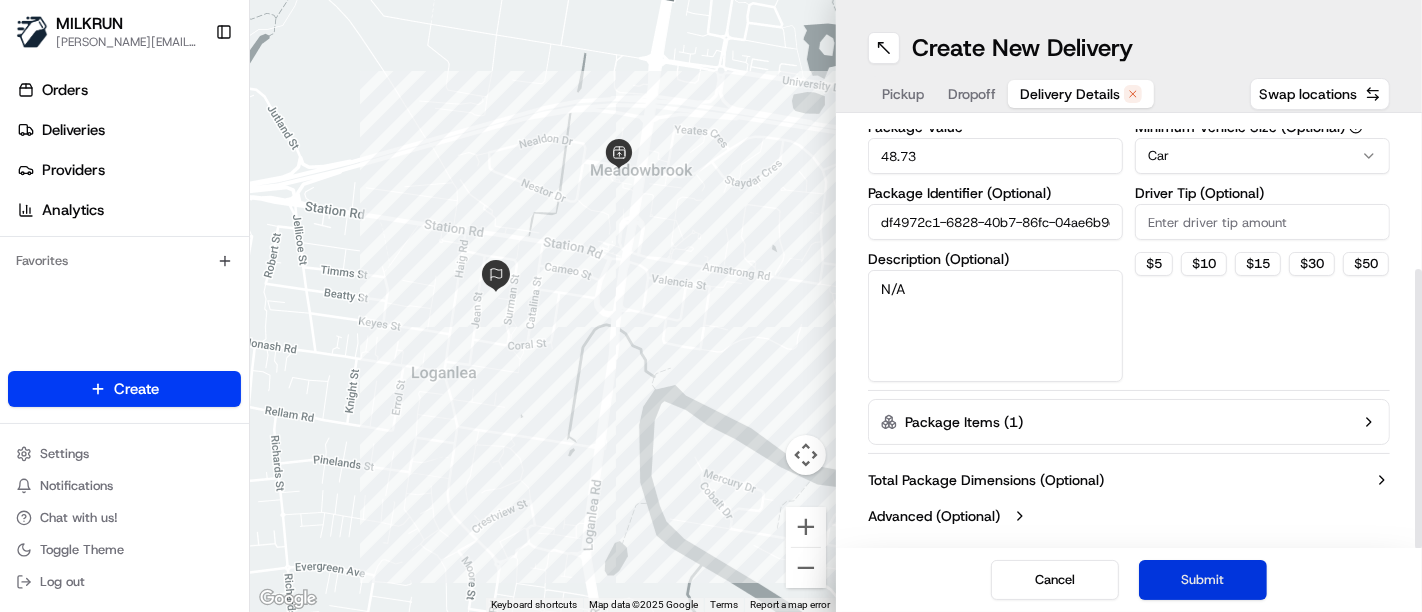 click on "Submit" at bounding box center (1203, 580) 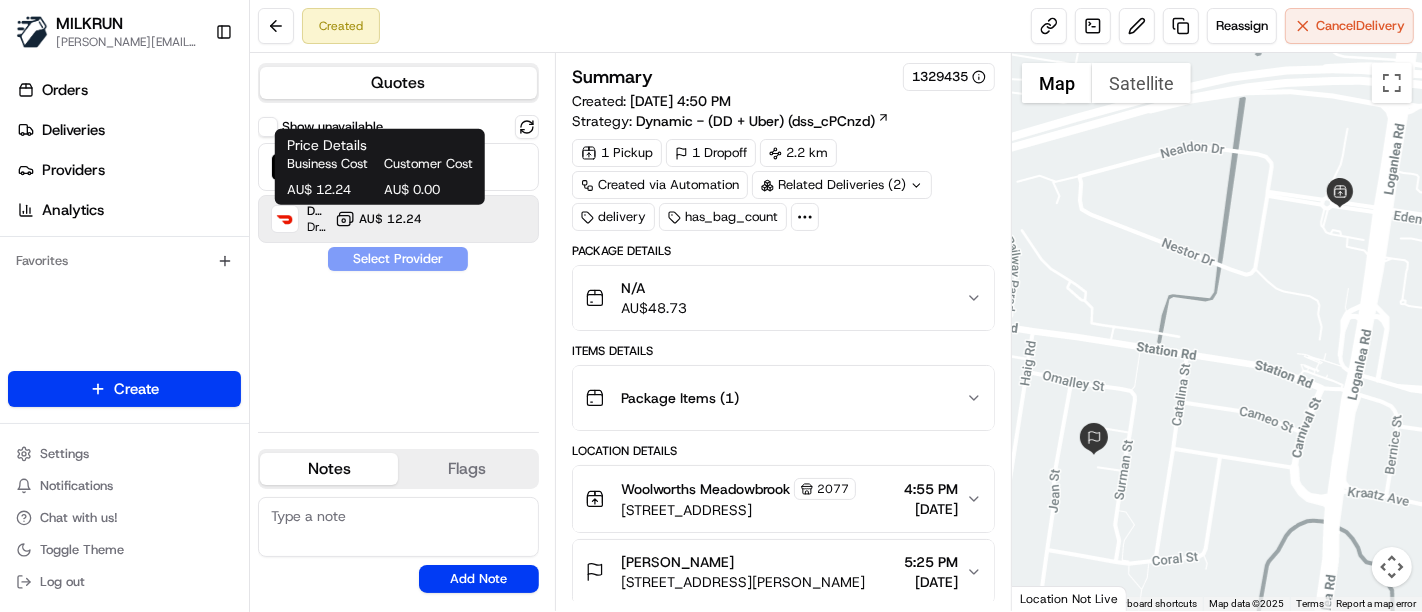 click on "Price Details Business Cost Customer Cost AU$   12.24 AU$   0.00 Price Details Business Cost Customer Cost AU$   12.24 AU$   0.00" at bounding box center (380, 167) 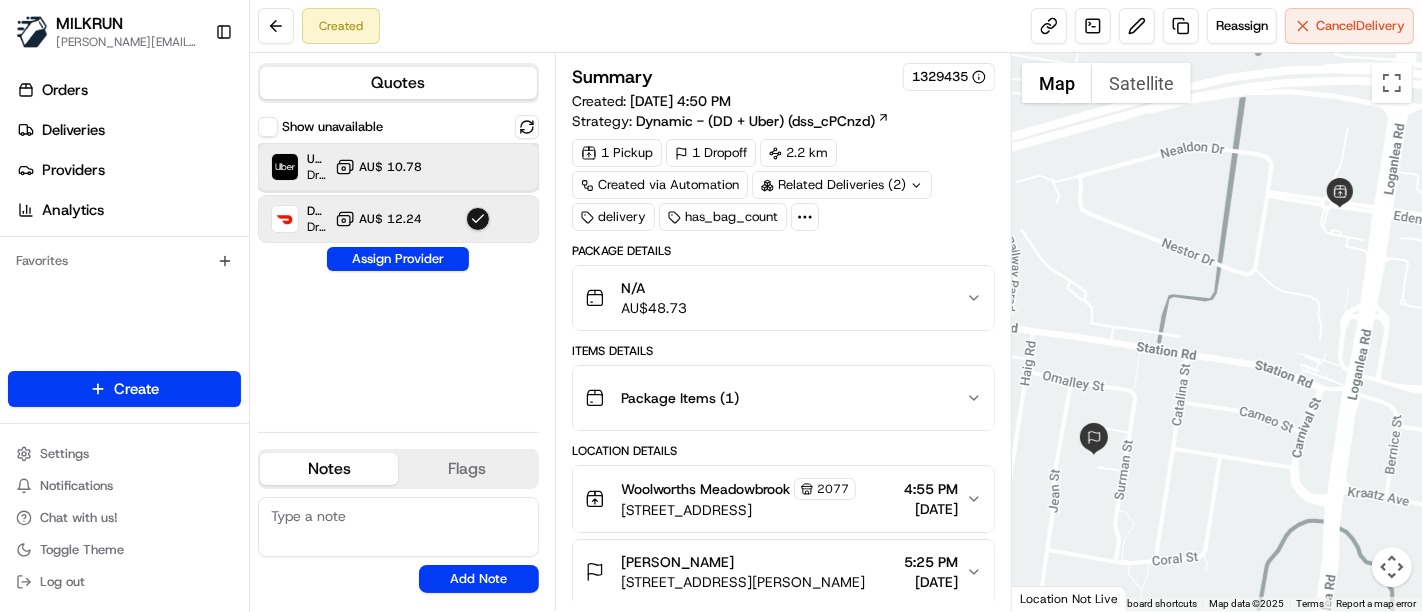 click on "Uber Dropoff ETA   28 minutes AU$   10.78" at bounding box center [398, 167] 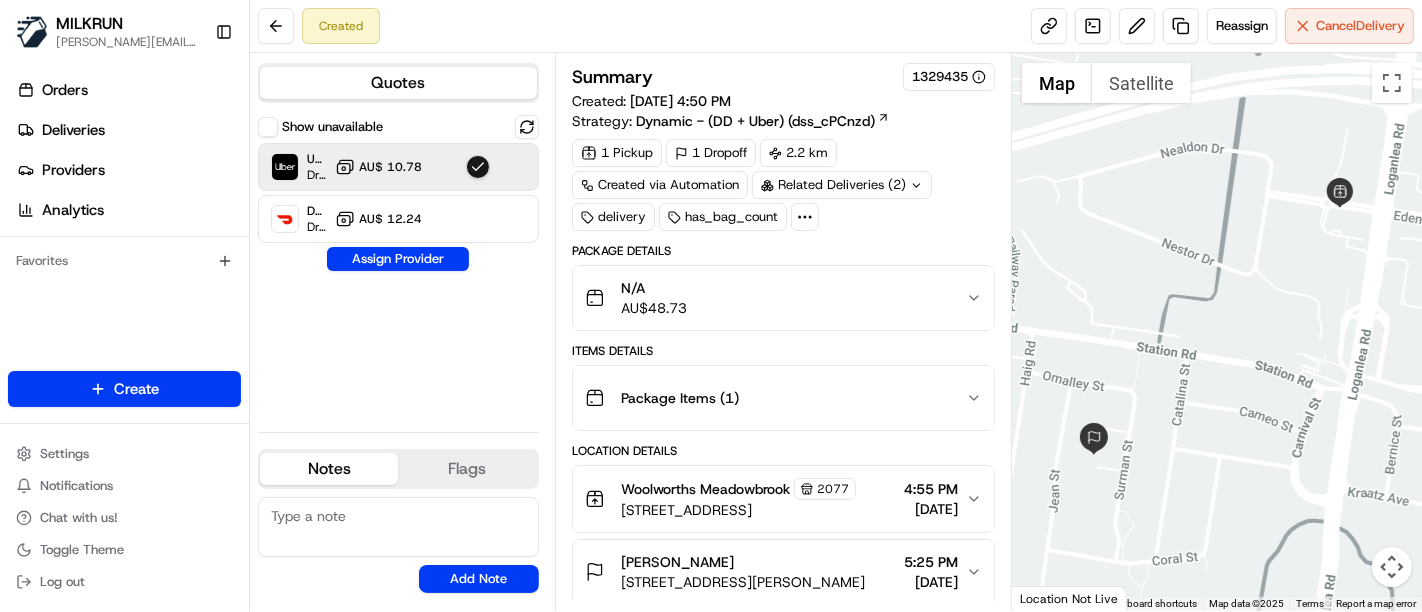 drag, startPoint x: 460, startPoint y: 350, endPoint x: 451, endPoint y: 281, distance: 69.58448 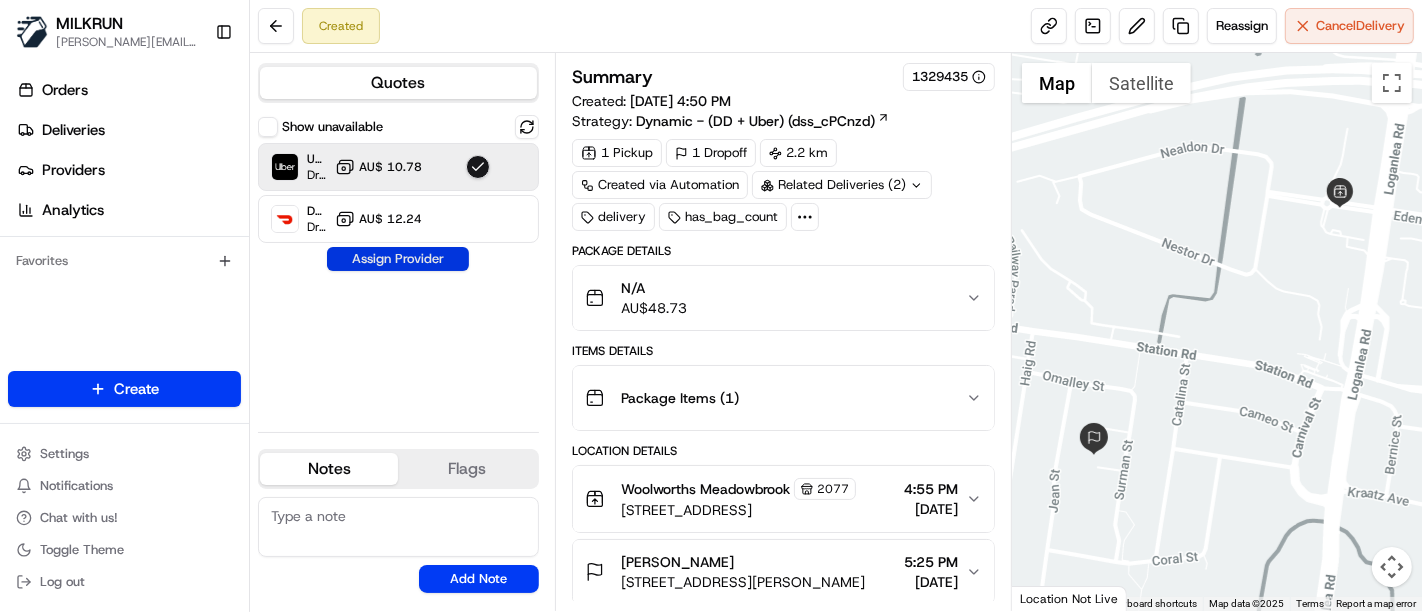 click on "Assign Provider" at bounding box center [398, 259] 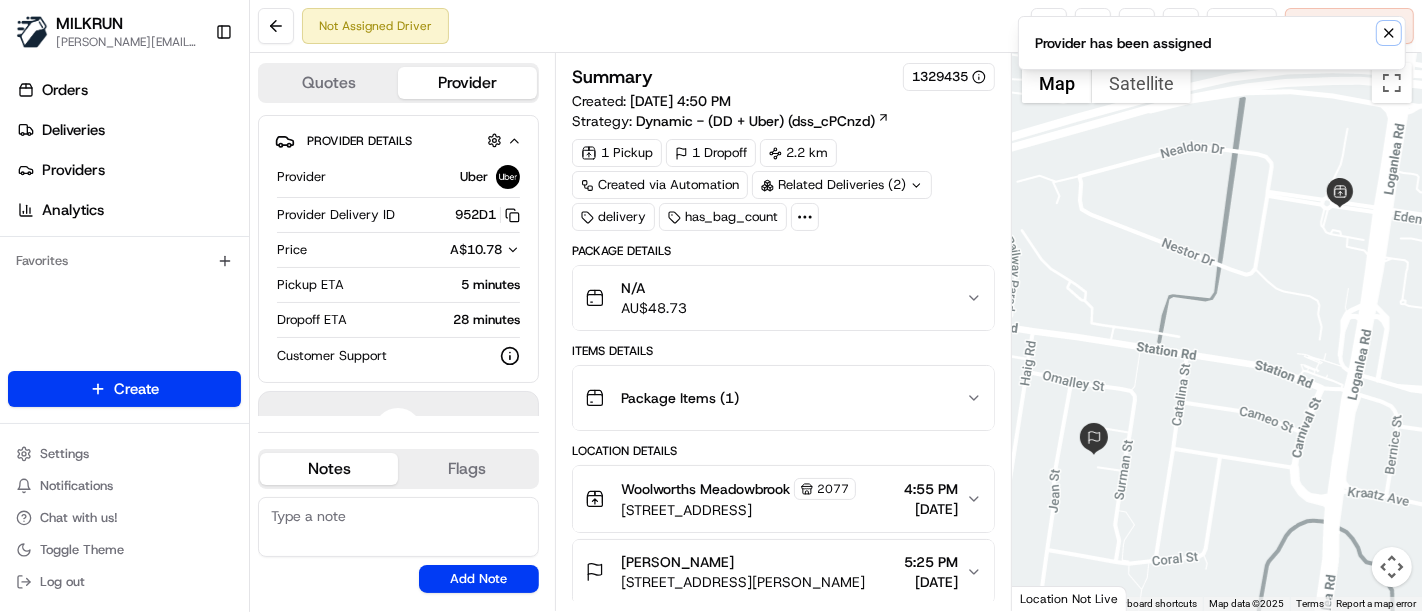 drag, startPoint x: 1385, startPoint y: 23, endPoint x: 1392, endPoint y: 43, distance: 21.189621 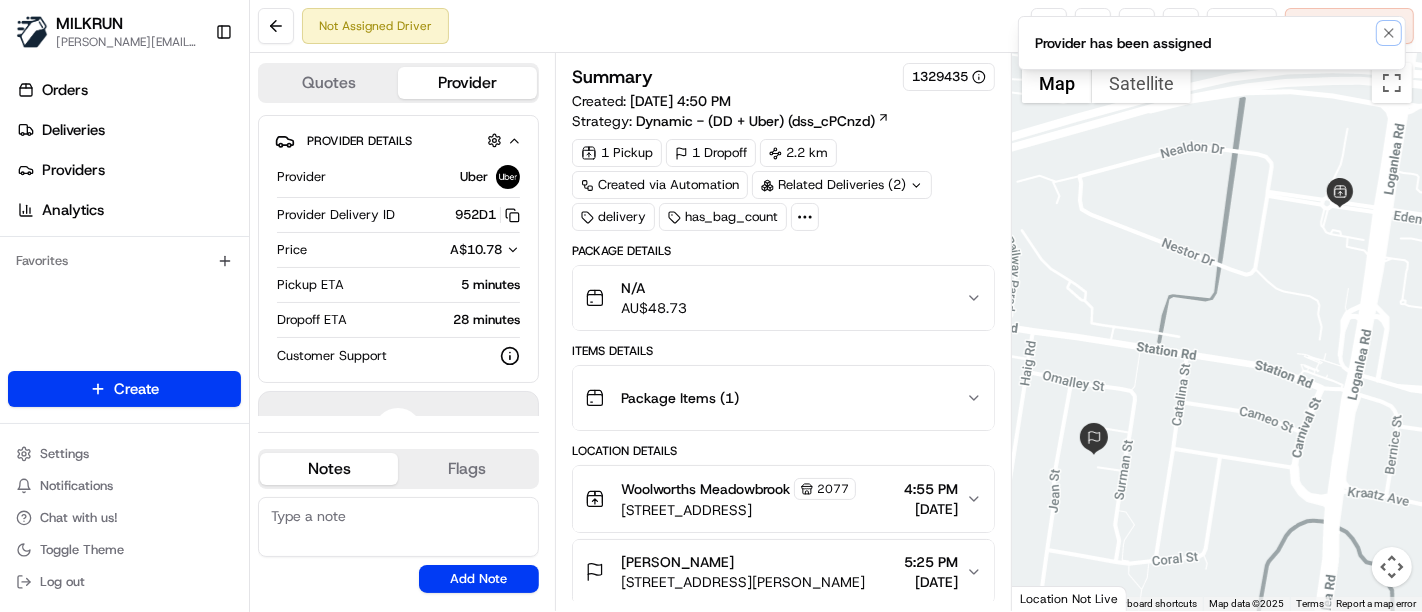 drag, startPoint x: 1390, startPoint y: 35, endPoint x: 1317, endPoint y: 80, distance: 85.75546 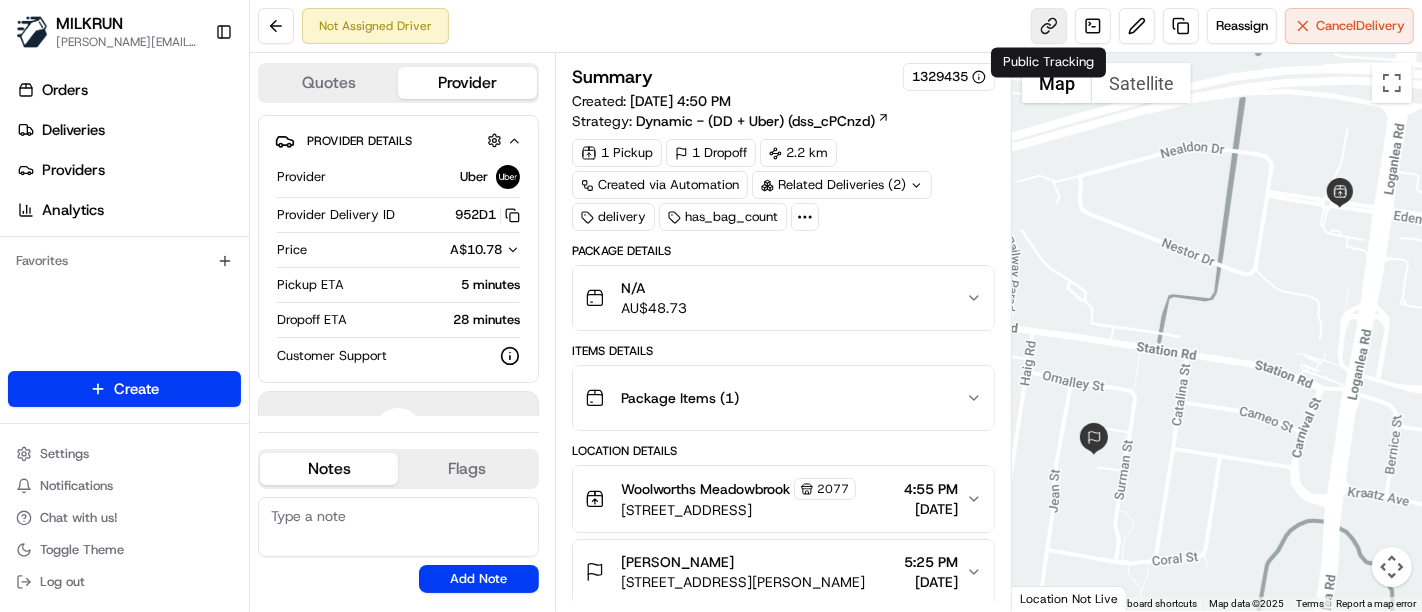 click at bounding box center [1049, 26] 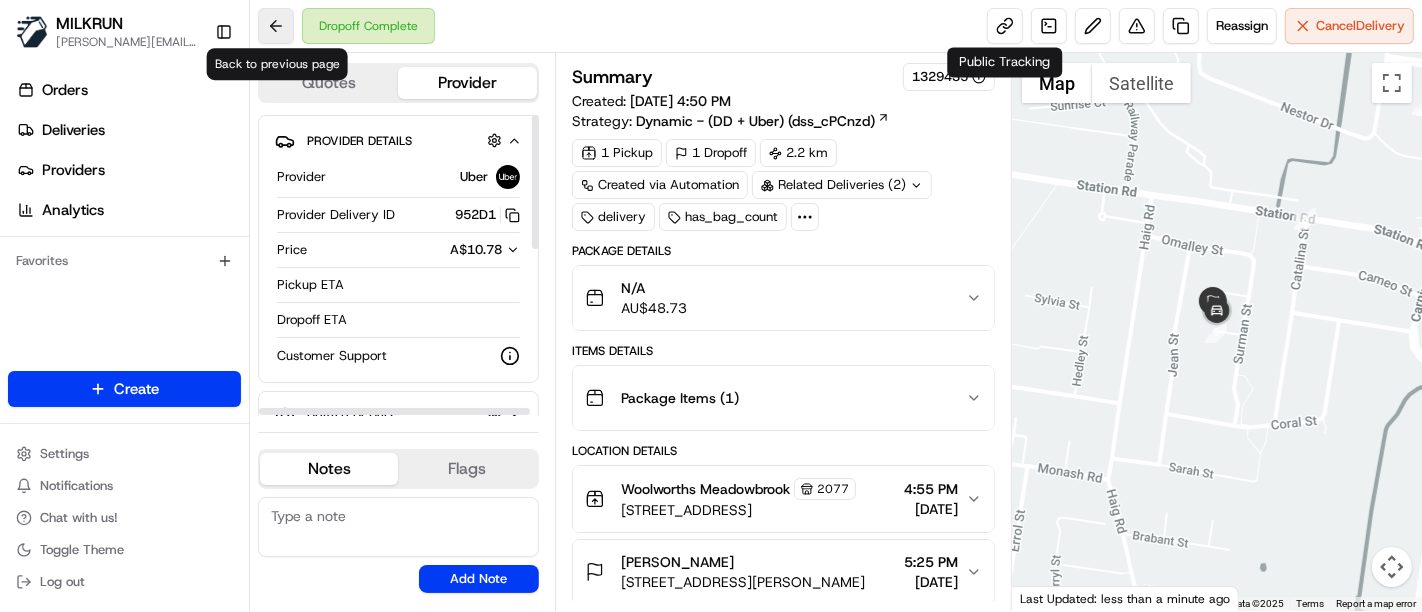 click at bounding box center [276, 26] 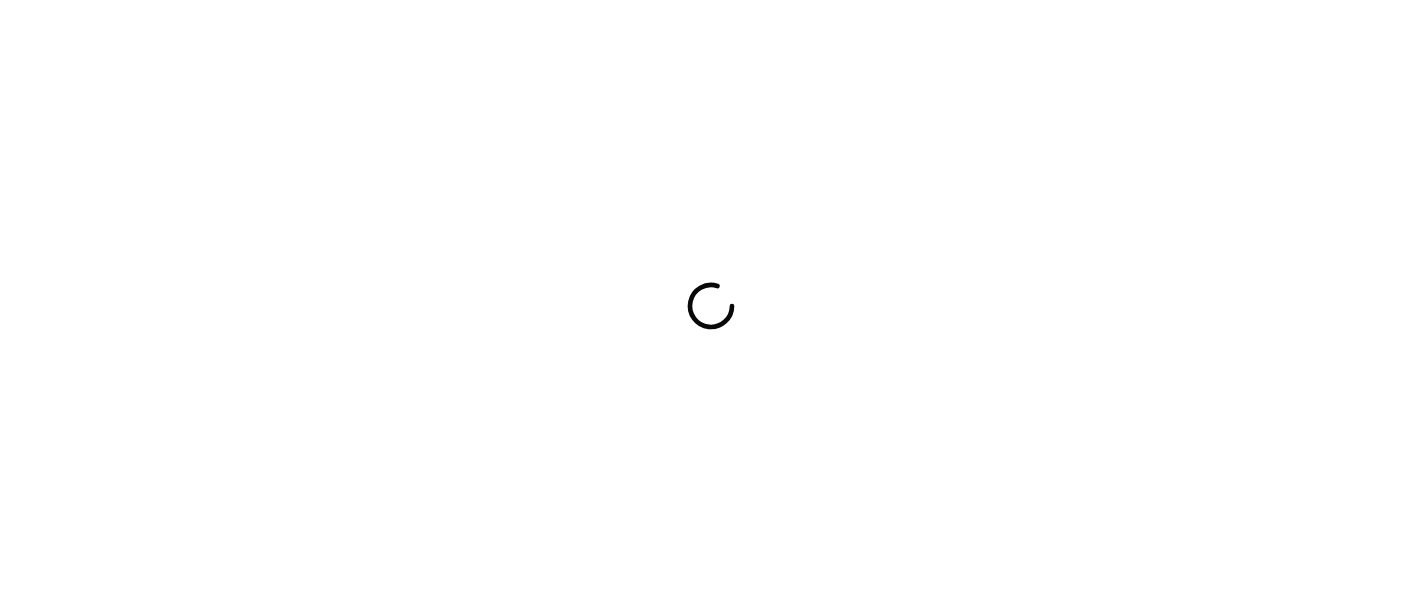 scroll, scrollTop: 0, scrollLeft: 0, axis: both 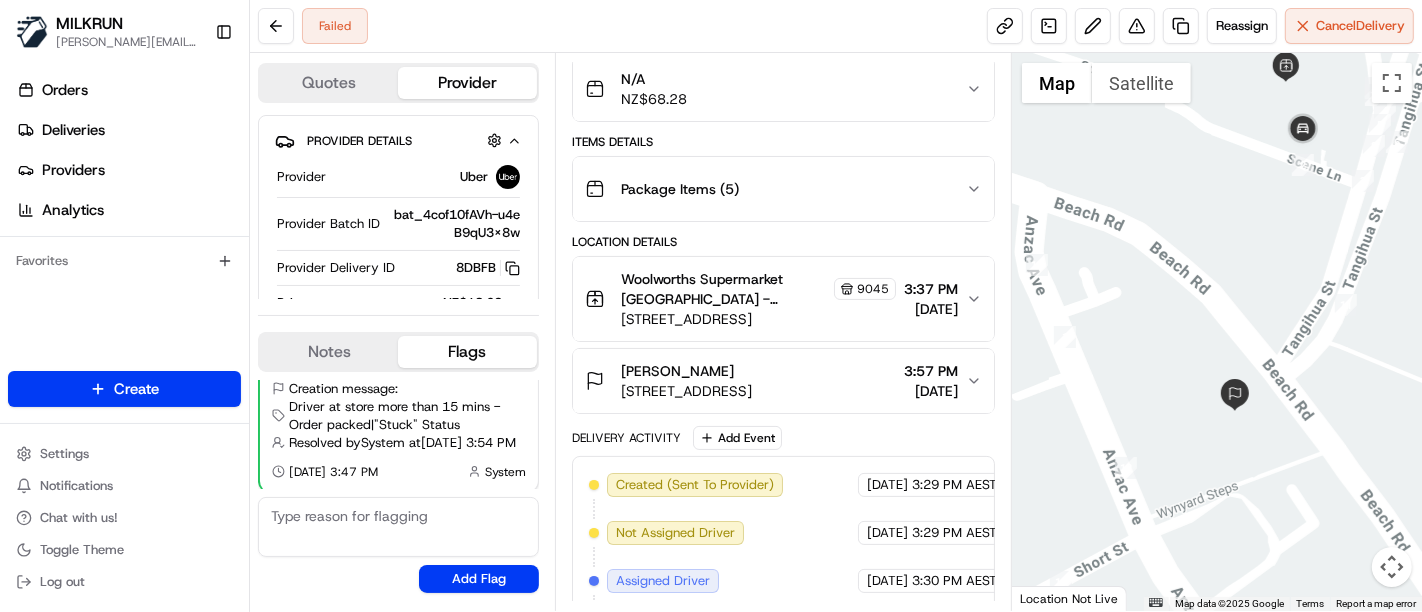 click on "Woolworths Supermarket [GEOGRAPHIC_DATA] - [GEOGRAPHIC_DATA] Store Manager" at bounding box center [725, 289] 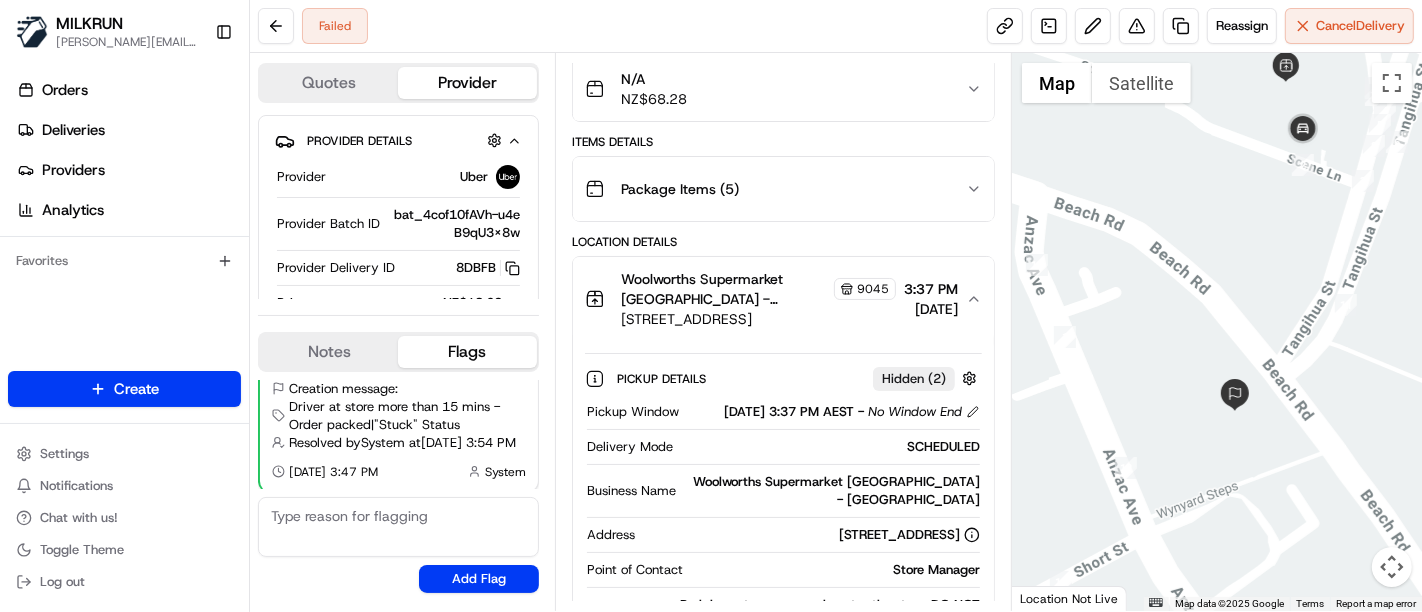 click on "Package Items ( 5 )" at bounding box center [783, 189] 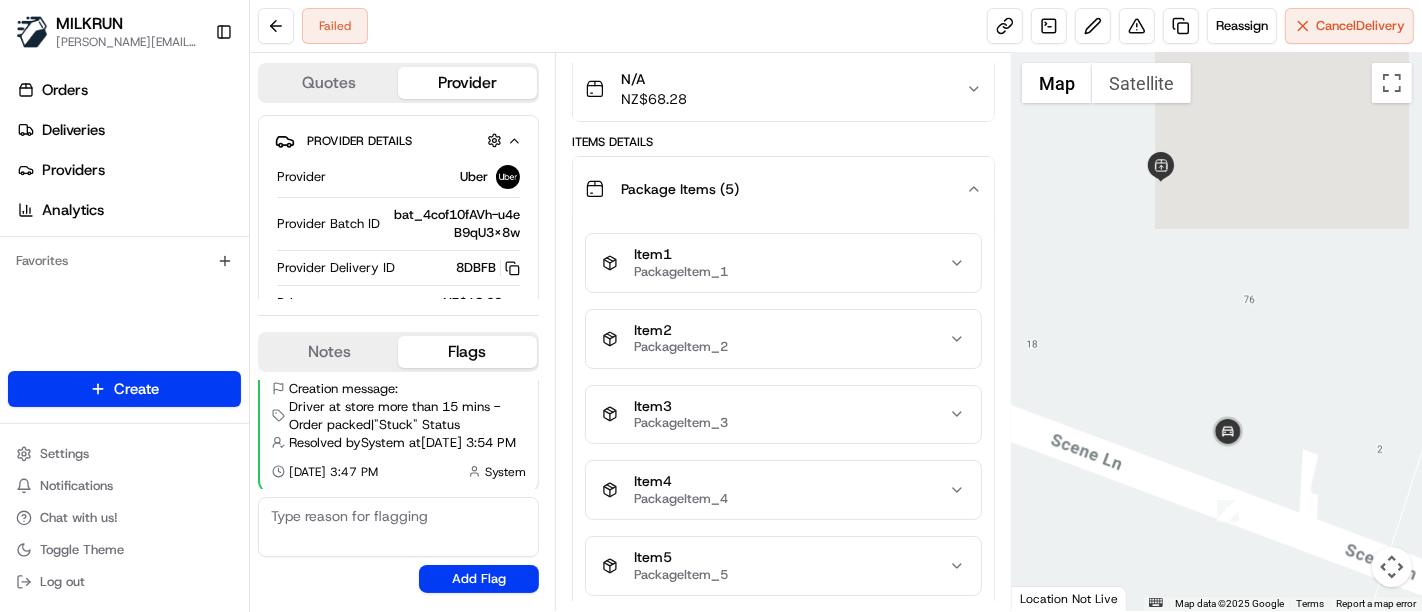 drag, startPoint x: 1331, startPoint y: 227, endPoint x: 1314, endPoint y: 626, distance: 399.362 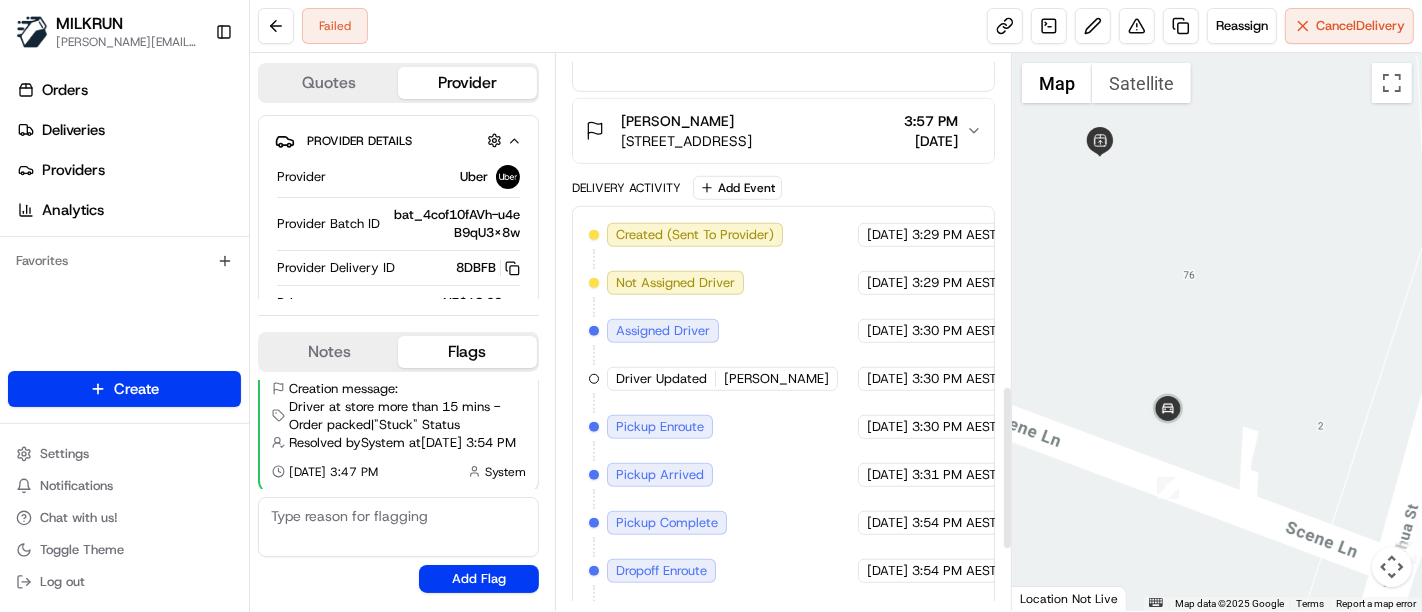 scroll, scrollTop: 1343, scrollLeft: 0, axis: vertical 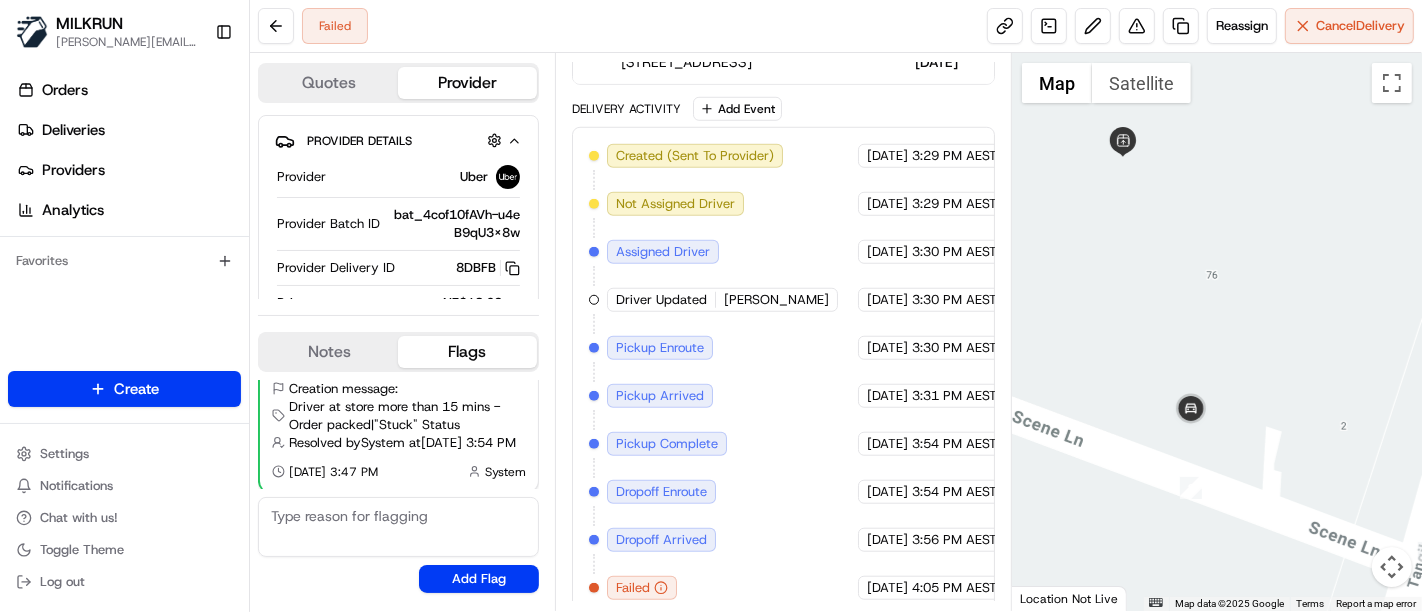 drag, startPoint x: 1217, startPoint y: 453, endPoint x: 1242, endPoint y: 453, distance: 25 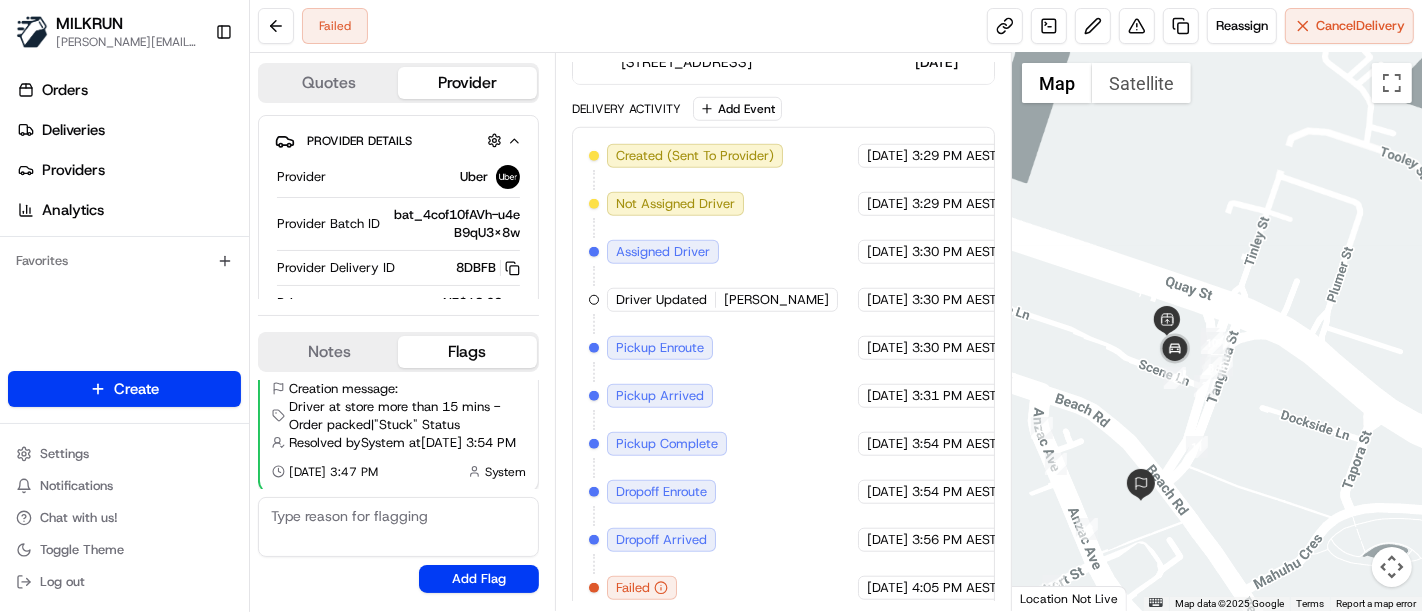 drag, startPoint x: 1212, startPoint y: 506, endPoint x: 1147, endPoint y: 280, distance: 235.16165 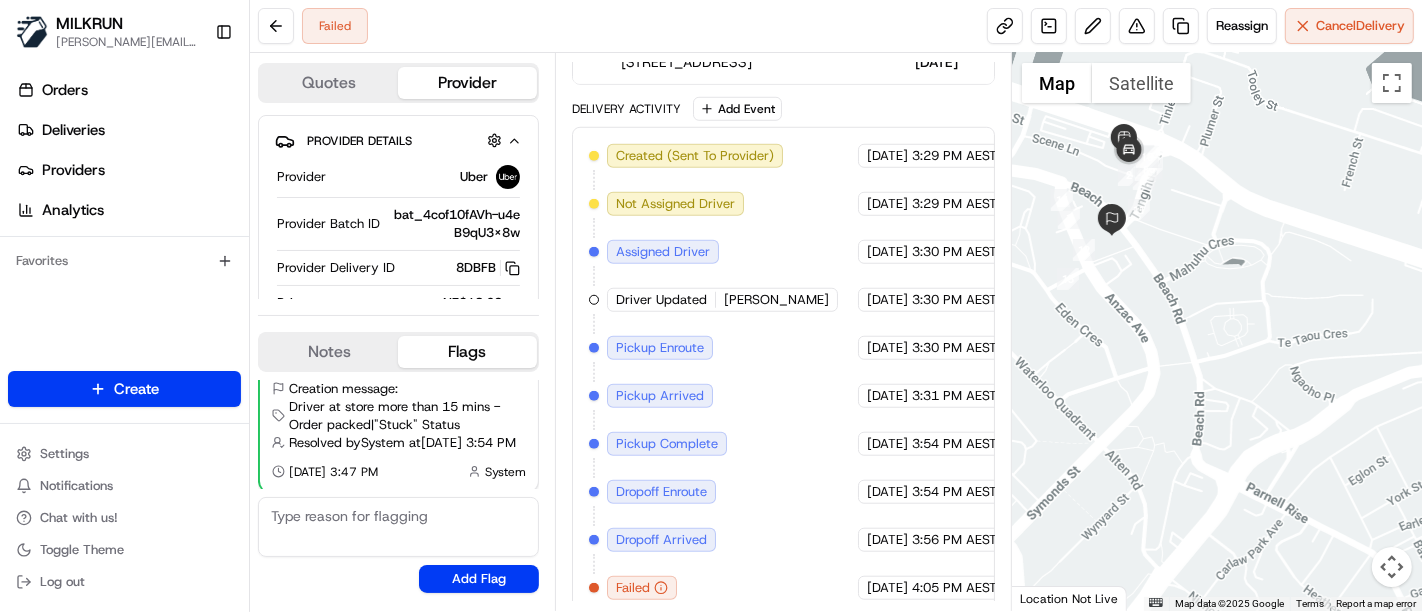 drag, startPoint x: 1134, startPoint y: 282, endPoint x: 1199, endPoint y: 288, distance: 65.27634 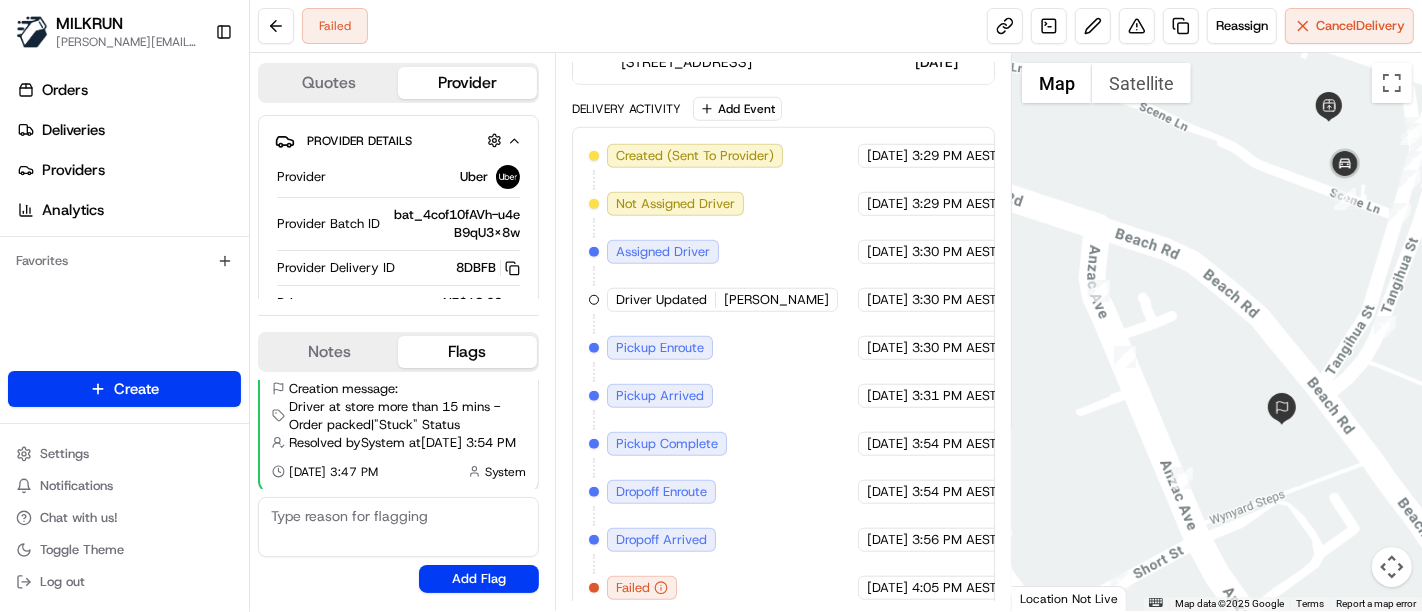 drag, startPoint x: 1195, startPoint y: 302, endPoint x: 1283, endPoint y: 370, distance: 111.21151 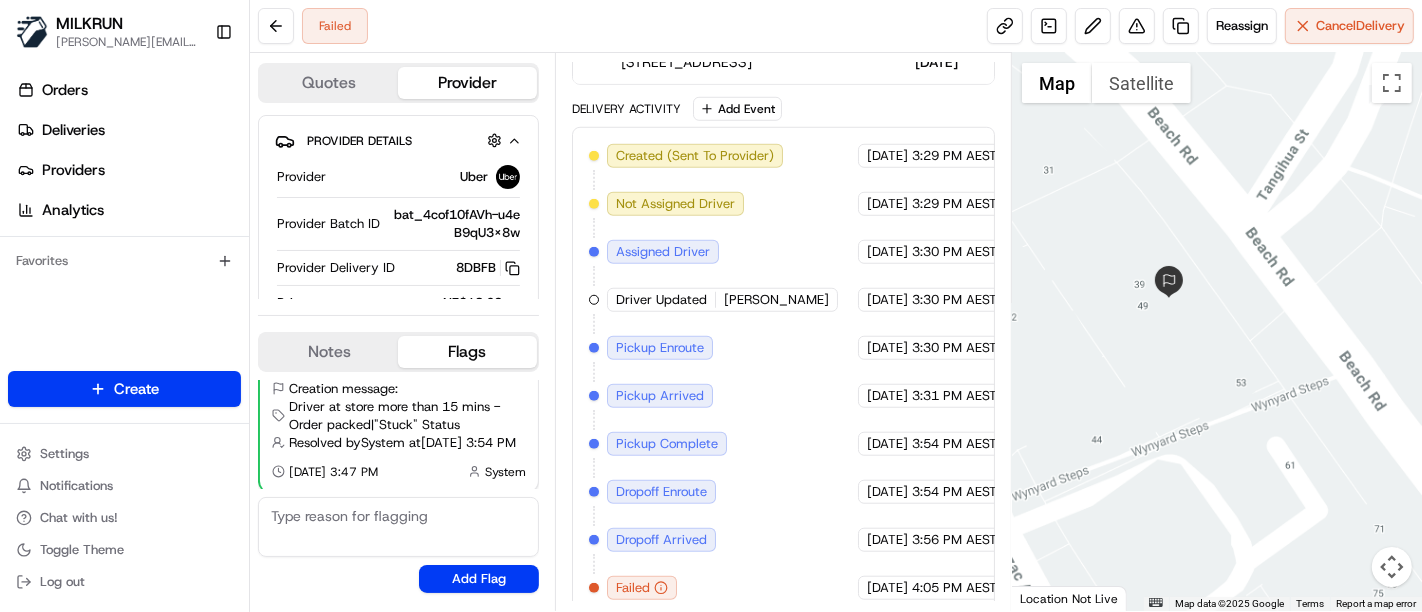 drag, startPoint x: 1293, startPoint y: 364, endPoint x: 1173, endPoint y: 190, distance: 211.36697 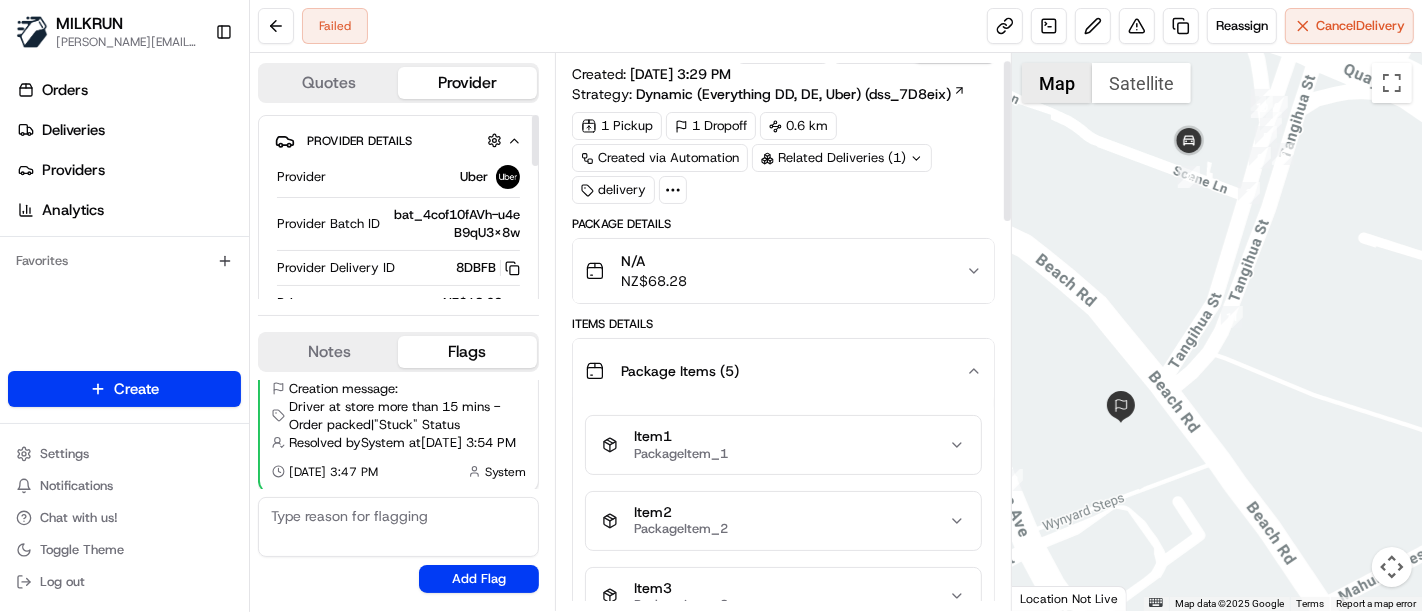 scroll, scrollTop: 10, scrollLeft: 0, axis: vertical 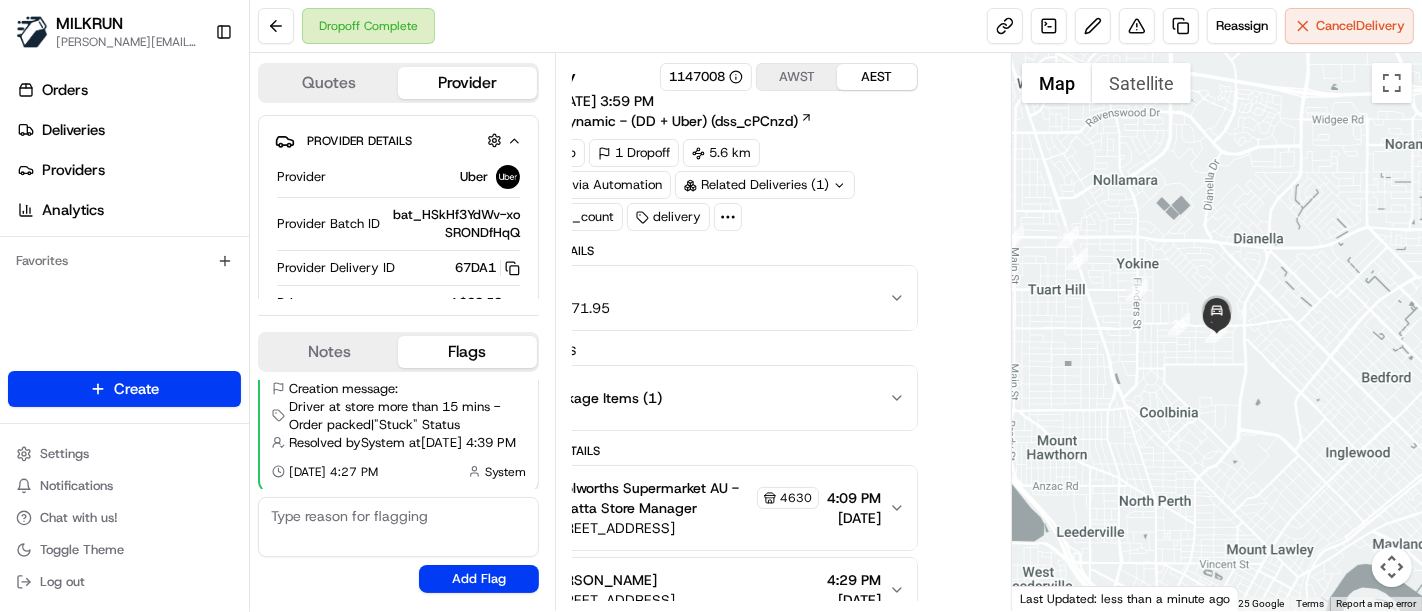 drag, startPoint x: 585, startPoint y: 468, endPoint x: 638, endPoint y: 407, distance: 80.80842 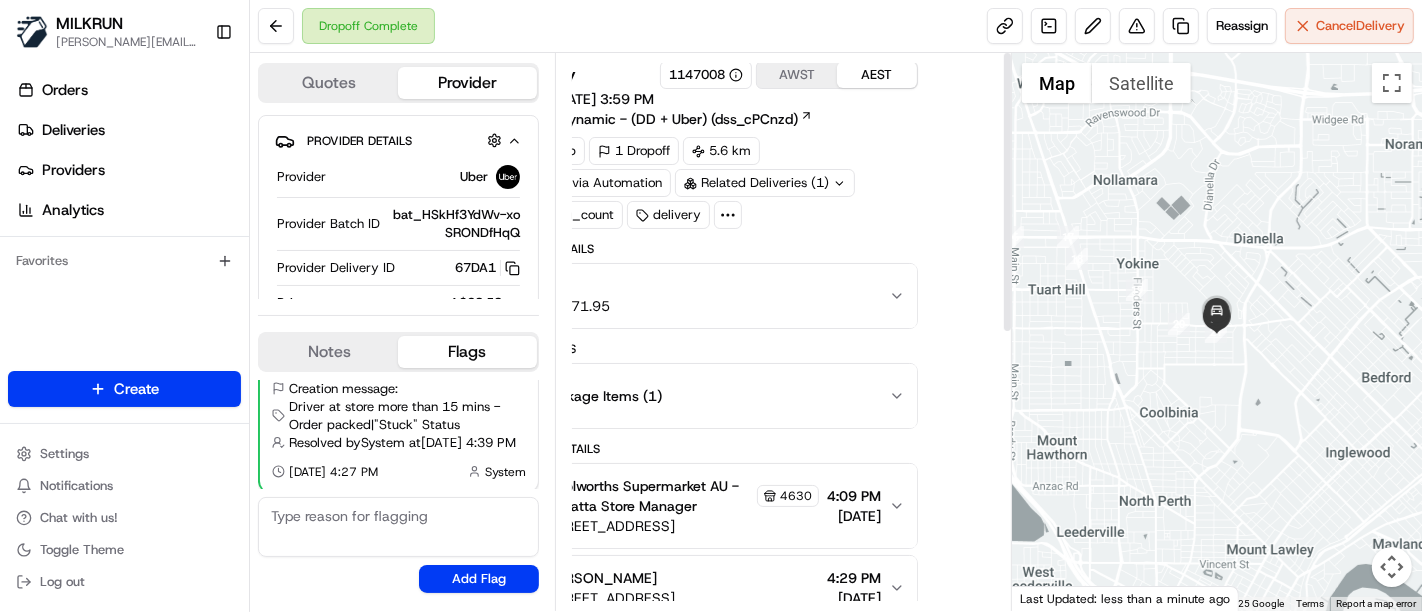 scroll, scrollTop: 0, scrollLeft: 77, axis: horizontal 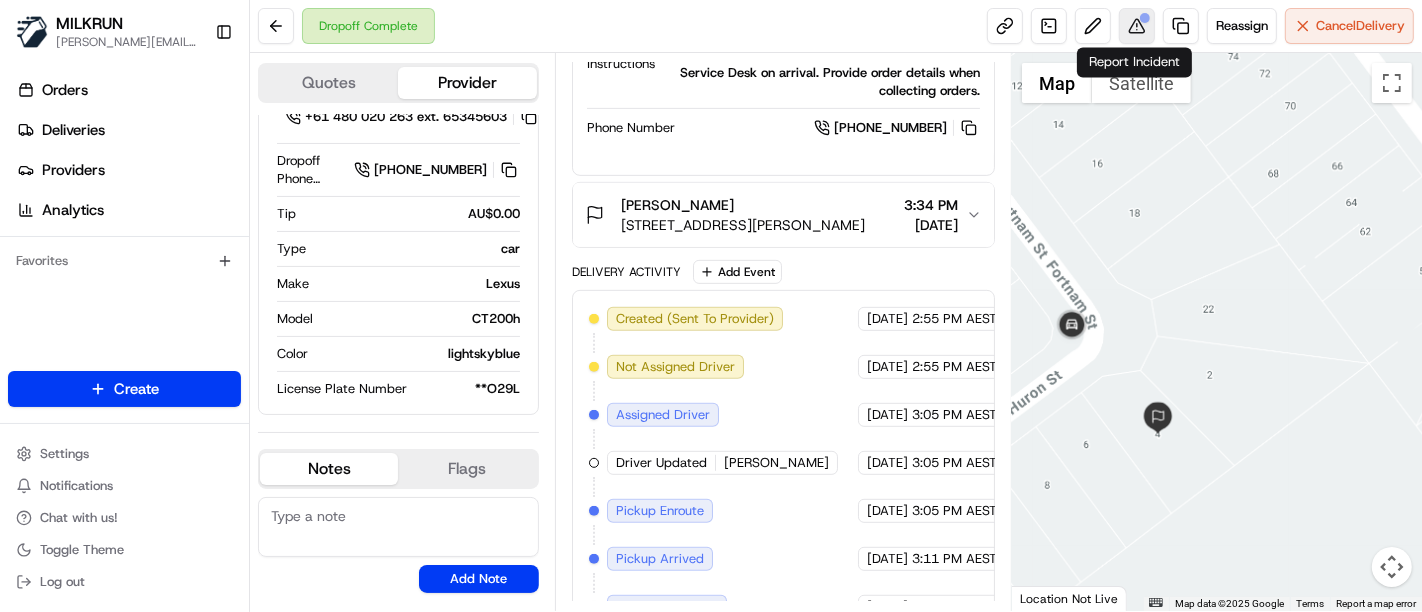 click at bounding box center [1137, 26] 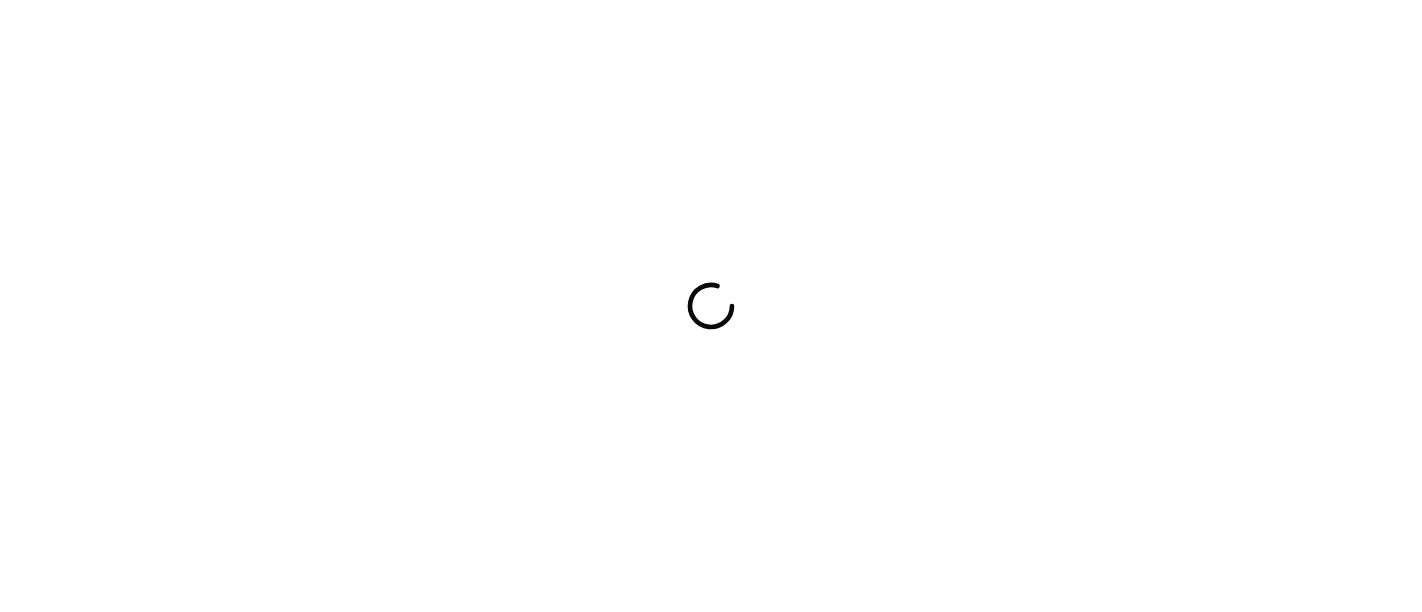 scroll, scrollTop: 0, scrollLeft: 0, axis: both 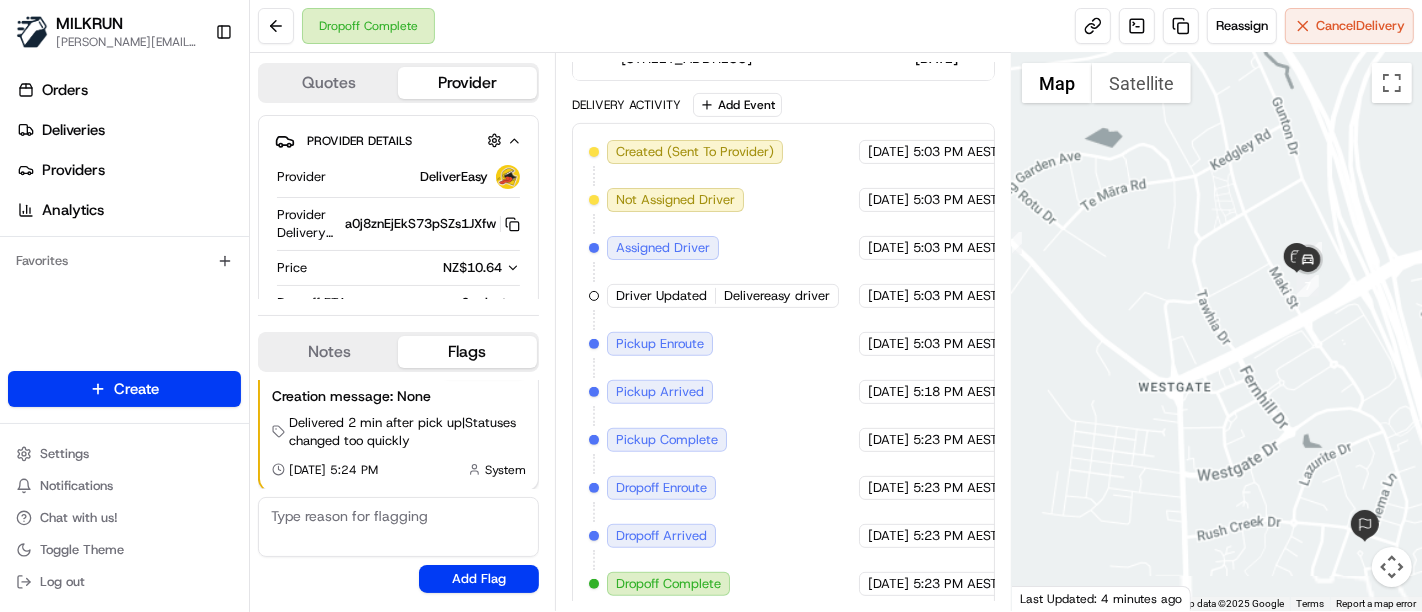 drag, startPoint x: 1362, startPoint y: 372, endPoint x: 1180, endPoint y: 205, distance: 247.0081 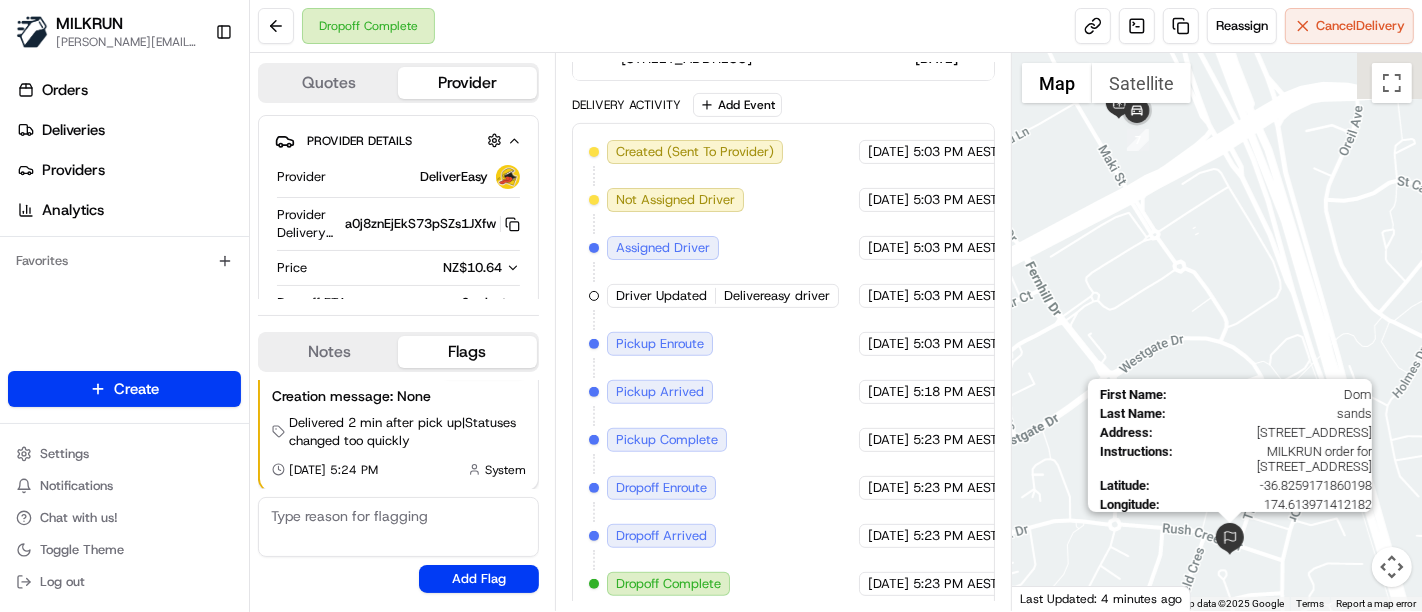 drag, startPoint x: 1185, startPoint y: 344, endPoint x: 1241, endPoint y: 547, distance: 210.58252 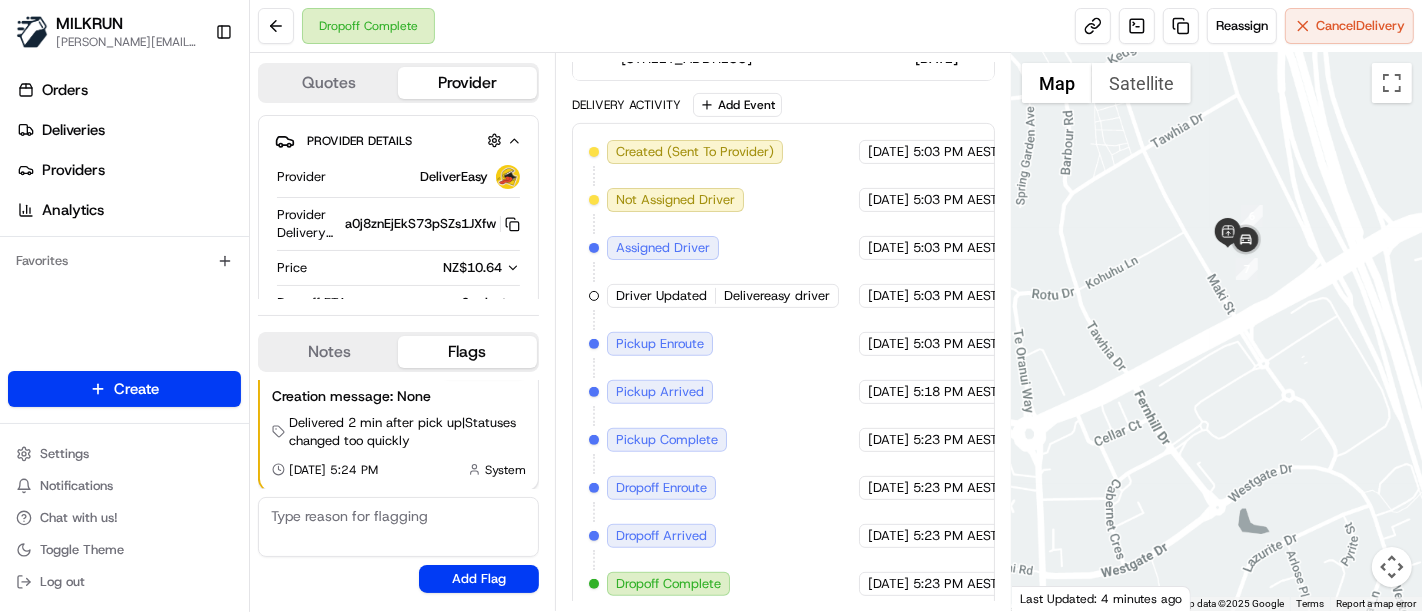 drag, startPoint x: 1324, startPoint y: 502, endPoint x: 1122, endPoint y: 267, distance: 309.88547 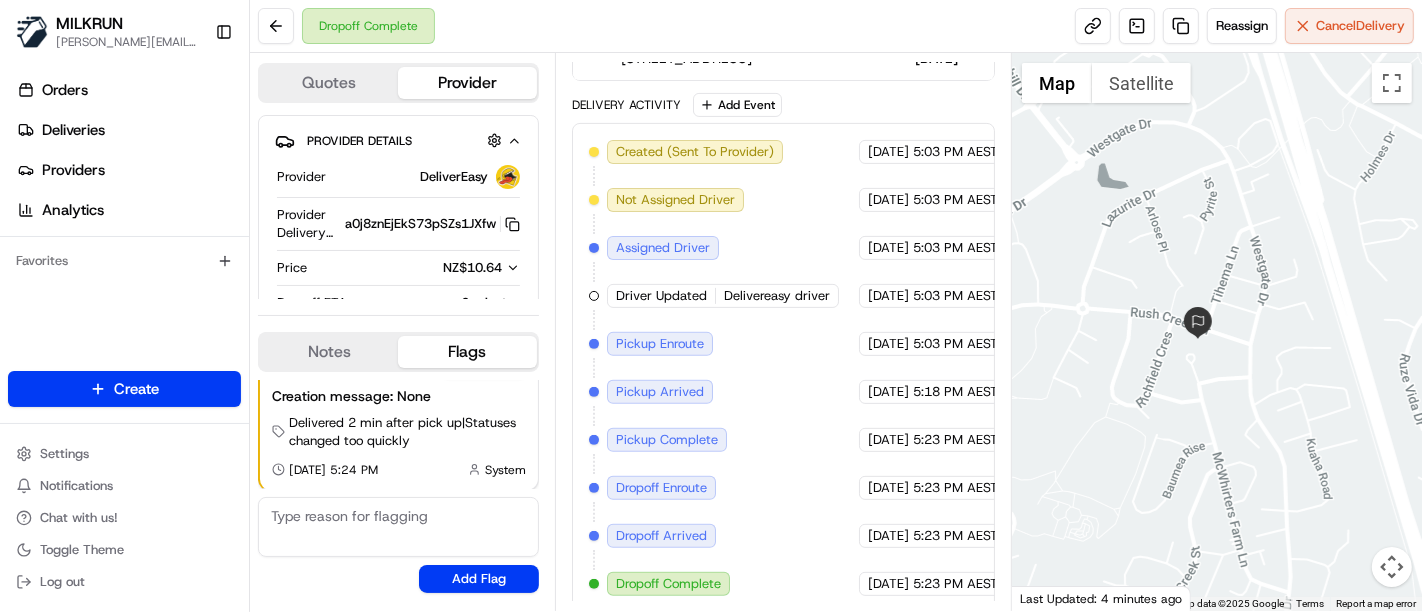 drag, startPoint x: 1266, startPoint y: 355, endPoint x: 831, endPoint y: 181, distance: 468.50934 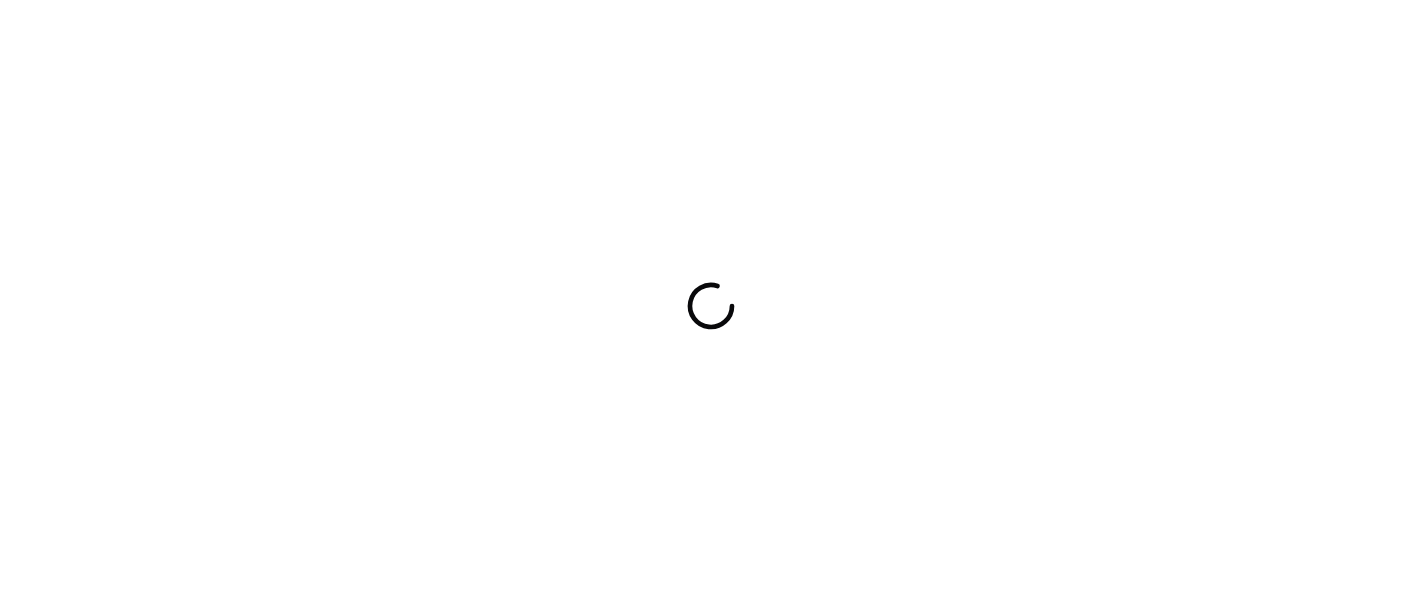 scroll, scrollTop: 0, scrollLeft: 0, axis: both 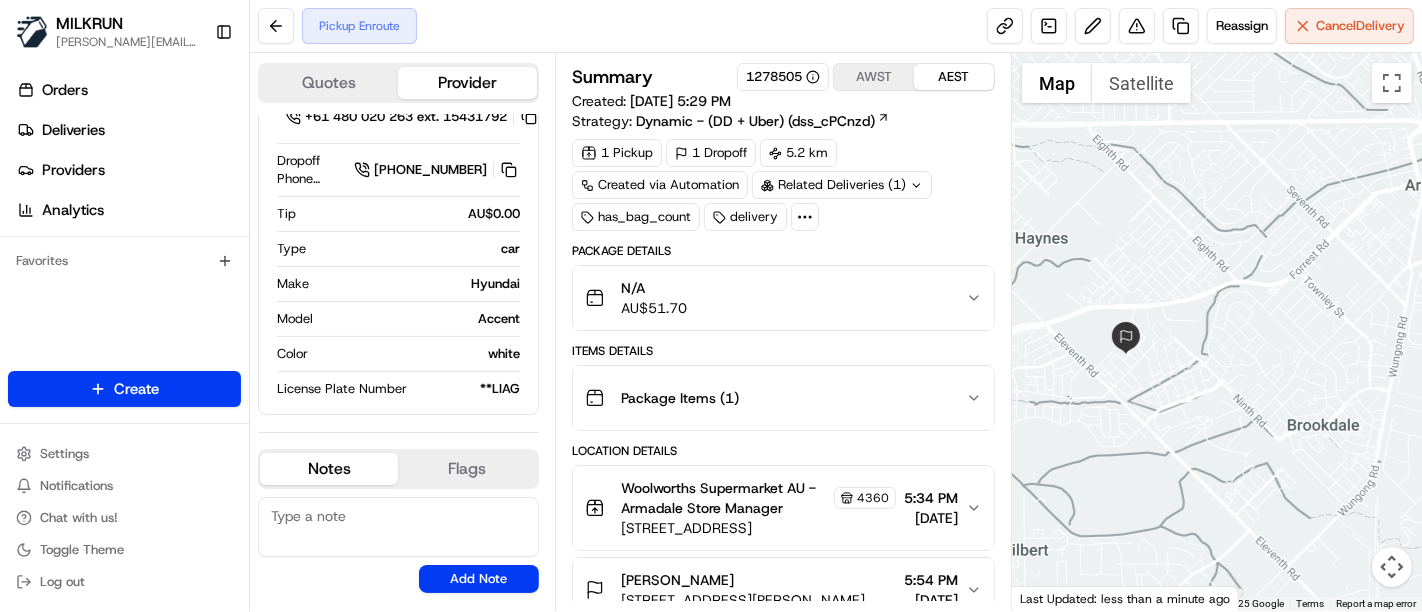 drag, startPoint x: 1218, startPoint y: 429, endPoint x: 1225, endPoint y: 421, distance: 10.630146 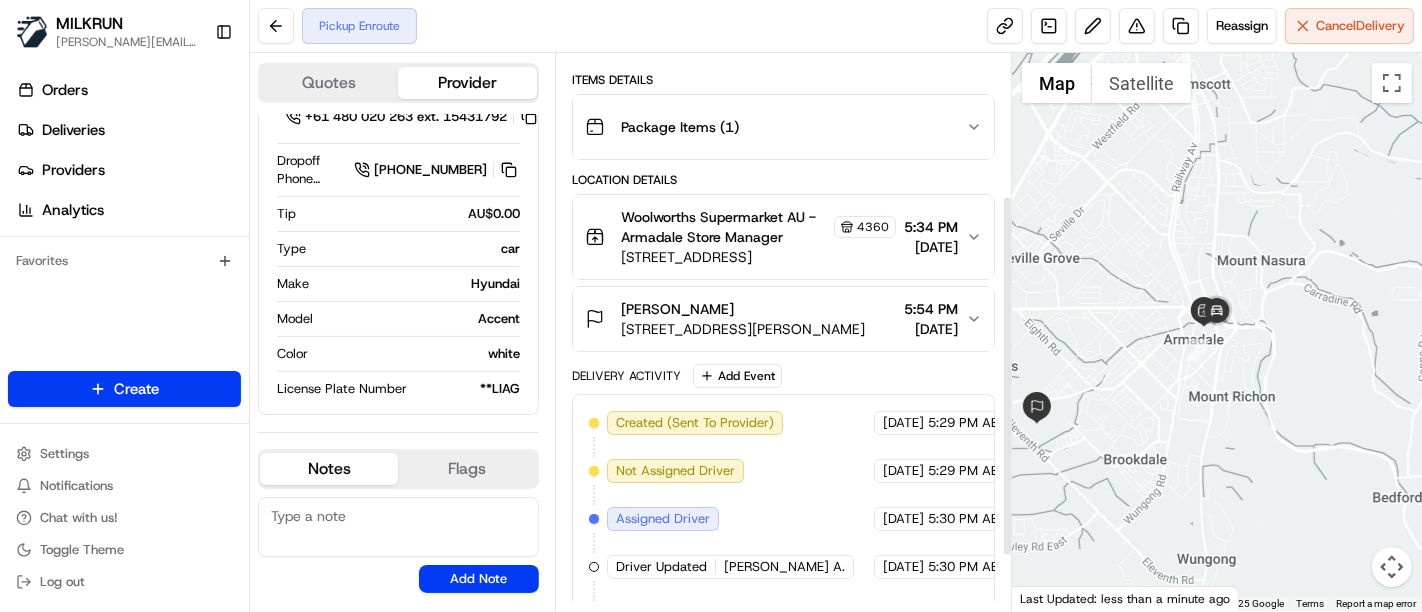 scroll, scrollTop: 305, scrollLeft: 0, axis: vertical 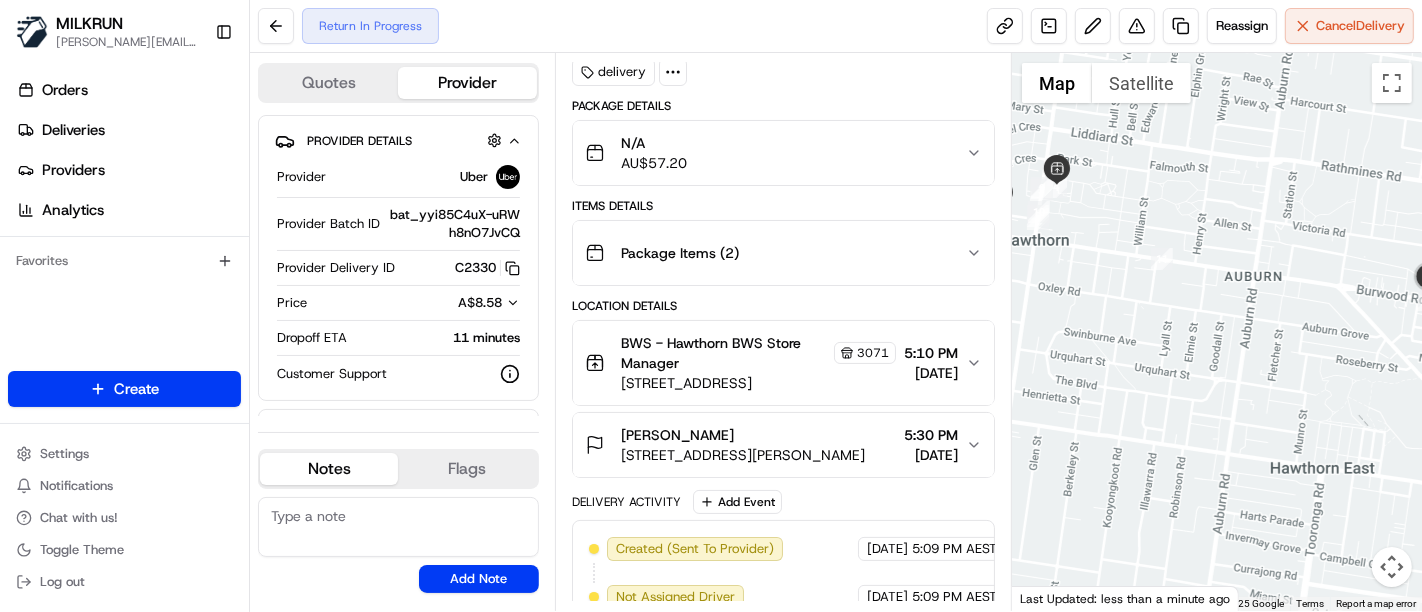 drag, startPoint x: 1205, startPoint y: 282, endPoint x: 1234, endPoint y: 288, distance: 29.614185 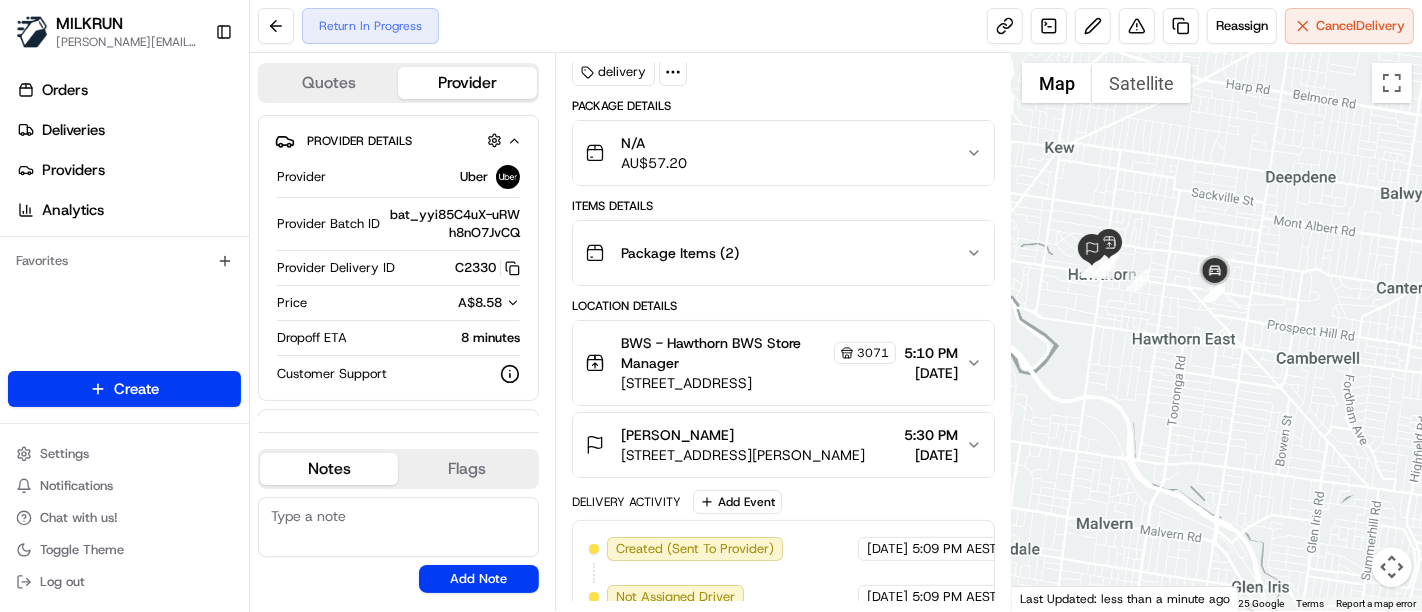 drag, startPoint x: 1162, startPoint y: 326, endPoint x: 1255, endPoint y: 332, distance: 93.193344 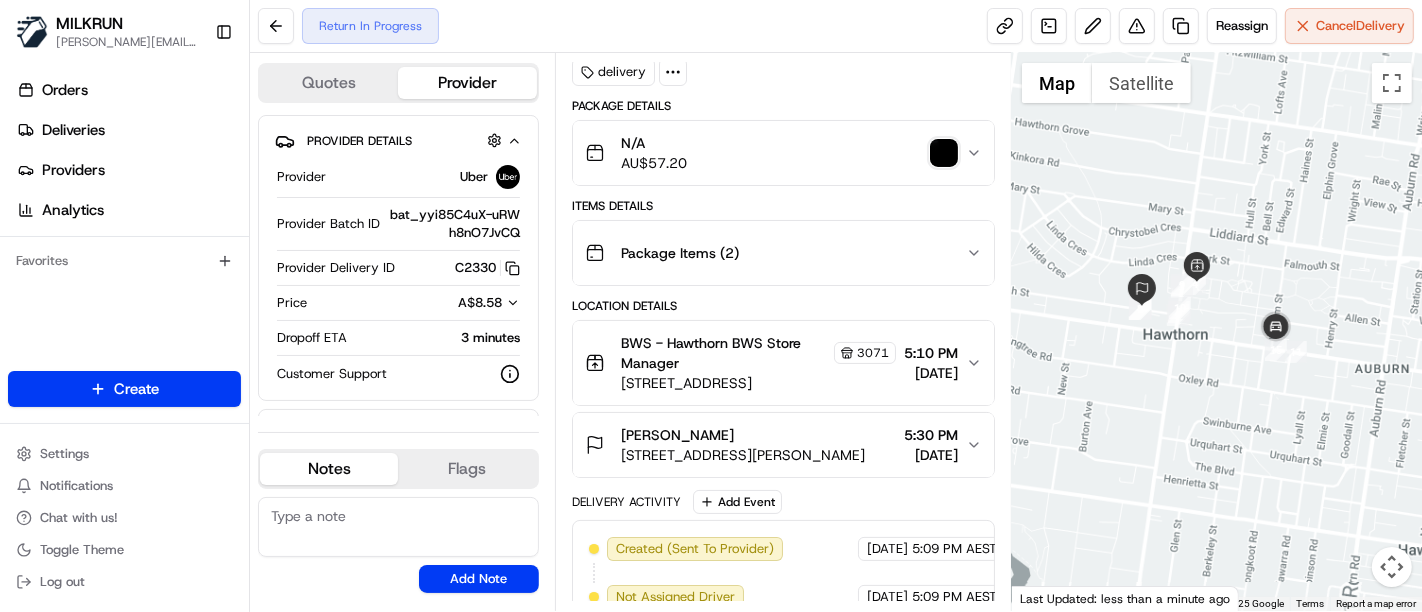 drag, startPoint x: 1235, startPoint y: 521, endPoint x: 1228, endPoint y: 413, distance: 108.226616 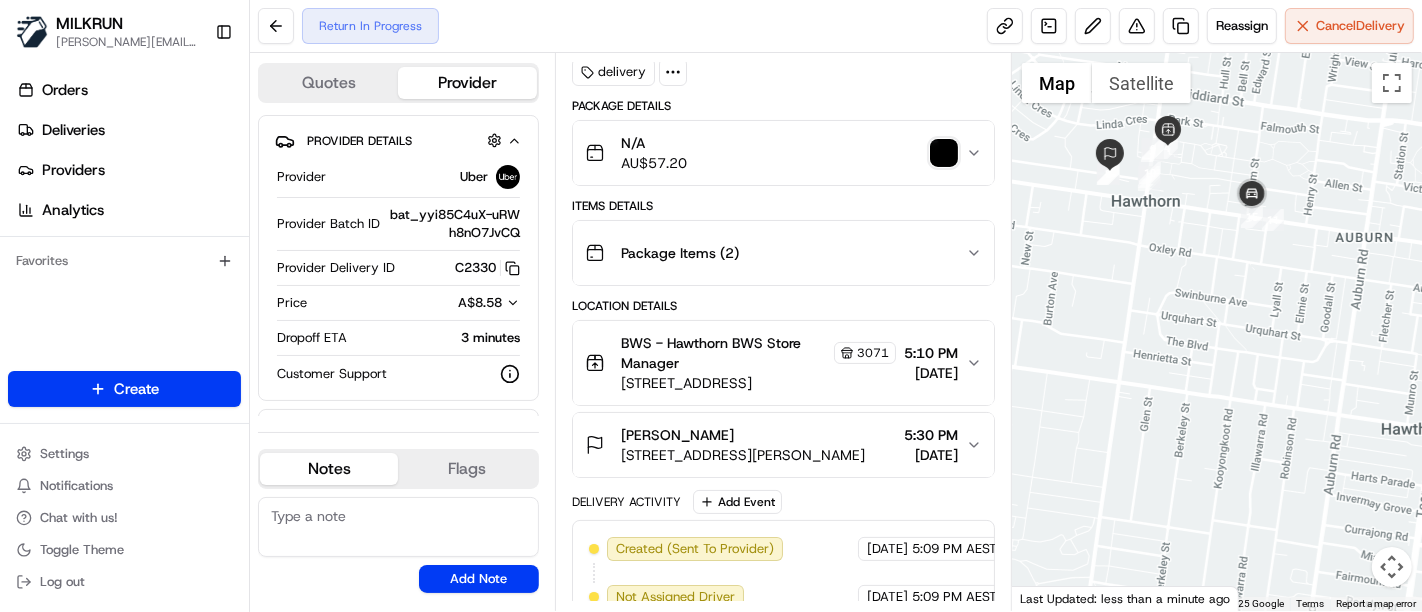click at bounding box center [944, 153] 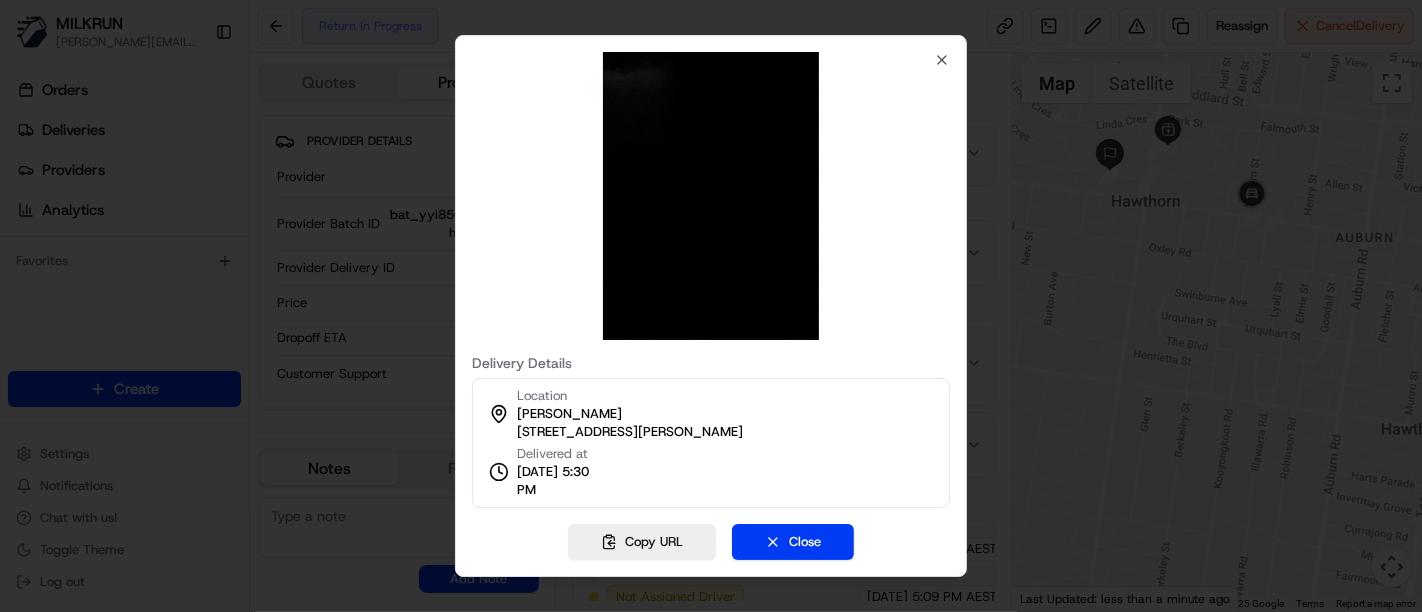 click at bounding box center (711, 306) 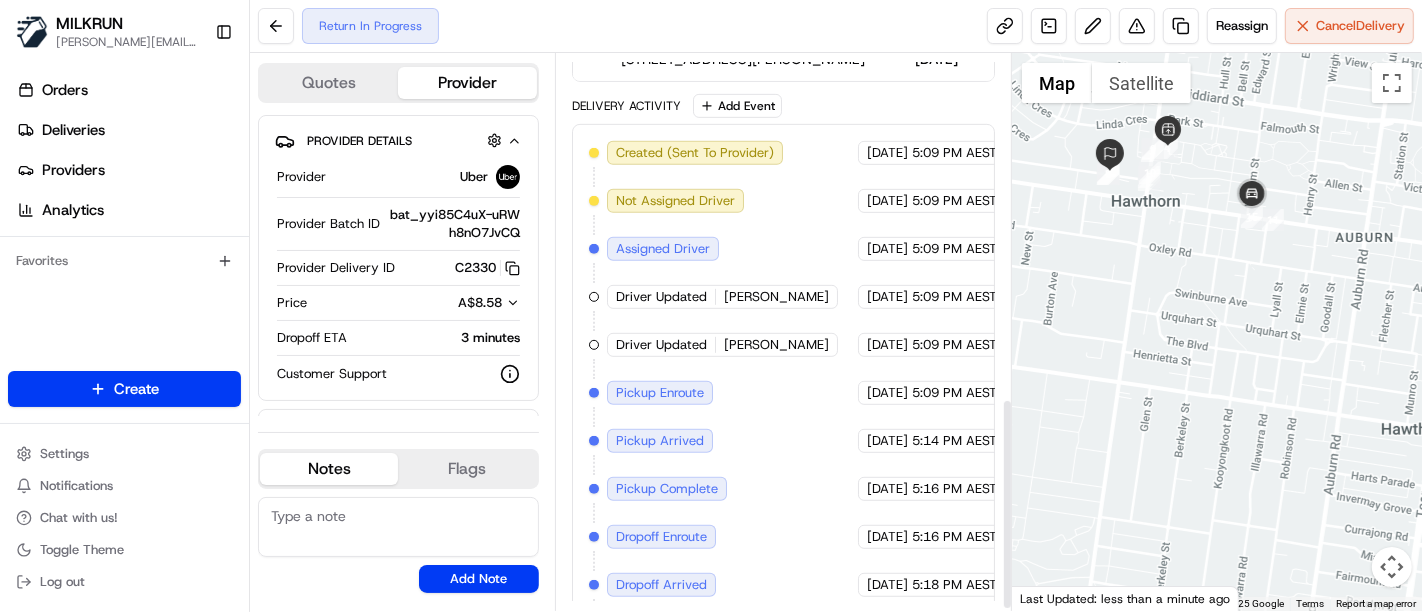 scroll, scrollTop: 916, scrollLeft: 0, axis: vertical 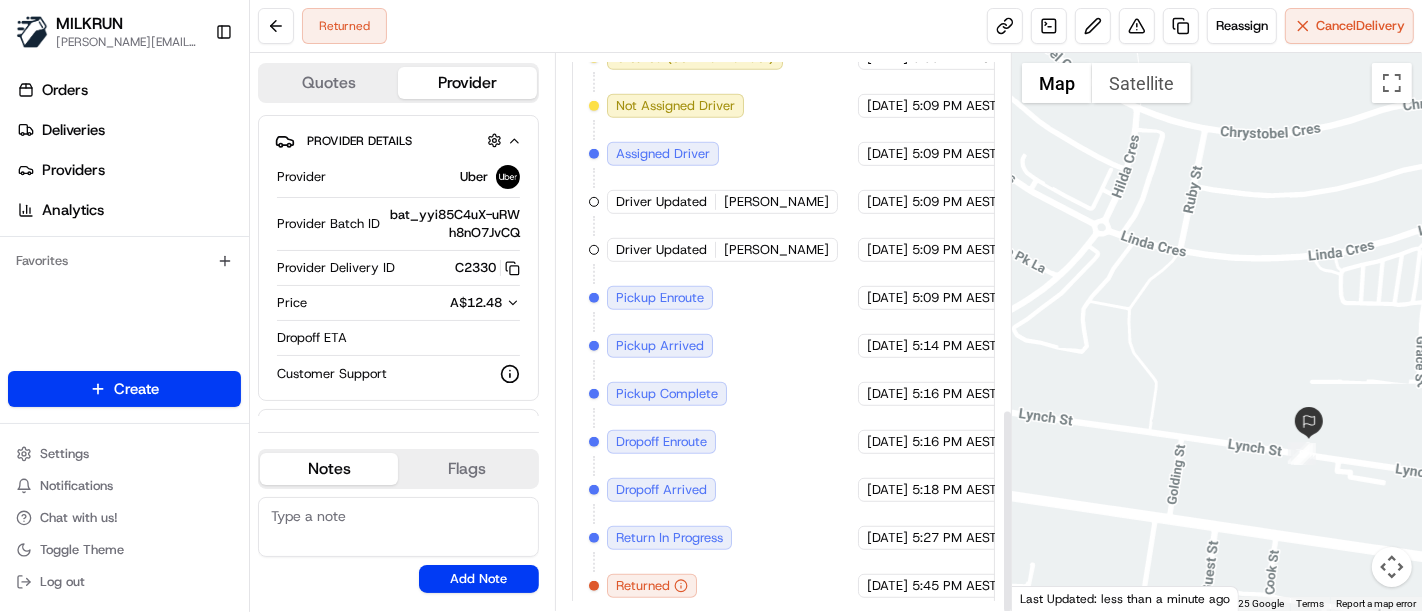 drag, startPoint x: 1361, startPoint y: 478, endPoint x: 1290, endPoint y: 364, distance: 134.3019 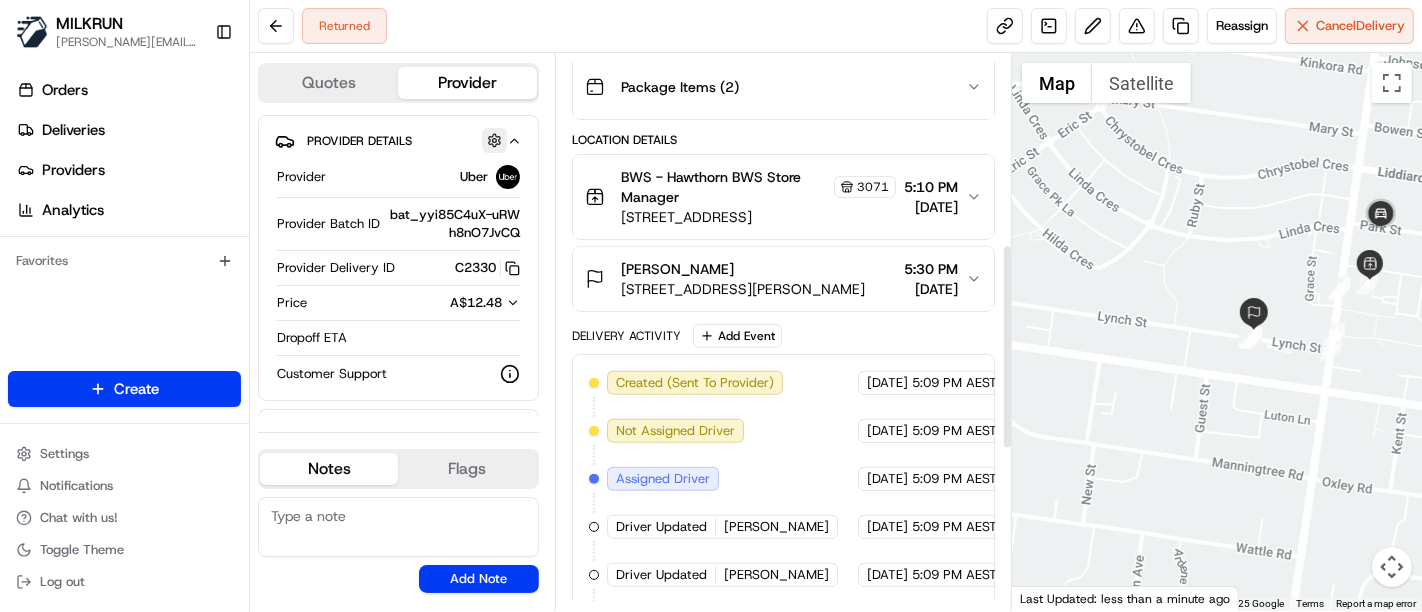 scroll, scrollTop: 519, scrollLeft: 0, axis: vertical 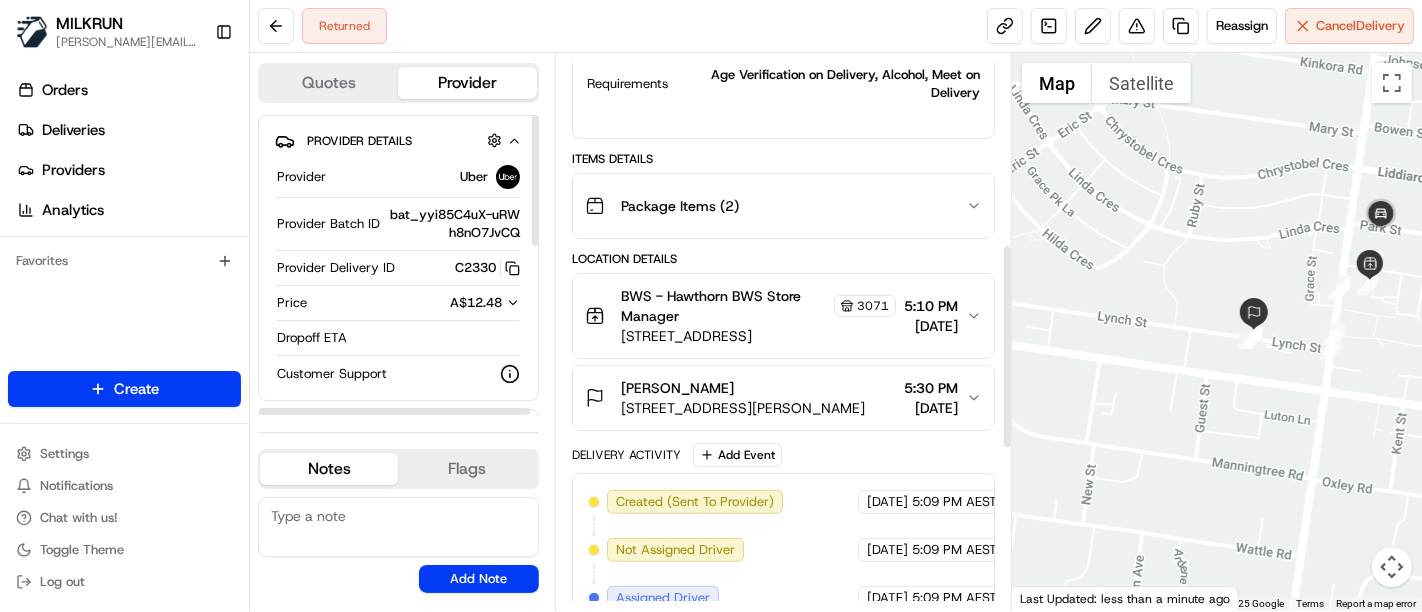 click on "Package Items ( 2 )" at bounding box center (775, 206) 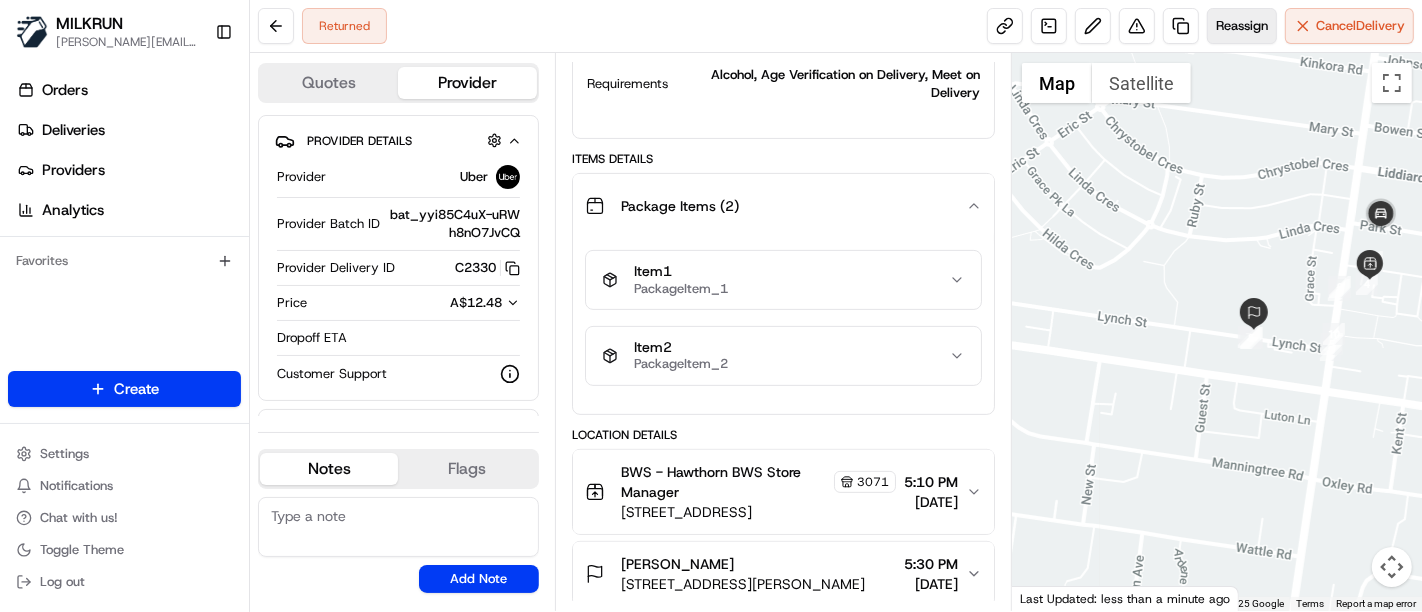 click on "Reassign" at bounding box center [1242, 26] 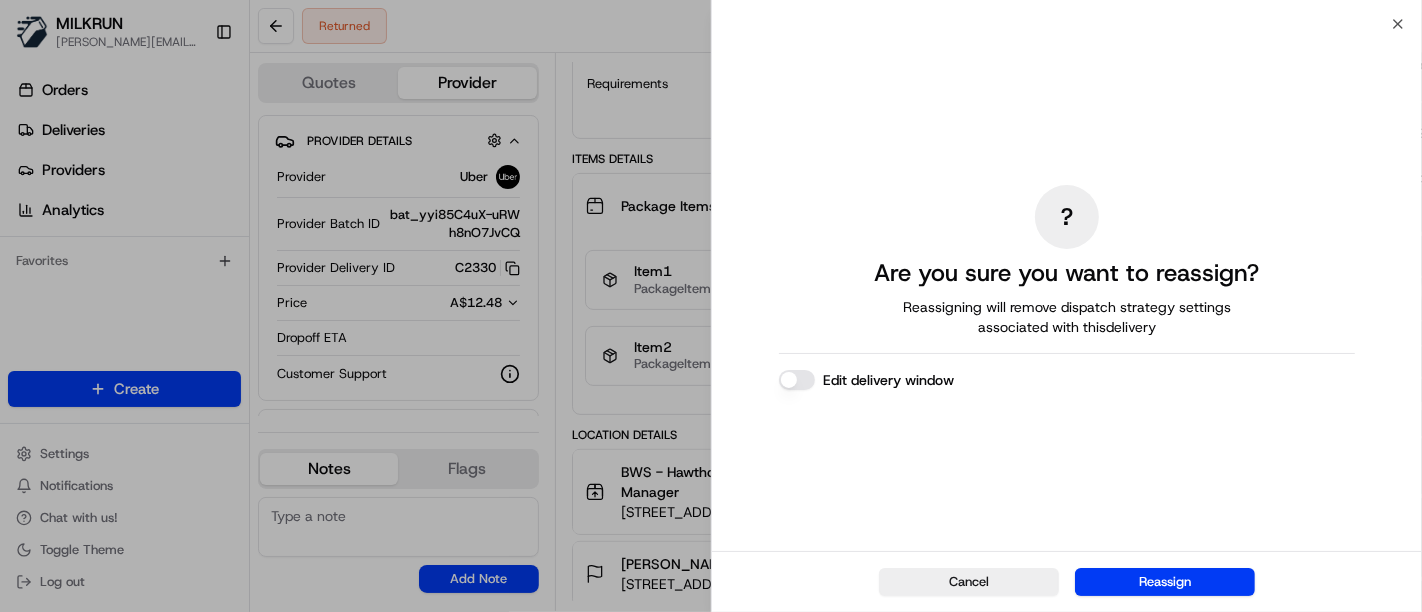 click on "Cancel Reassign" at bounding box center (1067, 581) 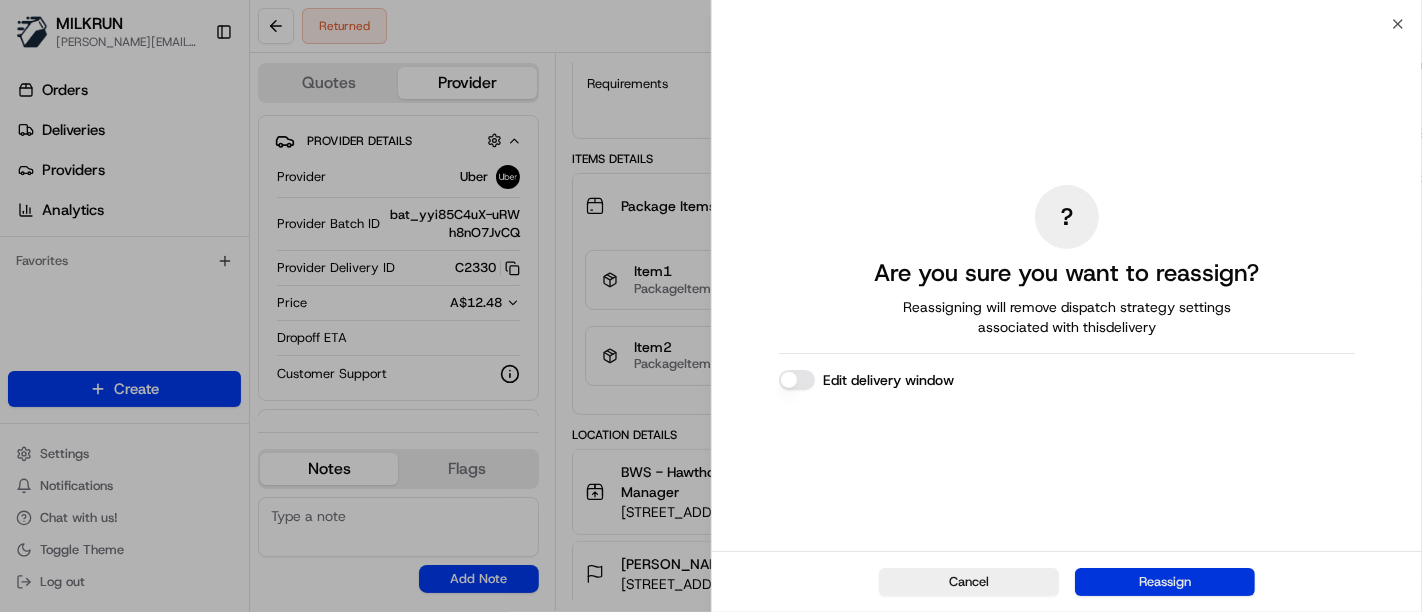 click on "Reassign" at bounding box center [1165, 582] 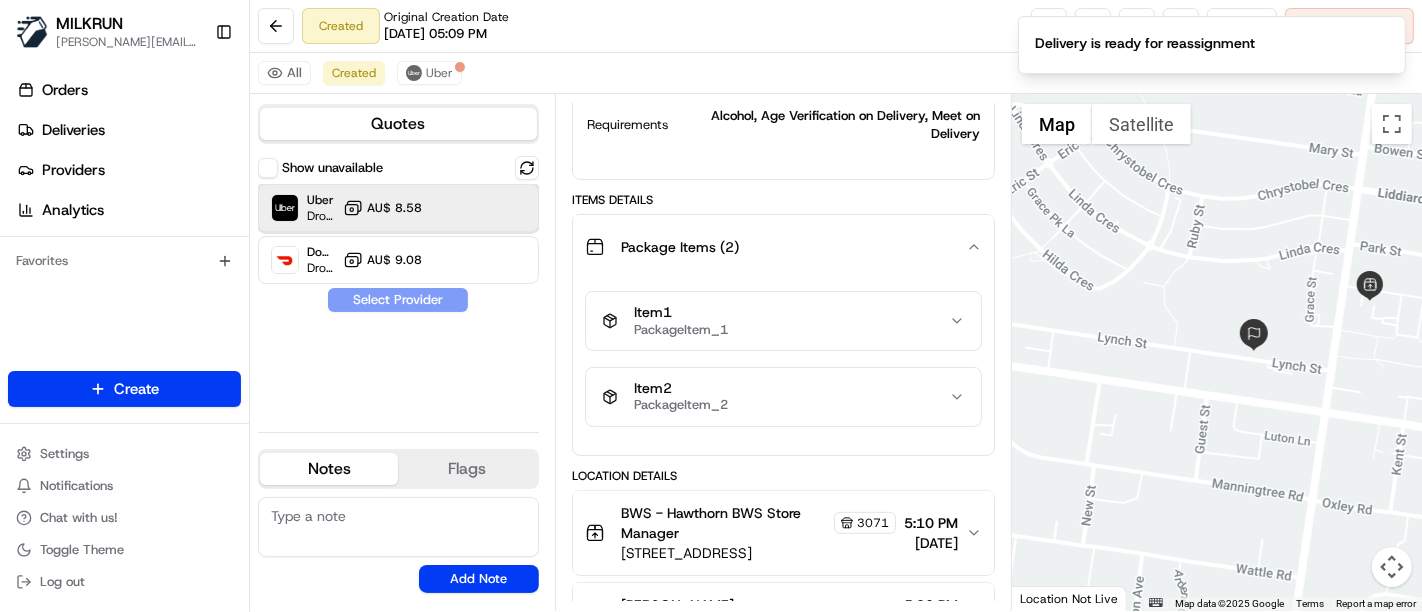 click on "Uber Dropoff ETA   15 minutes AU$   8.58" at bounding box center [398, 208] 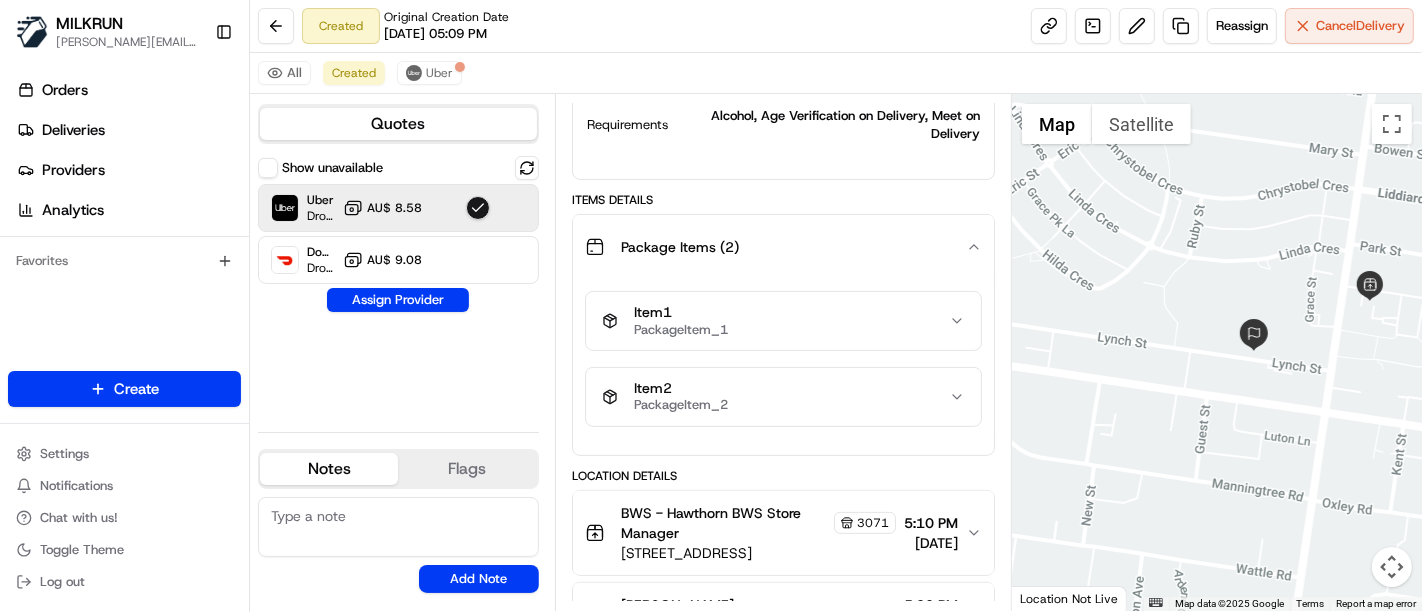 click on "Assign Provider" at bounding box center [398, 300] 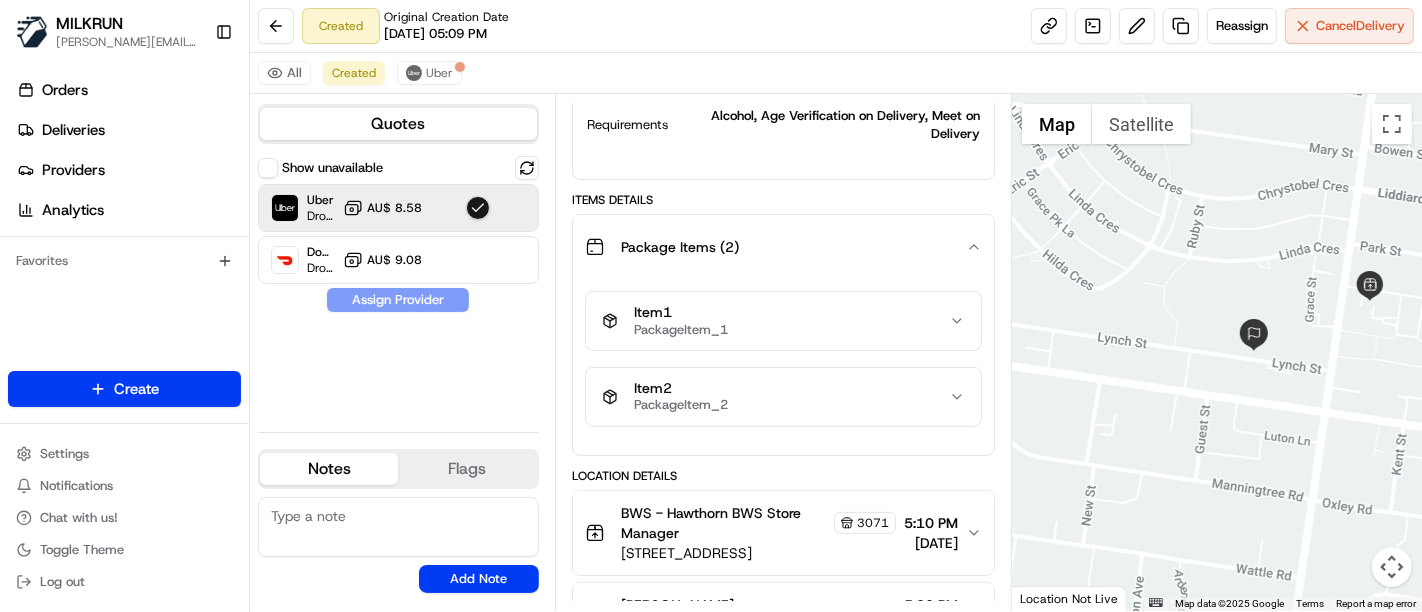 click on "Show unavailable Uber Dropoff ETA   15 minutes AU$   8.58 DoorDash Drive Dropoff ETA   40 minutes AU$   9.08 Assign Provider" at bounding box center [398, 286] 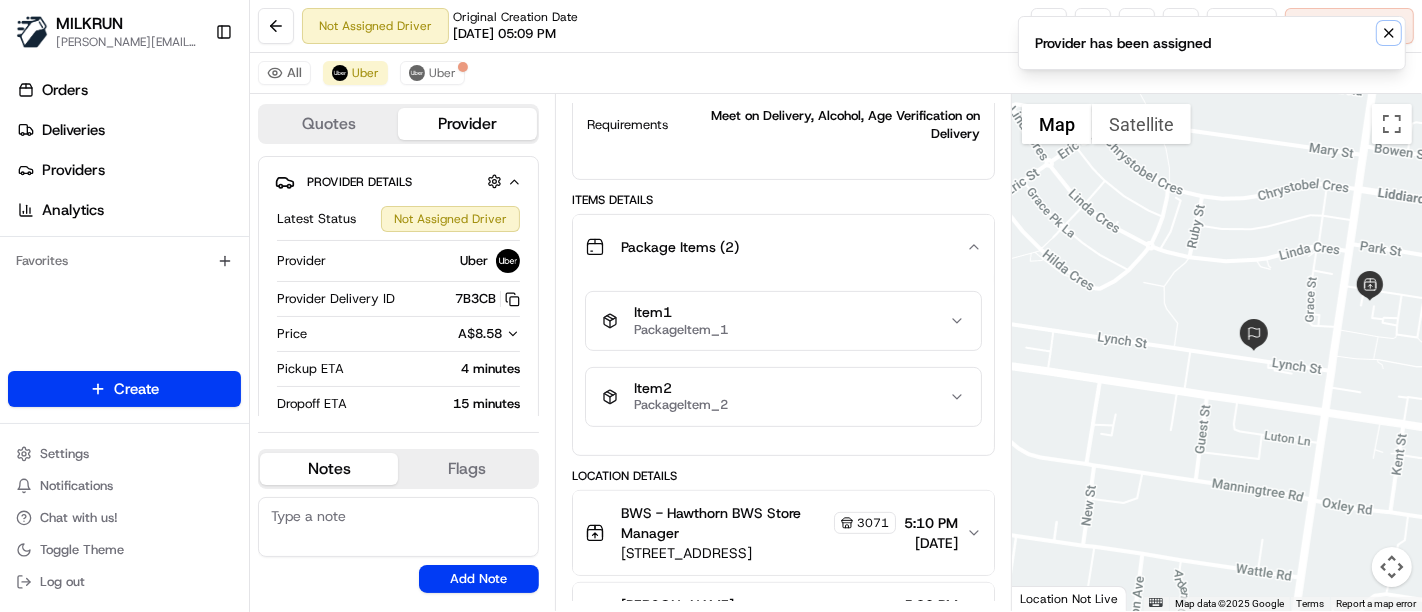click 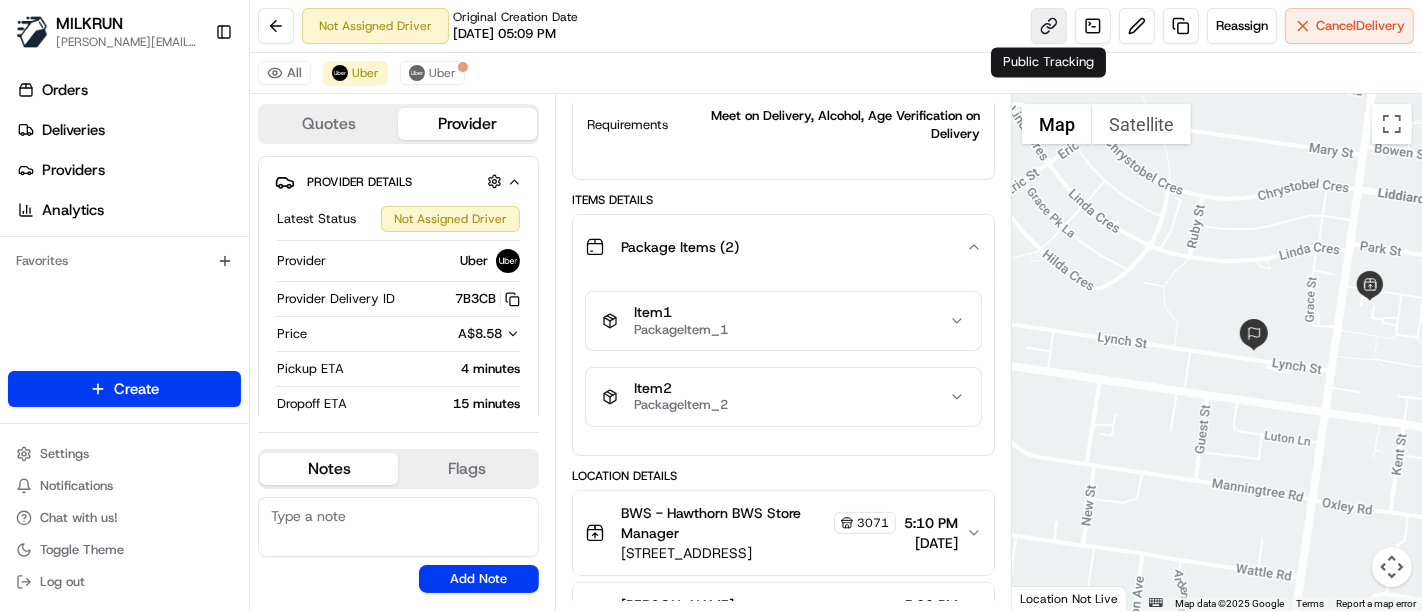 click at bounding box center (1049, 26) 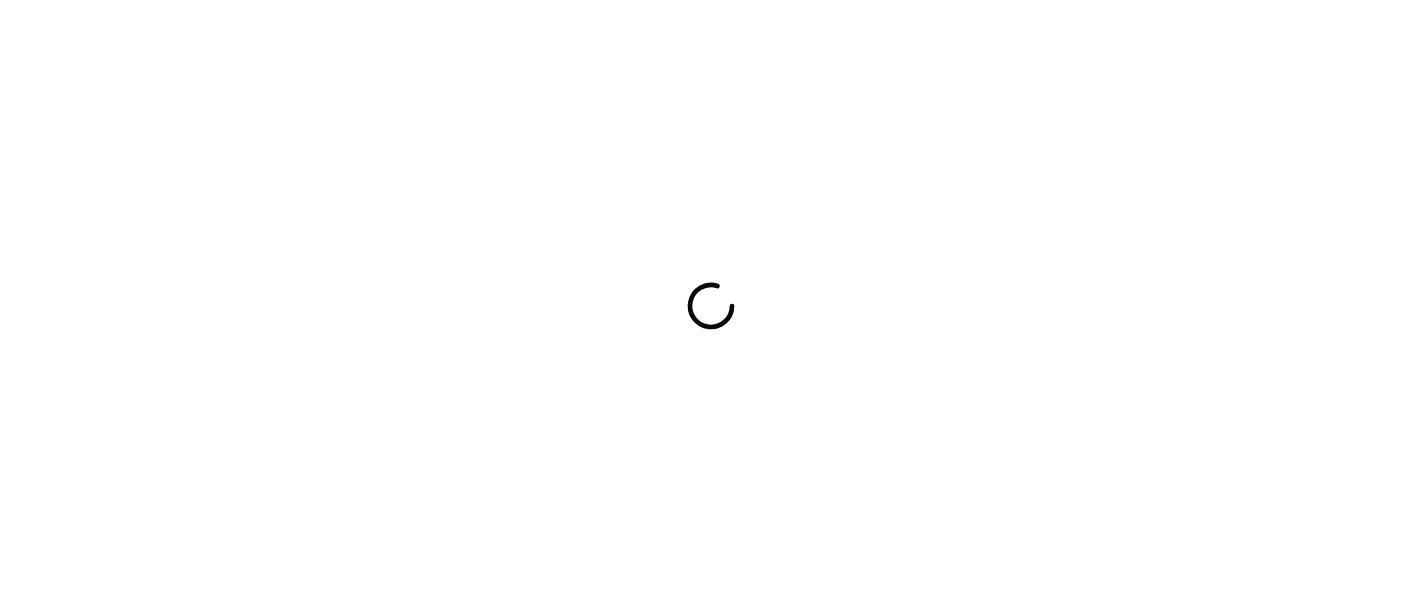 scroll, scrollTop: 0, scrollLeft: 0, axis: both 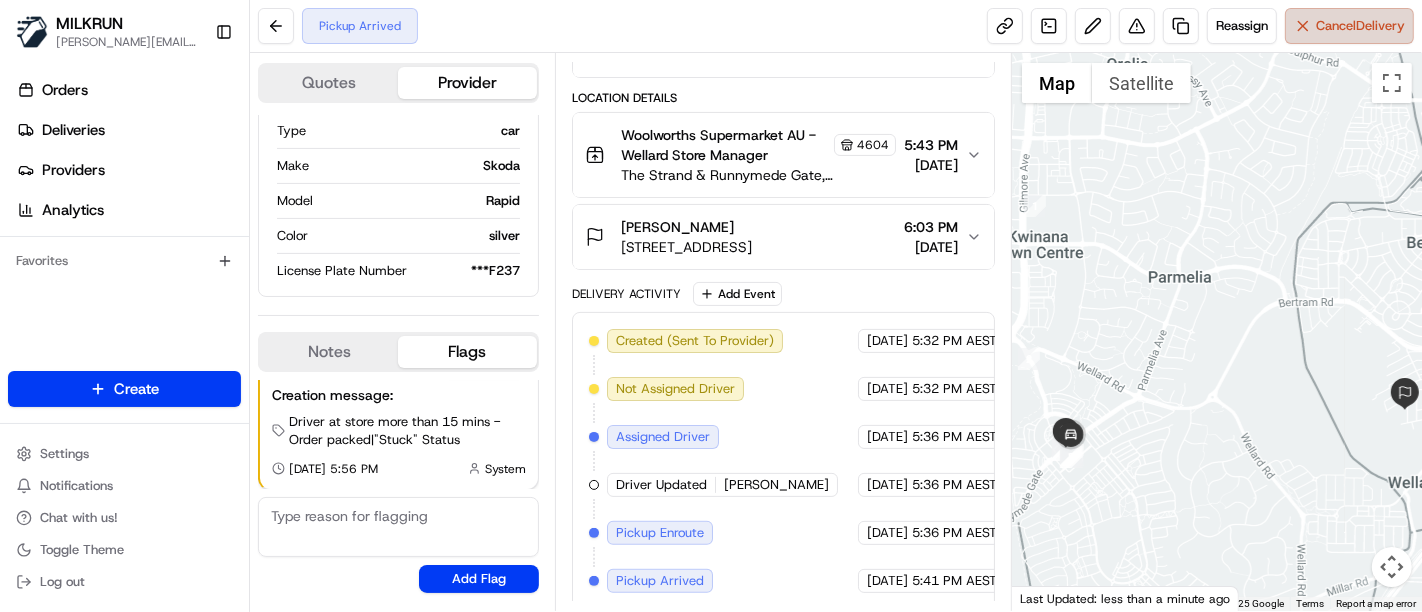 click on "Cancel  Delivery" at bounding box center (1360, 26) 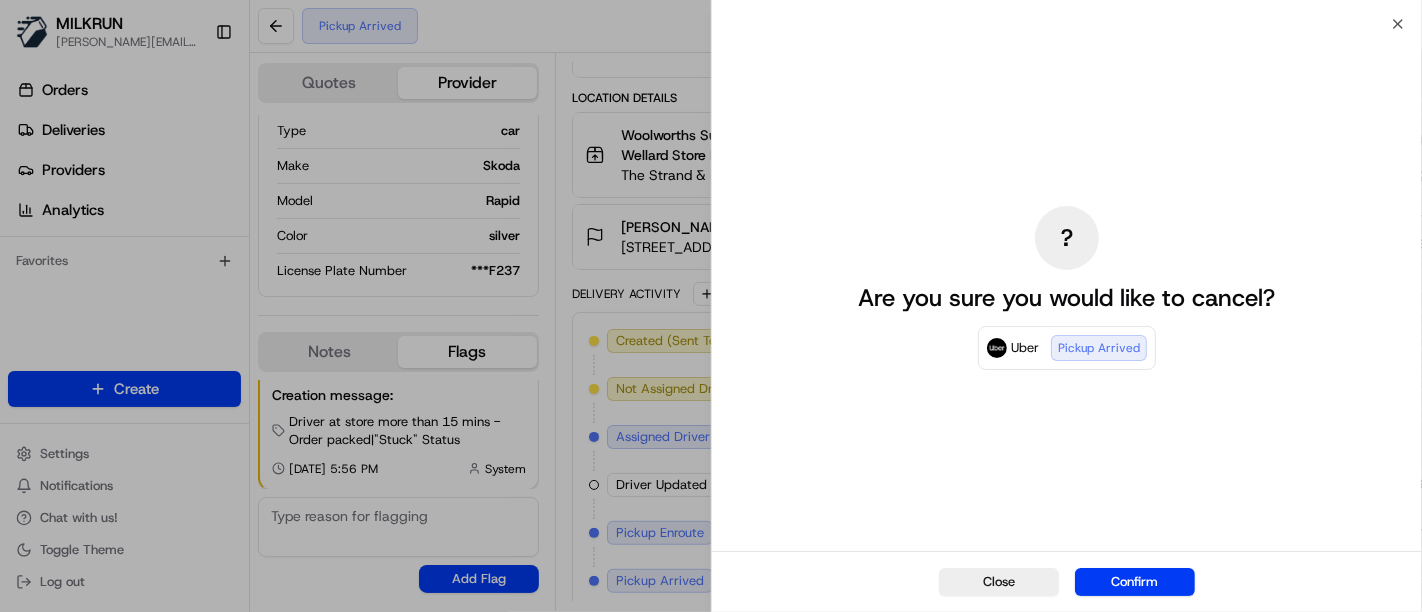 drag, startPoint x: 1154, startPoint y: 578, endPoint x: 1064, endPoint y: 570, distance: 90.35486 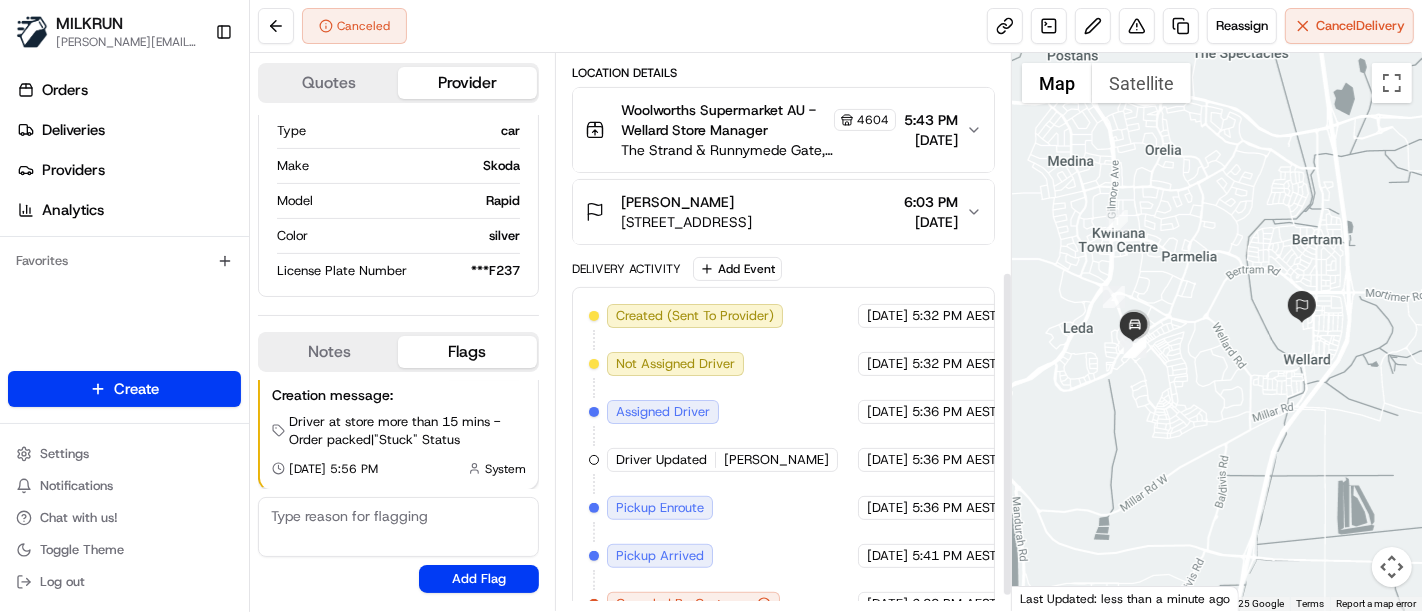 scroll, scrollTop: 400, scrollLeft: 0, axis: vertical 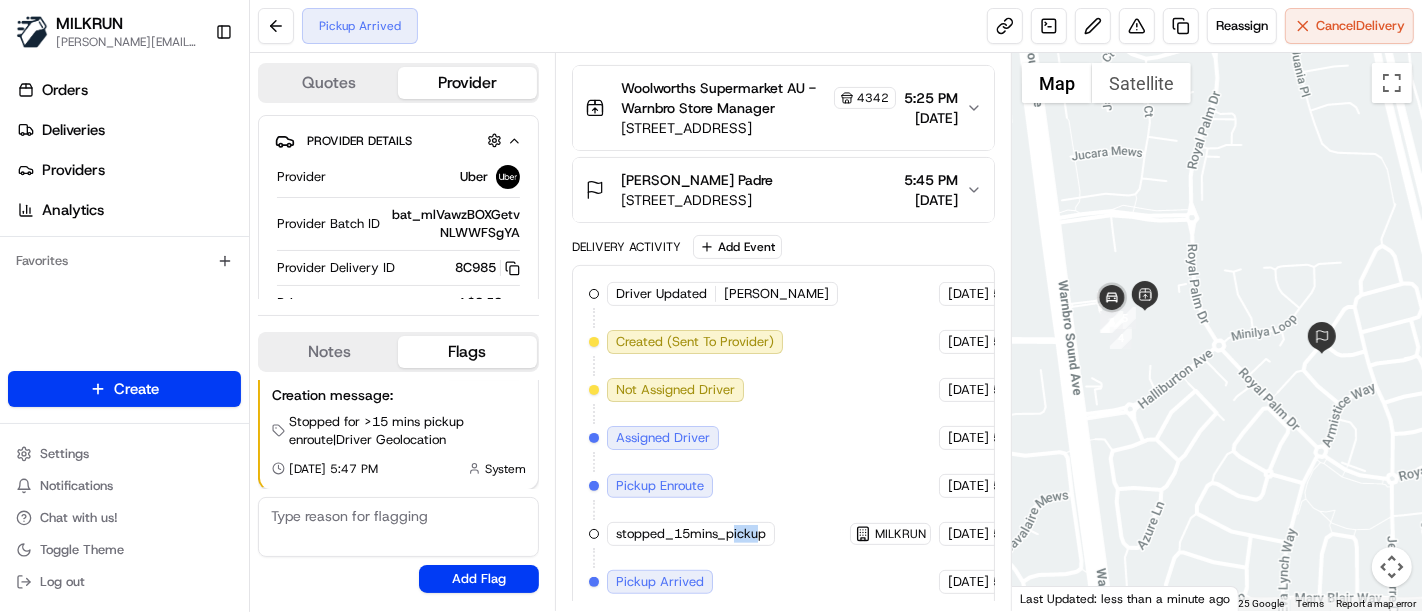 drag, startPoint x: 732, startPoint y: 544, endPoint x: 755, endPoint y: 529, distance: 27.45906 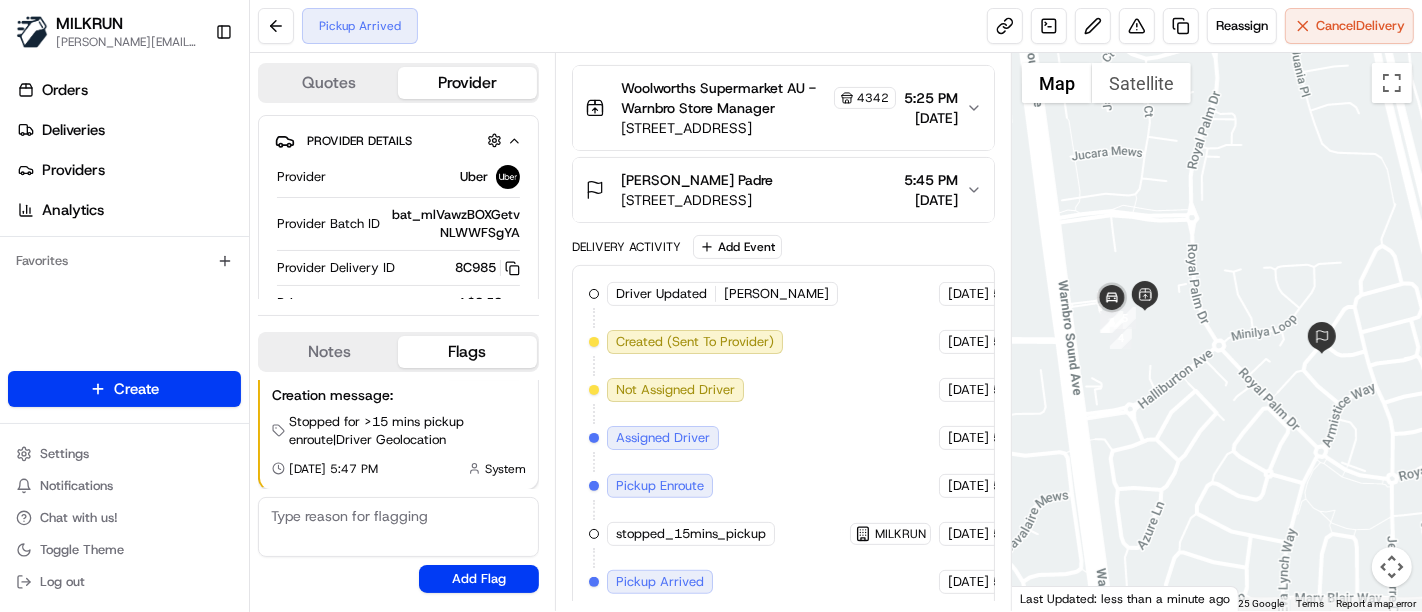 drag, startPoint x: 842, startPoint y: 587, endPoint x: 911, endPoint y: 589, distance: 69.02898 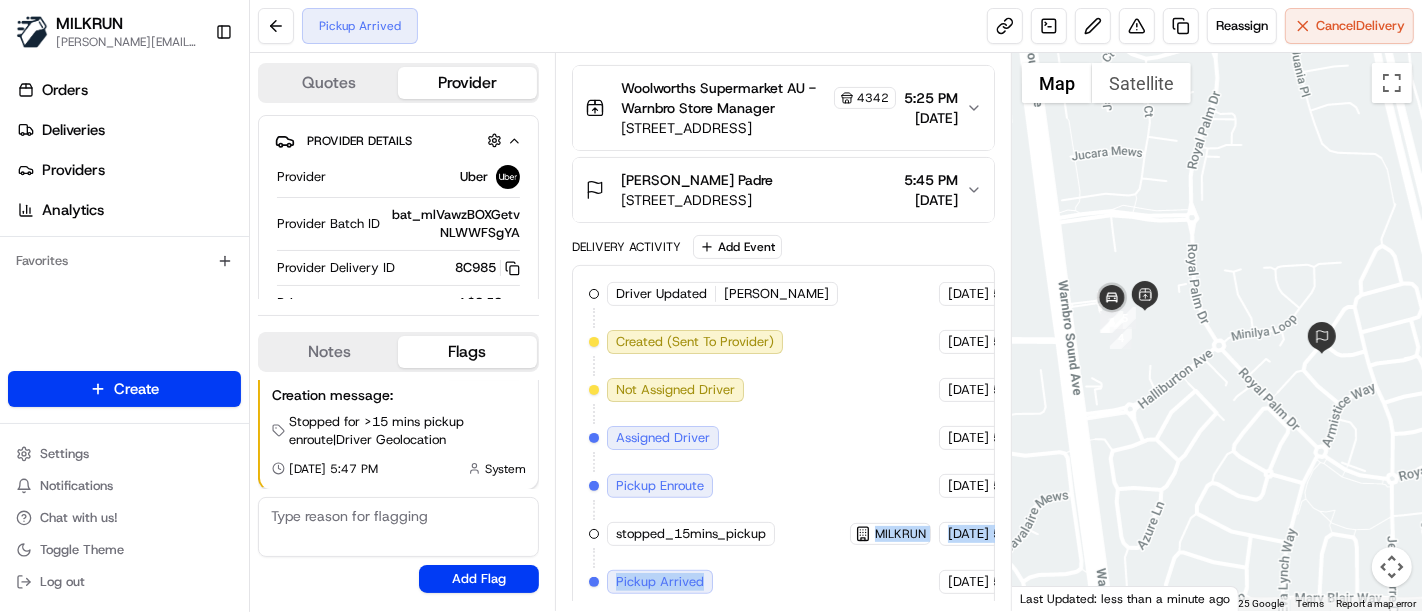 click on "Driver Updated SANDEEP SINGH S. Uber 17/07/2025 5:20 PM AEST Created (Sent To Provider) Uber 17/07/2025 5:20 PM AEST Not Assigned Driver Uber 17/07/2025 5:20 PM AEST Assigned Driver Uber 17/07/2025 5:20 PM AEST Pickup Enroute Uber 17/07/2025 5:20 PM AEST stopped_15mins_pickup MILKRUN 17/07/2025 5:47 PM AEST Pickup Arrived Uber 17/07/2025 5:56 PM AEST" at bounding box center (783, 438) 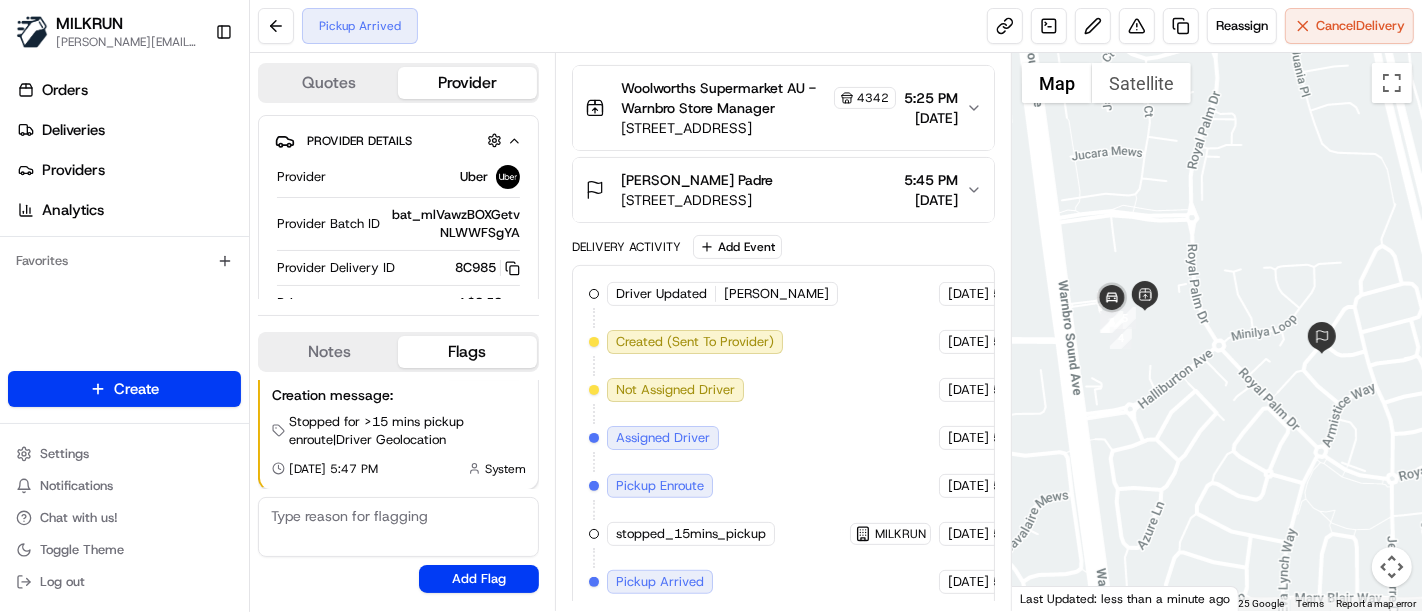 click on "[DATE]" at bounding box center (968, 486) 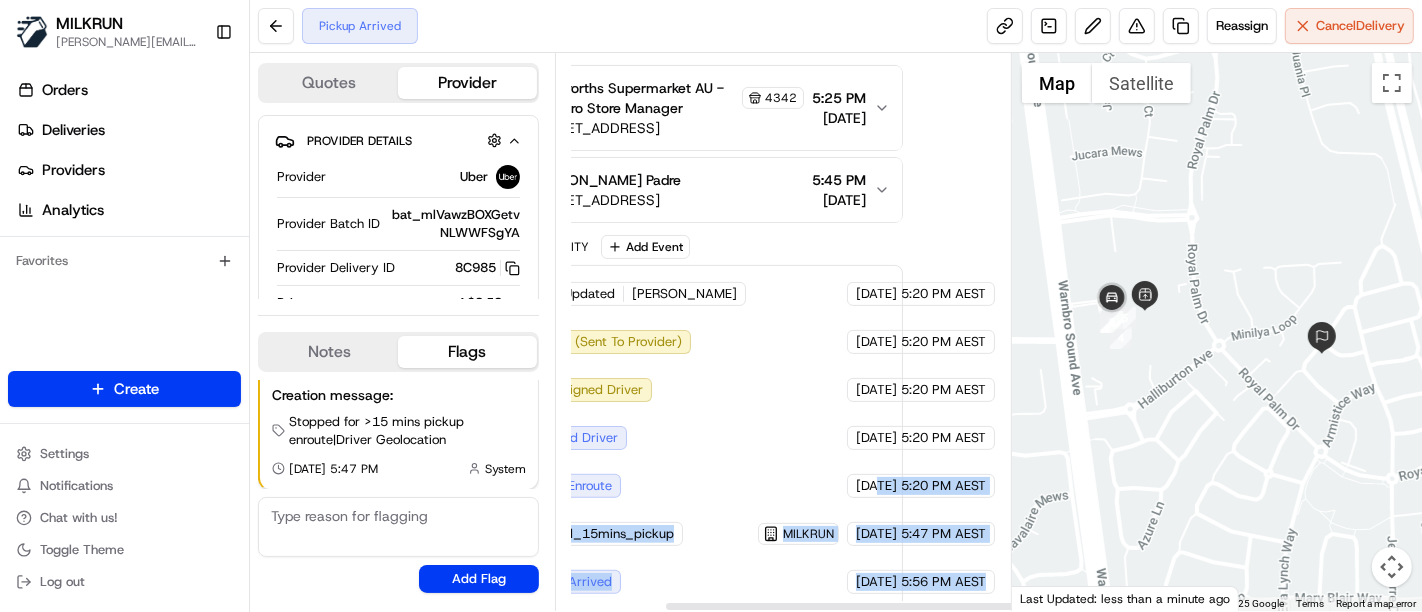drag, startPoint x: 977, startPoint y: 478, endPoint x: 1007, endPoint y: 472, distance: 30.594116 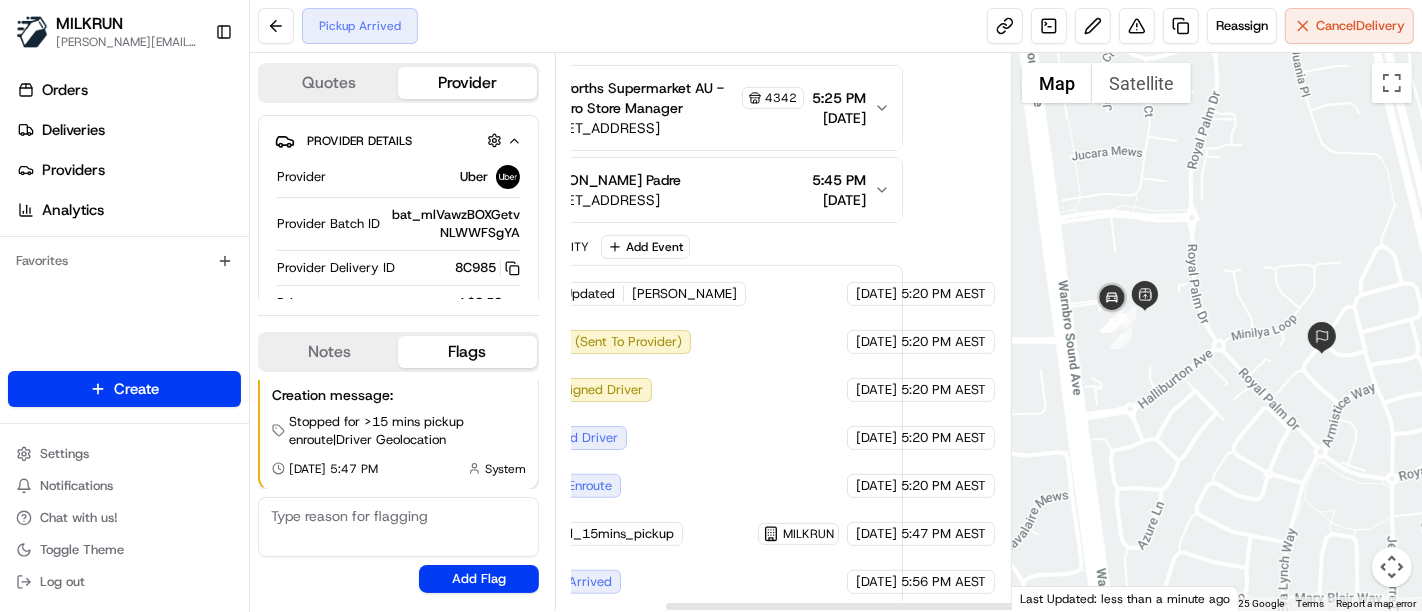 click on "5:20 PM AEST" at bounding box center [943, 438] 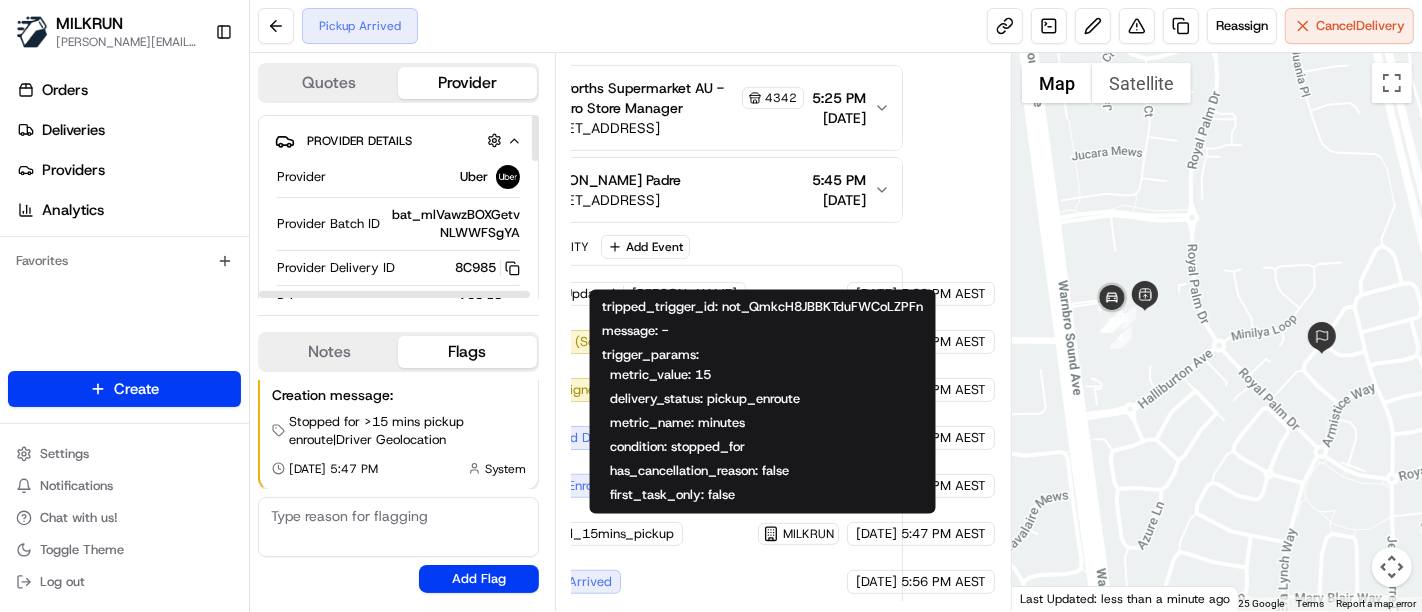 drag, startPoint x: 794, startPoint y: 532, endPoint x: 943, endPoint y: 544, distance: 149.48244 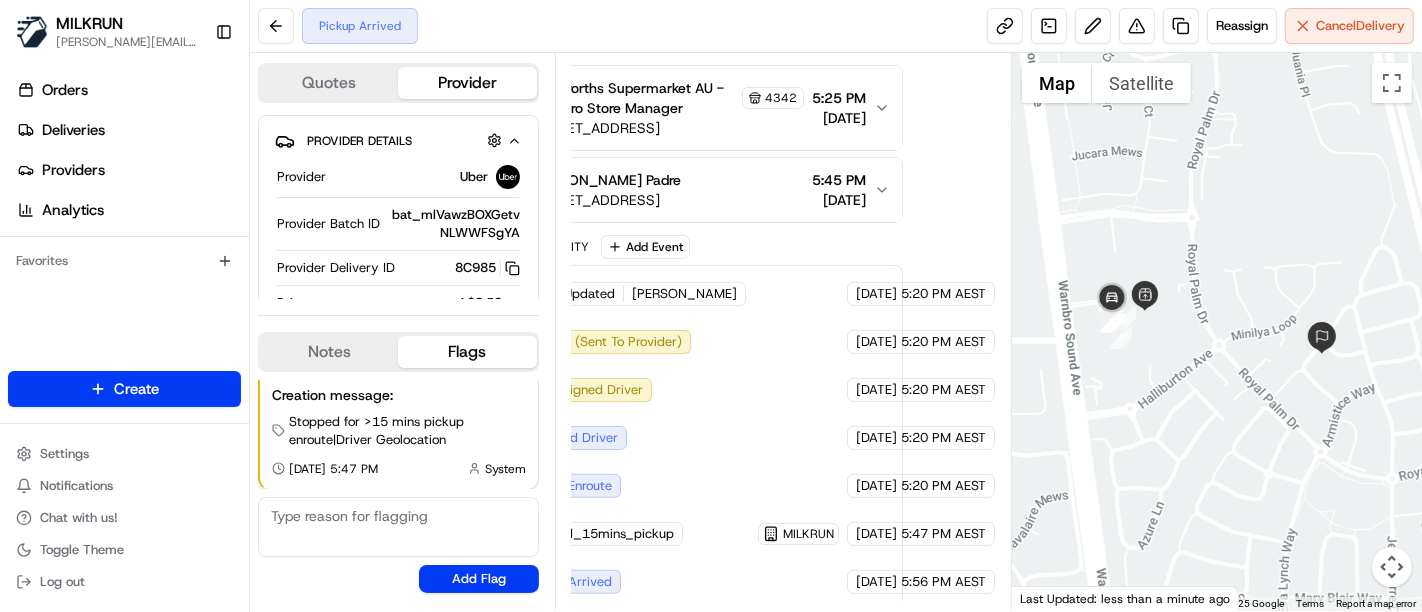 click on "Driver Updated SANDEEP SINGH S. Uber 17/07/2025 5:20 PM AEST Created (Sent To Provider) Uber 17/07/2025 5:20 PM AEST Not Assigned Driver Uber 17/07/2025 5:20 PM AEST Assigned Driver Uber 17/07/2025 5:20 PM AEST Pickup Enroute Uber 17/07/2025 5:20 PM AEST stopped_15mins_pickup MILKRUN 17/07/2025 5:47 PM AEST Pickup Arrived Uber 17/07/2025 5:56 PM AEST" at bounding box center (691, 438) 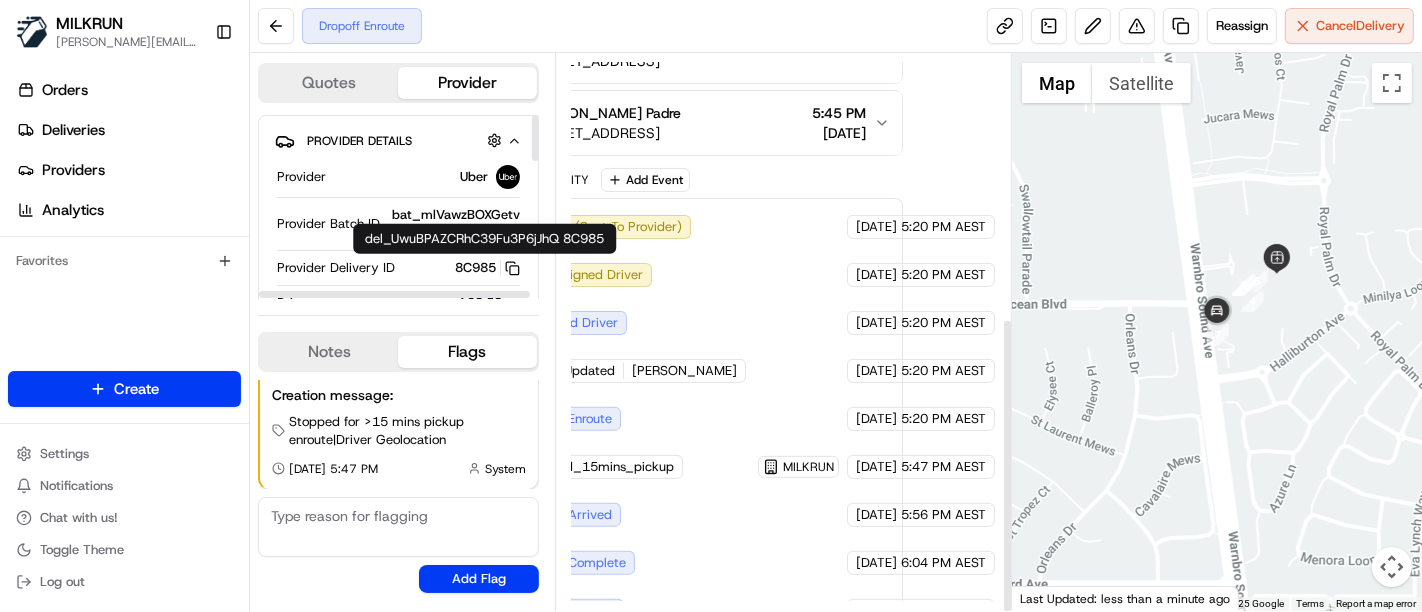 scroll, scrollTop: 495, scrollLeft: 134, axis: both 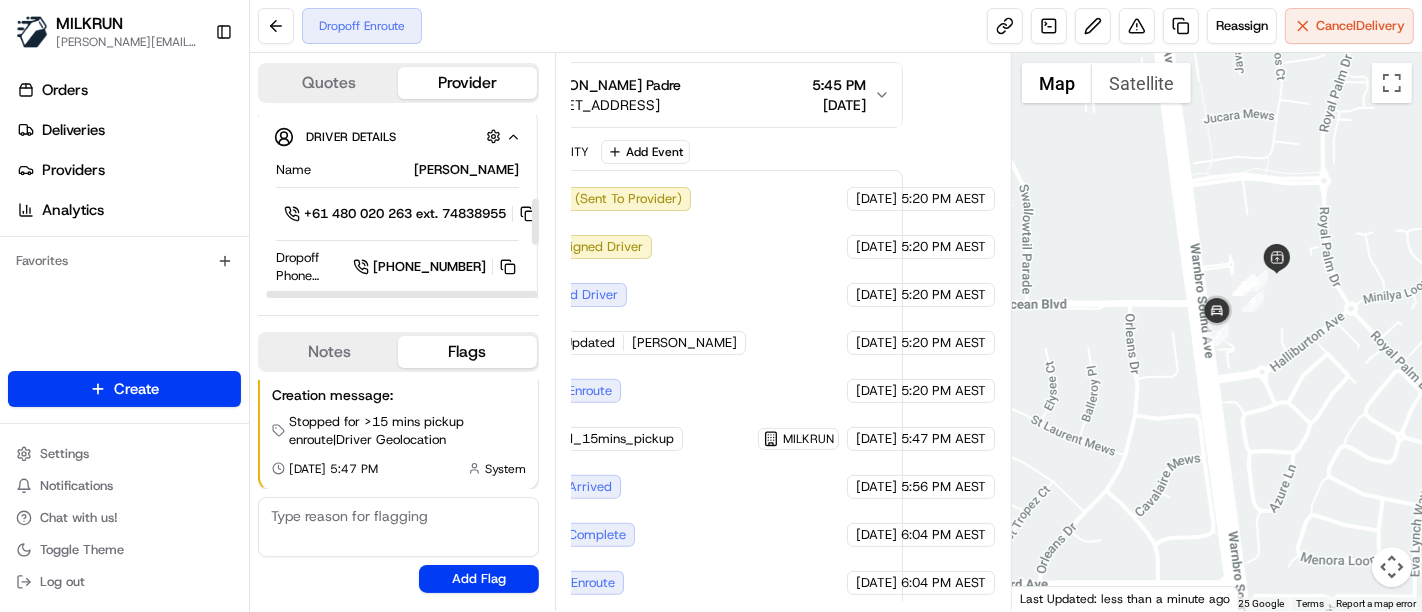 drag, startPoint x: 497, startPoint y: 293, endPoint x: 546, endPoint y: 286, distance: 49.497475 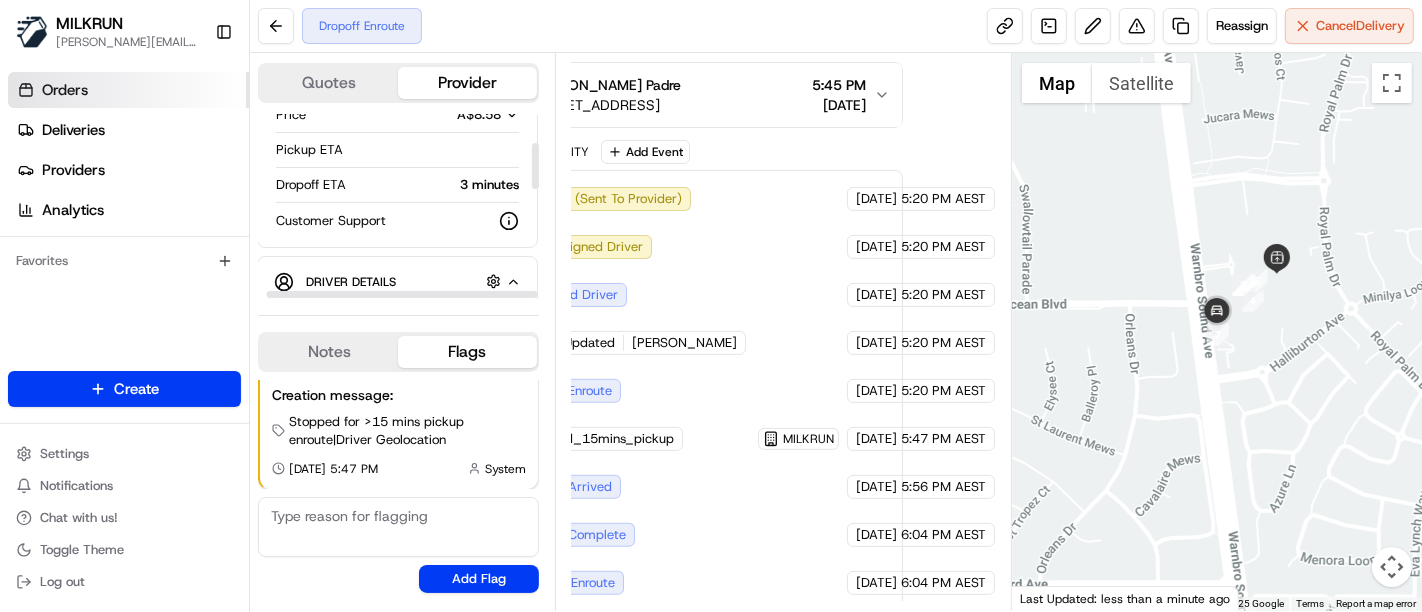 scroll, scrollTop: 222, scrollLeft: 8, axis: both 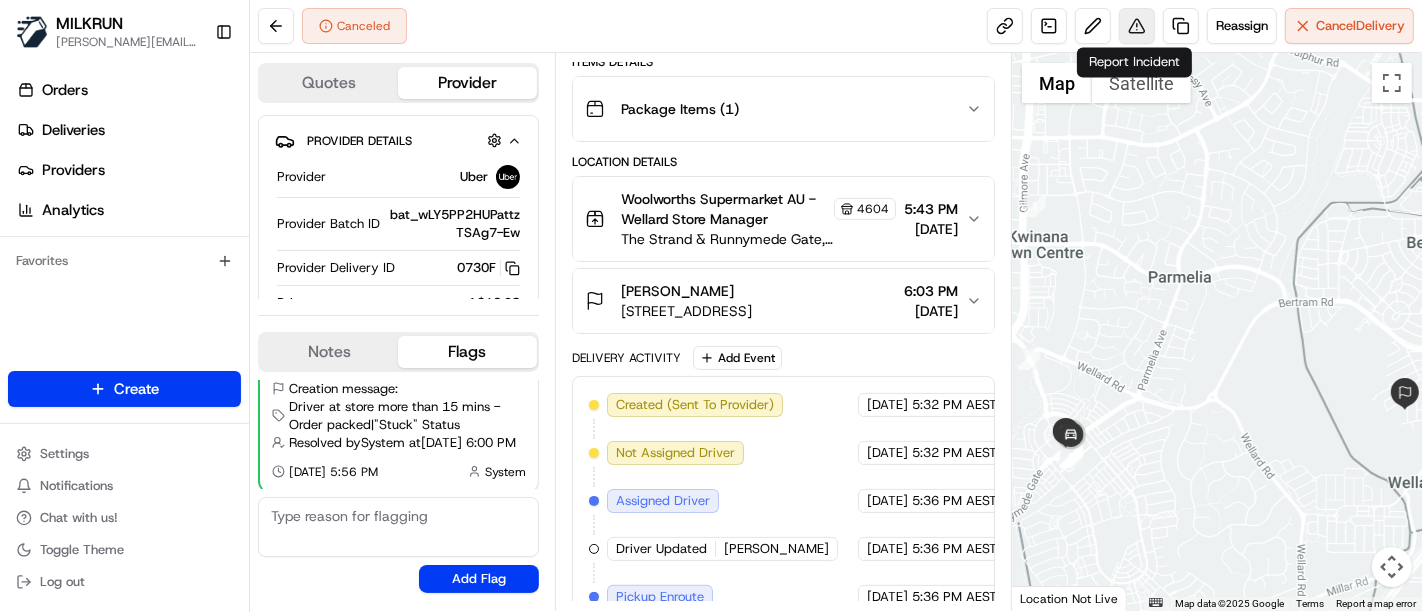 click at bounding box center (1137, 26) 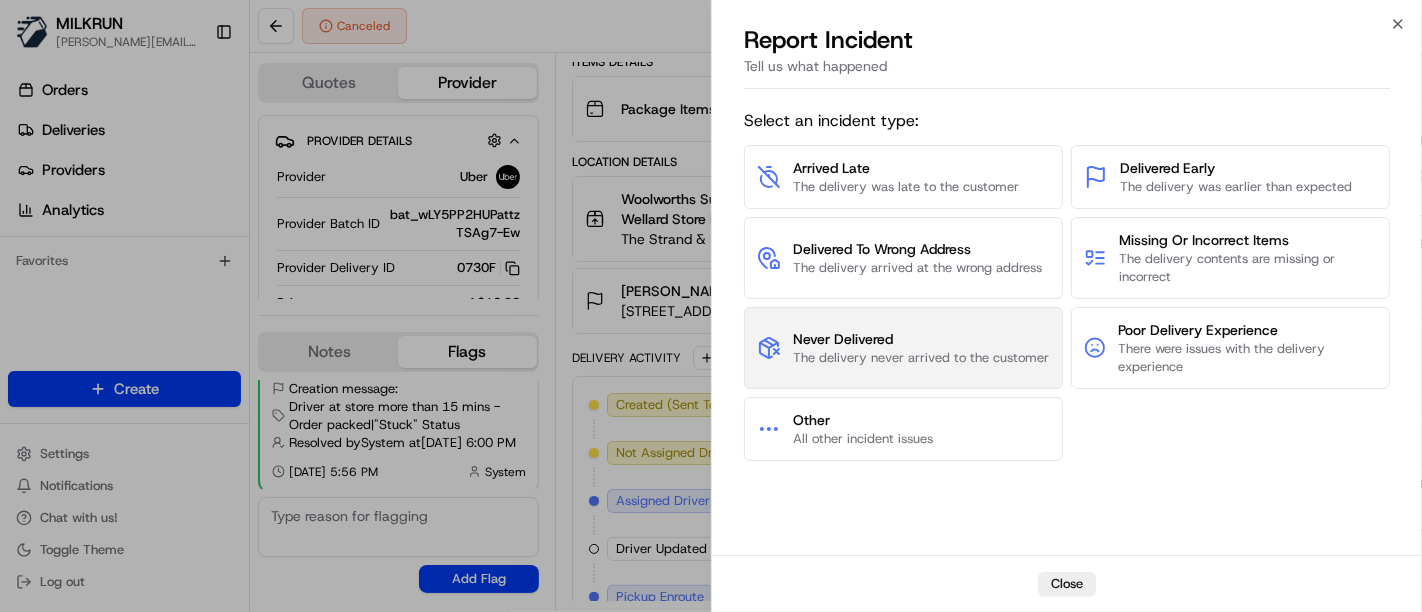 click on "The delivery never arrived to the customer" at bounding box center [921, 358] 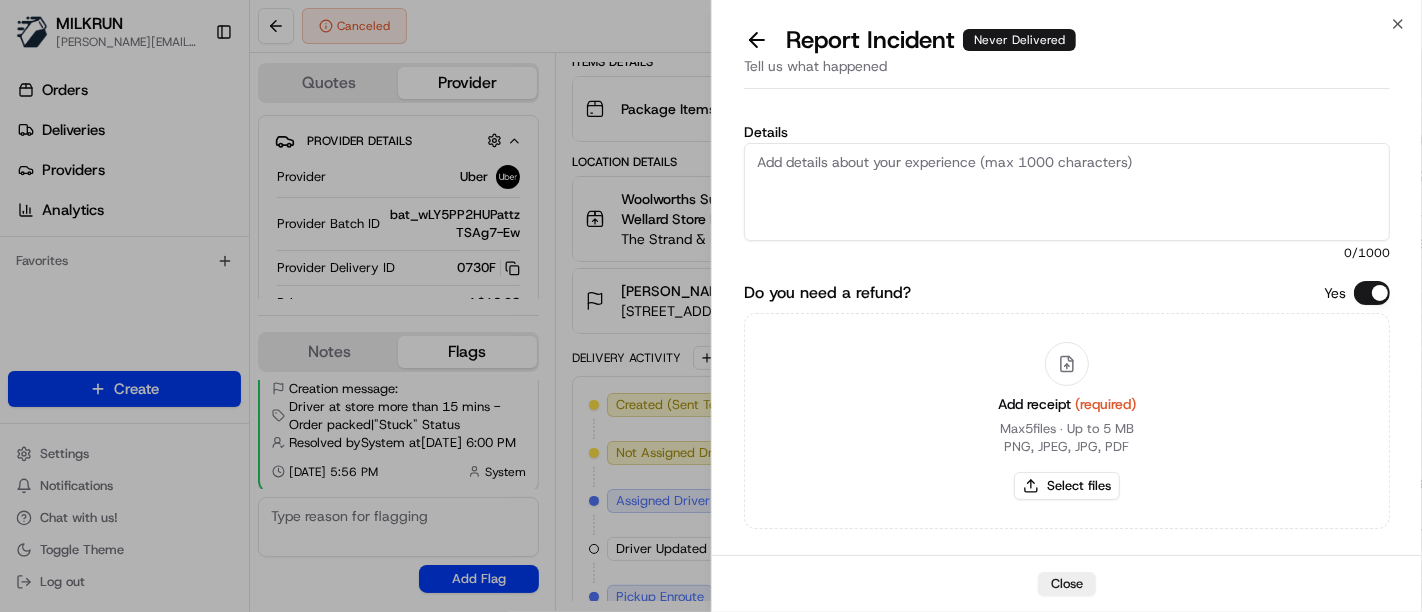 drag, startPoint x: 921, startPoint y: 207, endPoint x: 934, endPoint y: 203, distance: 13.601471 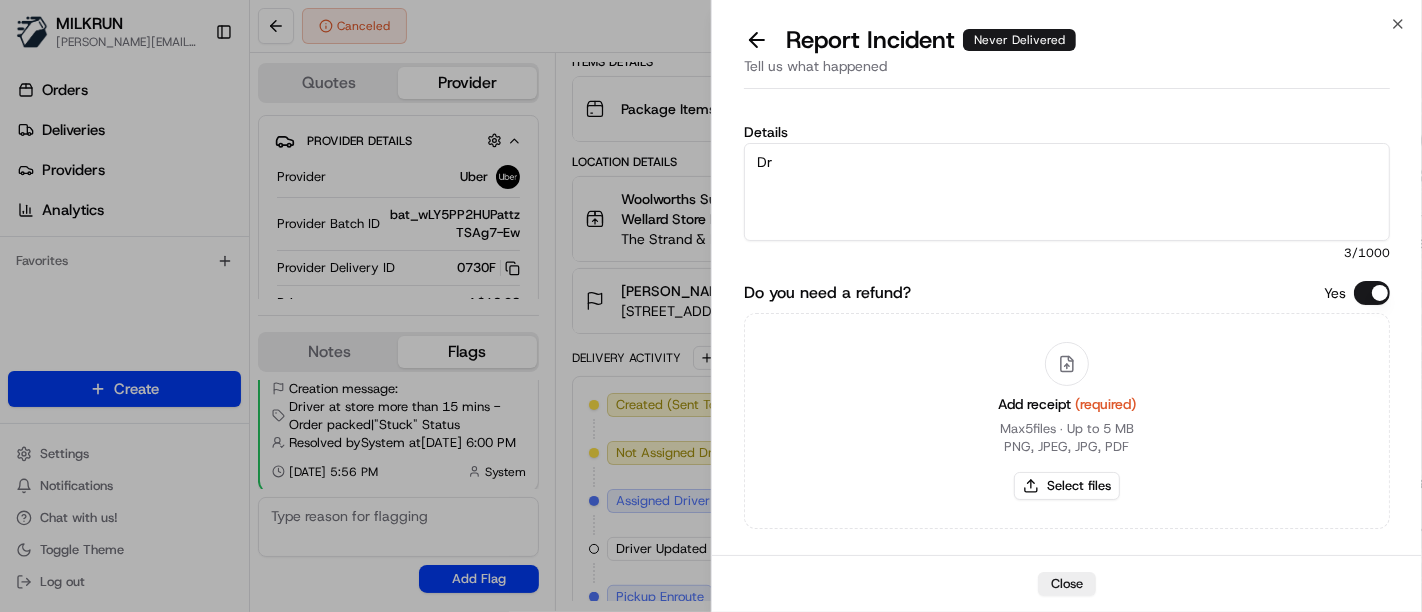 type on "D" 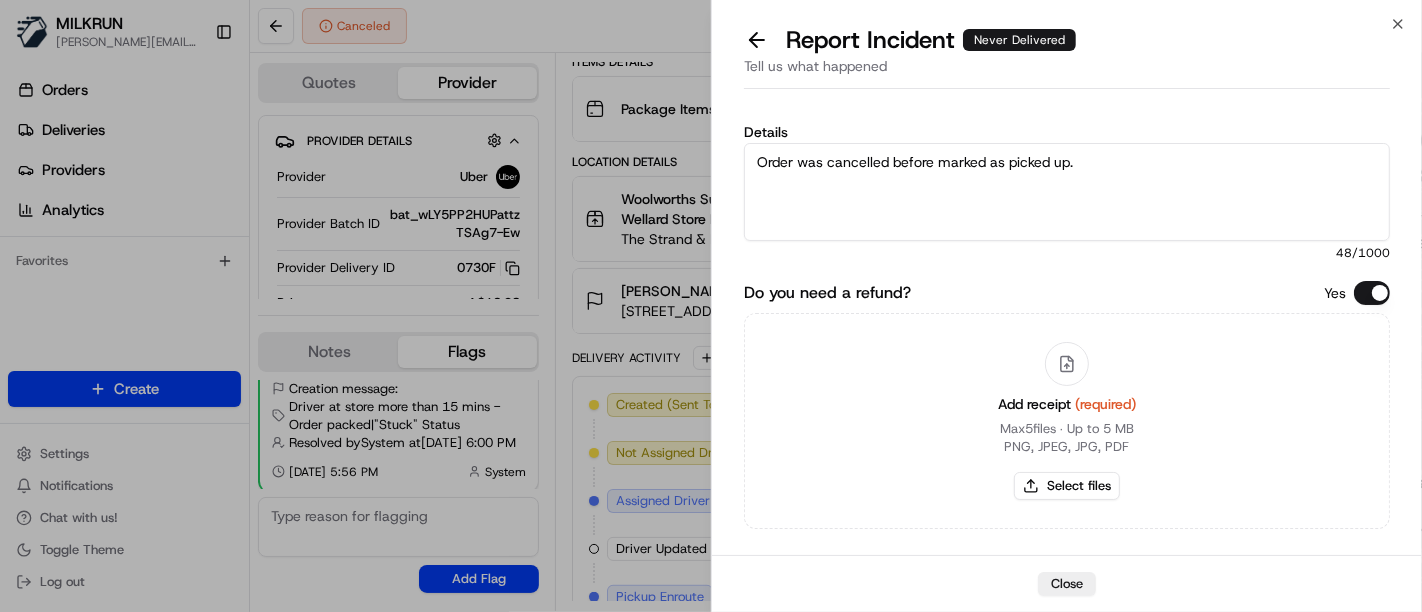 click on "Order was cancelled before marked as picked up." at bounding box center (1067, 192) 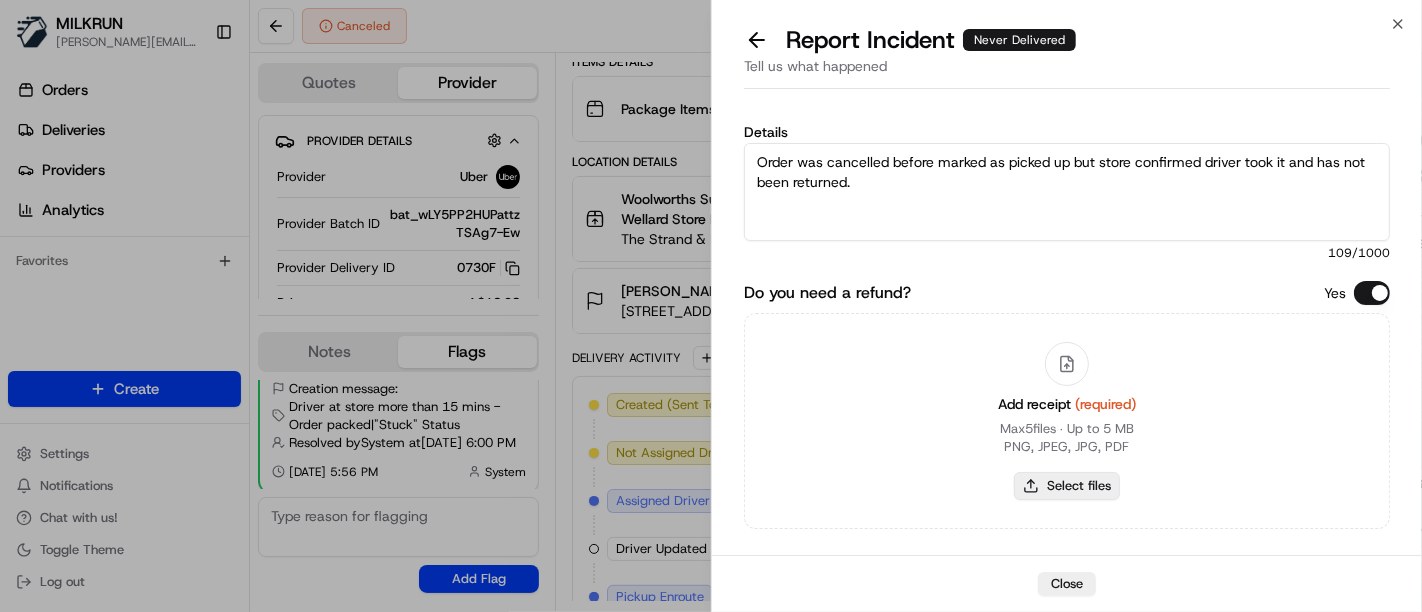 type on "Order was cancelled before marked as picked up but store confirmed driver took it and has not been returned." 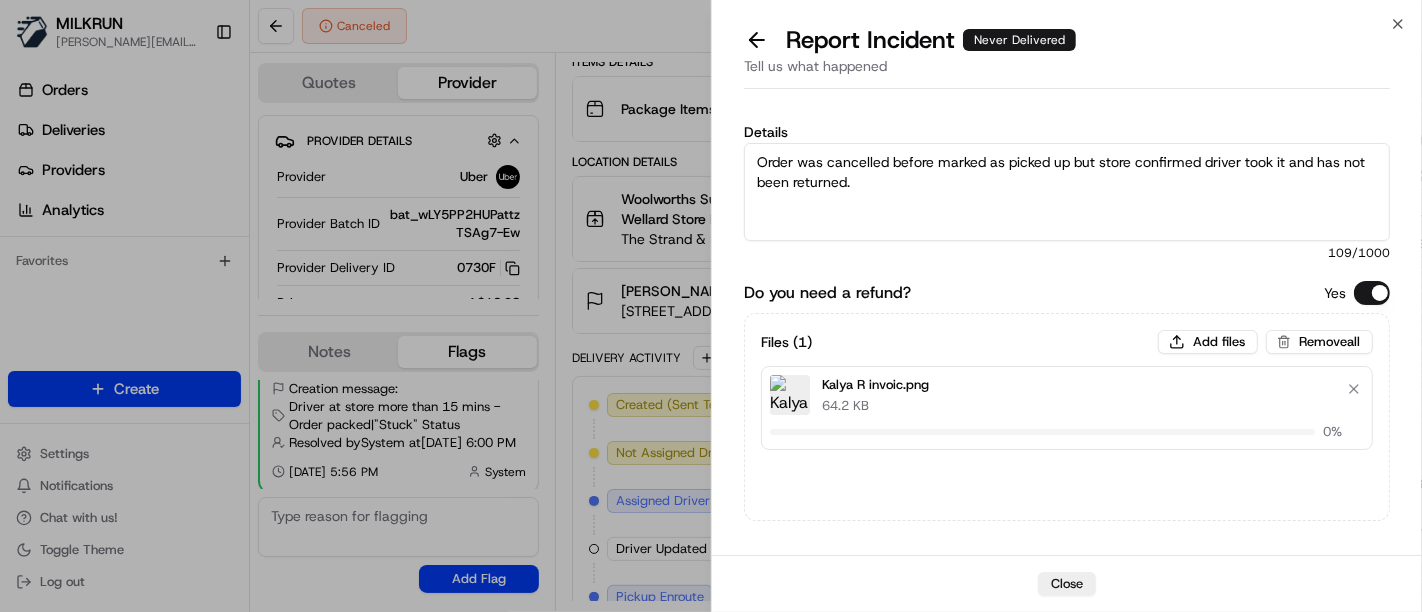 click on "Order was cancelled before marked as picked up but store confirmed driver took it and has not been returned." at bounding box center (1067, 192) 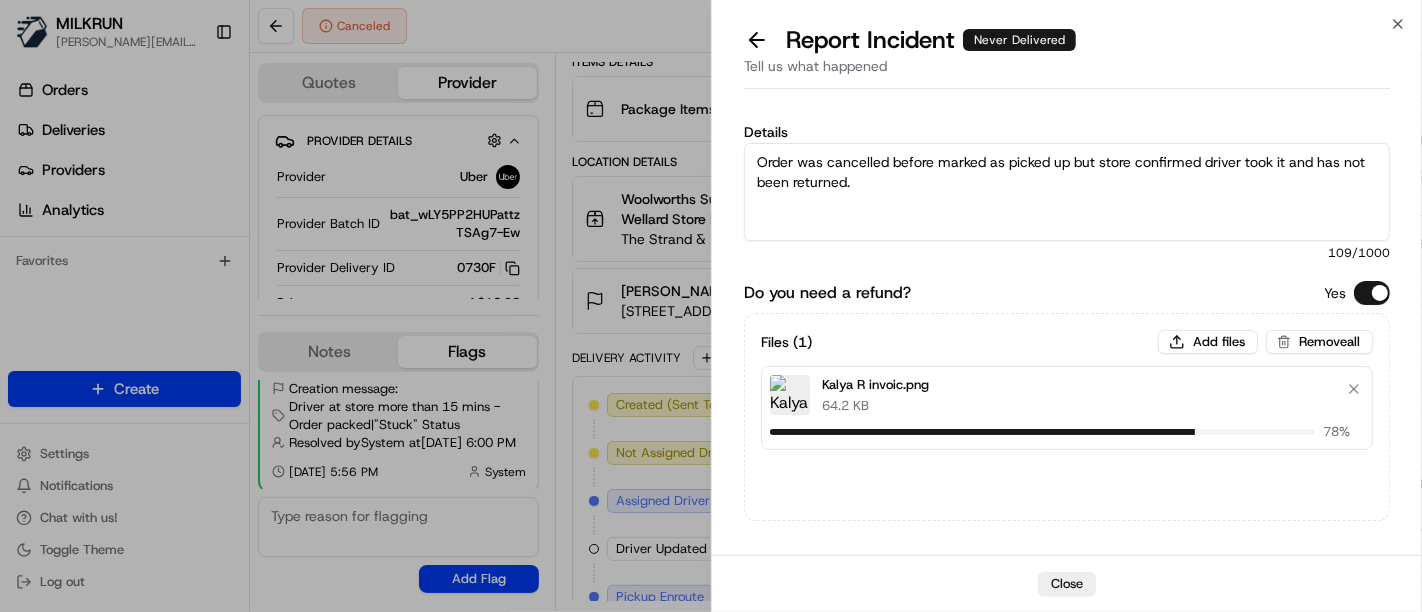 type 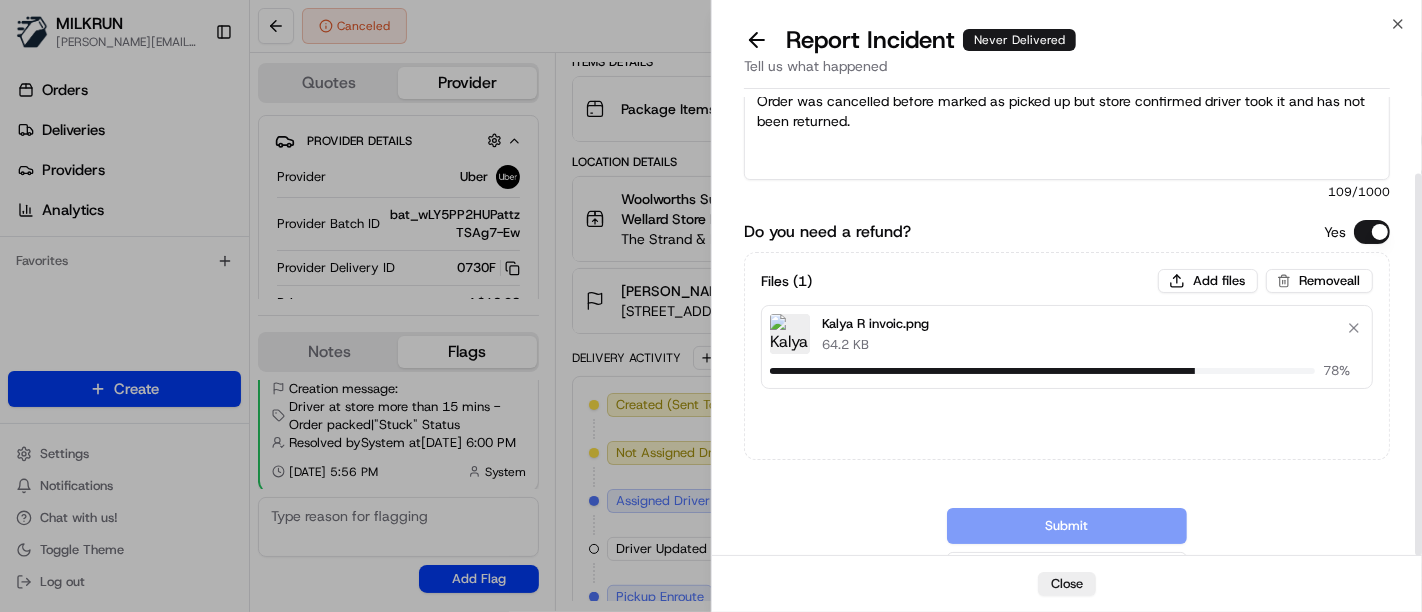 scroll, scrollTop: 91, scrollLeft: 0, axis: vertical 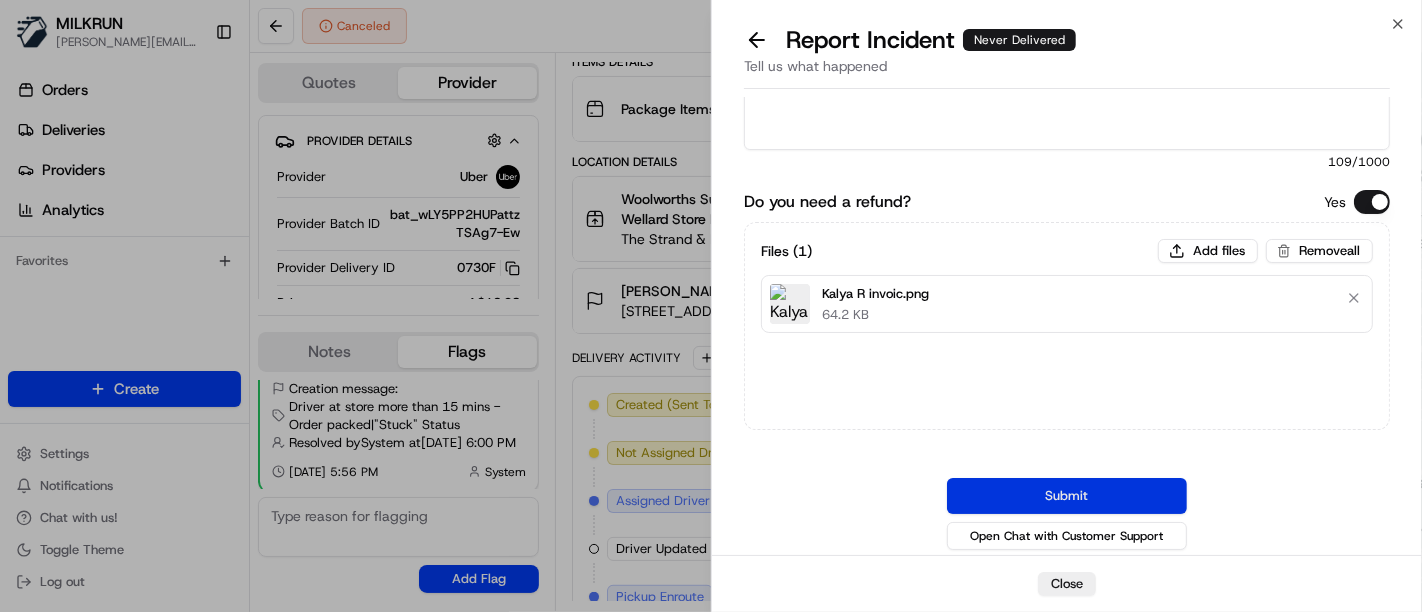 click on "Submit" at bounding box center (1067, 496) 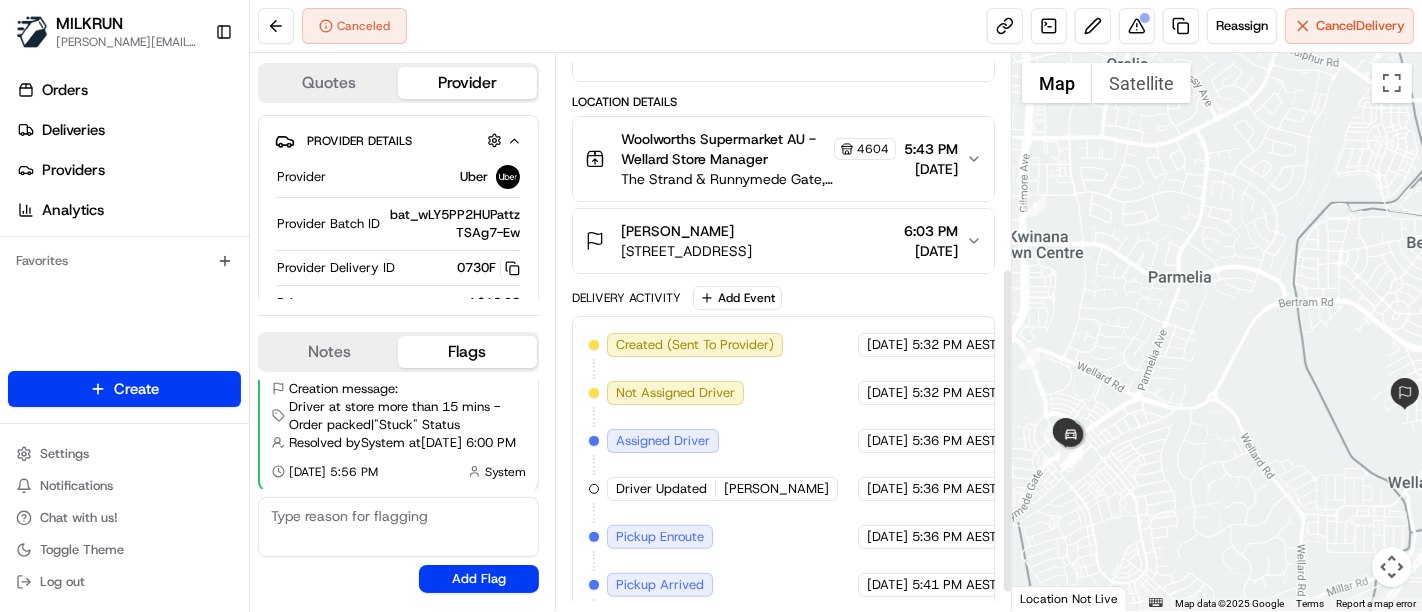 scroll, scrollTop: 400, scrollLeft: 0, axis: vertical 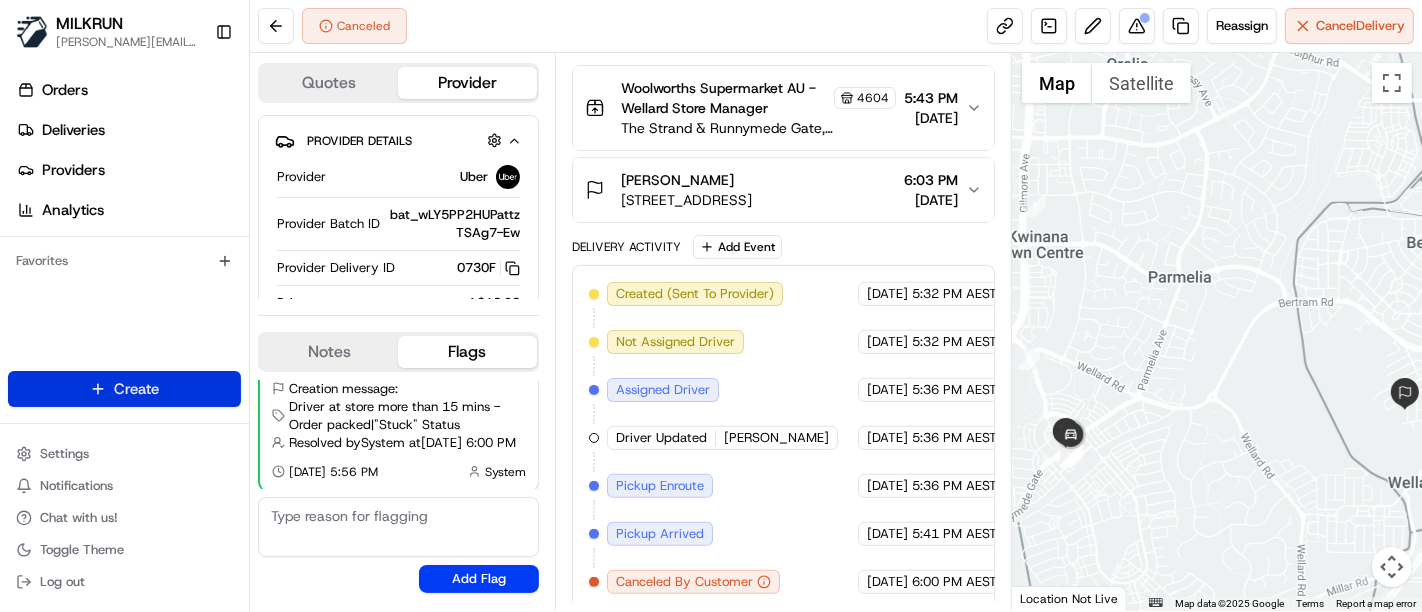 click on "MILKRUN toman@woolworths.com.au Toggle Sidebar Orders Deliveries Providers Analytics Favorites Main Menu Members & Organization Organization Users Roles Preferences Customization Tracking Orchestration Automations Locations Pickup Locations Dropoff Locations AI Support Call Agent Billing Billing Refund Requests Integrations Notification Triggers Webhooks API Keys Request Logs Create Settings Notifications Chat with us! Toggle Theme Log out Canceled Reassign Cancel  Delivery Quotes Provider Provider Details Hidden ( 2 ) Provider Uber   Provider Batch ID bat_wLY5PP2HUPattzTSAg7-Ew Provider Delivery ID 0730F Copy  del_pAzqW59EQGalCvQGOcBzDw 0730F Price A$12.98 Customer Support Driver Details Hidden ( 5 ) Name AHSAN A. Pickup Phone Number +61 480 020 263 ext. 28870553 Dropoff Phone Number +61 482 093 959 Tip AU$0.00 Type car Make Skoda Model Rapid Color silver License Plate Number ***F237 Notes Flags No results found Add Note Resolved Auto resolved by Nash (via trigger not_XA4wte5EJt5xkSErasvHh9)" at bounding box center (711, 306) 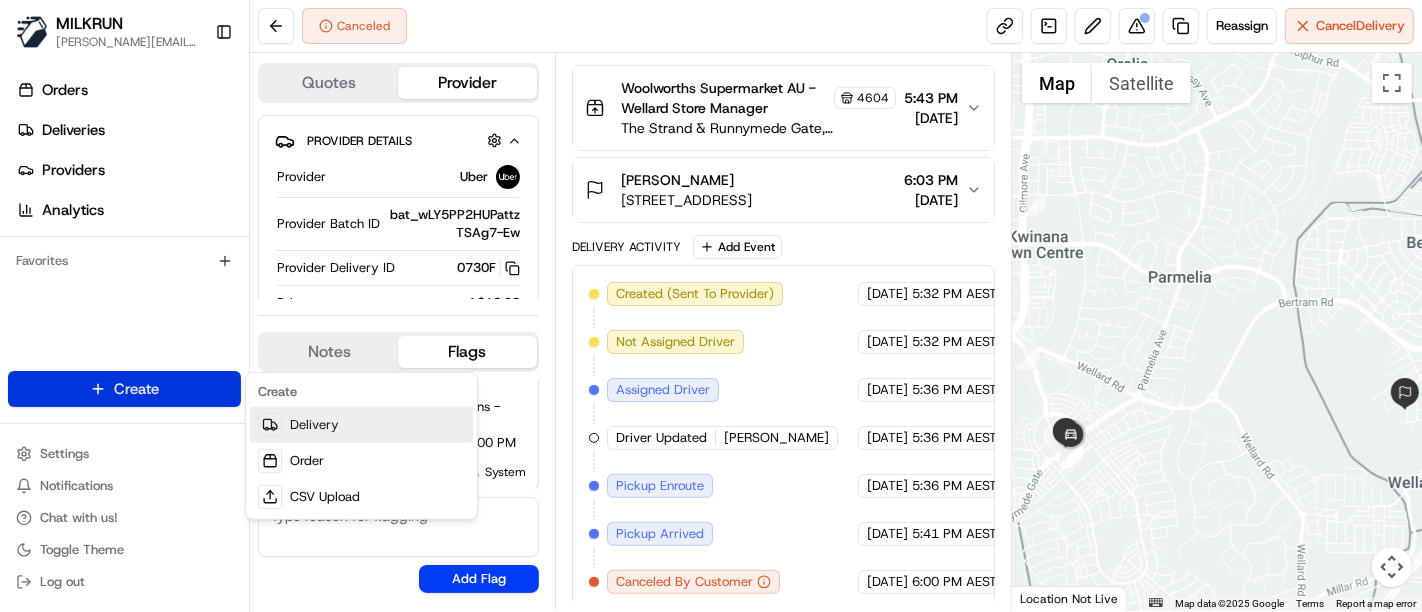 click on "Delivery" at bounding box center (361, 425) 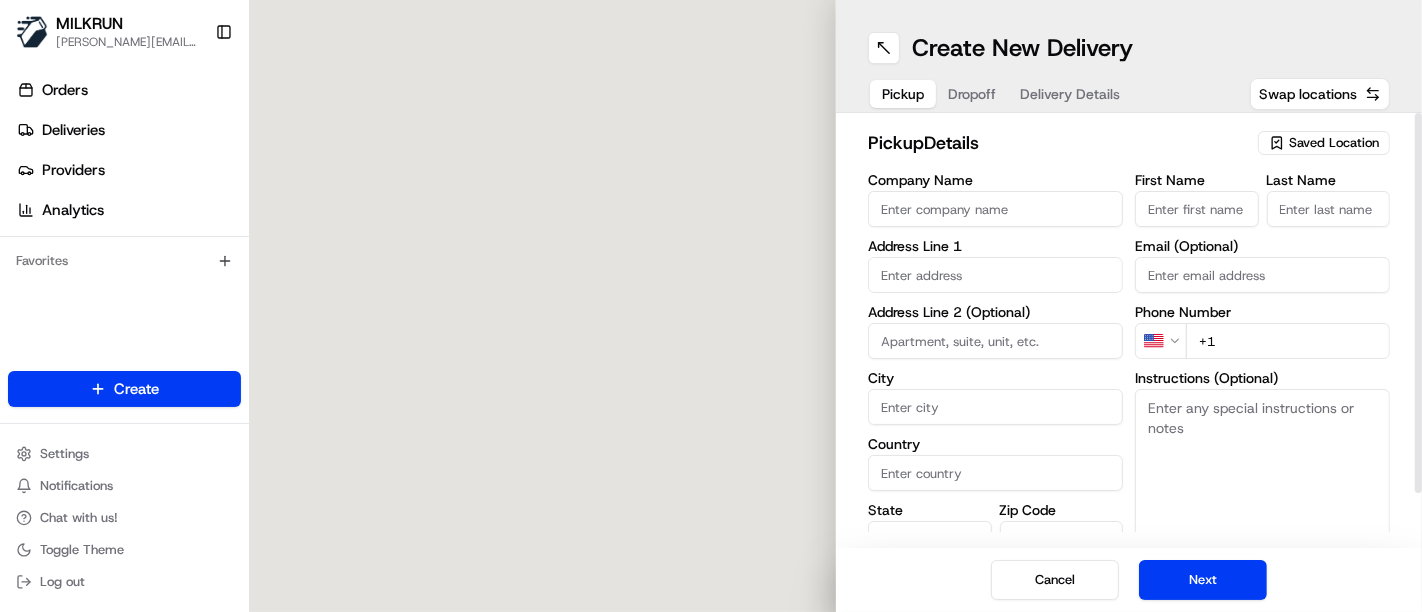 click on "First Name" at bounding box center (1197, 209) 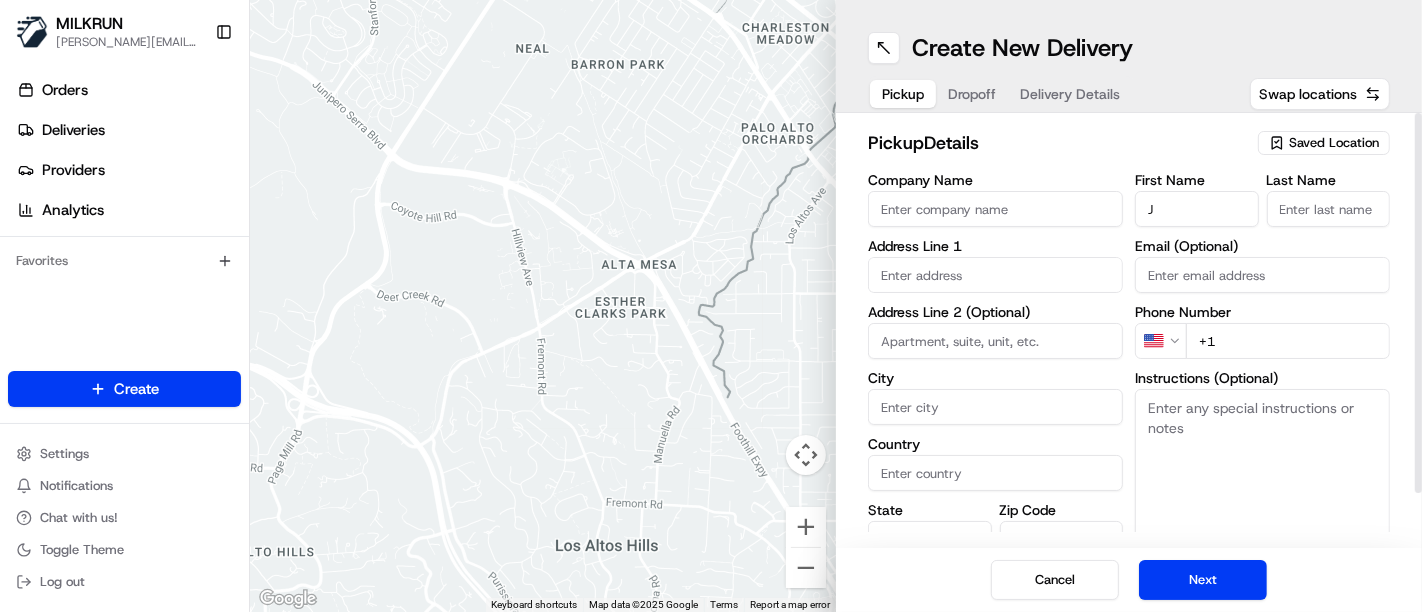 type 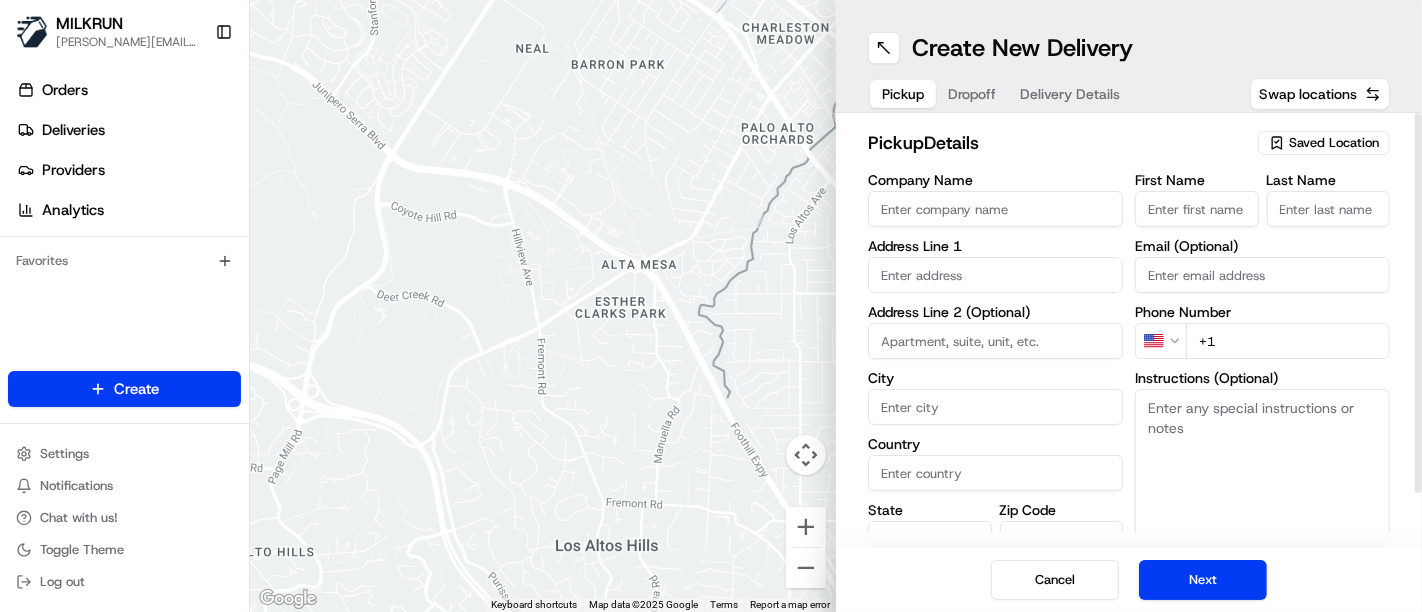 click on "Saved Location" at bounding box center (1334, 143) 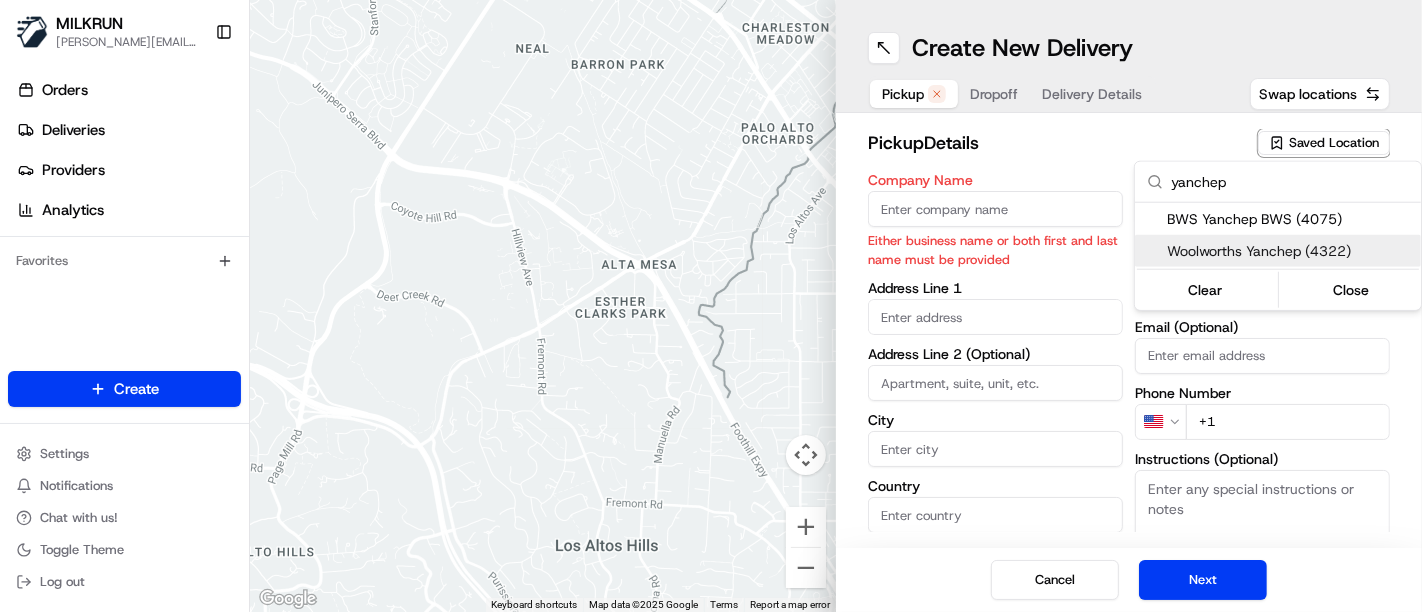 type on "yanchep" 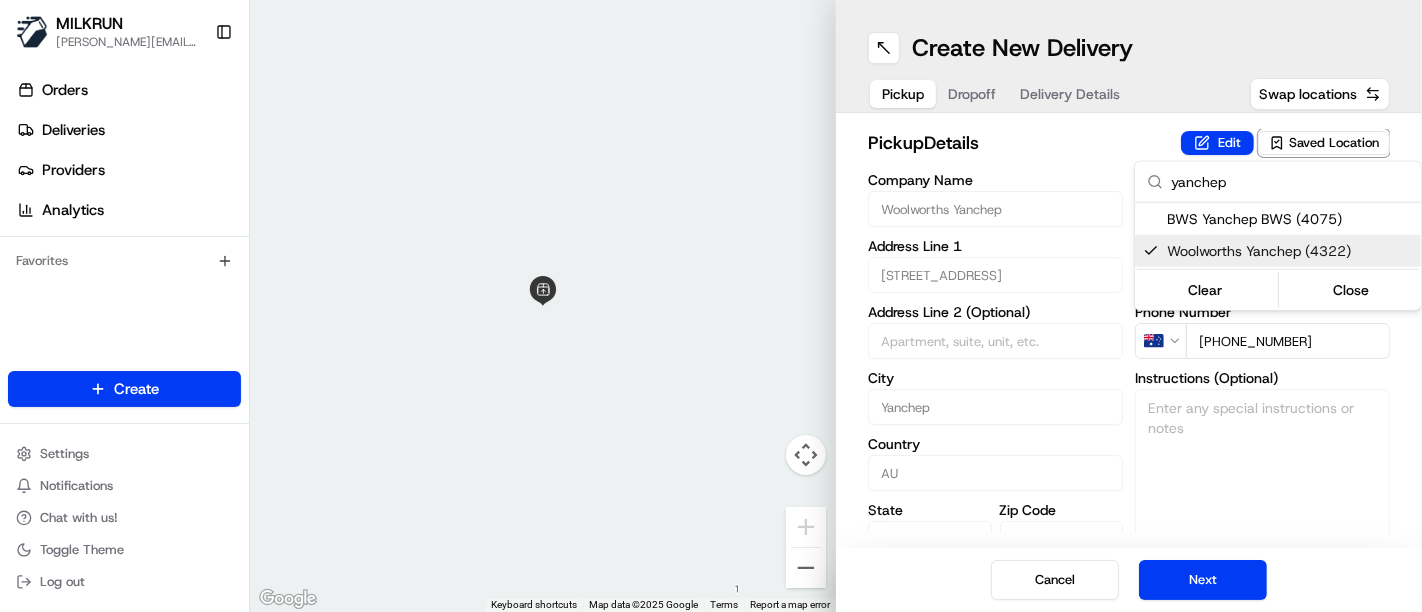click on "MILKRUN toman@woolworths.com.au Toggle Sidebar Orders Deliveries Providers Analytics Favorites Main Menu Members & Organization Organization Users Roles Preferences Customization Tracking Orchestration Automations Locations Pickup Locations Dropoff Locations AI Support Call Agent Billing Billing Refund Requests Integrations Notification Triggers Webhooks API Keys Request Logs Create Settings Notifications Chat with us! Toggle Theme Log out ← Move left → Move right ↑ Move up ↓ Move down + Zoom in - Zoom out Home Jump left by 75% End Jump right by 75% Page Up Jump up by 75% Page Down Jump down by 75% Keyboard shortcuts Map Data Map data ©2025 Google Map data ©2025 Google 2 m  Click to toggle between metric and imperial units Terms Report a map error Create New Delivery Pickup Dropoff Delivery Details Swap locations pickup  Details  Edit Saved Location Company Name Woolworths Yanchep Address Line 1 1 Peony Boulevard Address Line 2 (Optional) City Yanchep Country AU State WA Zip Code AU" at bounding box center [711, 306] 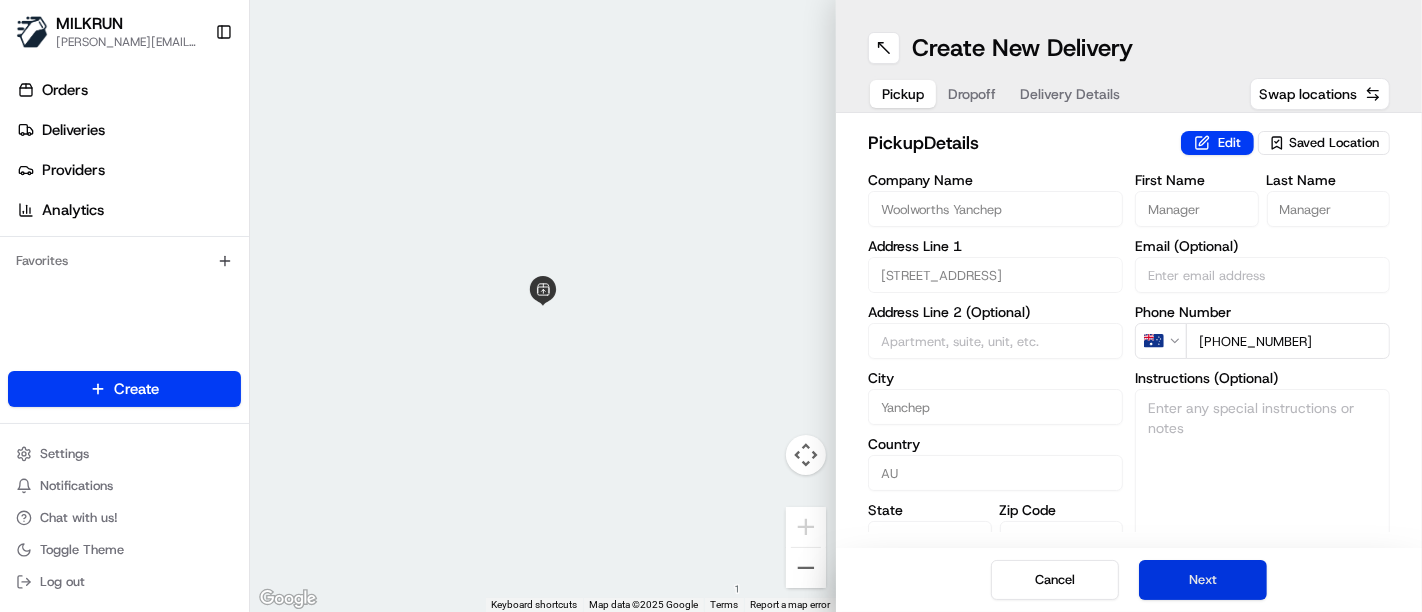 click on "Next" at bounding box center [1203, 580] 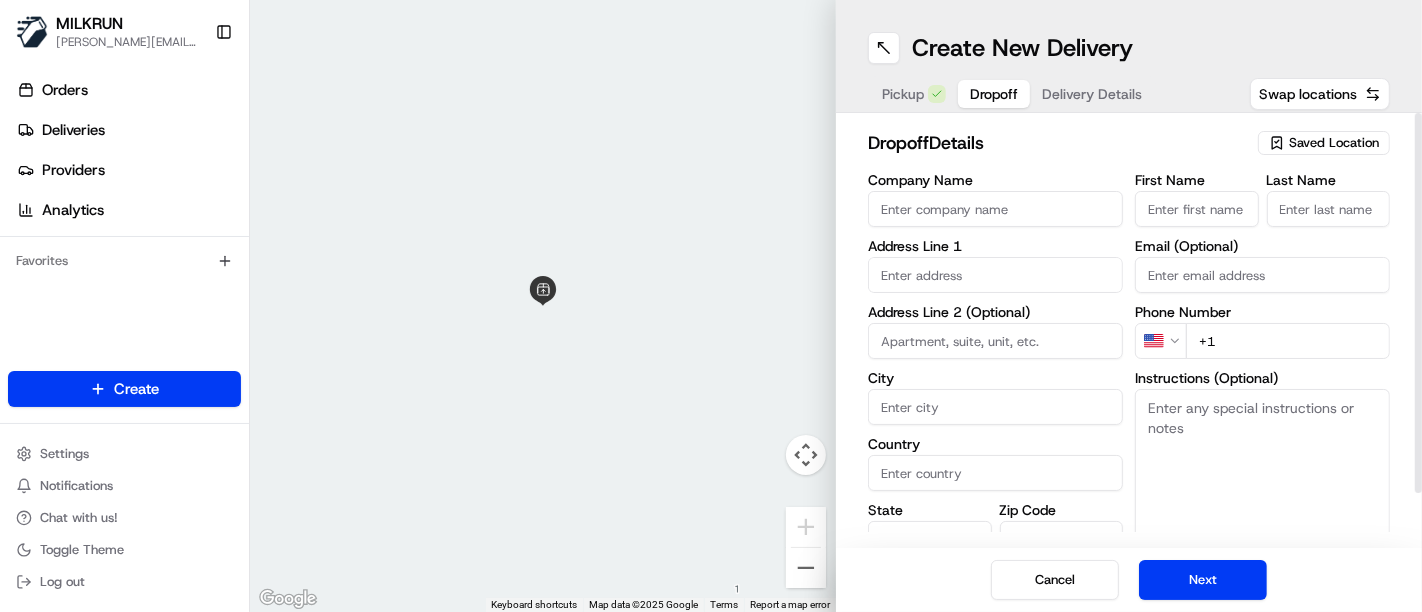 click on "First Name" at bounding box center [1197, 180] 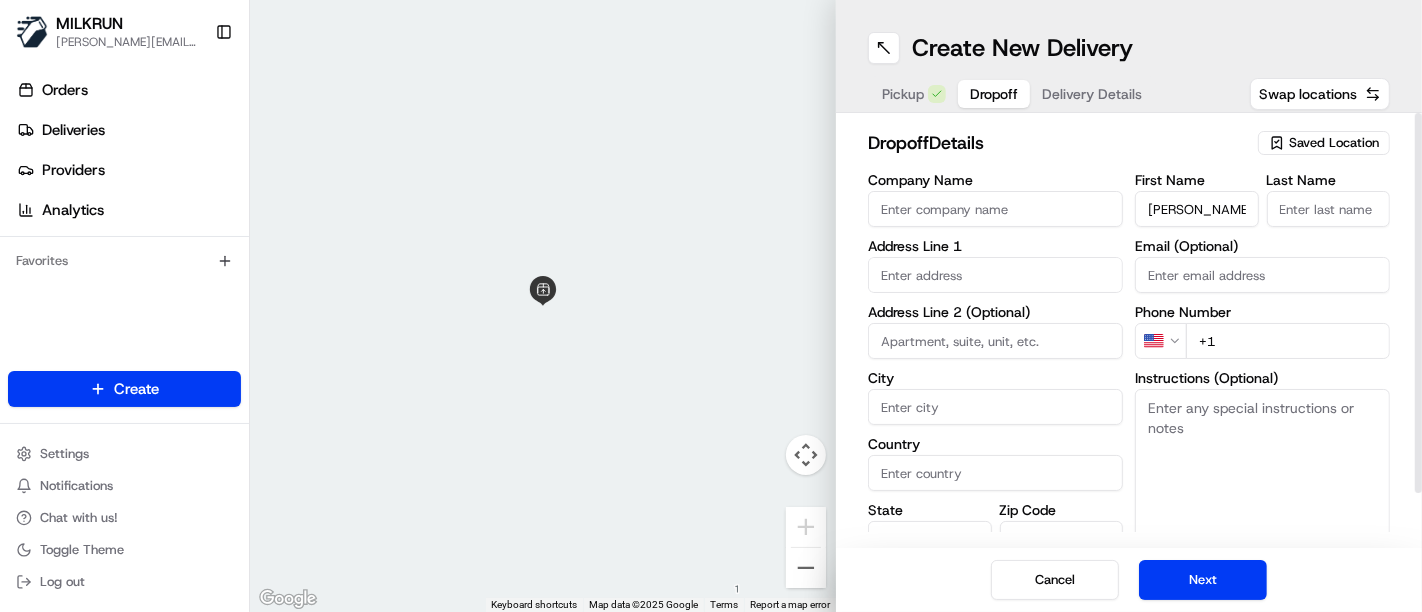 type on "John" 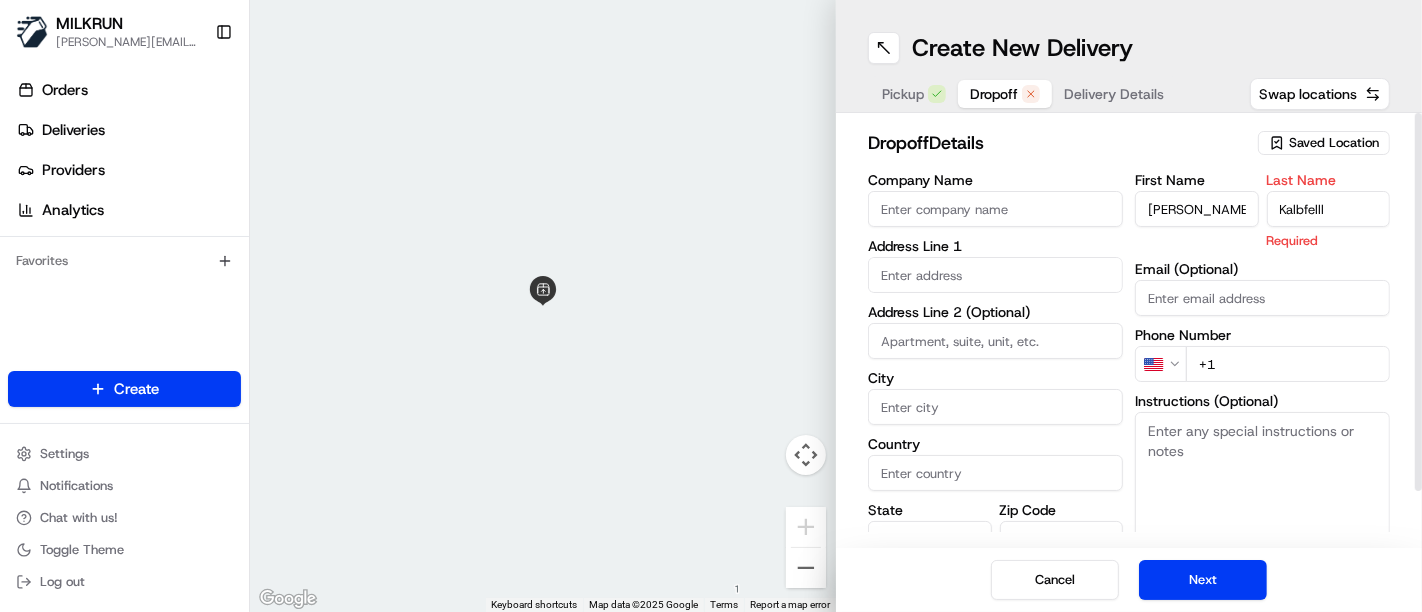 type on "Kalbfelll" 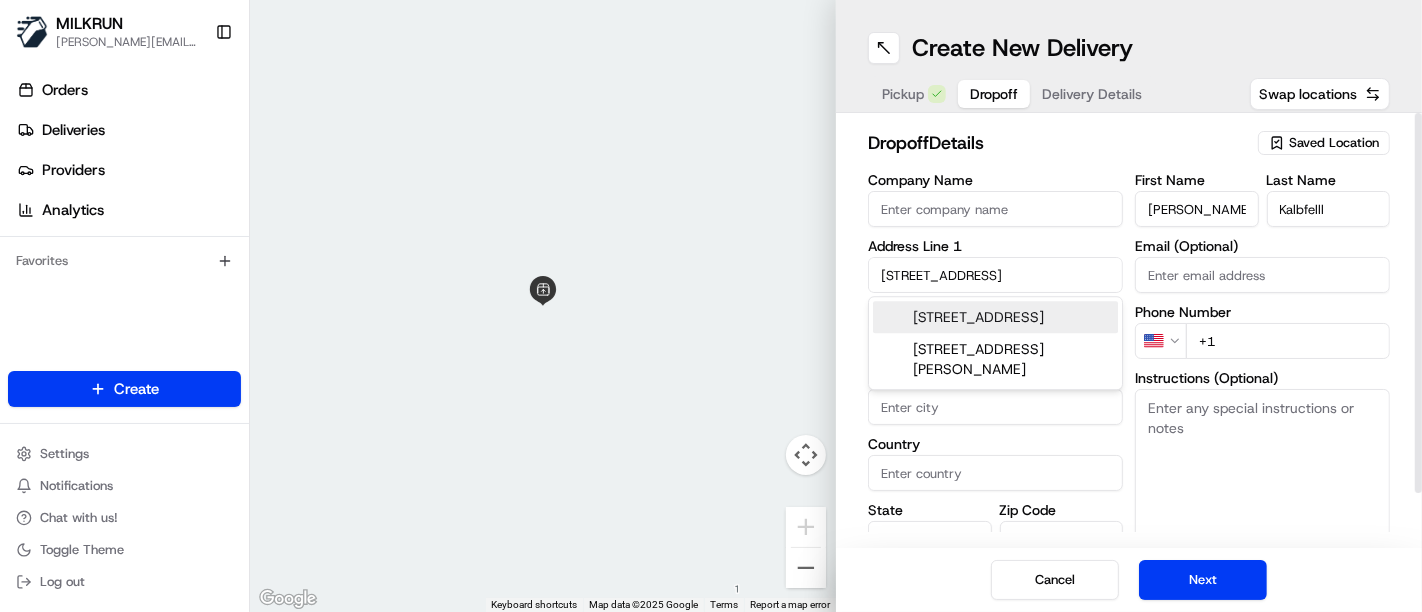 click on "107 Impressions Drive, Eglinton WA, Australia" at bounding box center [995, 317] 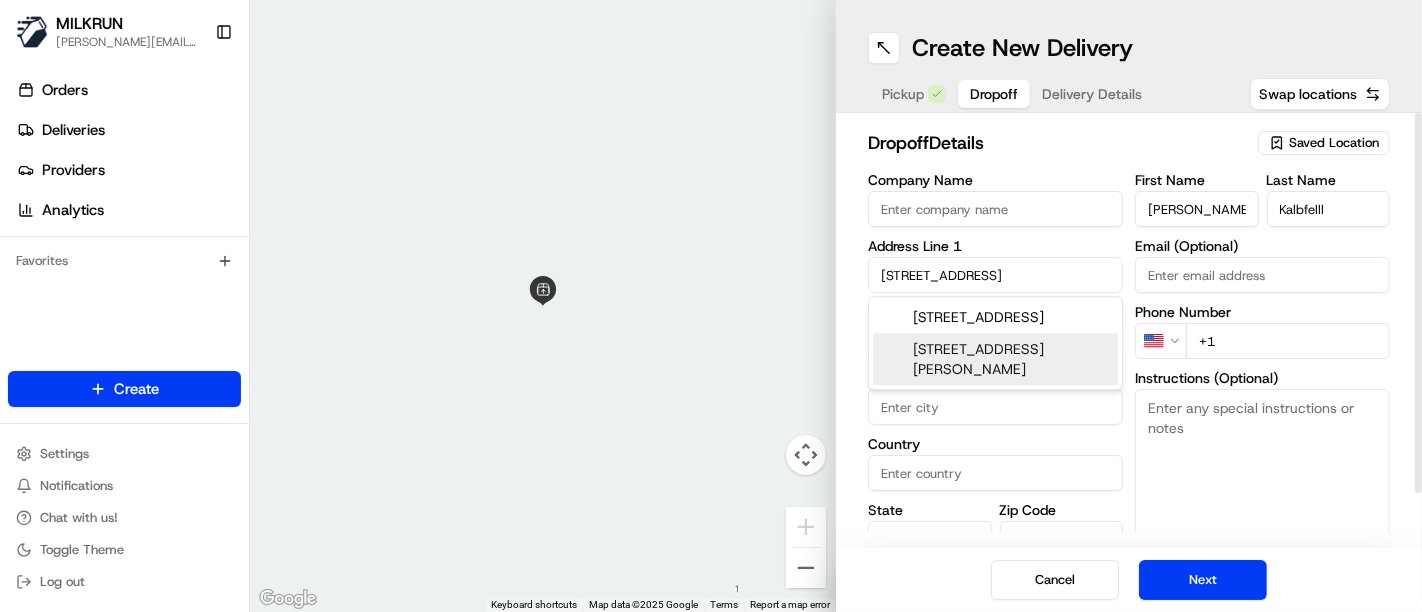 type on "107 Impressions Dr, Eglinton WA 6034, Australia" 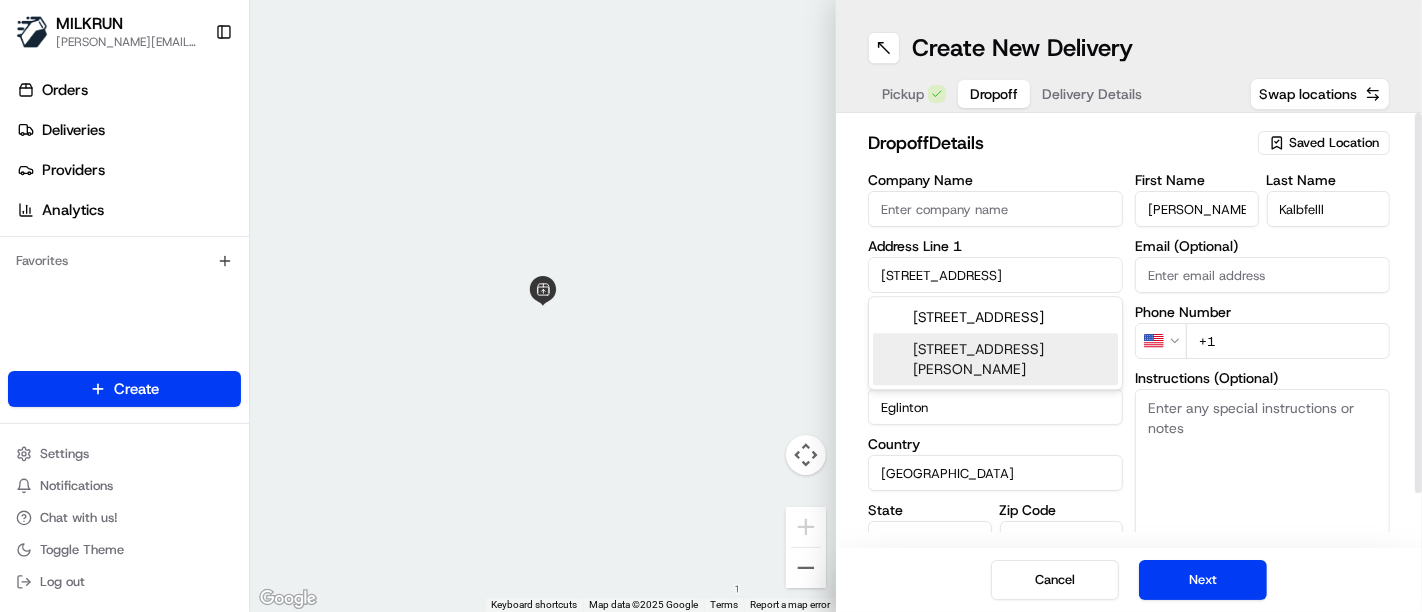 type on "107 Impressions Drive" 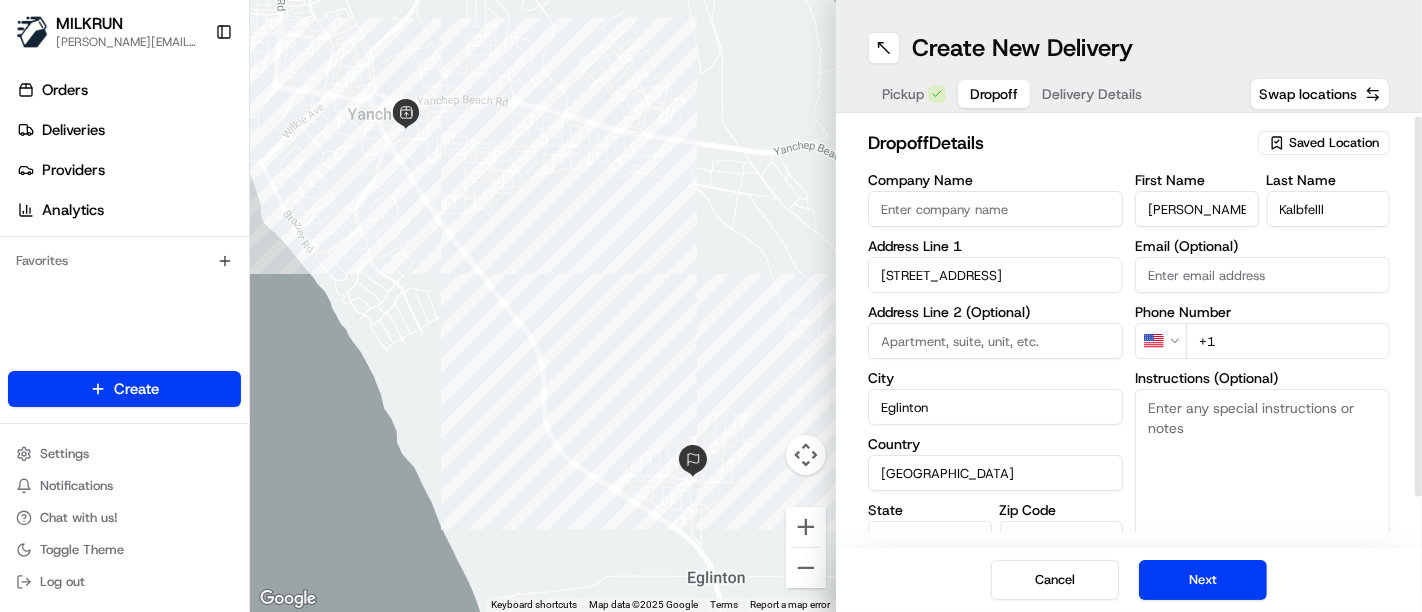 scroll, scrollTop: 60, scrollLeft: 0, axis: vertical 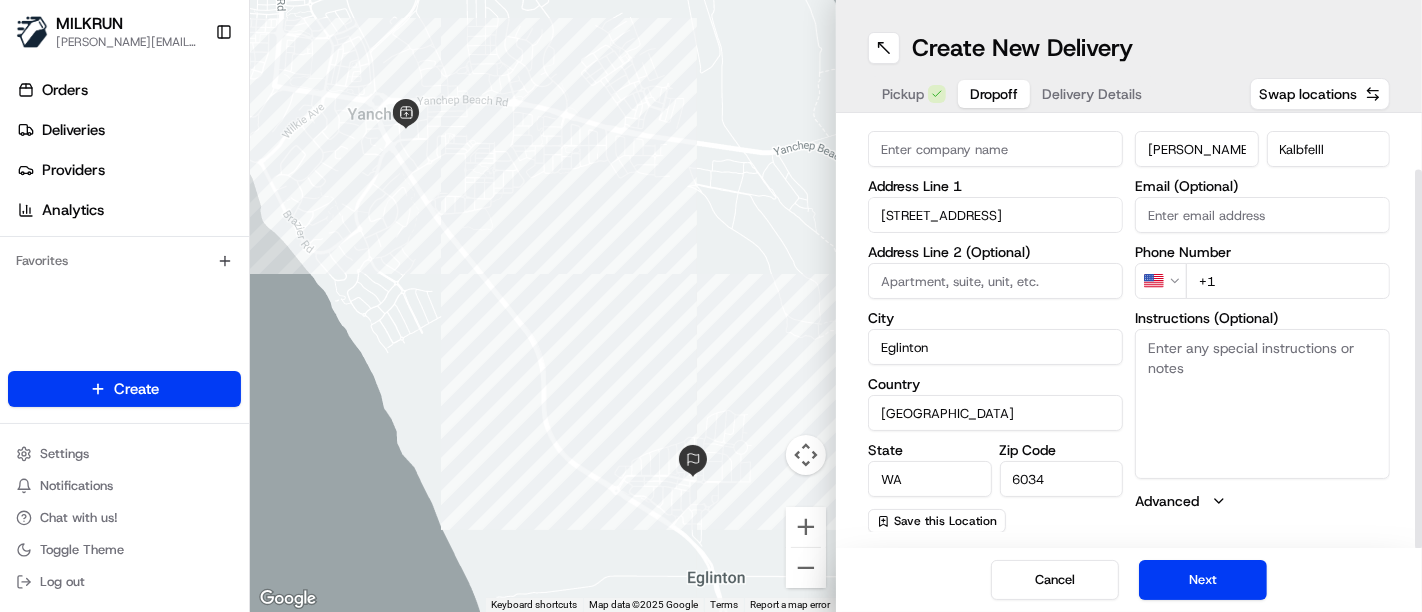 click on "+1" at bounding box center (1288, 281) 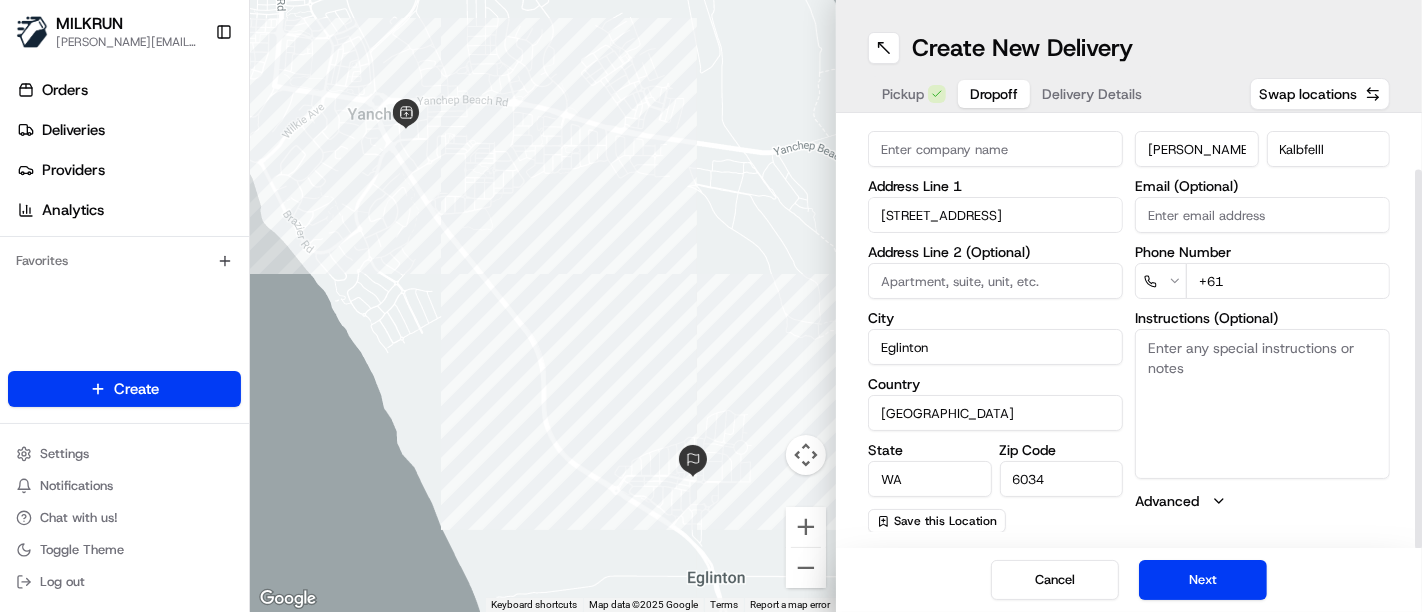paste on "0424 506 748" 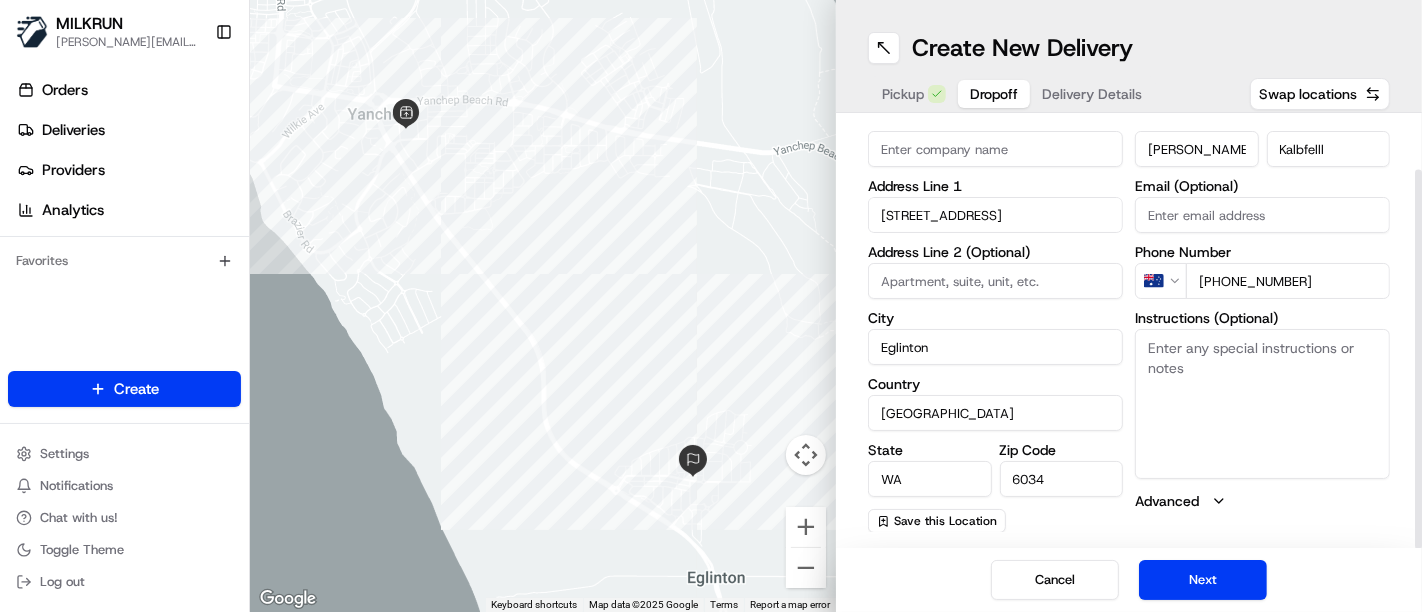 click on "+61 0424 506 748" at bounding box center [1288, 281] 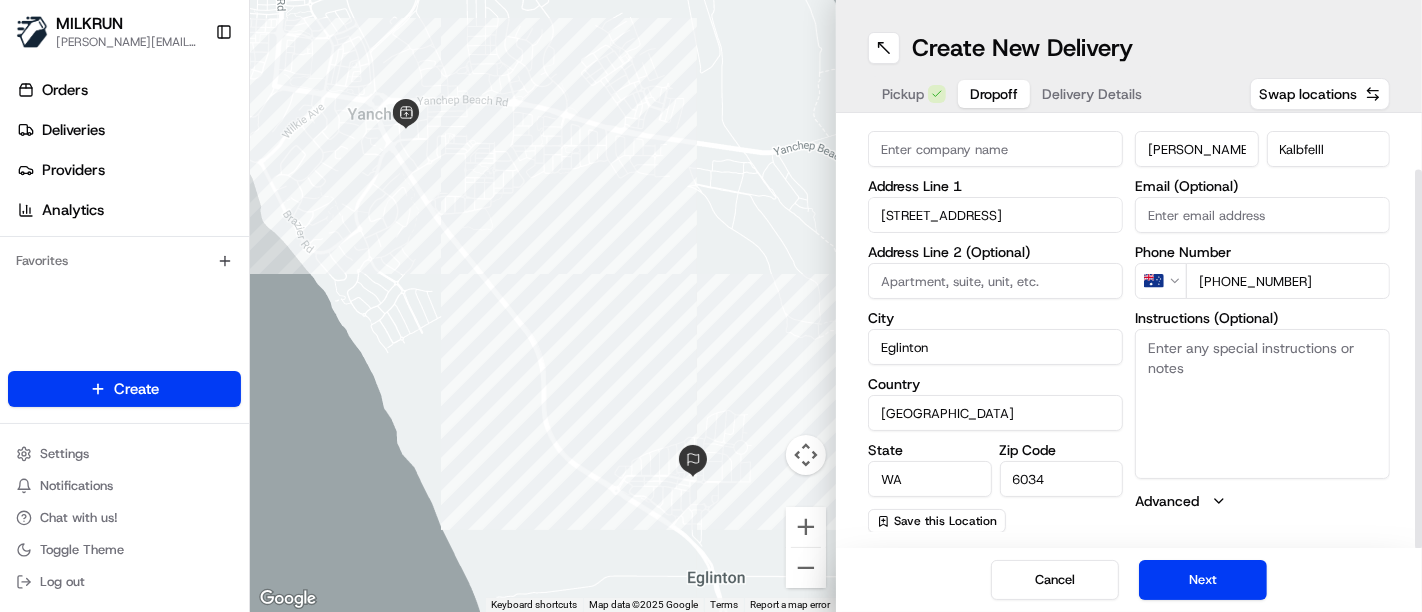 type on "+61 424 506 748" 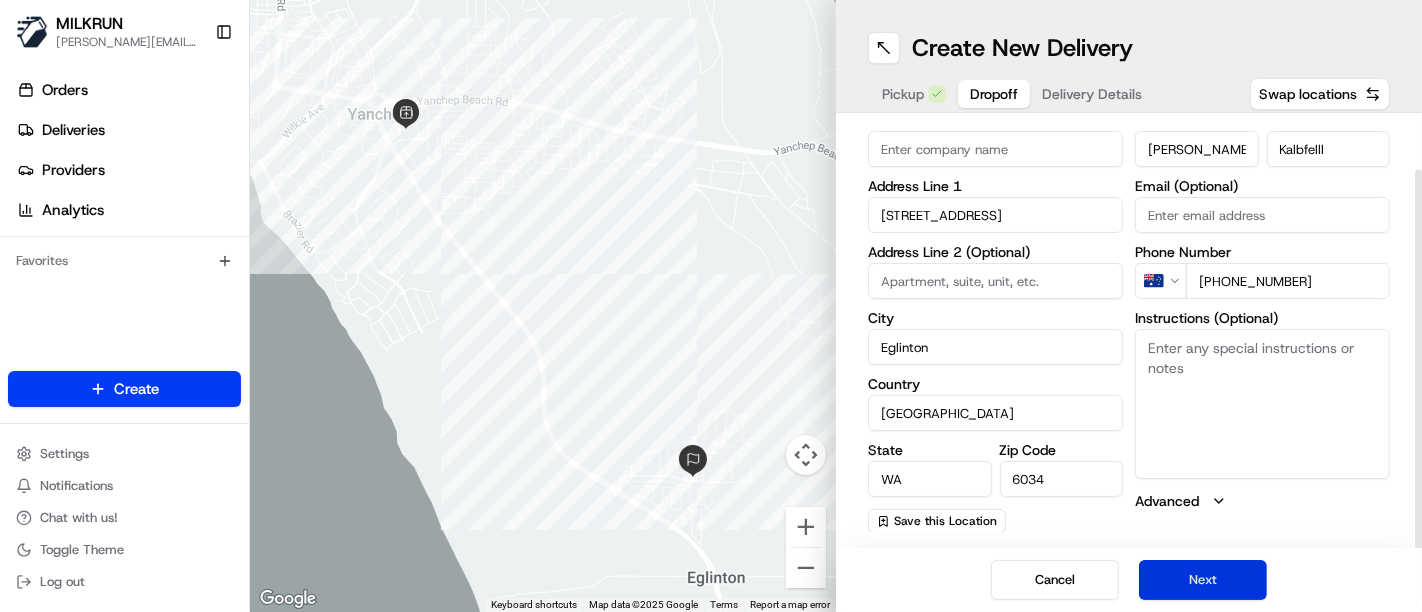 click on "Next" at bounding box center [1203, 580] 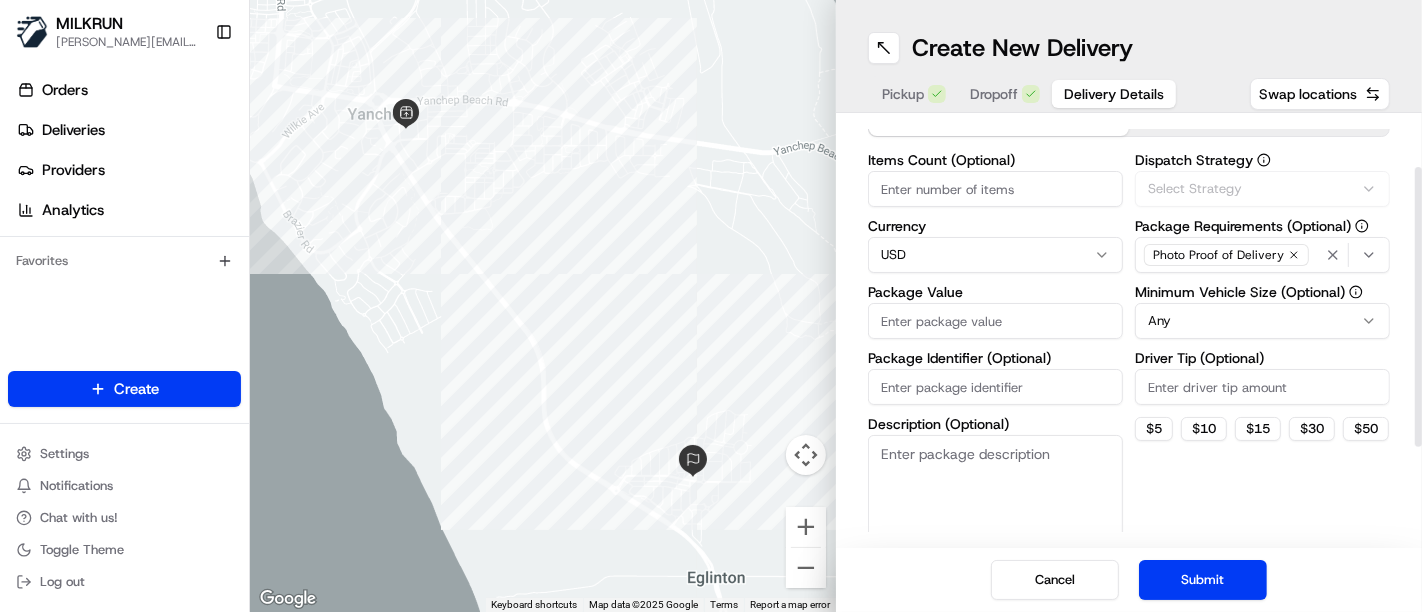 scroll, scrollTop: 171, scrollLeft: 0, axis: vertical 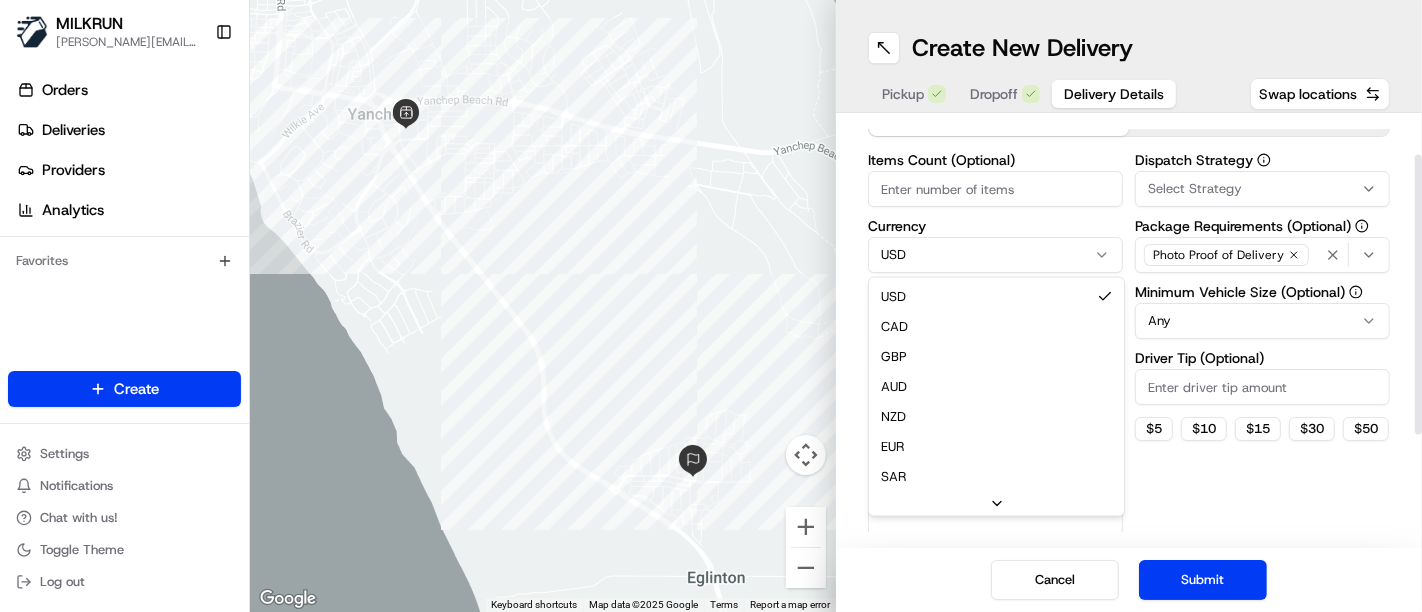 click on "MILKRUN toman@woolworths.com.au Toggle Sidebar Orders Deliveries Providers Analytics Favorites Main Menu Members & Organization Organization Users Roles Preferences Customization Tracking Orchestration Automations Locations Pickup Locations Dropoff Locations AI Support Call Agent Billing Billing Refund Requests Integrations Notification Triggers Webhooks API Keys Request Logs Create Settings Notifications Chat with us! Toggle Theme Log out ← Move left → Move right ↑ Move up ↓ Move down + Zoom in - Zoom out Home Jump left by 75% End Jump right by 75% Page Up Jump up by 75% Page Down Jump down by 75% Keyboard shortcuts Map Data Map data ©2025 Google Map data ©2025 Google 500 m  Click to toggle between metric and imperial units Terms Report a map error Create New Delivery Pickup Dropoff Delivery Details Swap locations Delivery Details now scheduled Items Count (Optional) Currency USD USD CAD GBP AUD NZD EUR SAR MXN AED JPY Package Value Package Identifier (Optional) Dispatch Strategy $" at bounding box center [711, 306] 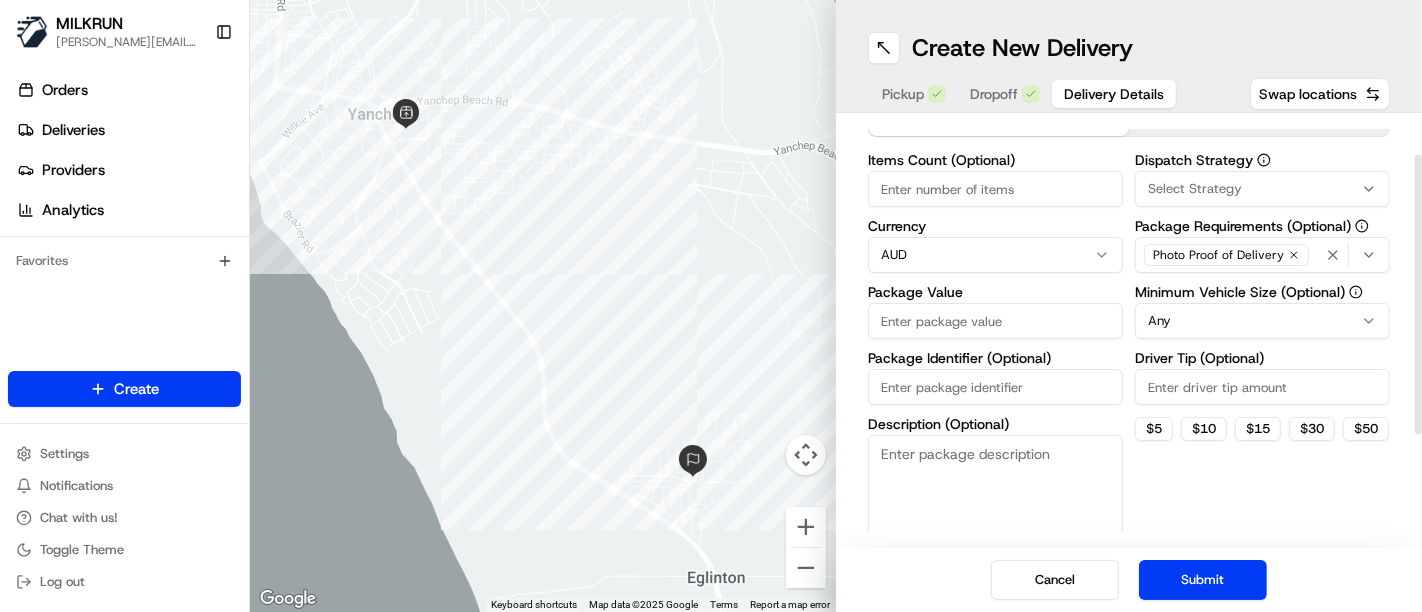 click on "Package Value" at bounding box center [995, 321] 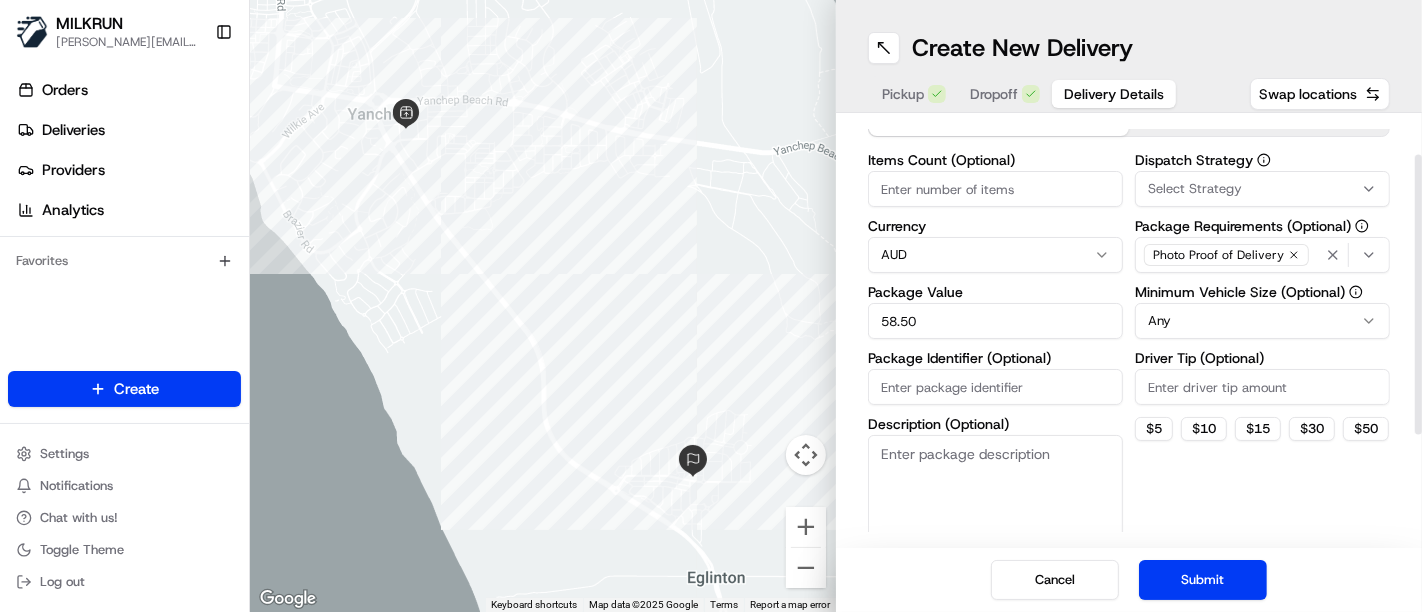 type on "58.50" 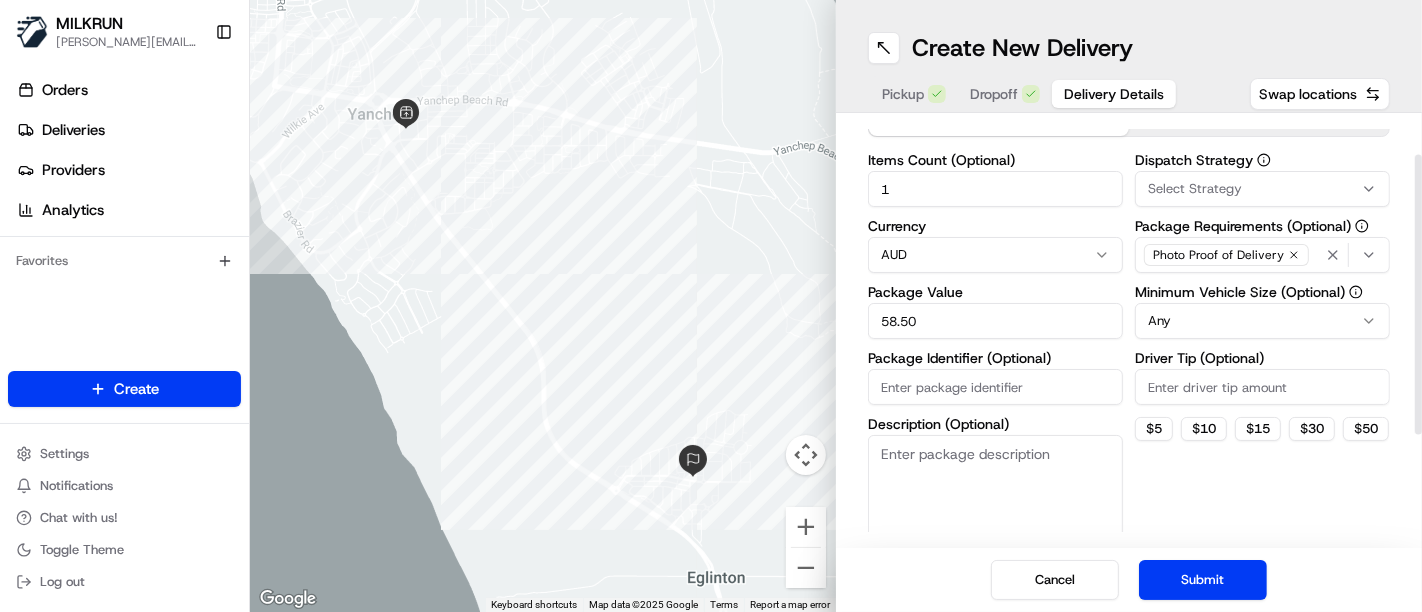 type on "2" 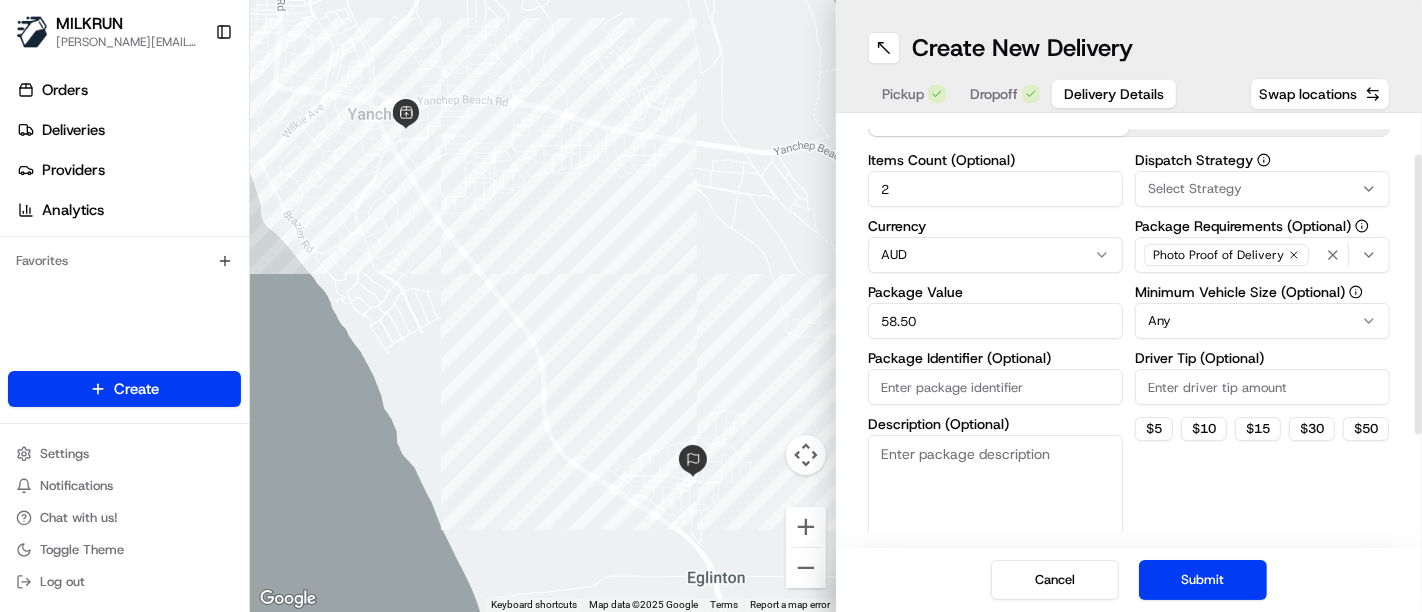 click on "2" at bounding box center (995, 189) 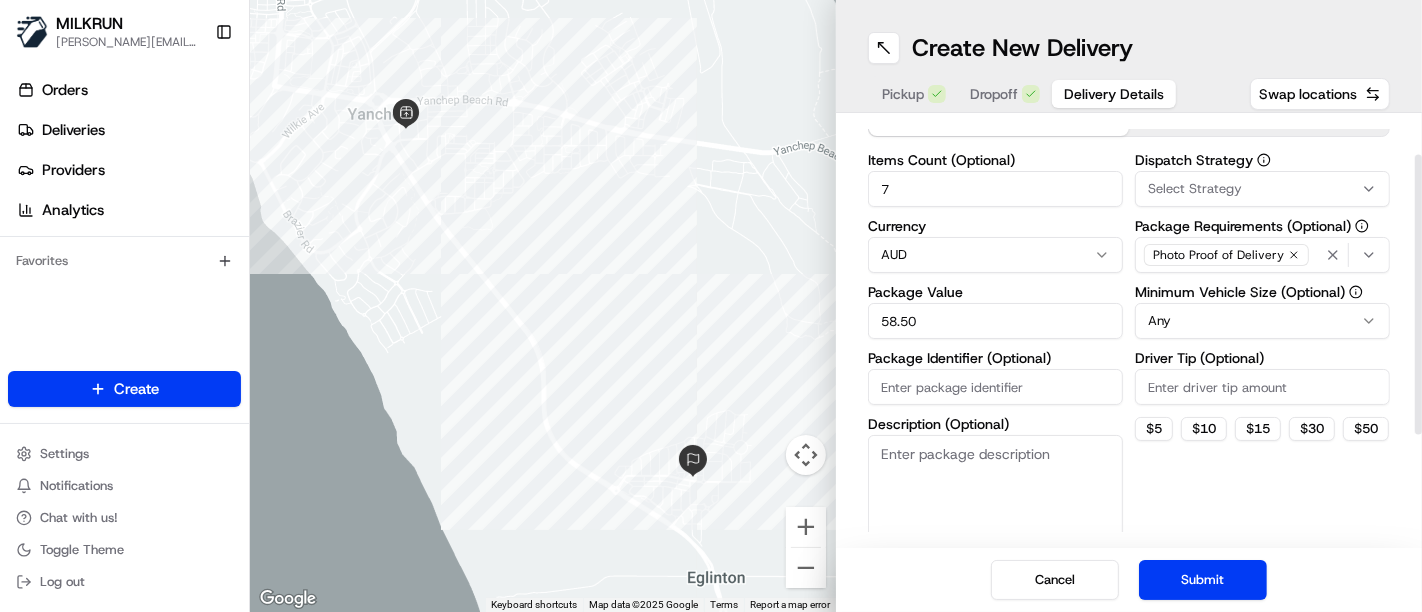 type on "7" 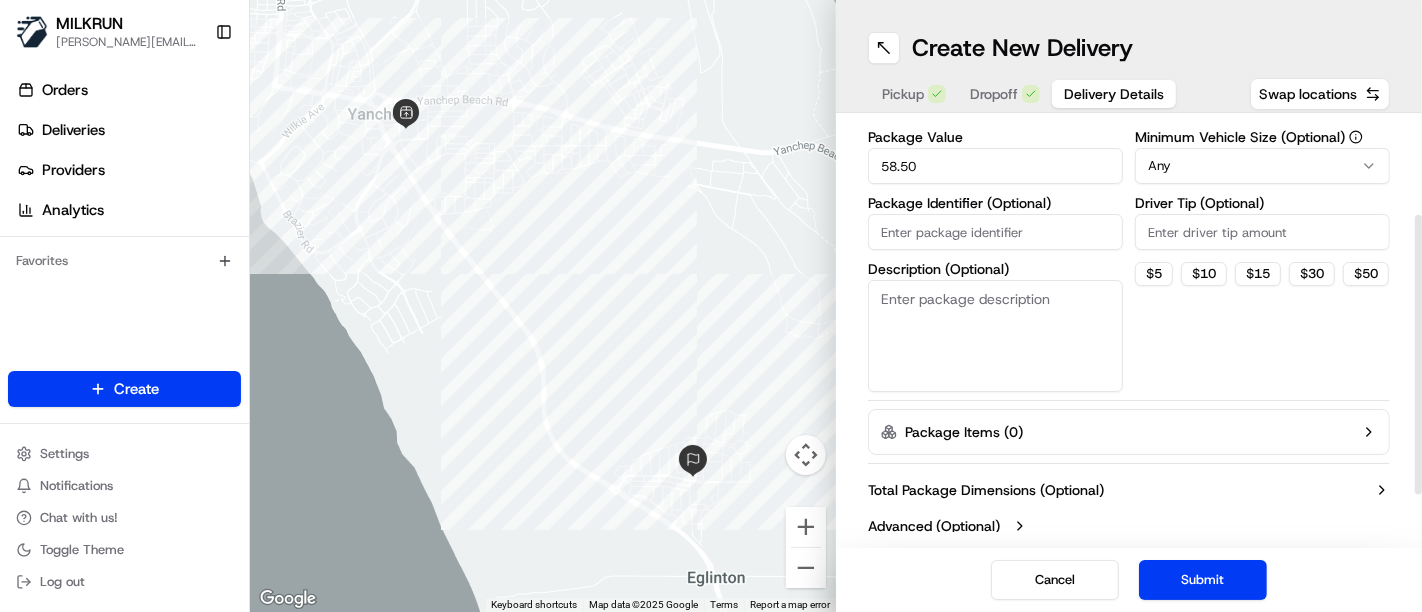 scroll, scrollTop: 222, scrollLeft: 0, axis: vertical 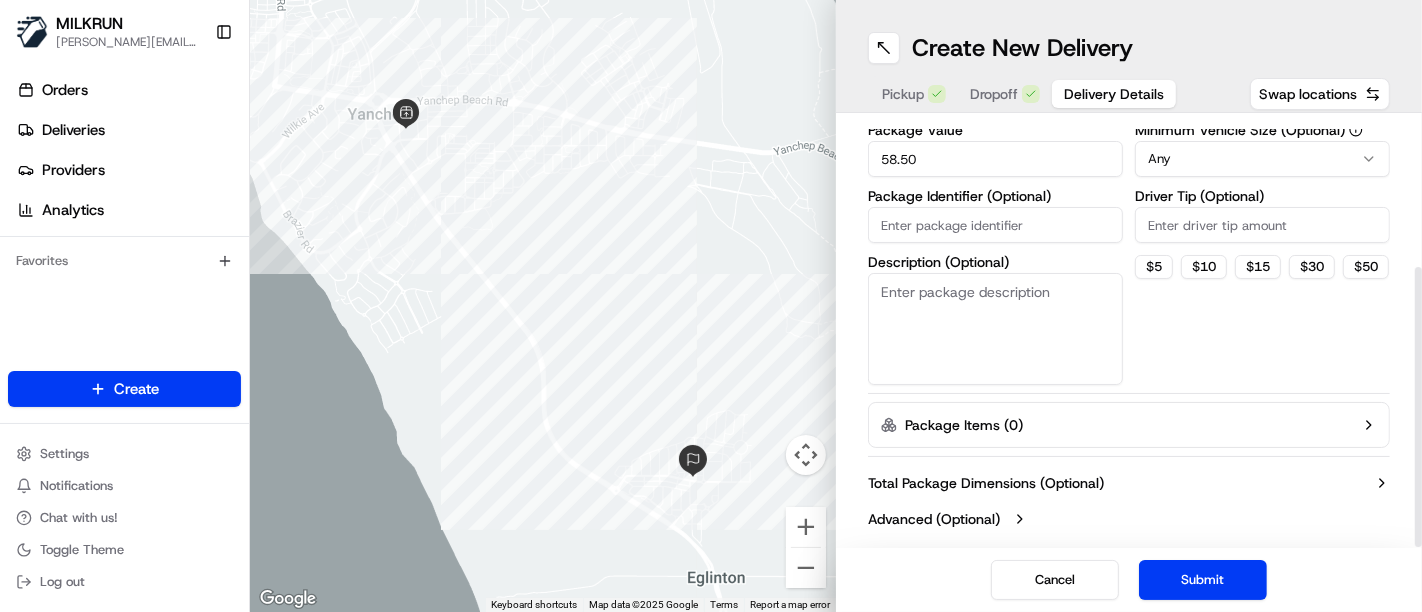 click on "Cancel Submit" at bounding box center [1129, 580] 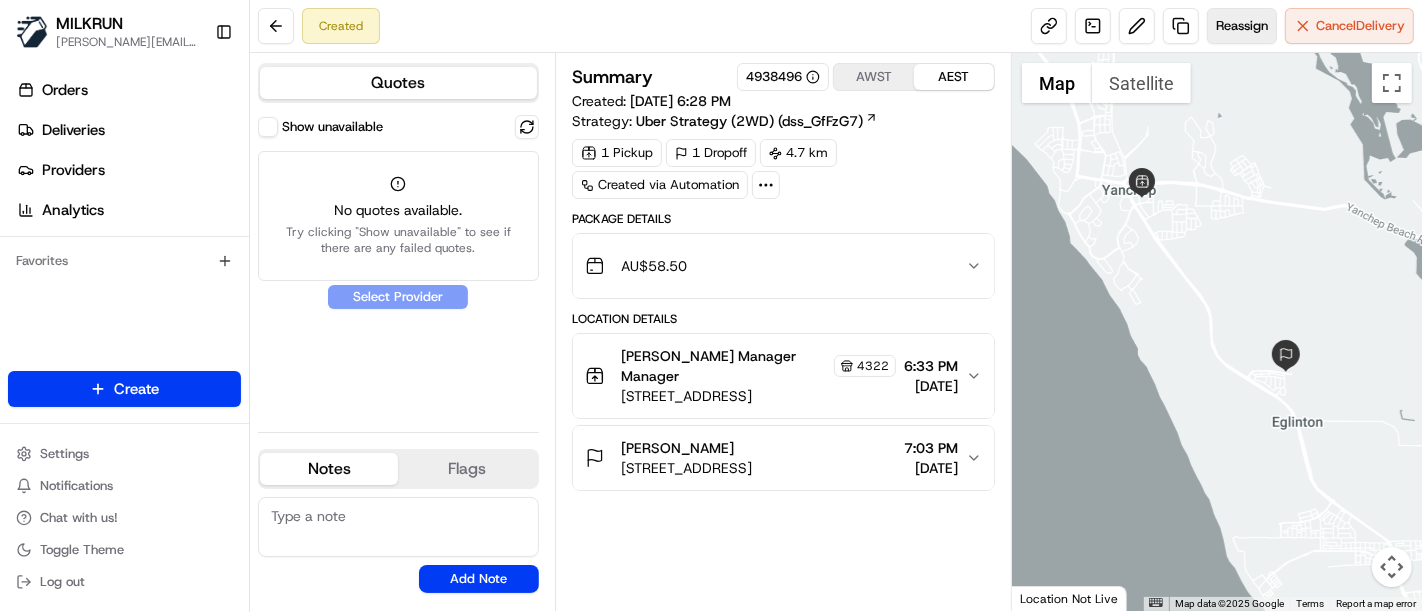 click on "Reassign" at bounding box center (1242, 26) 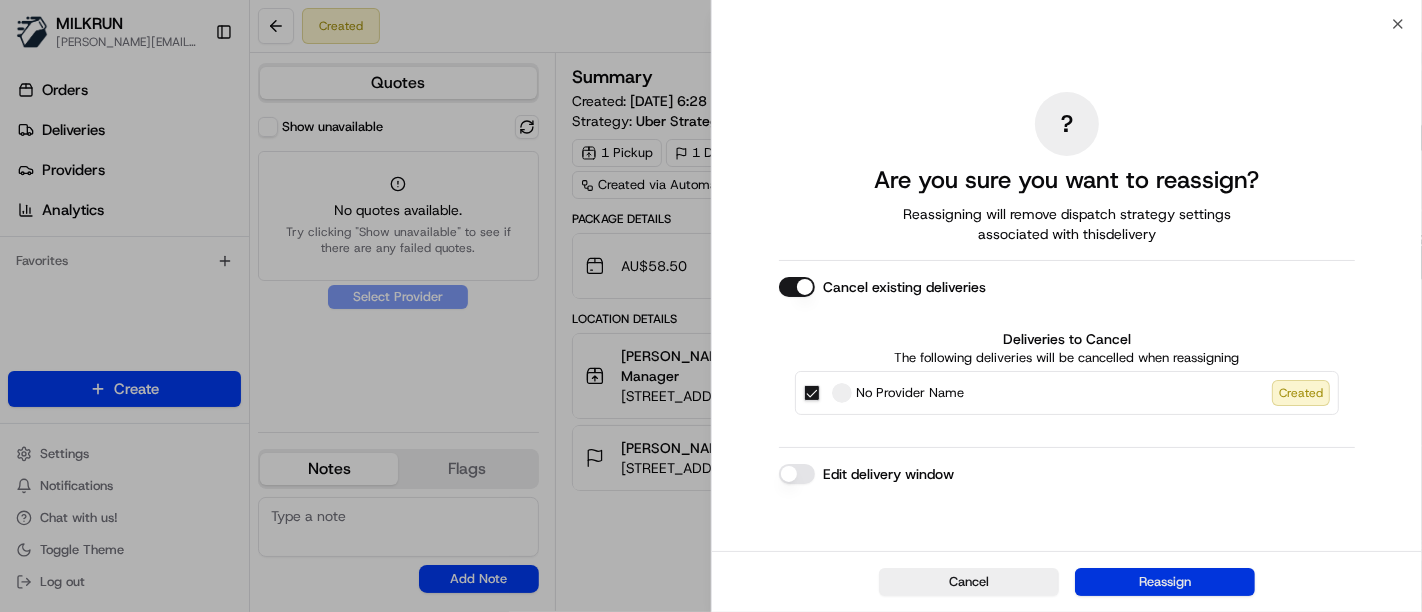 click on "Reassign" at bounding box center [1165, 582] 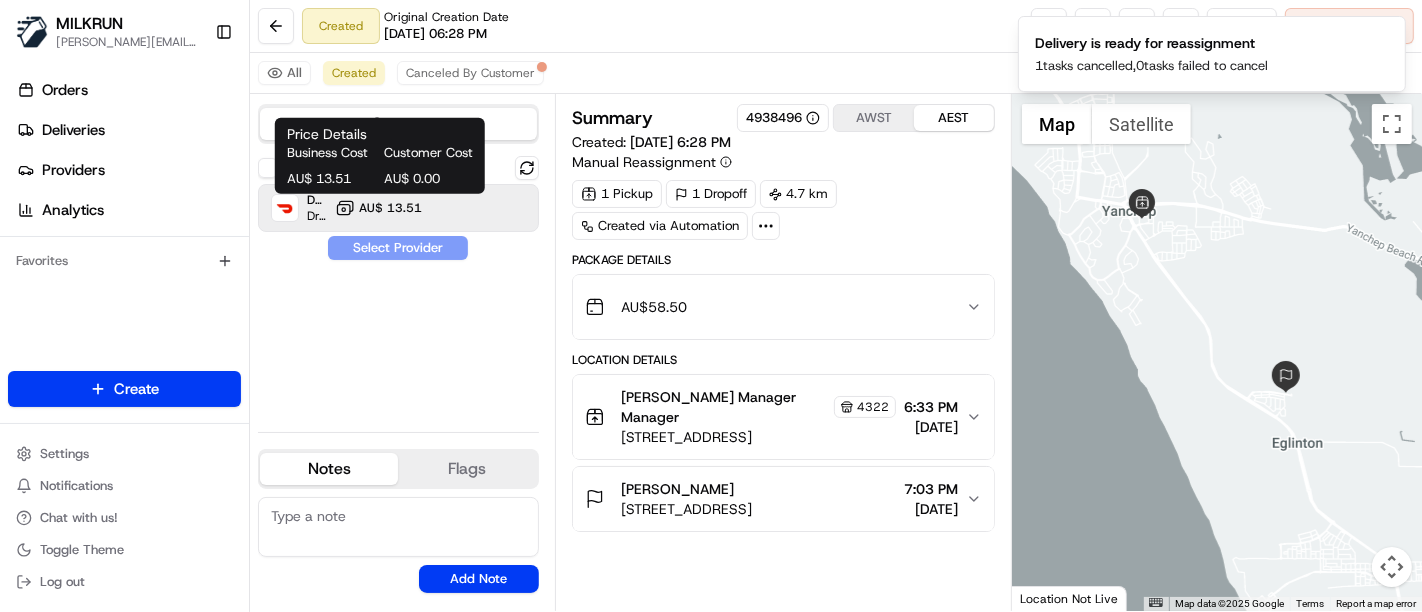 click on "AU$   13.51" at bounding box center (378, 208) 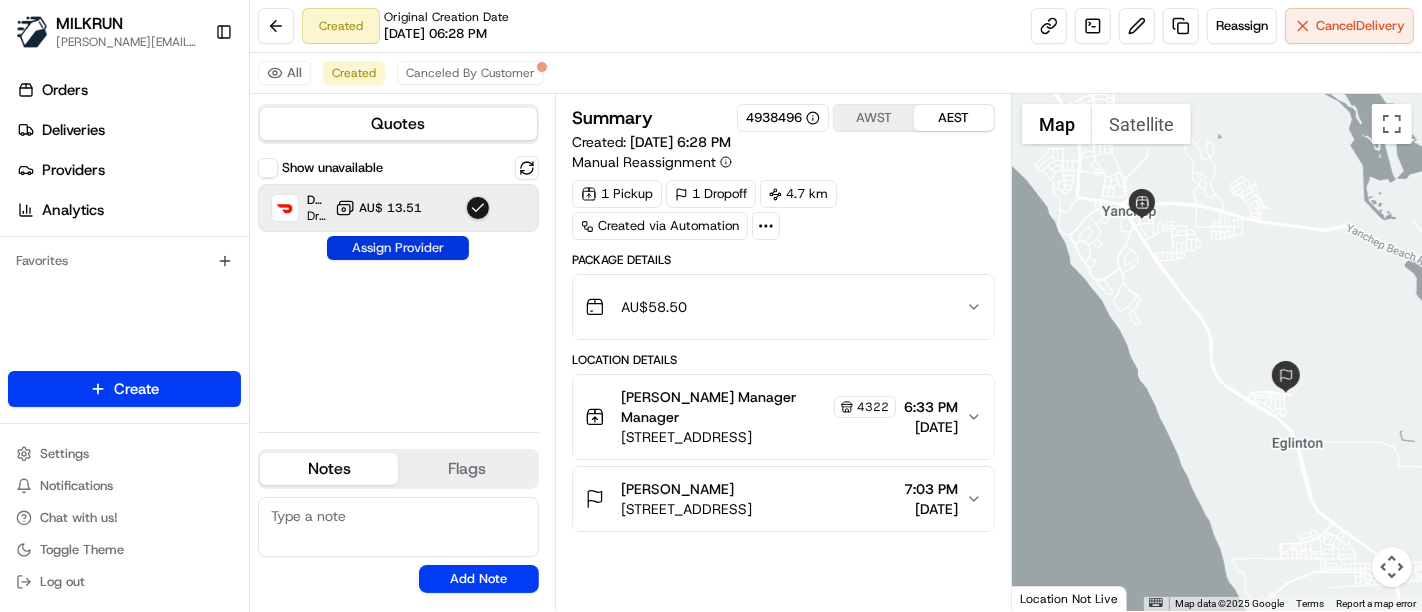 click on "Assign Provider" at bounding box center (398, 248) 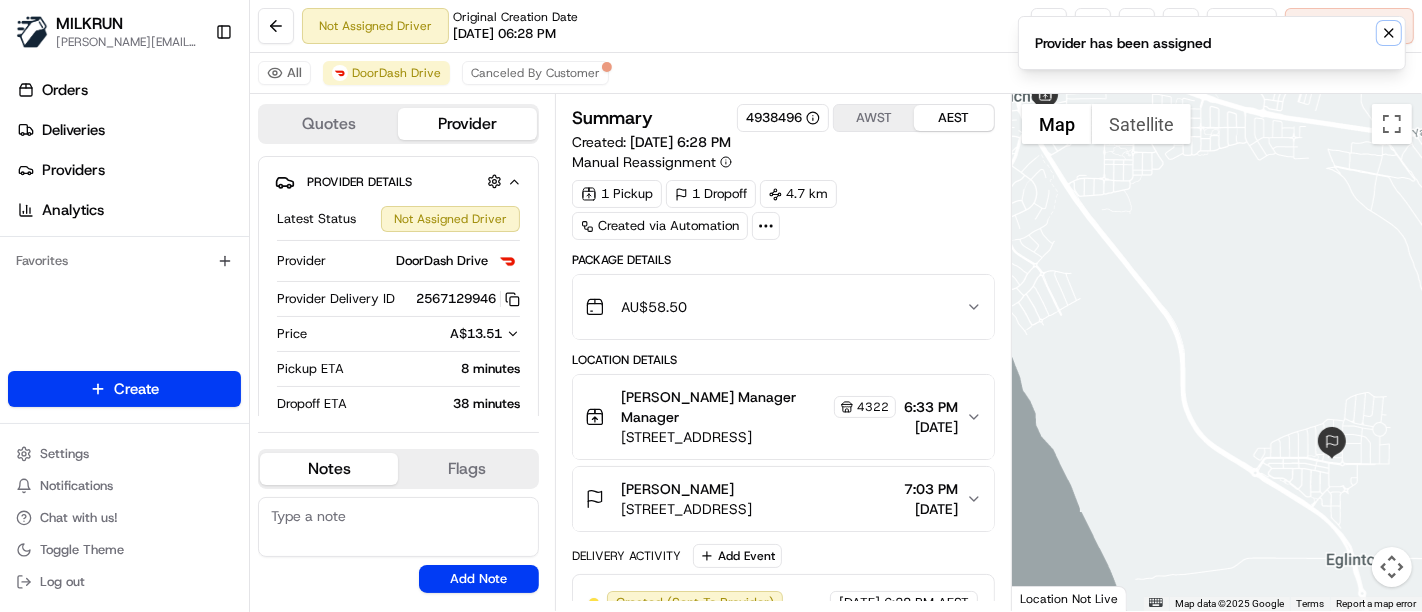 click 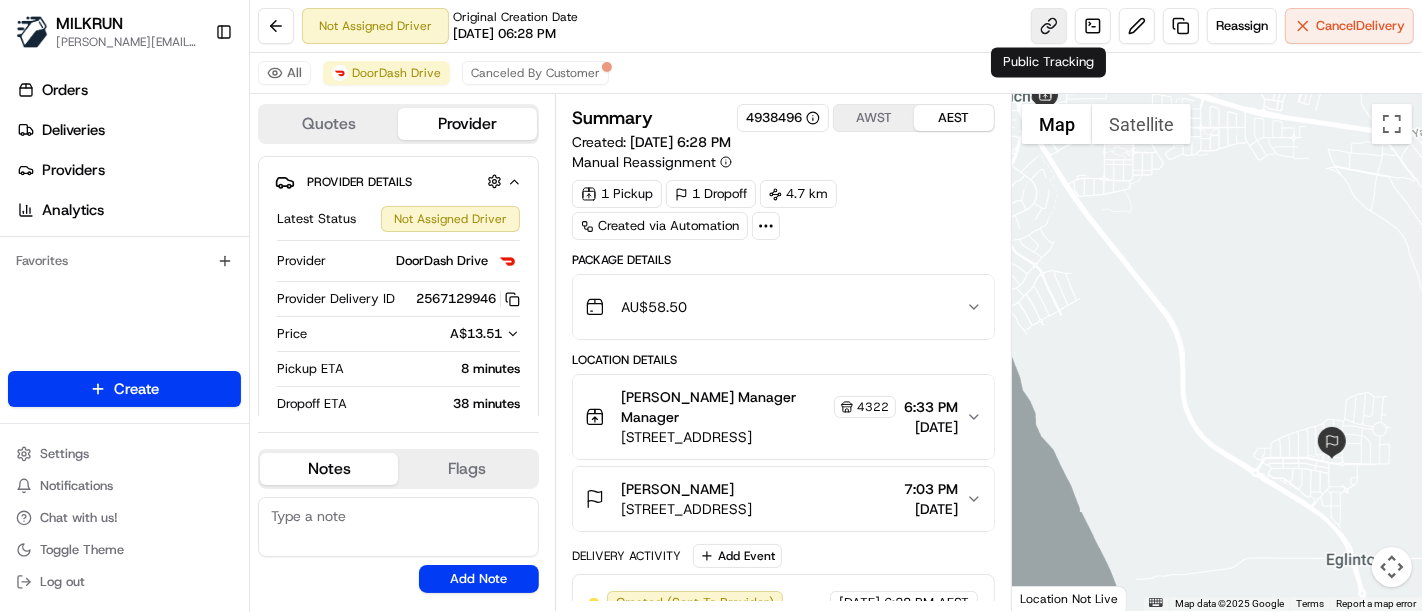 click at bounding box center [1049, 26] 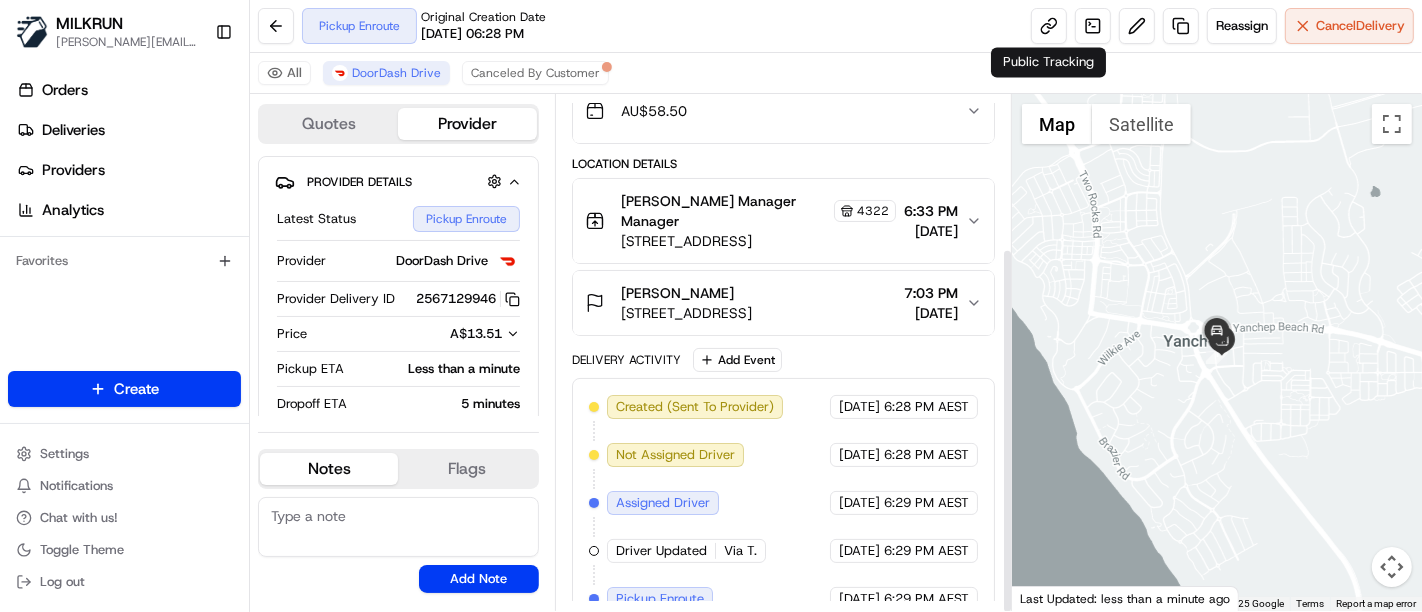 scroll, scrollTop: 216, scrollLeft: 0, axis: vertical 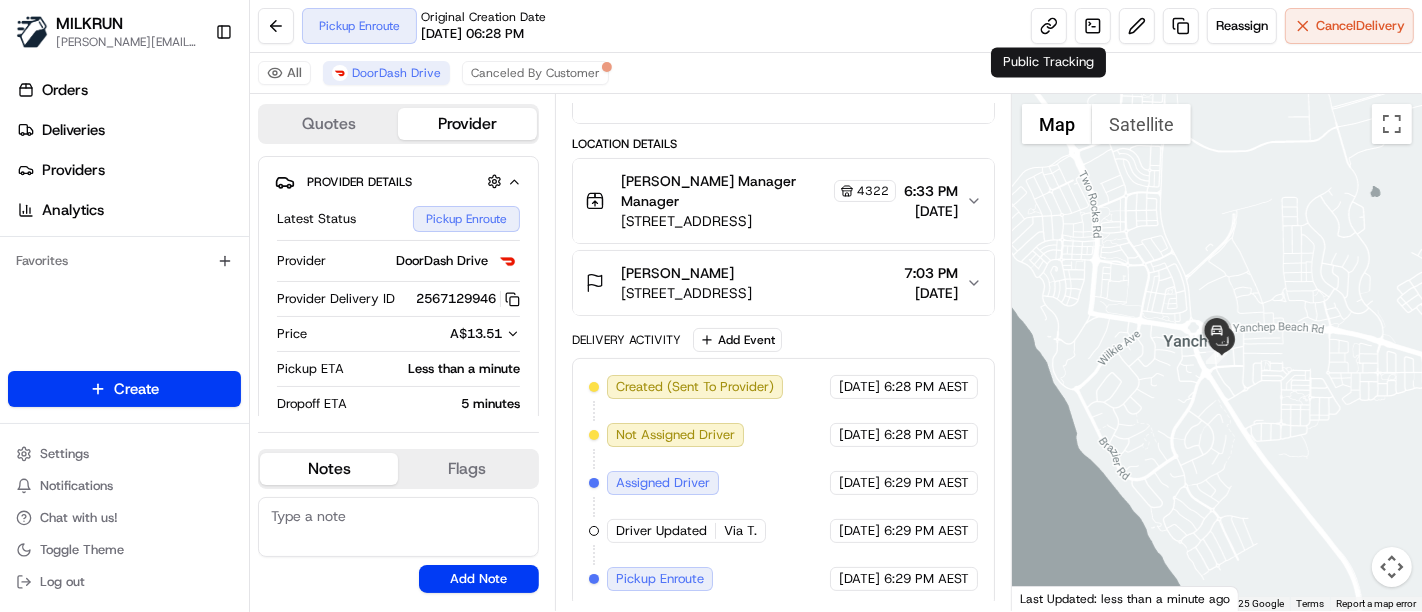 click on "[PERSON_NAME] Manager Manager" at bounding box center (725, 191) 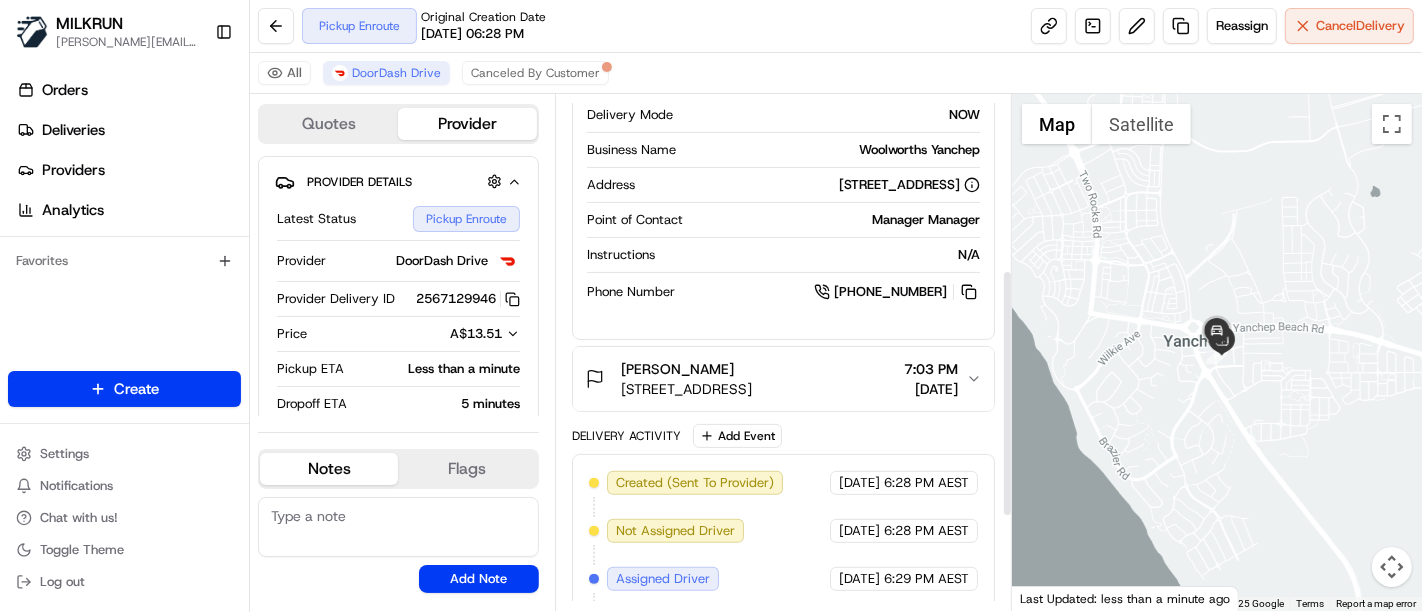 scroll, scrollTop: 340, scrollLeft: 0, axis: vertical 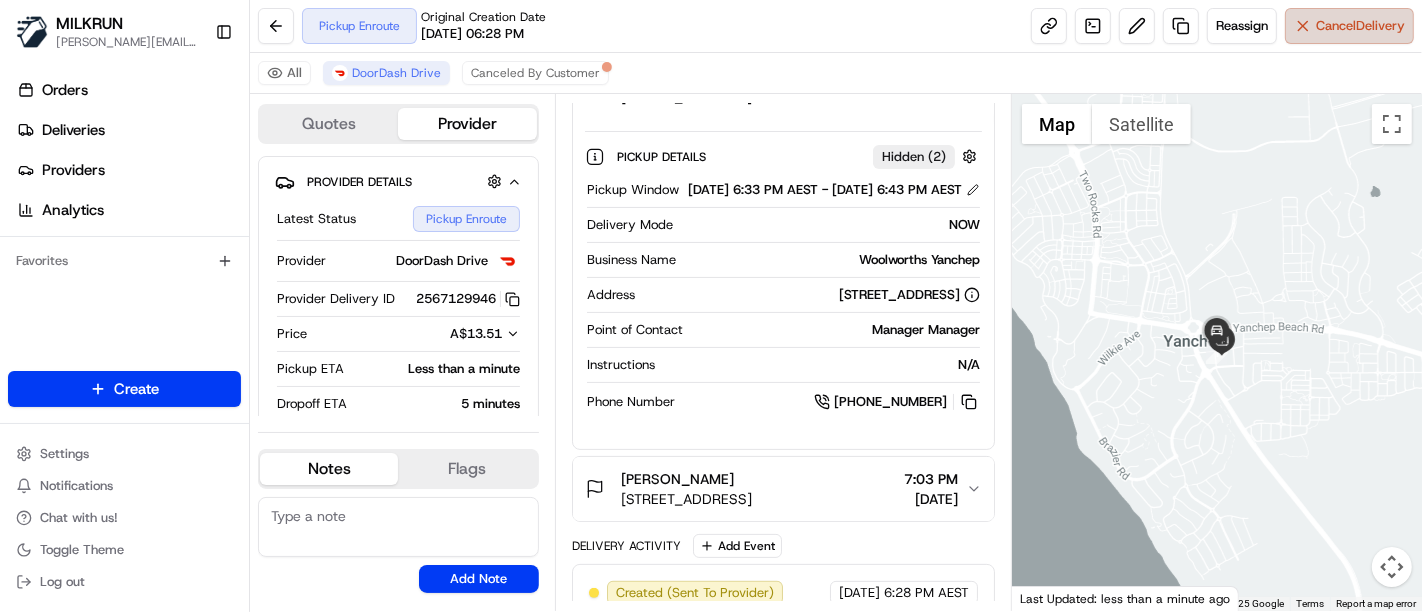 click on "Cancel  Delivery" at bounding box center (1360, 26) 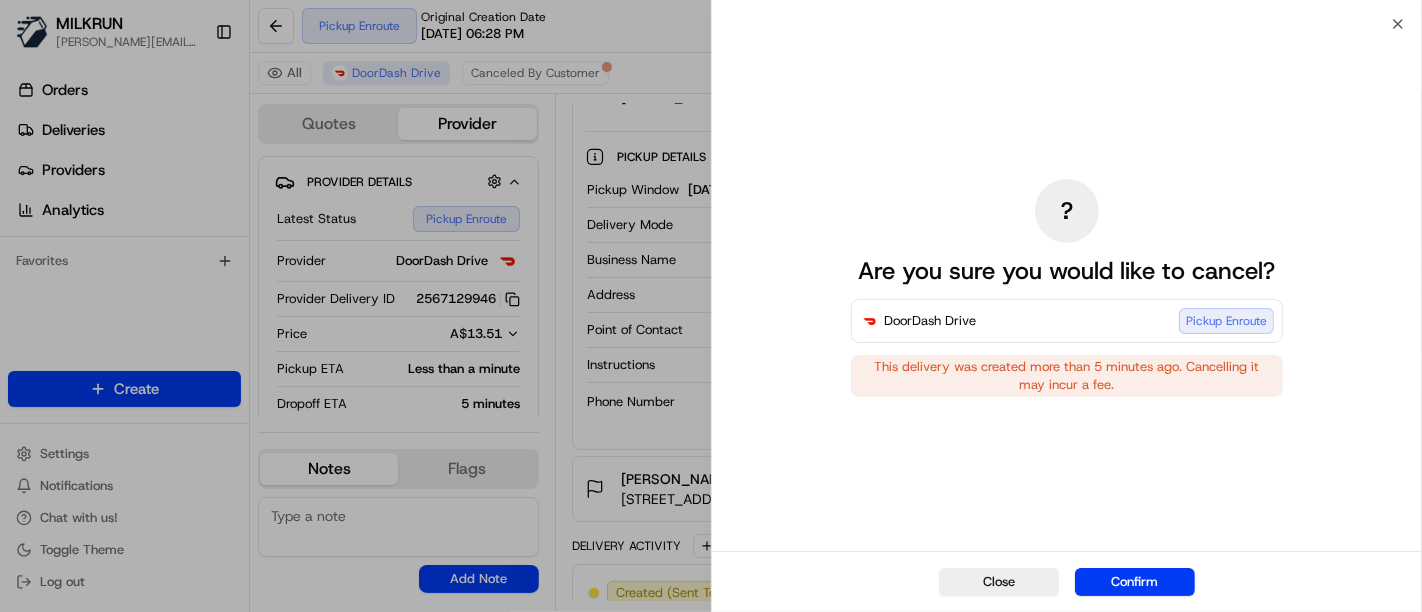 click on "Confirm" at bounding box center (1135, 582) 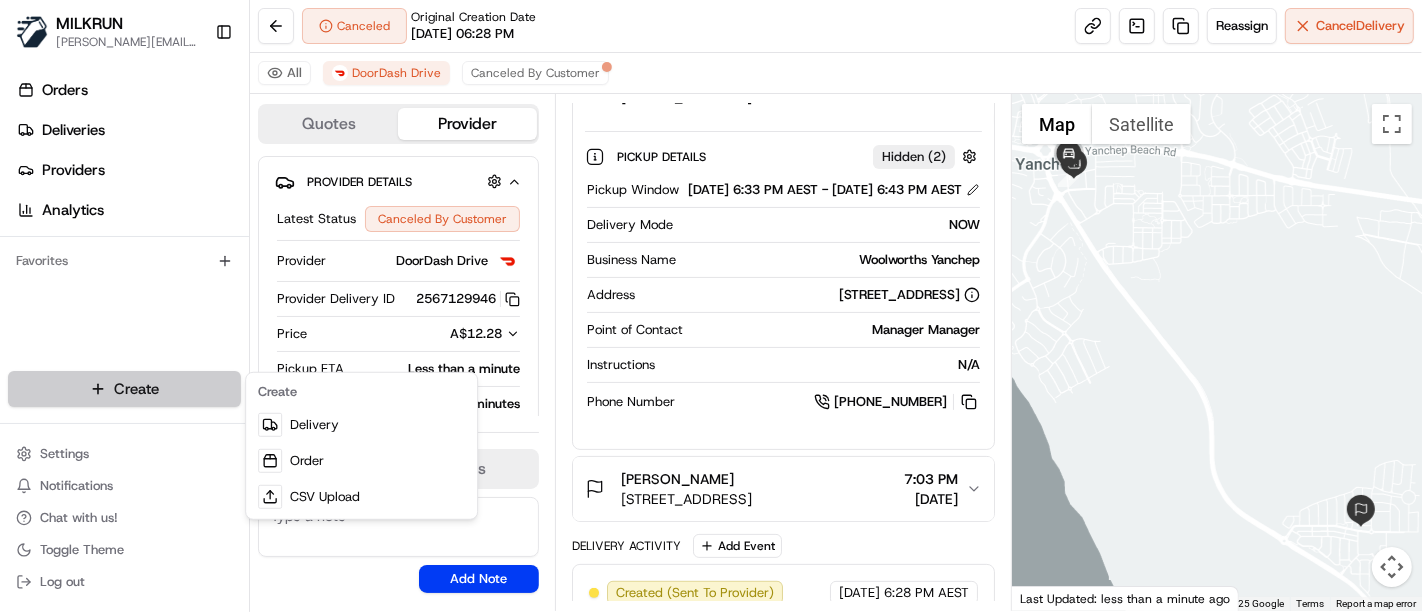click on "MILKRUN toman@woolworths.com.au Toggle Sidebar Orders Deliveries Providers Analytics Favorites Main Menu Members & Organization Organization Users Roles Preferences Customization Tracking Orchestration Automations Locations Pickup Locations Dropoff Locations AI Support Call Agent Billing Billing Refund Requests Integrations Notification Triggers Webhooks API Keys Request Logs Create Settings Notifications Chat with us! Toggle Theme Log out Canceled Original Creation Date 07/17/2025 06:28 PM Reassign Cancel  Delivery All DoorDash Drive Canceled By Customer Quotes Provider Provider Details Hidden ( 1 ) Latest Status Canceled By Customer Provider DoorDash Drive   Provider Delivery ID 2567129946 Copy  c7ba2d3b-f50c-4f04-a2ec-85e1bd985701_2567129946 Price A$12.28 Pickup ETA Less than a minute Dropoff ETA 4 minutes Customer Support Driver Details Hidden ( 10 ) Name Via T. Pickup Phone Number +61 480 093 272 Dropoff Phone Number +61 482 094 545 Tip AU$0.00 Notes Flags No results found Add Note AWST" at bounding box center [711, 306] 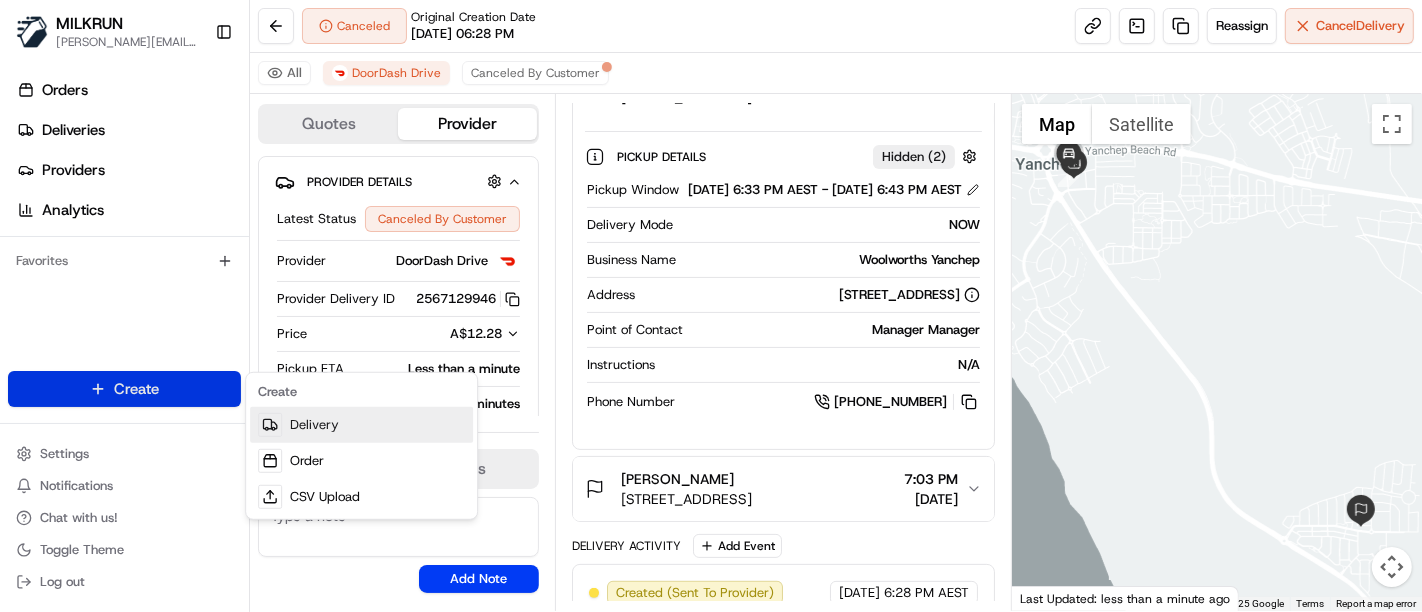 click on "Delivery" at bounding box center (361, 425) 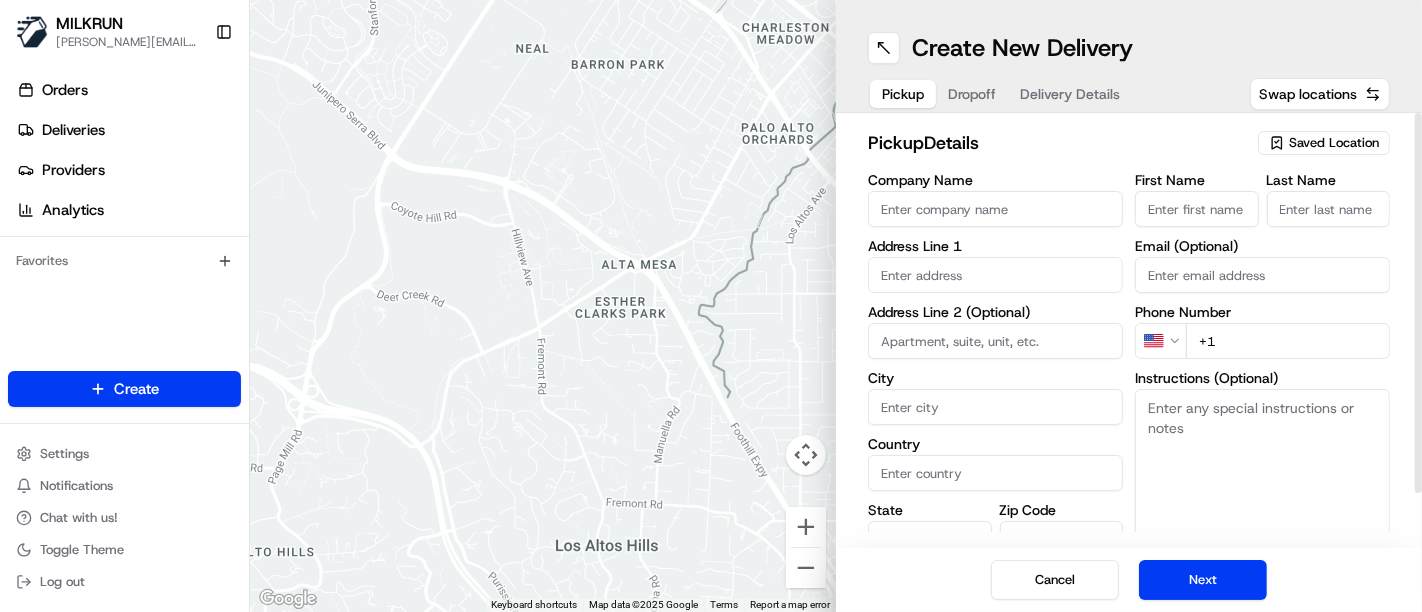 click on "Saved Location" at bounding box center (1334, 143) 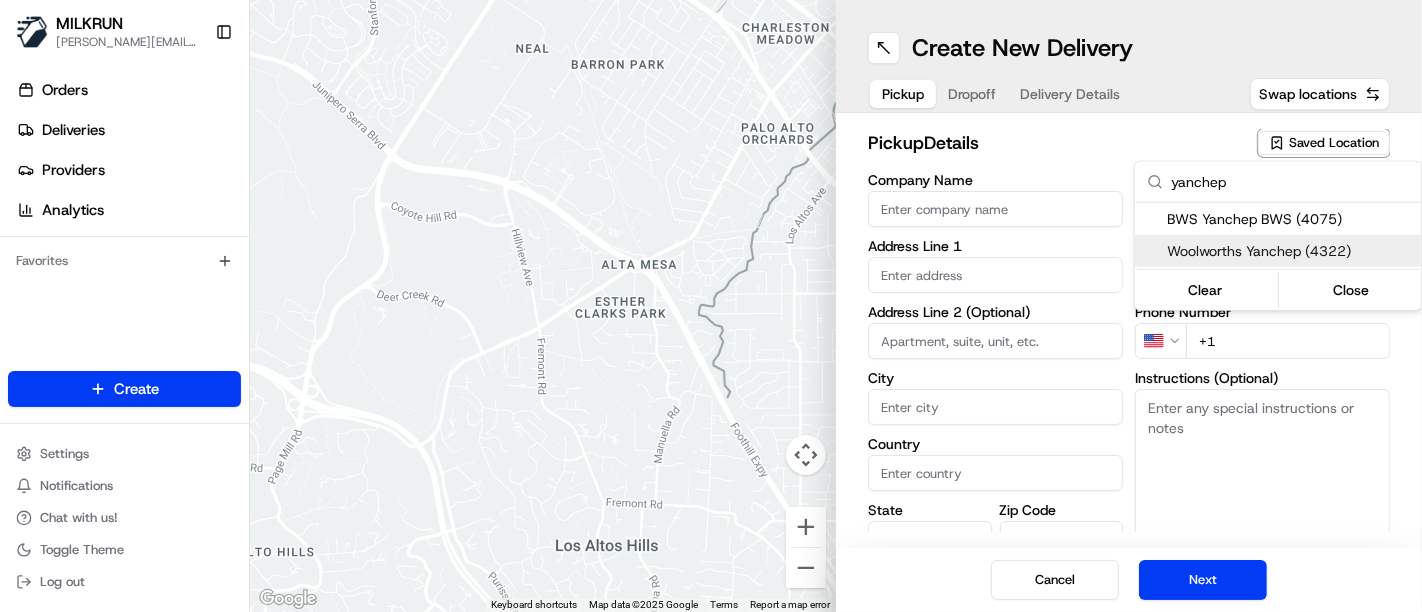 type on "yanchep" 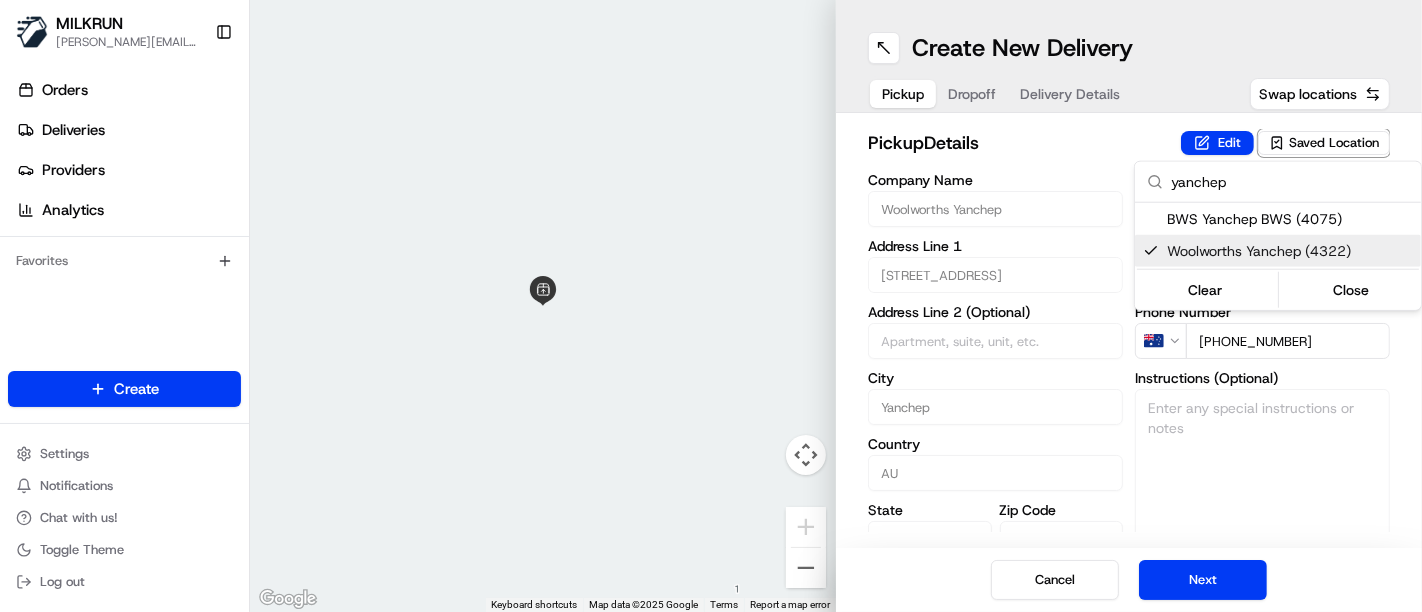 click on "MILKRUN toman@woolworths.com.au Toggle Sidebar Orders Deliveries Providers Analytics Favorites Main Menu Members & Organization Organization Users Roles Preferences Customization Tracking Orchestration Automations Locations Pickup Locations Dropoff Locations AI Support Call Agent Billing Billing Refund Requests Integrations Notification Triggers Webhooks API Keys Request Logs Create Settings Notifications Chat with us! Toggle Theme Log out ← Move left → Move right ↑ Move up ↓ Move down + Zoom in - Zoom out Home Jump left by 75% End Jump right by 75% Page Up Jump up by 75% Page Down Jump down by 75% Keyboard shortcuts Map Data Map data ©2025 Google Map data ©2025 Google 2 m  Click to toggle between metric and imperial units Terms Report a map error Create New Delivery Pickup Dropoff Delivery Details Swap locations pickup  Details  Edit Saved Location Company Name Woolworths Yanchep Address Line 1 1 Peony Boulevard Address Line 2 (Optional) City Yanchep Country AU State WA Zip Code AU" at bounding box center (711, 306) 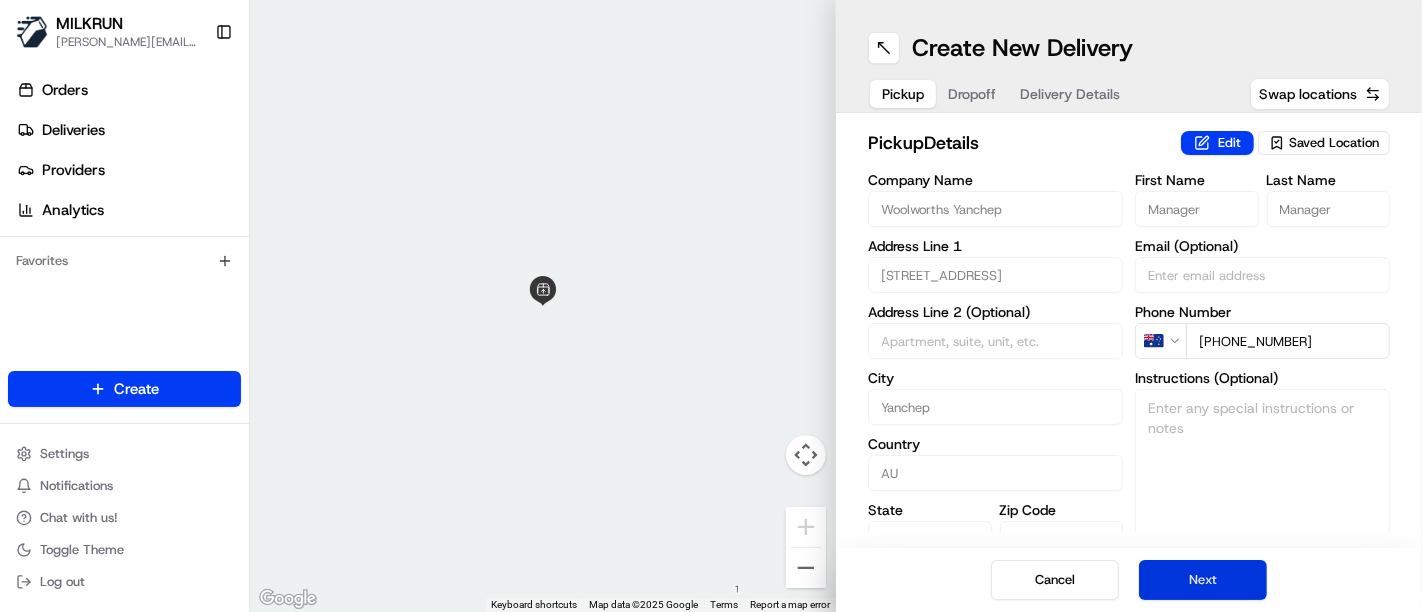 click on "Next" at bounding box center (1203, 580) 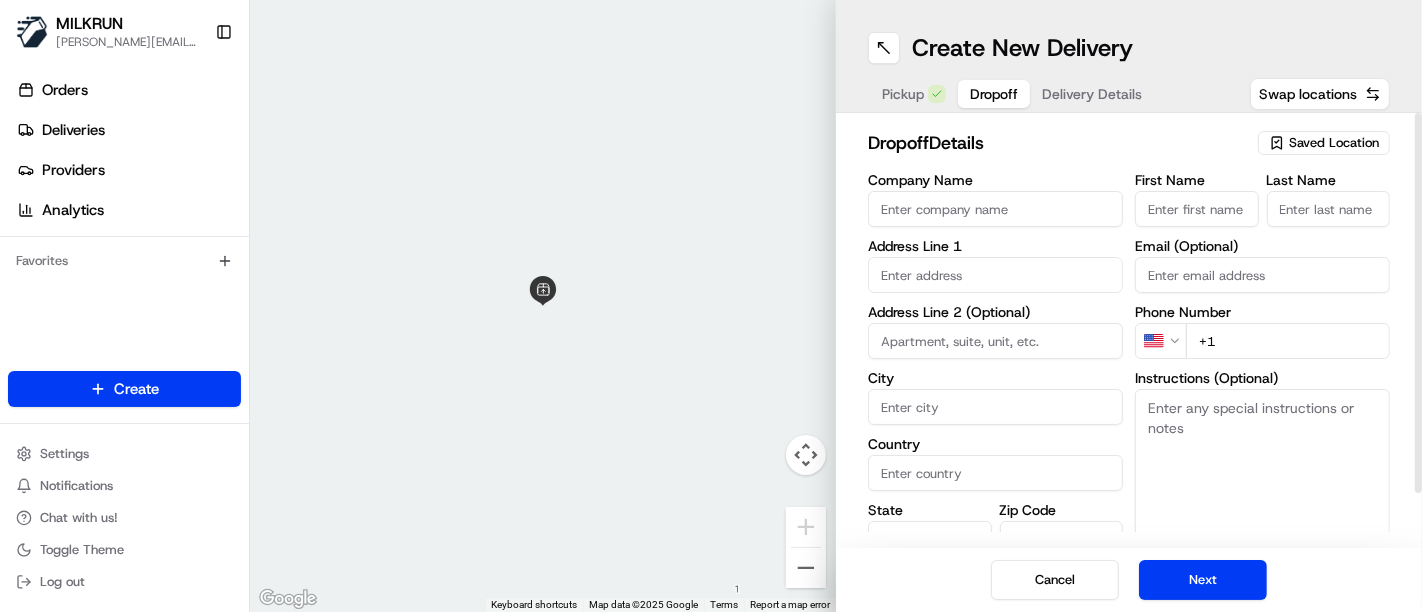 drag, startPoint x: 1189, startPoint y: 204, endPoint x: 1215, endPoint y: 195, distance: 27.513634 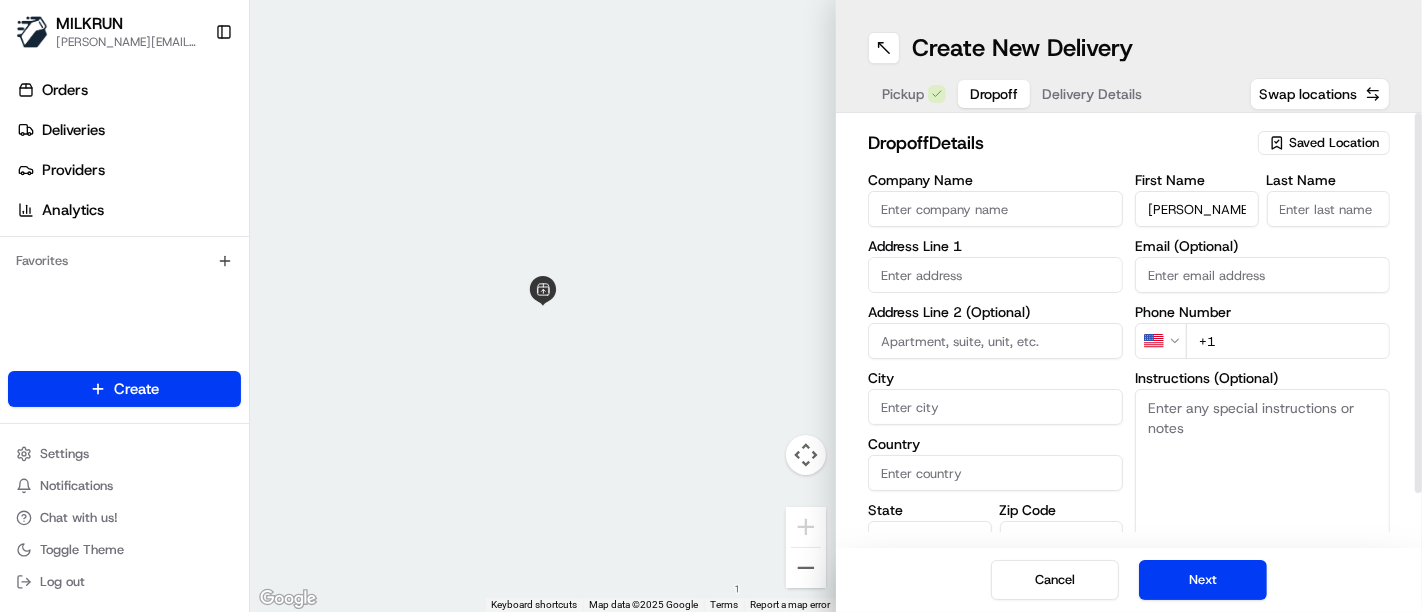 type on "John" 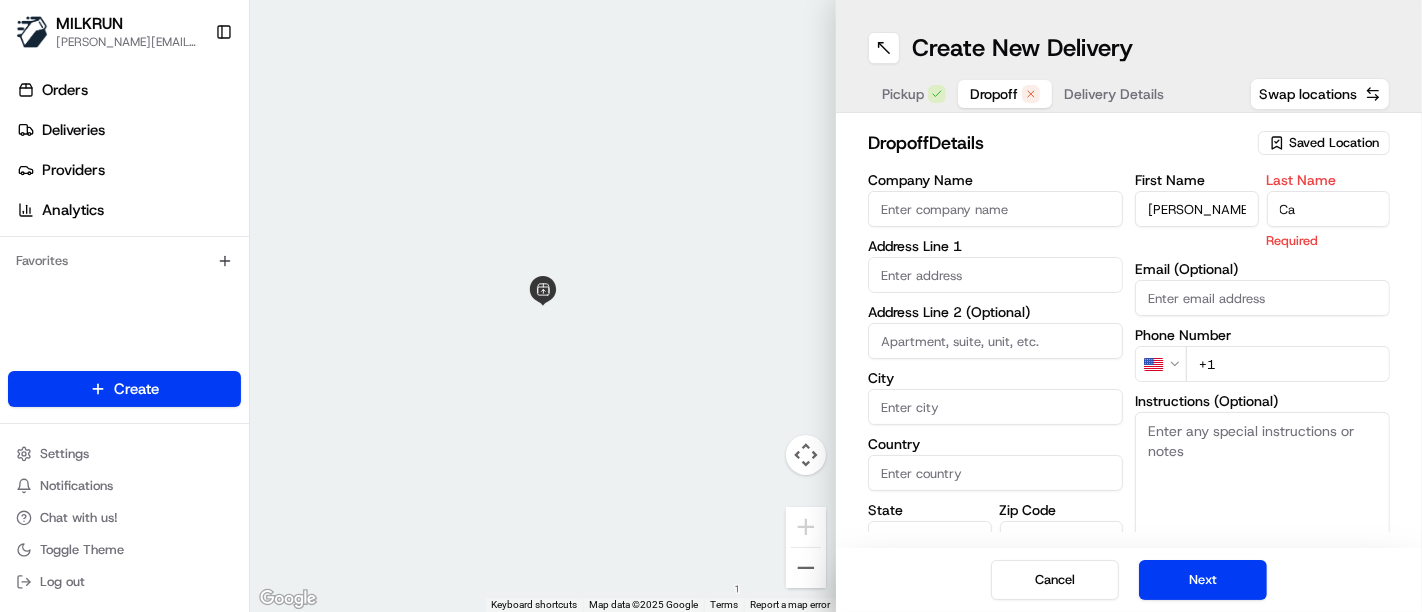 type on "C" 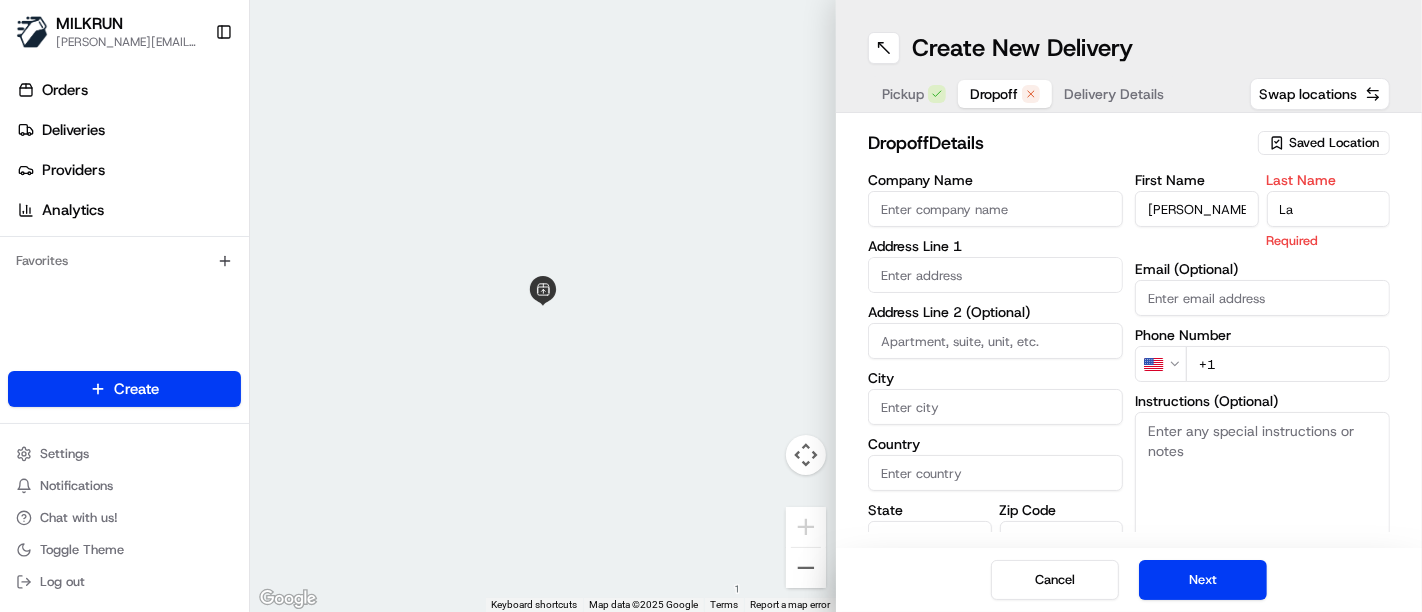 type on "L" 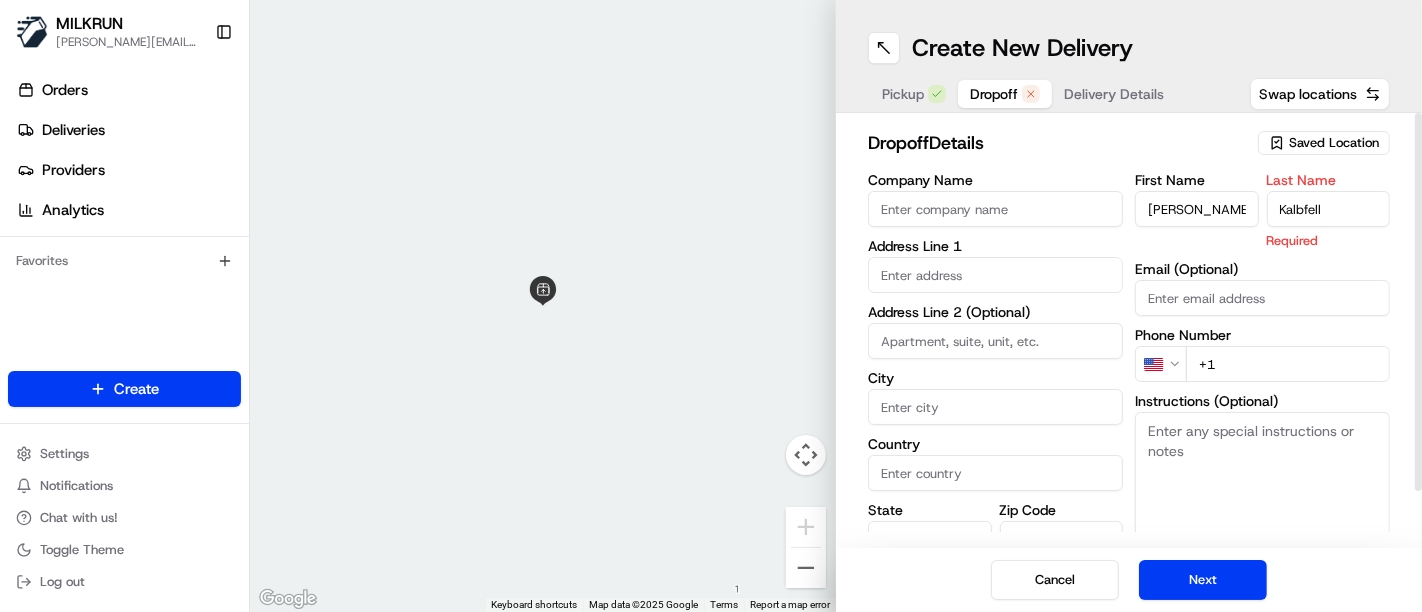 type on "Kalbfell" 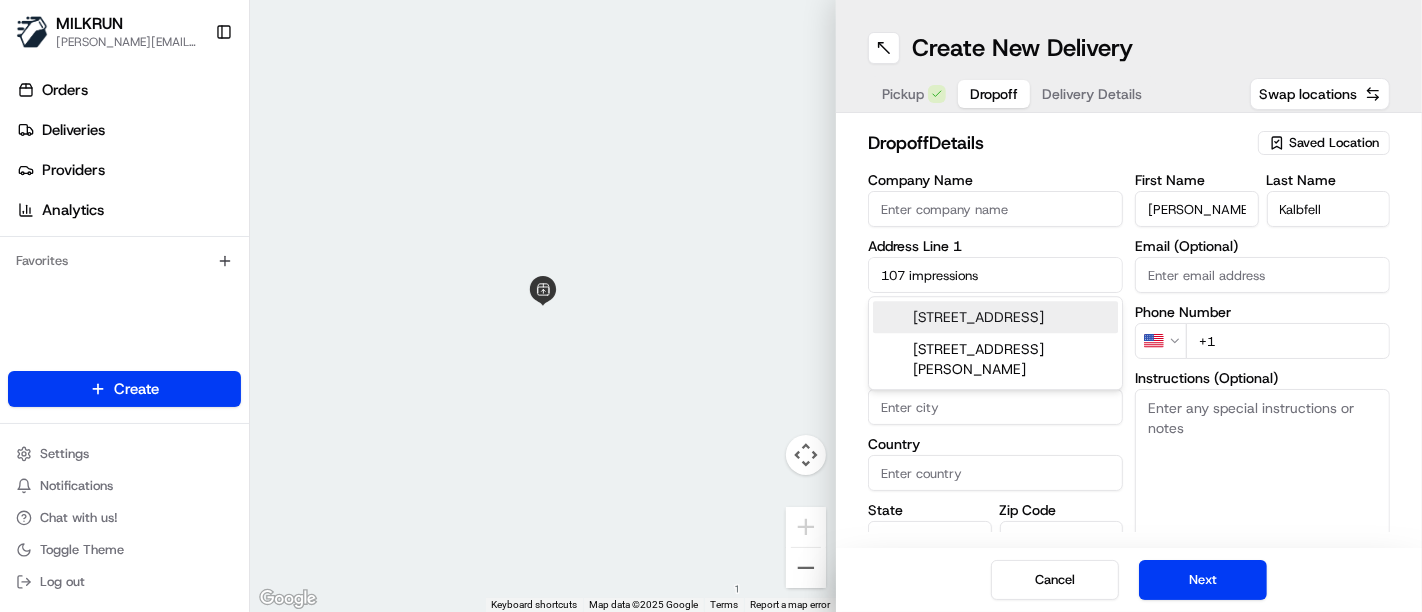 click on "107 Impressions Drive, Eglinton WA, Australia" at bounding box center [995, 317] 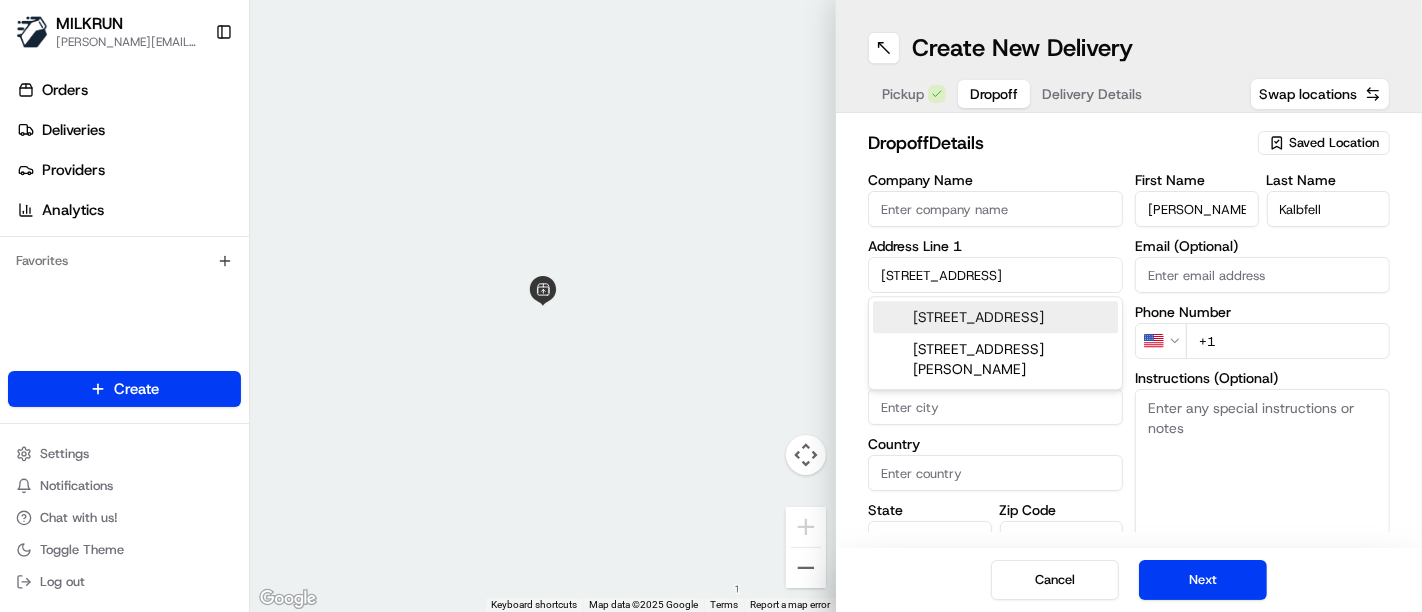type on "107 Impressions Dr, Eglinton WA 6034, Australia" 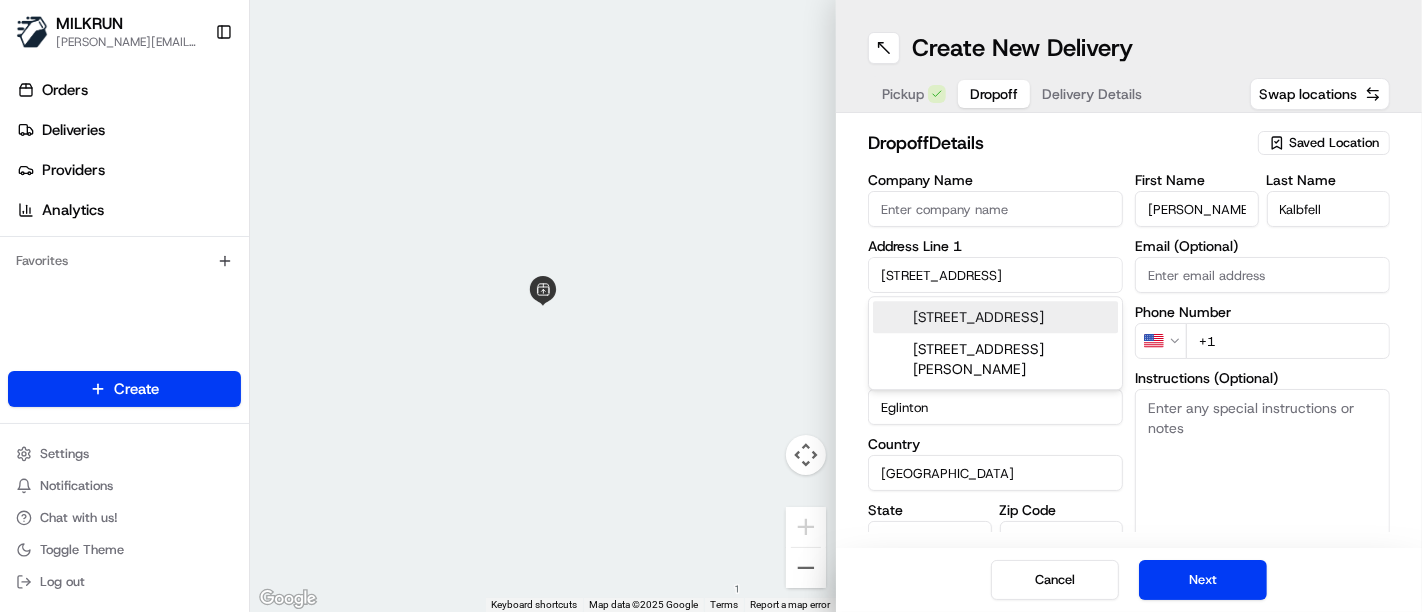 type on "107 Impressions Drive" 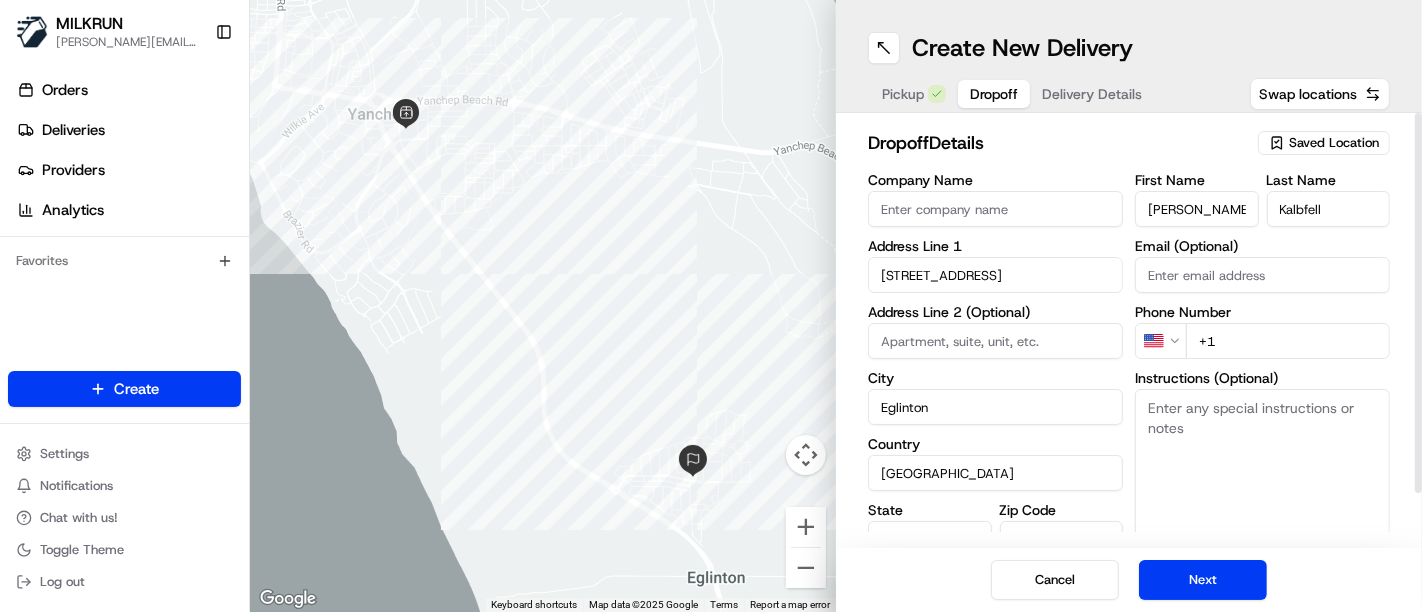 click on "Instructions (Optional)" at bounding box center (1262, 464) 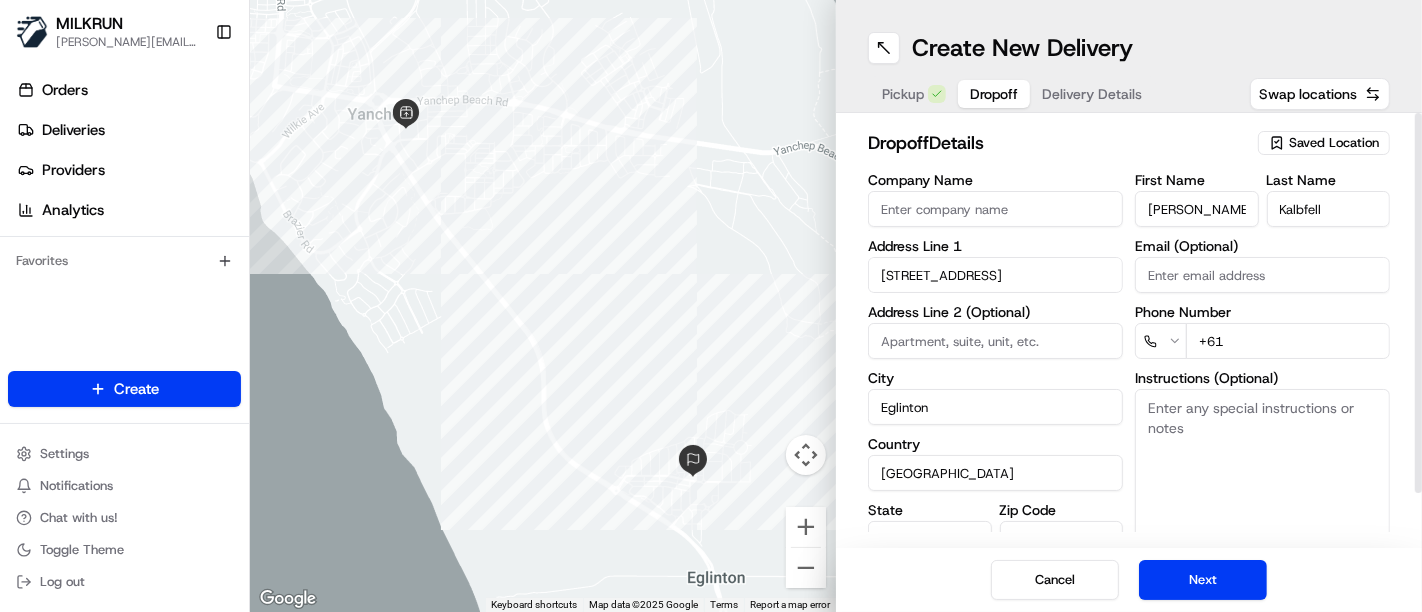 click on "+61" at bounding box center [1288, 341] 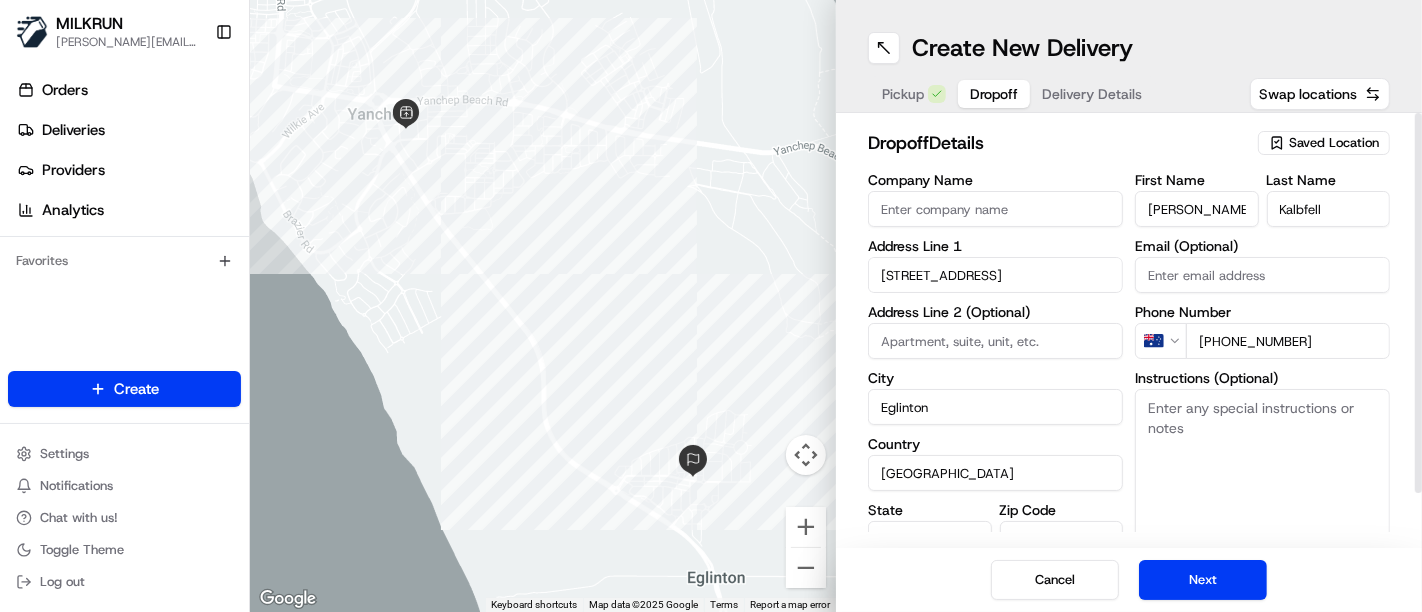 click on "+61 0424 506 747" at bounding box center (1288, 341) 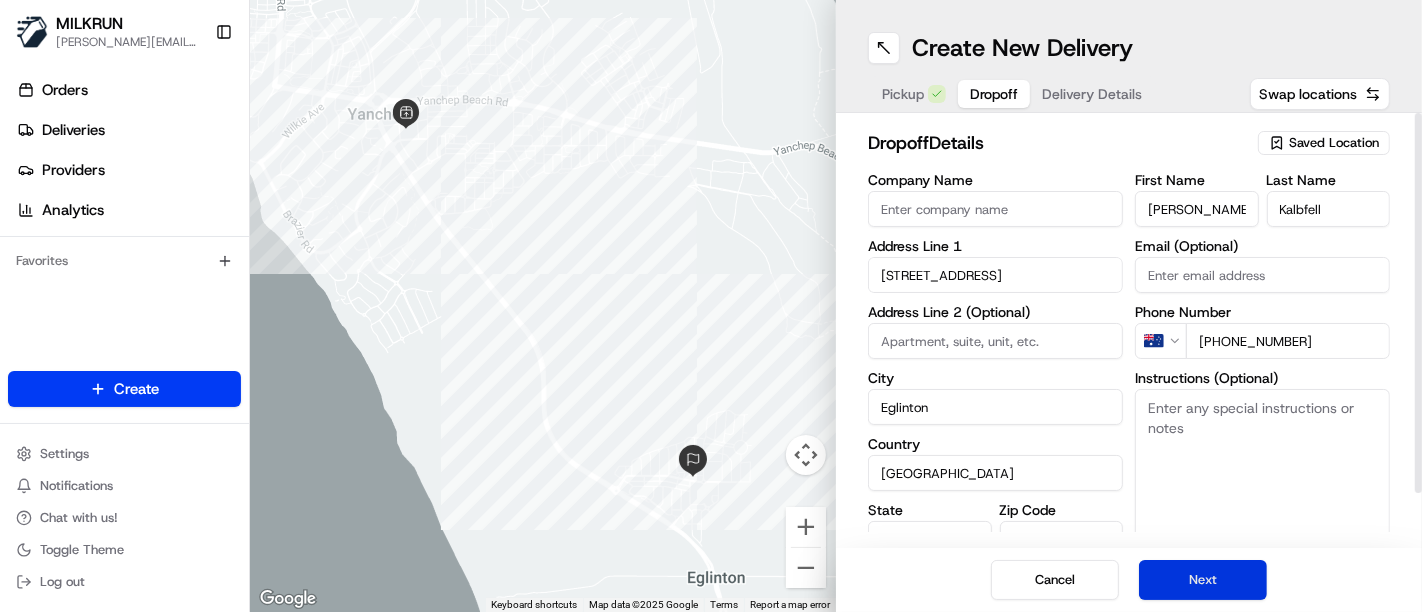 click on "Next" at bounding box center (1203, 580) 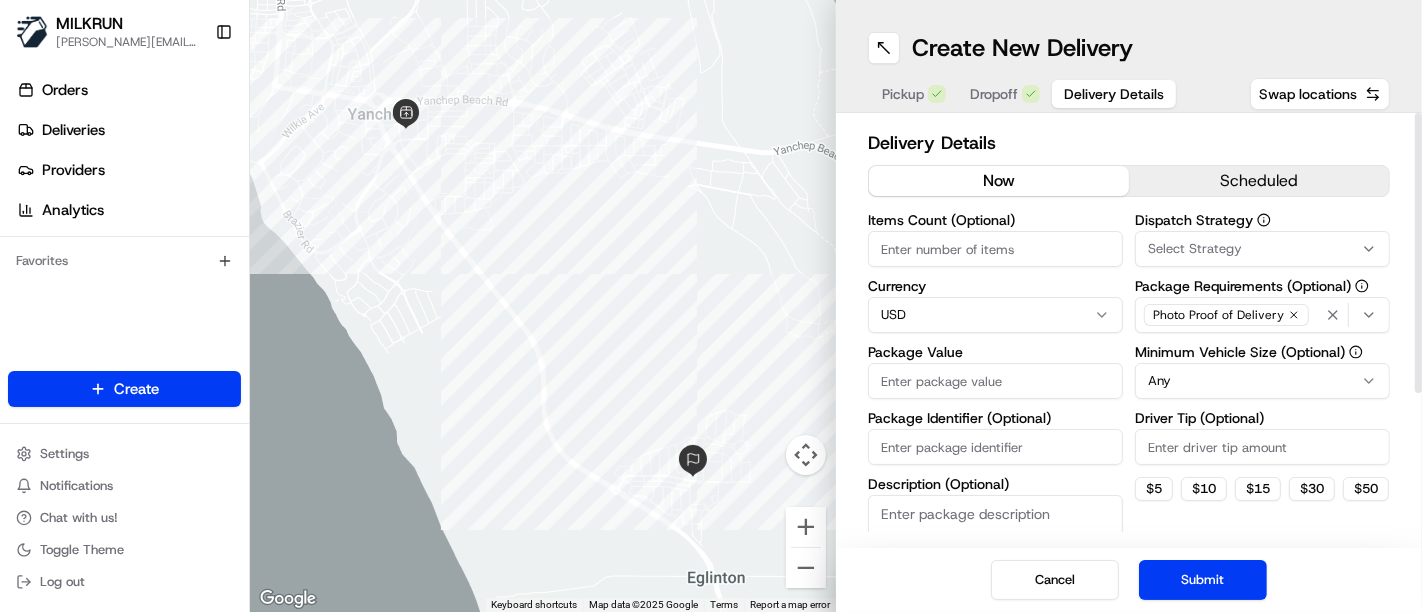 click on "MILKRUN toman@woolworths.com.au Toggle Sidebar Orders Deliveries Providers Analytics Favorites Main Menu Members & Organization Organization Users Roles Preferences Customization Tracking Orchestration Automations Locations Pickup Locations Dropoff Locations AI Support Call Agent Billing Billing Refund Requests Integrations Notification Triggers Webhooks API Keys Request Logs Create Settings Notifications Chat with us! Toggle Theme Log out ← Move left → Move right ↑ Move up ↓ Move down + Zoom in - Zoom out Home Jump left by 75% End Jump right by 75% Page Up Jump up by 75% Page Down Jump down by 75% Keyboard shortcuts Map Data Map data ©2025 Google Map data ©2025 Google 500 m  Click to toggle between metric and imperial units Terms Report a map error Create New Delivery Pickup Dropoff Delivery Details Swap locations Delivery Details now scheduled Items Count (Optional) Currency USD Package Value Package Identifier (Optional) Description (Optional) Dispatch Strategy Select Strategy $" at bounding box center (711, 306) 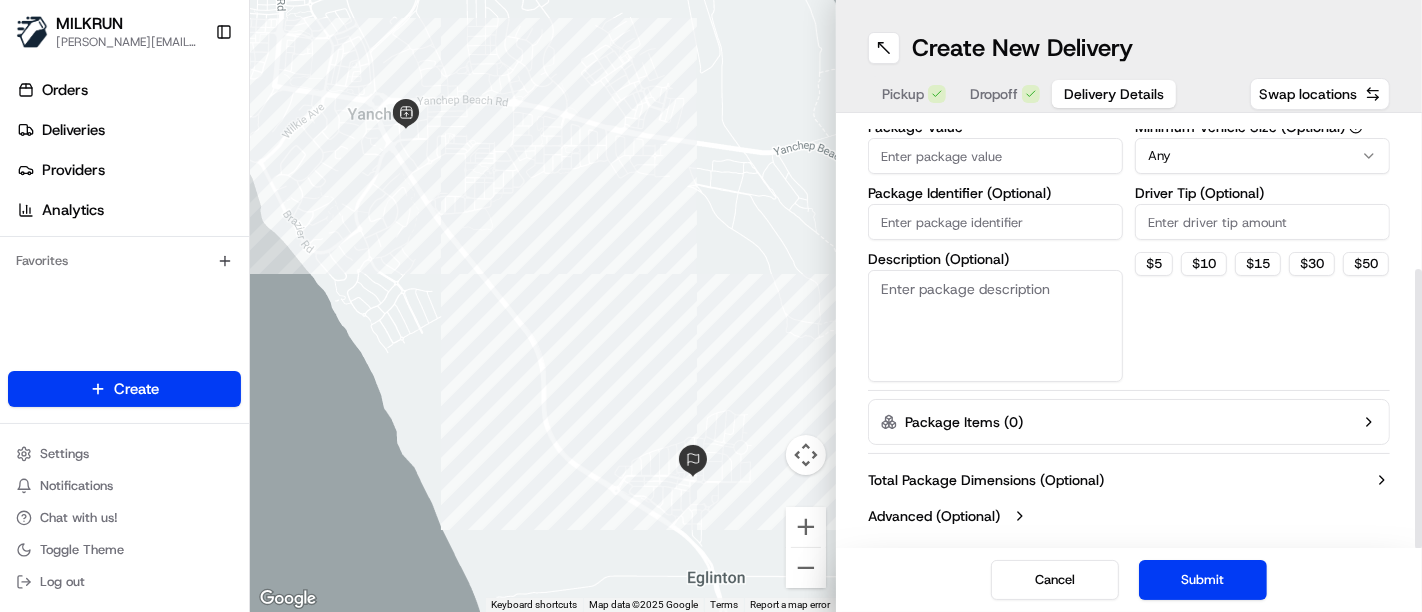 scroll, scrollTop: 114, scrollLeft: 0, axis: vertical 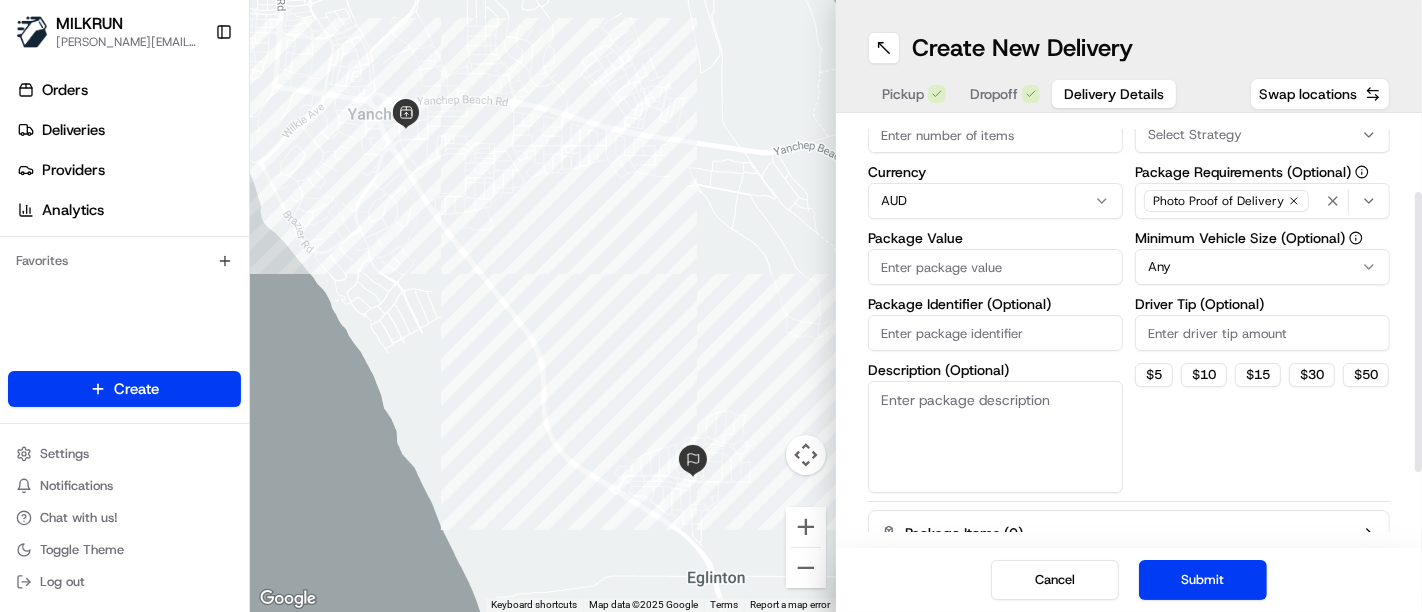 click on "Package Value" at bounding box center (995, 267) 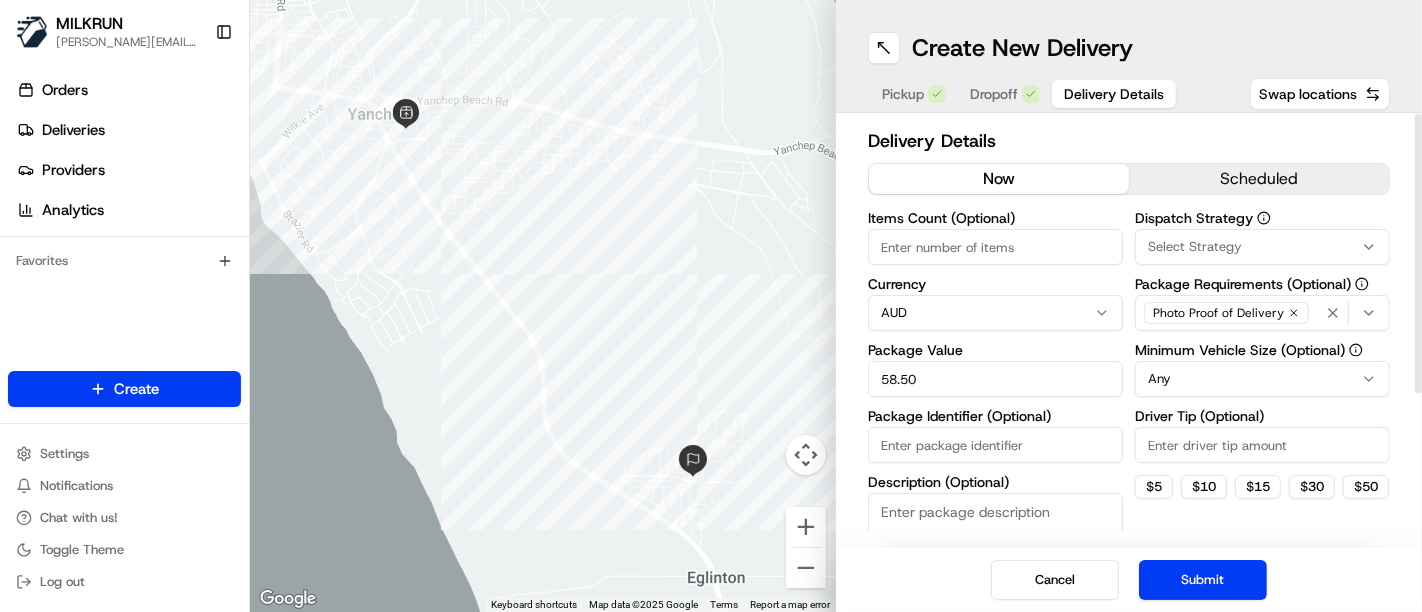 scroll, scrollTop: 0, scrollLeft: 0, axis: both 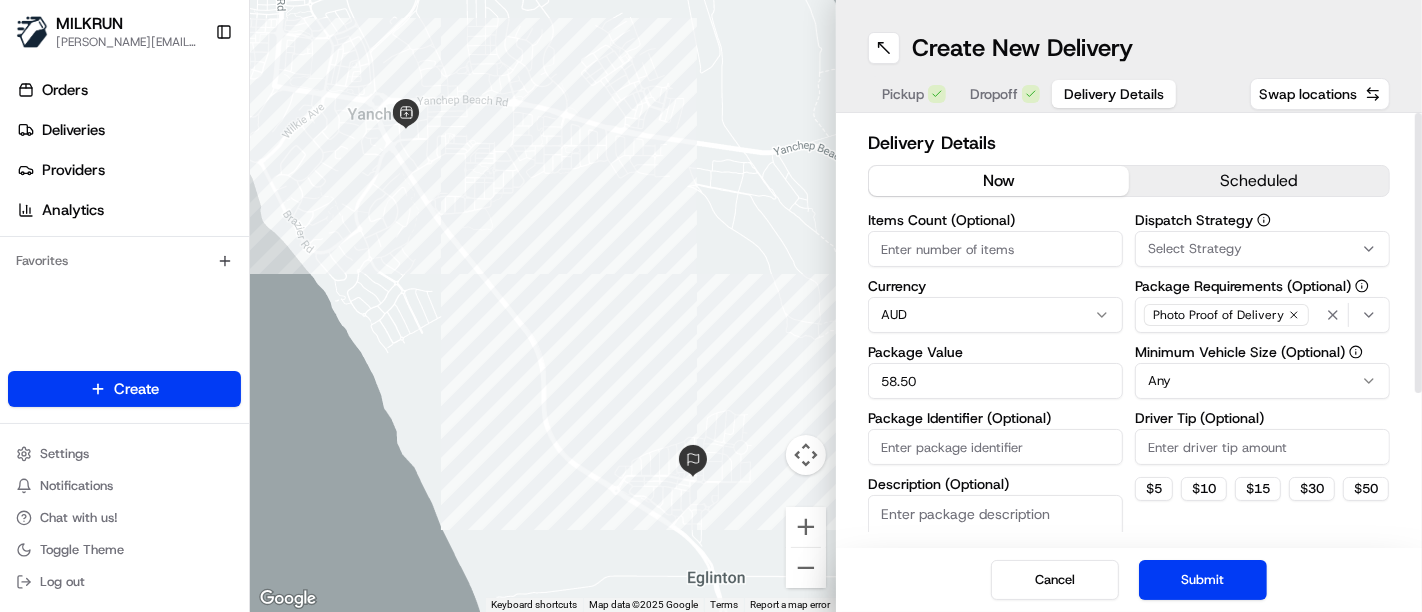 type on "58.50" 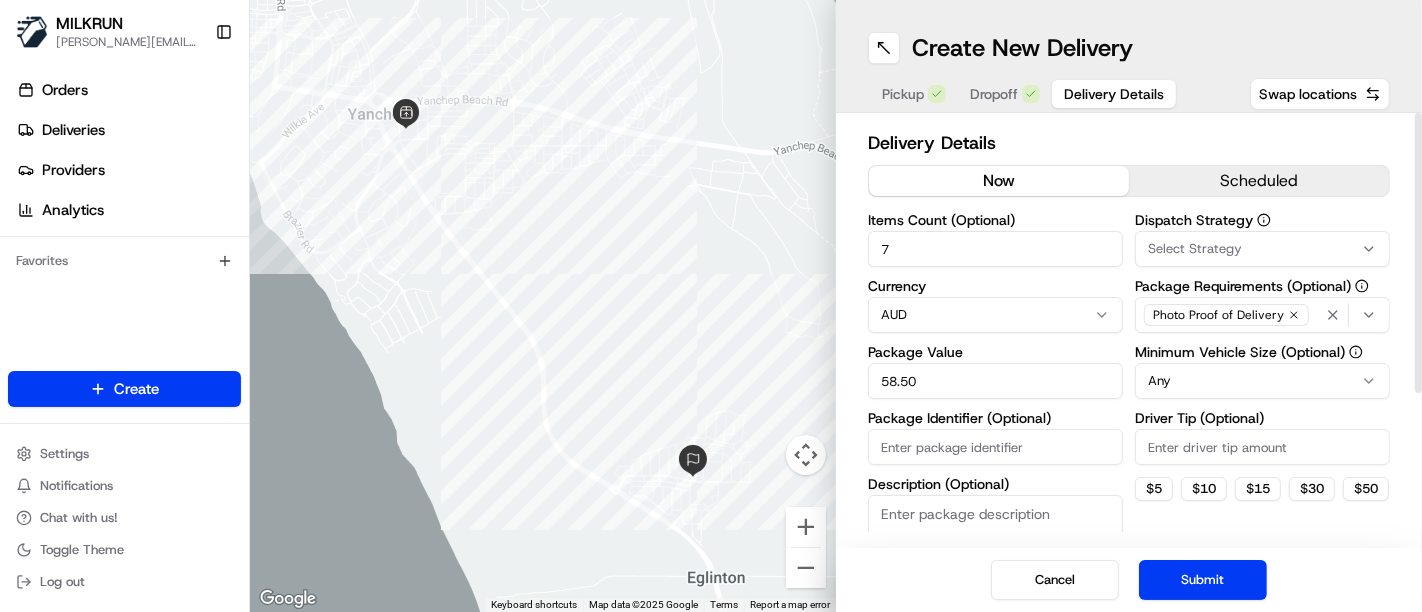 type on "7" 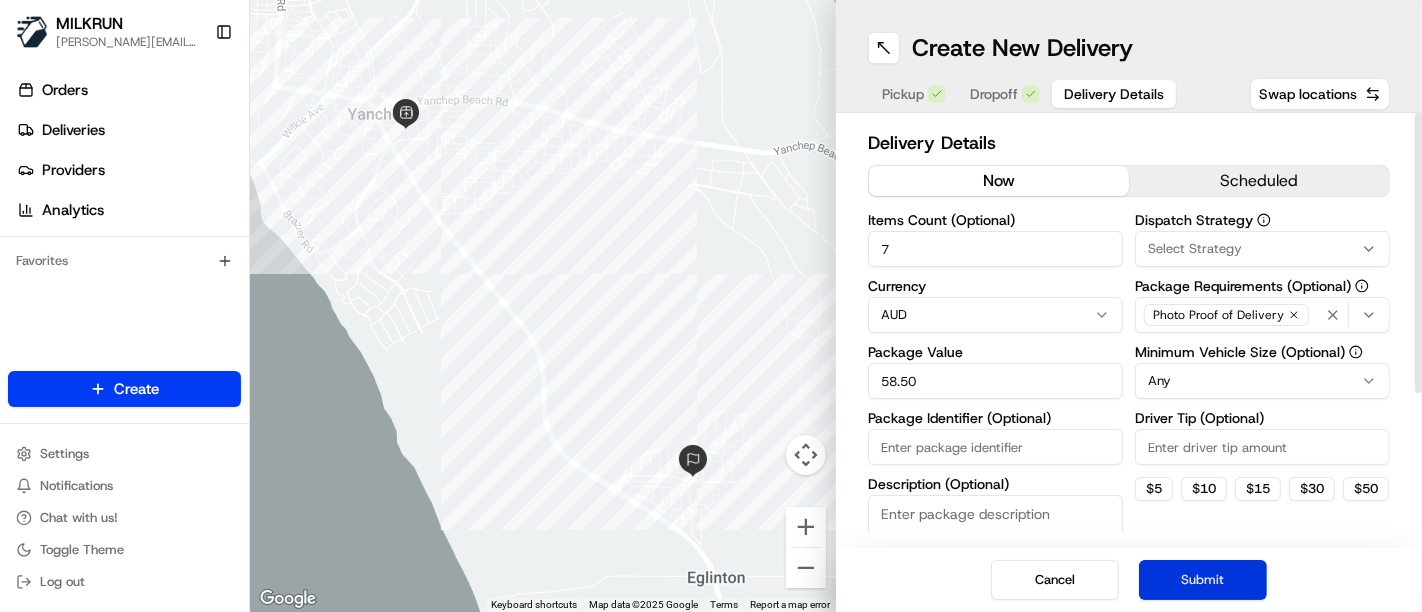 drag, startPoint x: 1304, startPoint y: 525, endPoint x: 1202, endPoint y: 573, distance: 112.72977 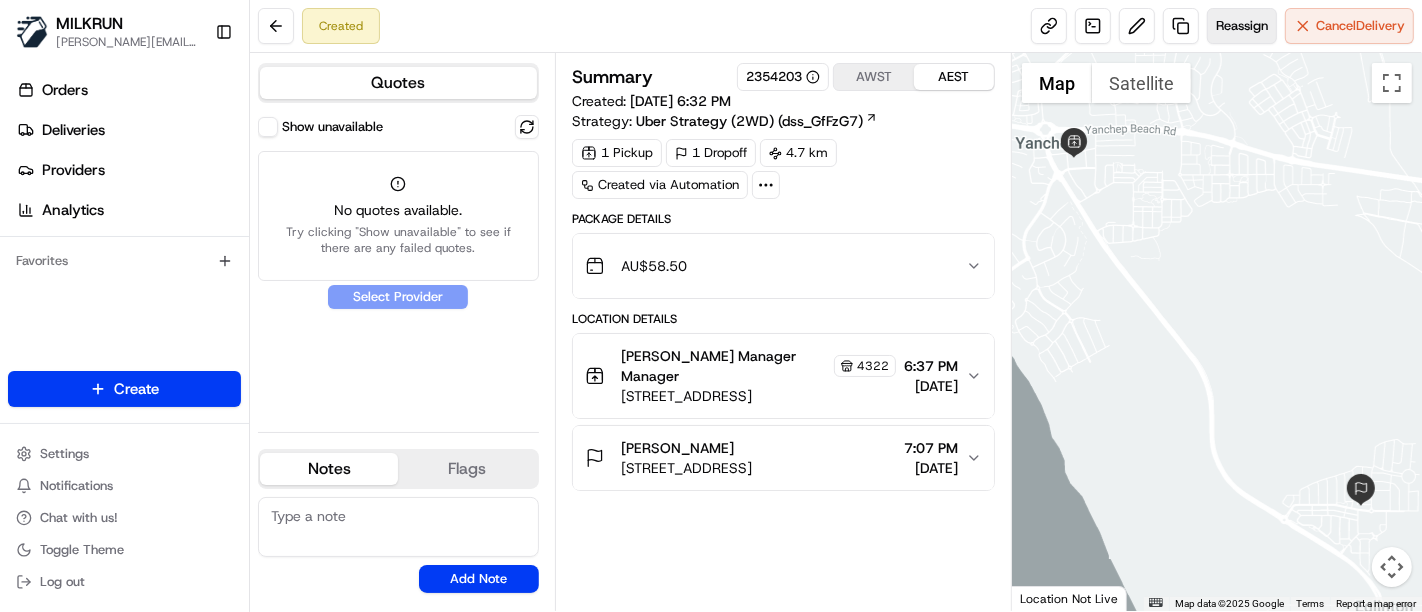 click on "Reassign" at bounding box center [1242, 26] 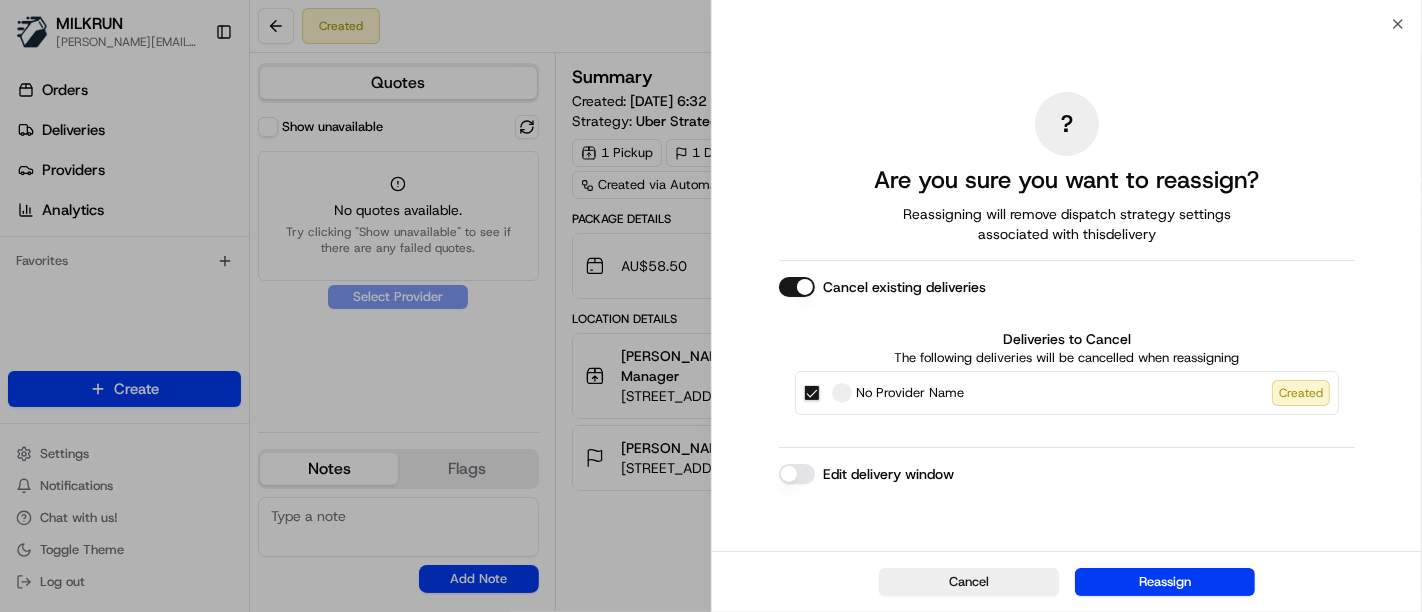 click on "Cancel Reassign" at bounding box center [1067, 581] 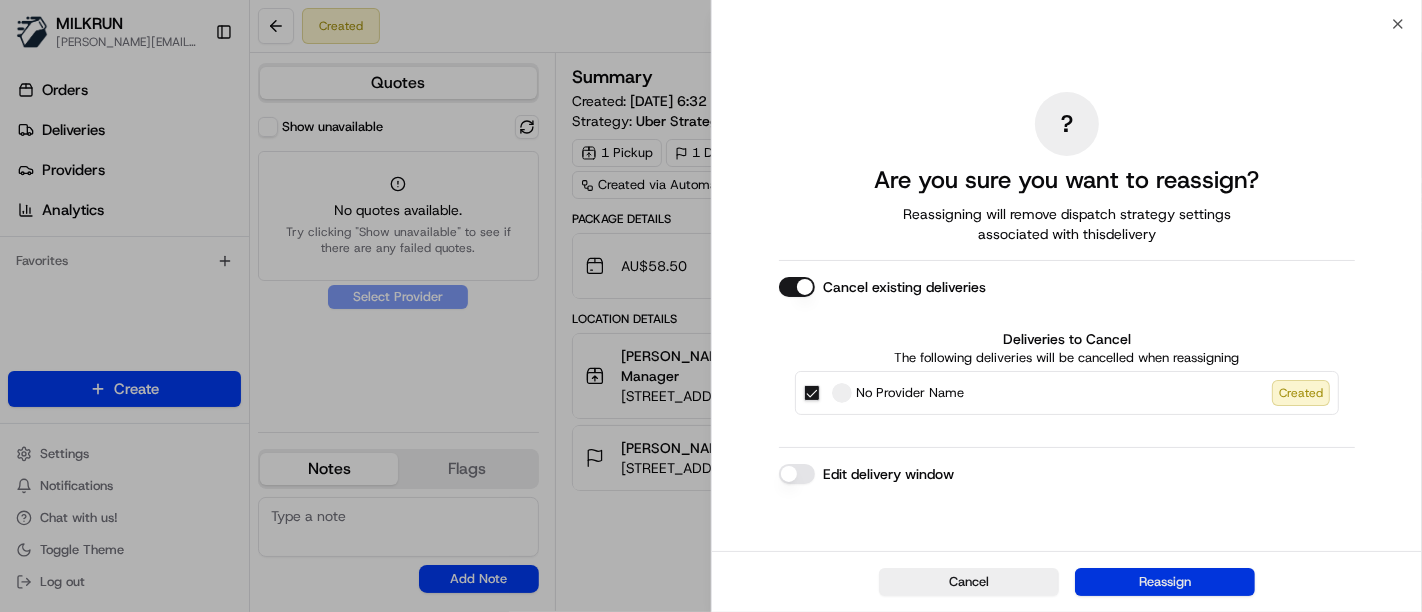 click on "Reassign" at bounding box center [1165, 582] 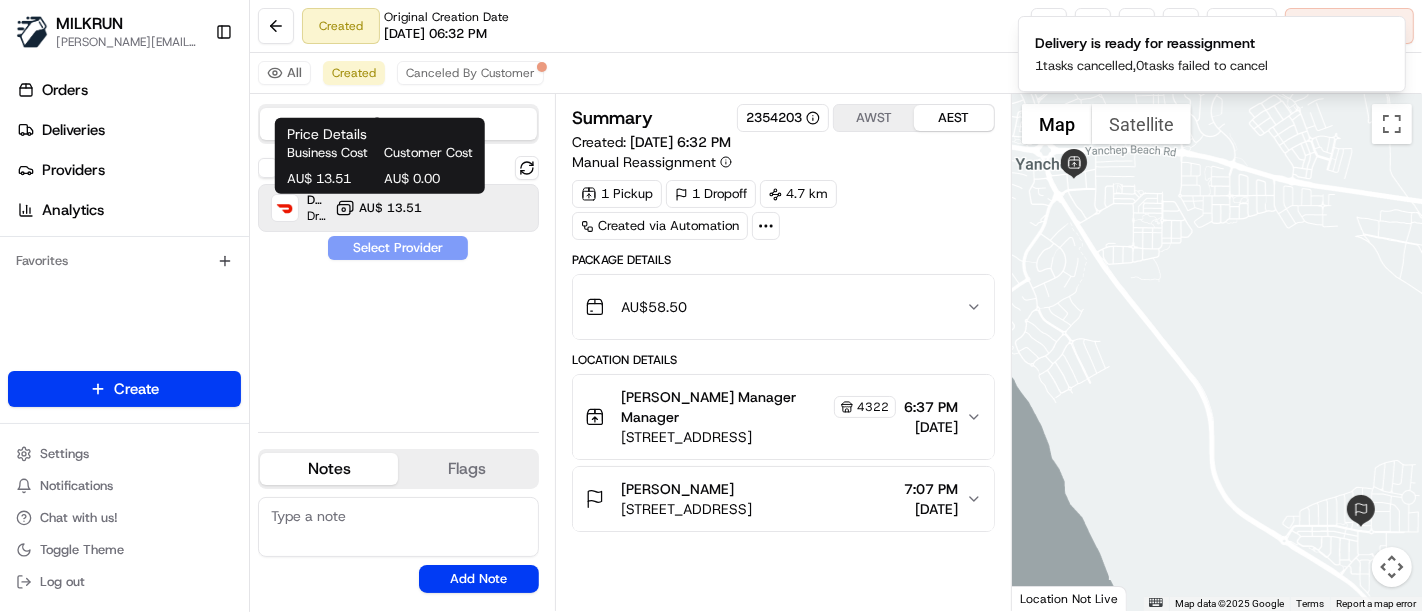 click on "AU$   13.51" at bounding box center (378, 208) 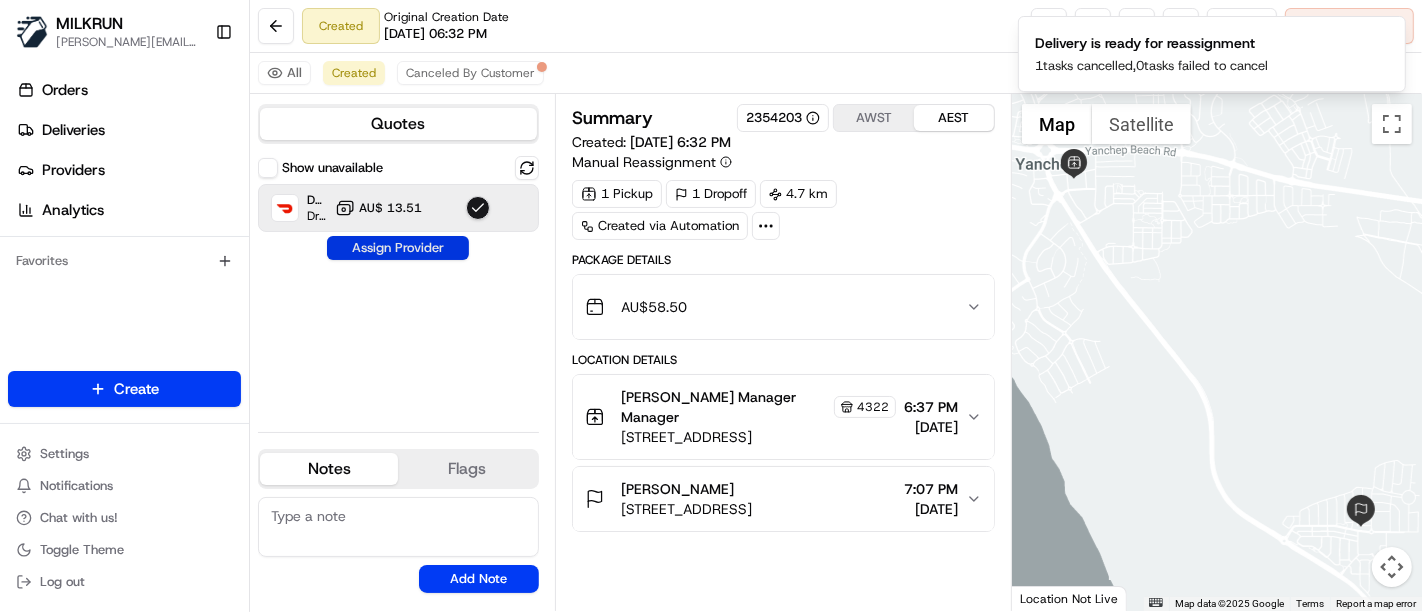 click on "Assign Provider" at bounding box center [398, 248] 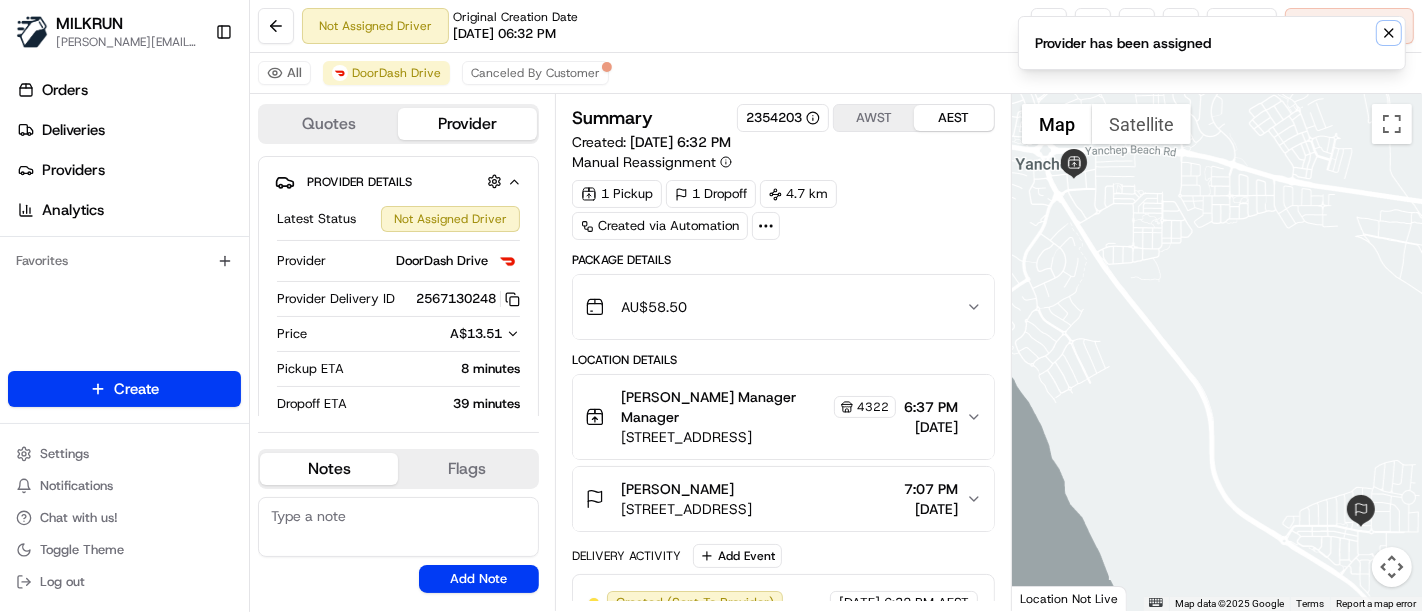click 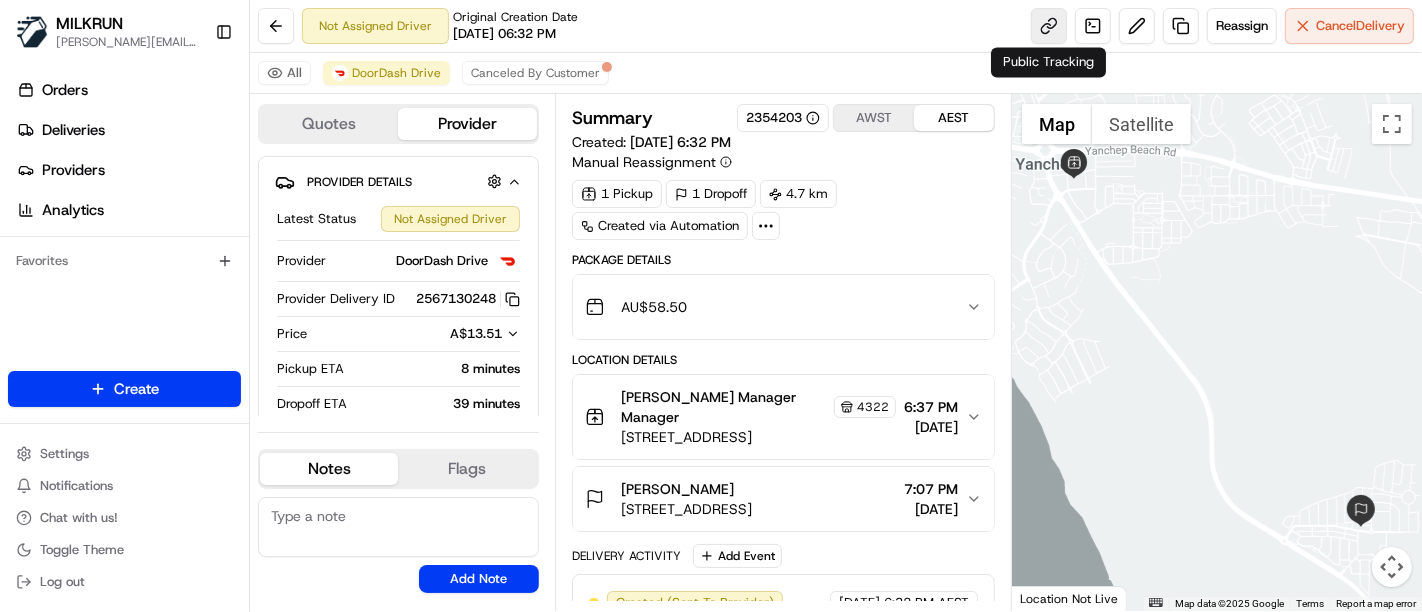 click at bounding box center (1049, 26) 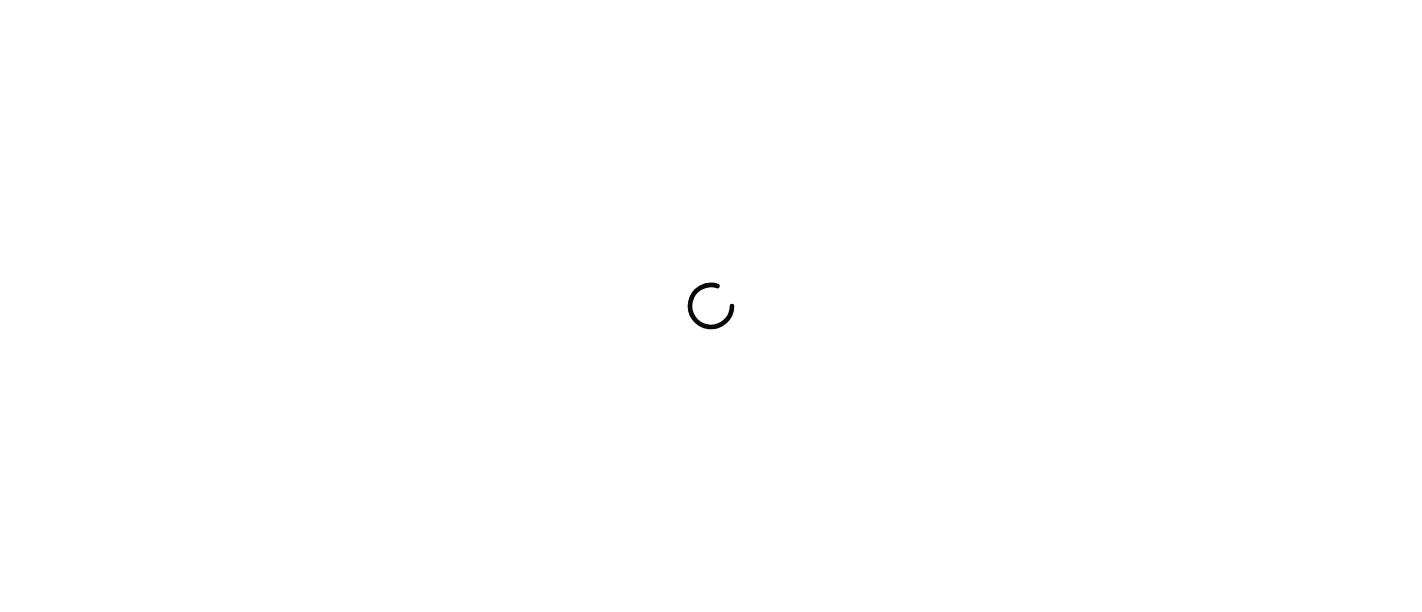scroll, scrollTop: 0, scrollLeft: 0, axis: both 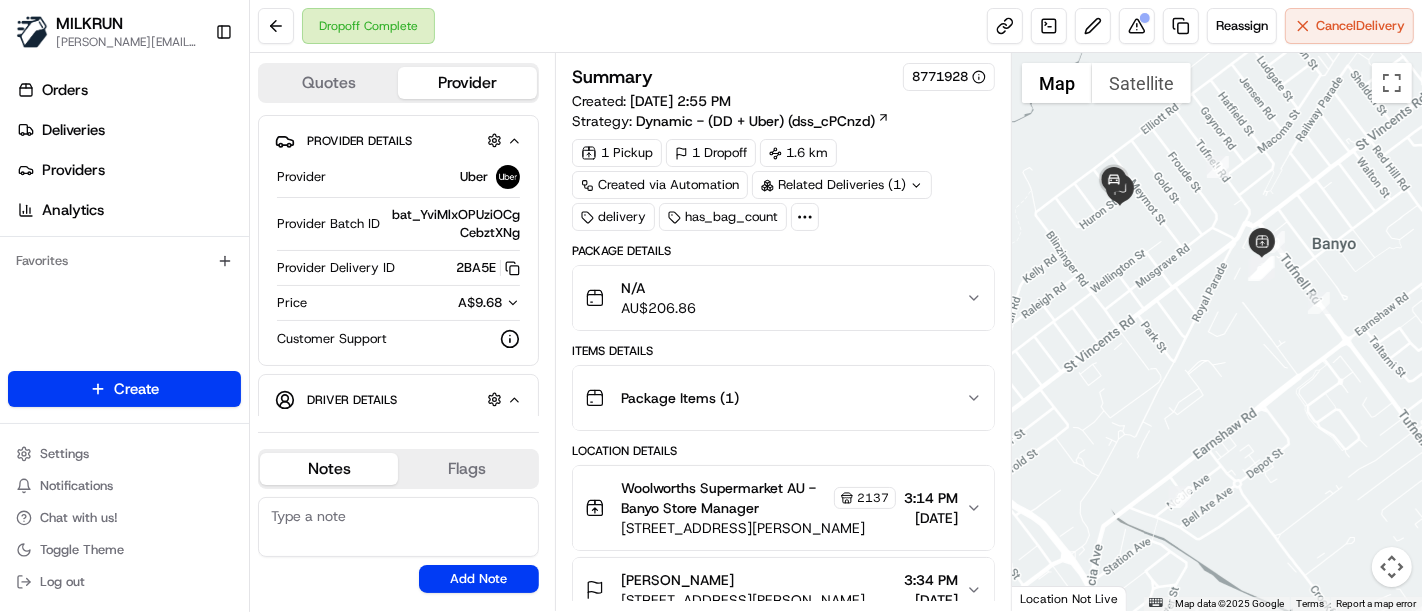 click at bounding box center (1137, 26) 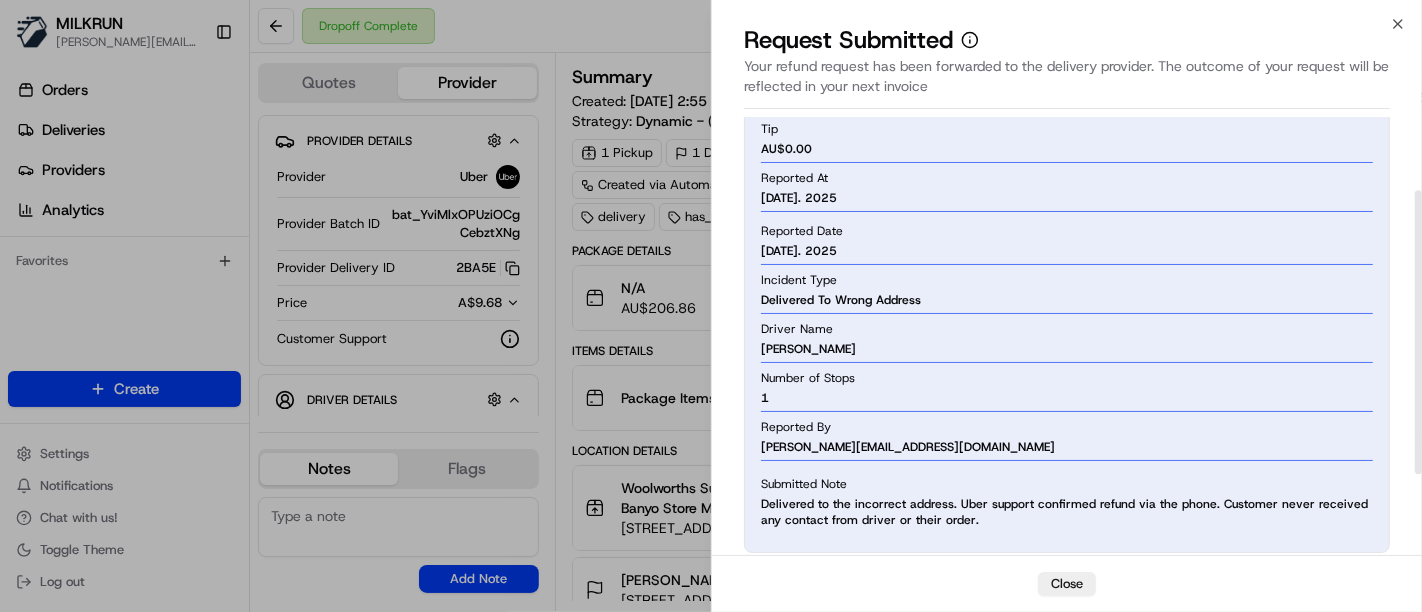 scroll, scrollTop: 240, scrollLeft: 0, axis: vertical 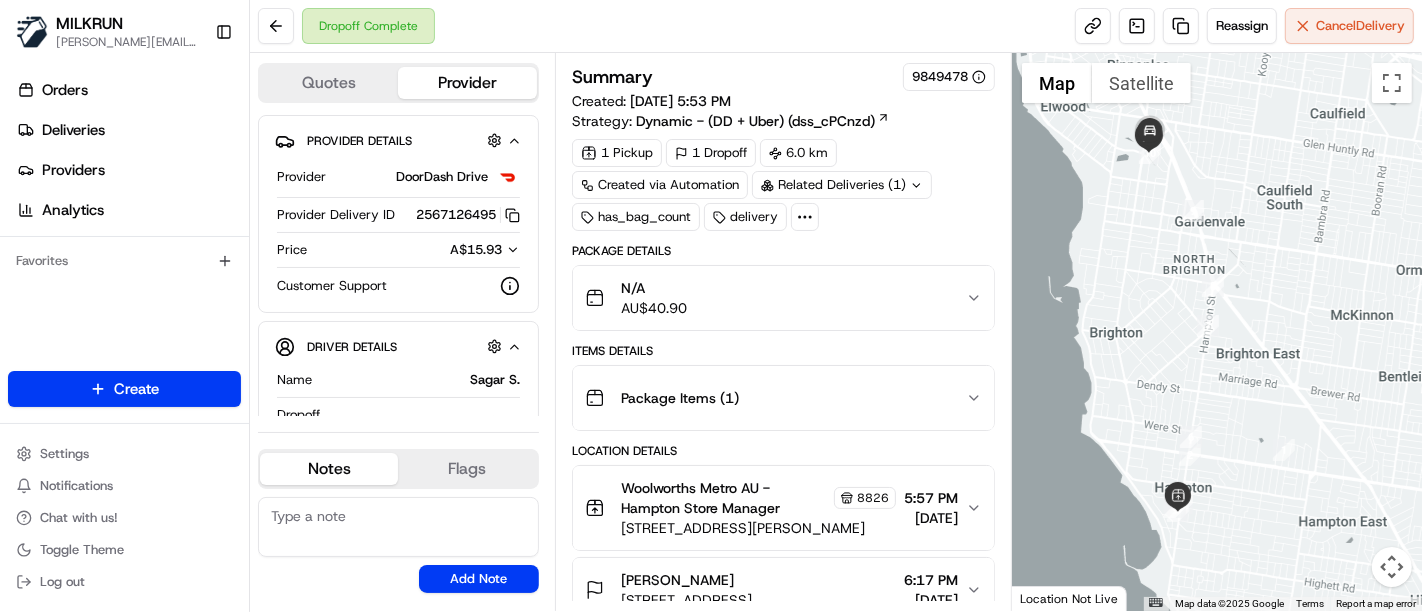 click at bounding box center [1217, 332] 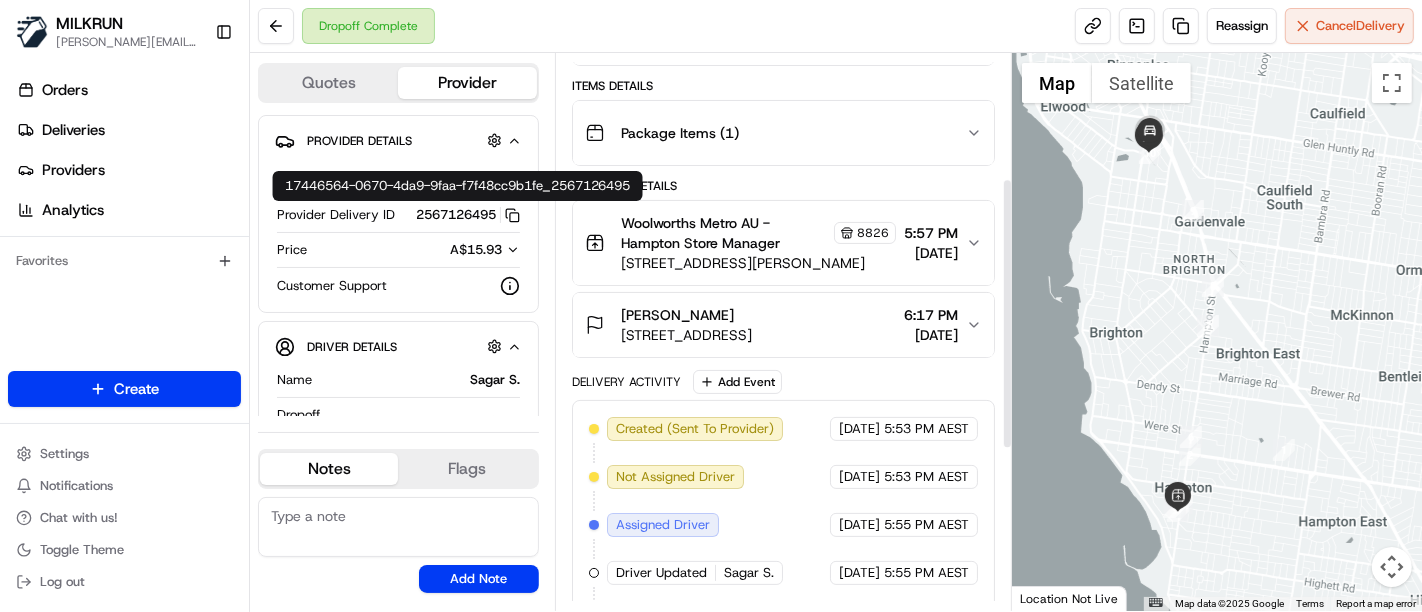 scroll, scrollTop: 257, scrollLeft: 0, axis: vertical 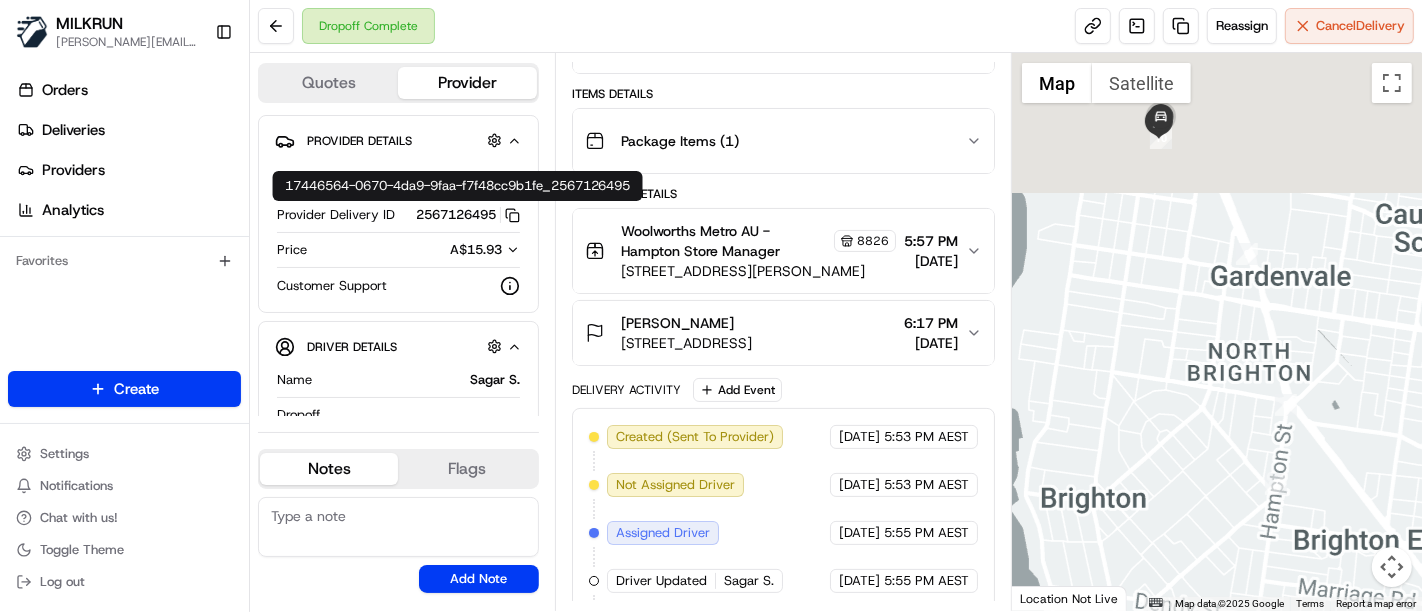 drag, startPoint x: 1203, startPoint y: 435, endPoint x: 1218, endPoint y: 558, distance: 123.911255 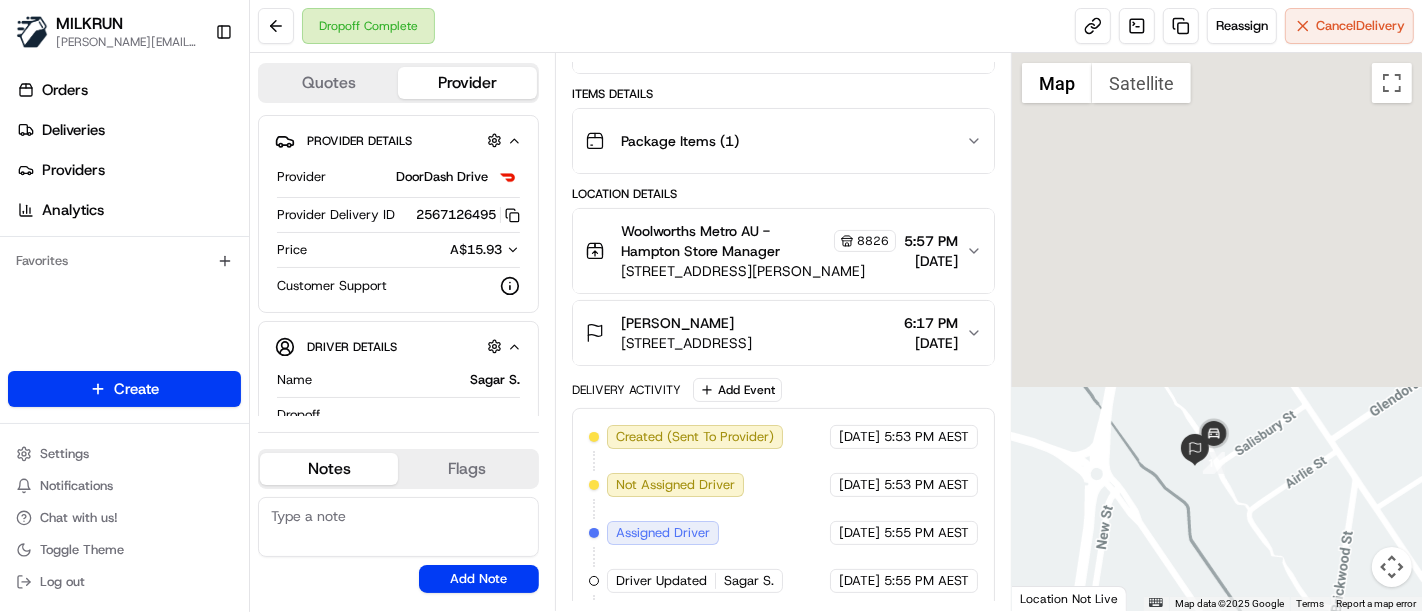 drag, startPoint x: 1294, startPoint y: 130, endPoint x: 1214, endPoint y: 559, distance: 436.39548 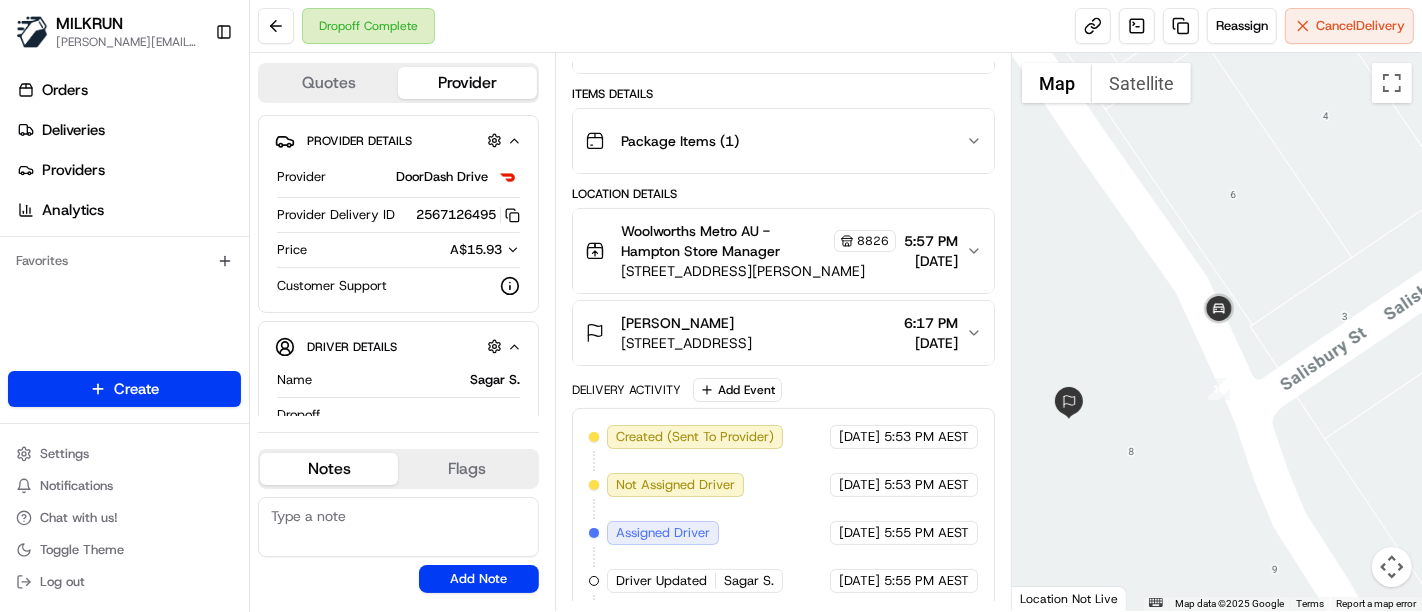 drag, startPoint x: 1117, startPoint y: 360, endPoint x: 1136, endPoint y: 338, distance: 29.068884 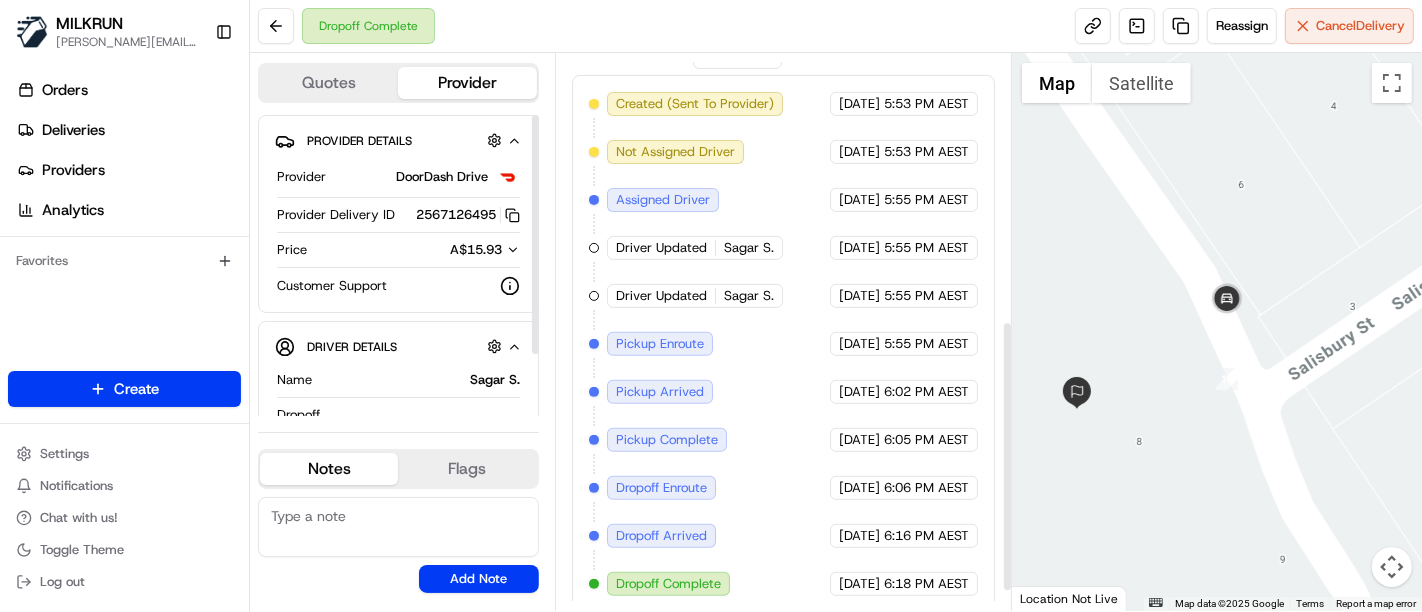 scroll, scrollTop: 145, scrollLeft: 0, axis: vertical 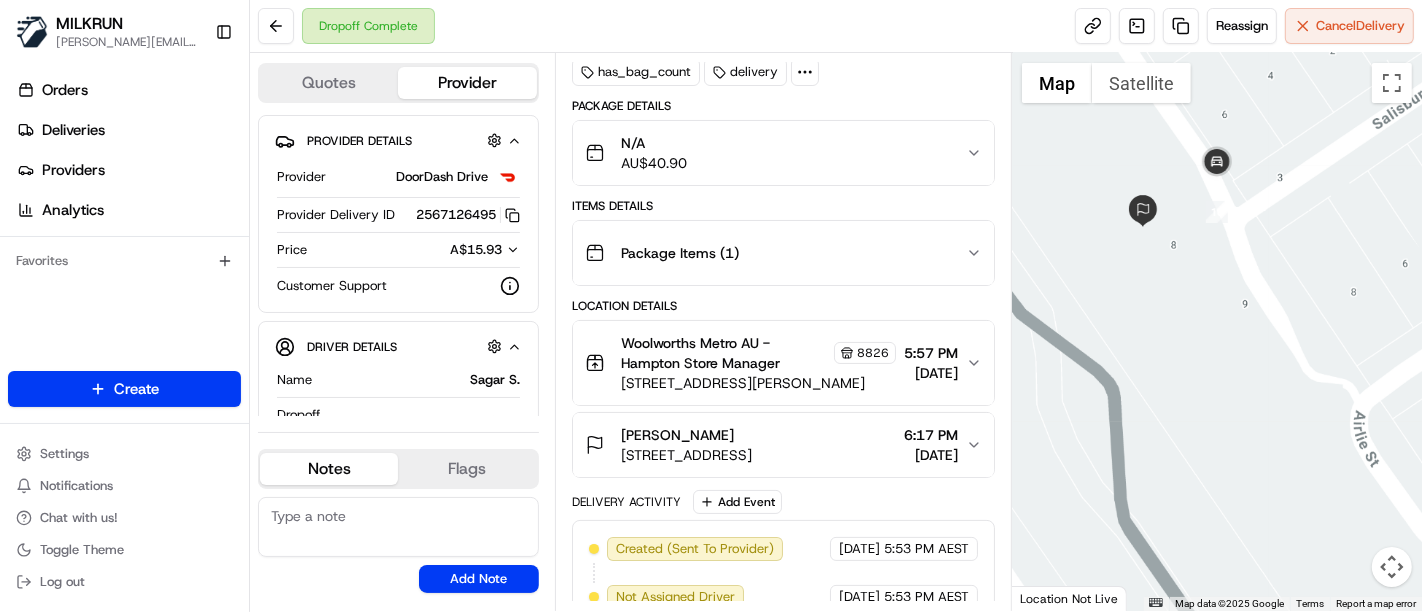 drag, startPoint x: 1131, startPoint y: 467, endPoint x: 1108, endPoint y: 299, distance: 169.5671 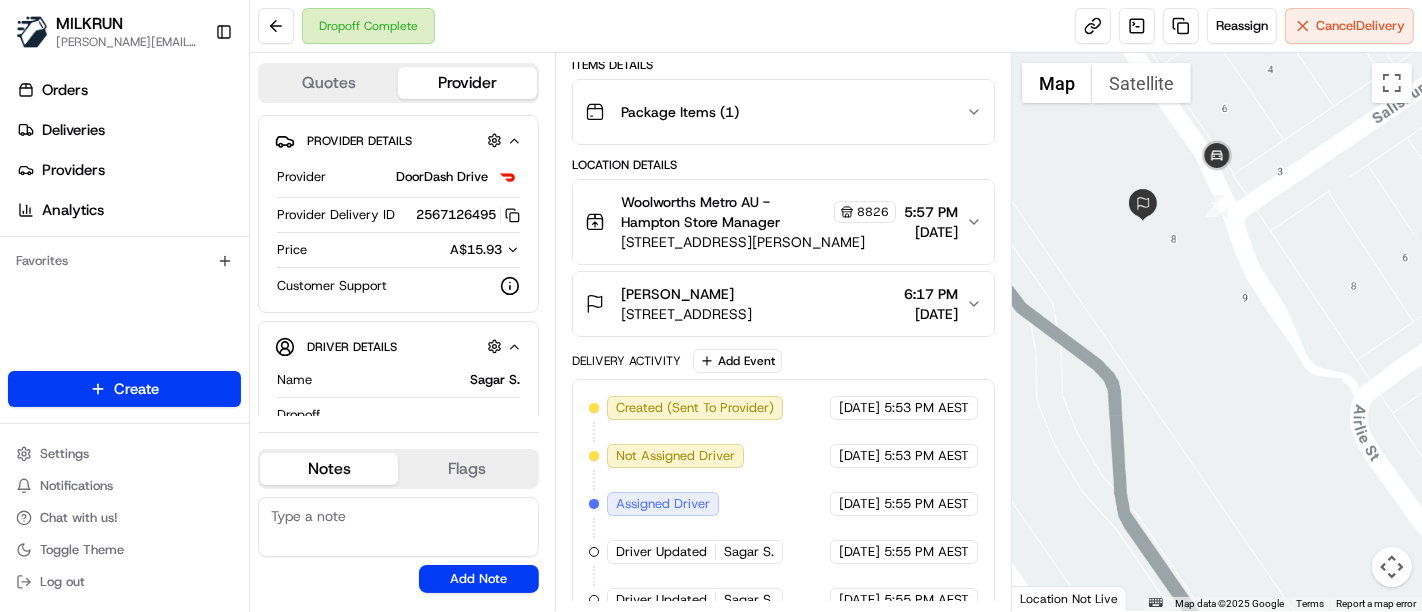 scroll, scrollTop: 590, scrollLeft: 0, axis: vertical 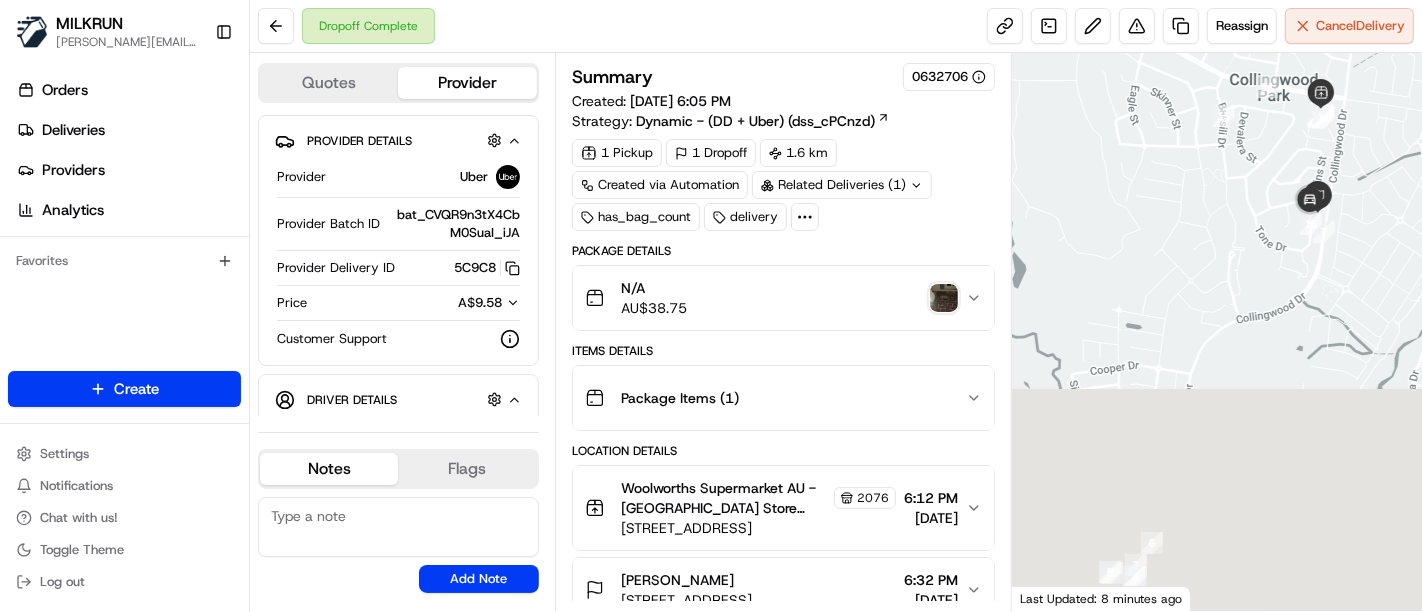 click at bounding box center (944, 298) 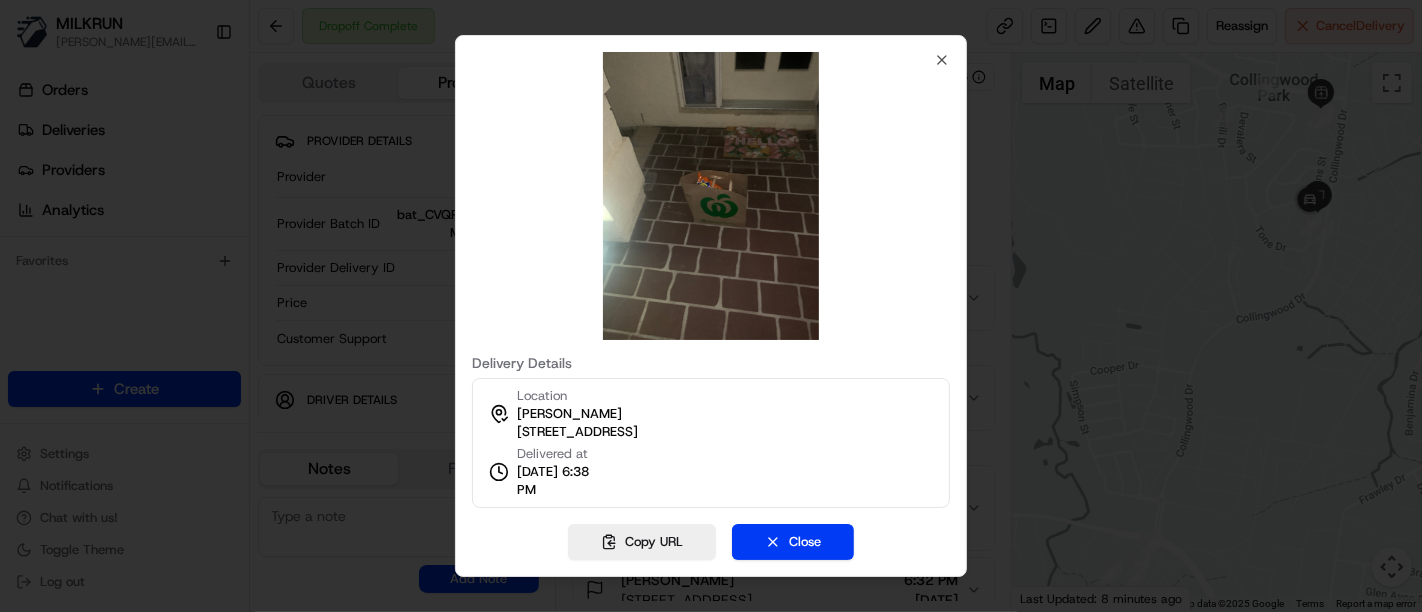 click at bounding box center (711, 306) 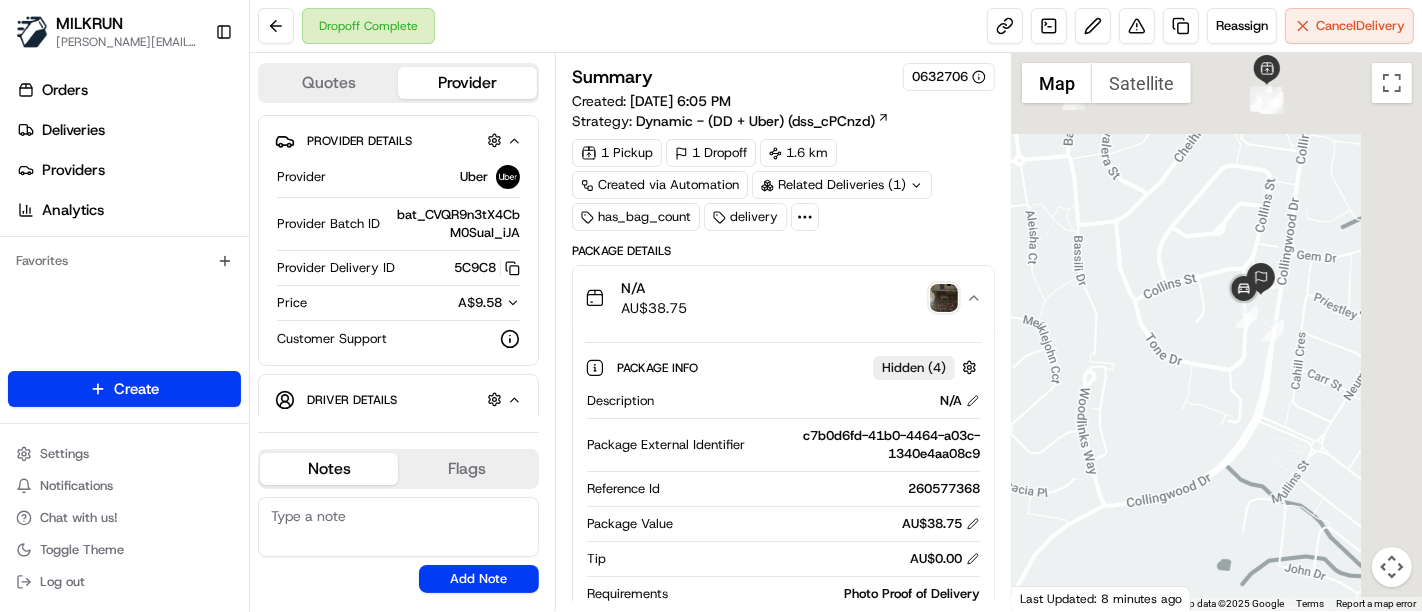 drag, startPoint x: 1288, startPoint y: 221, endPoint x: 1168, endPoint y: 320, distance: 155.56671 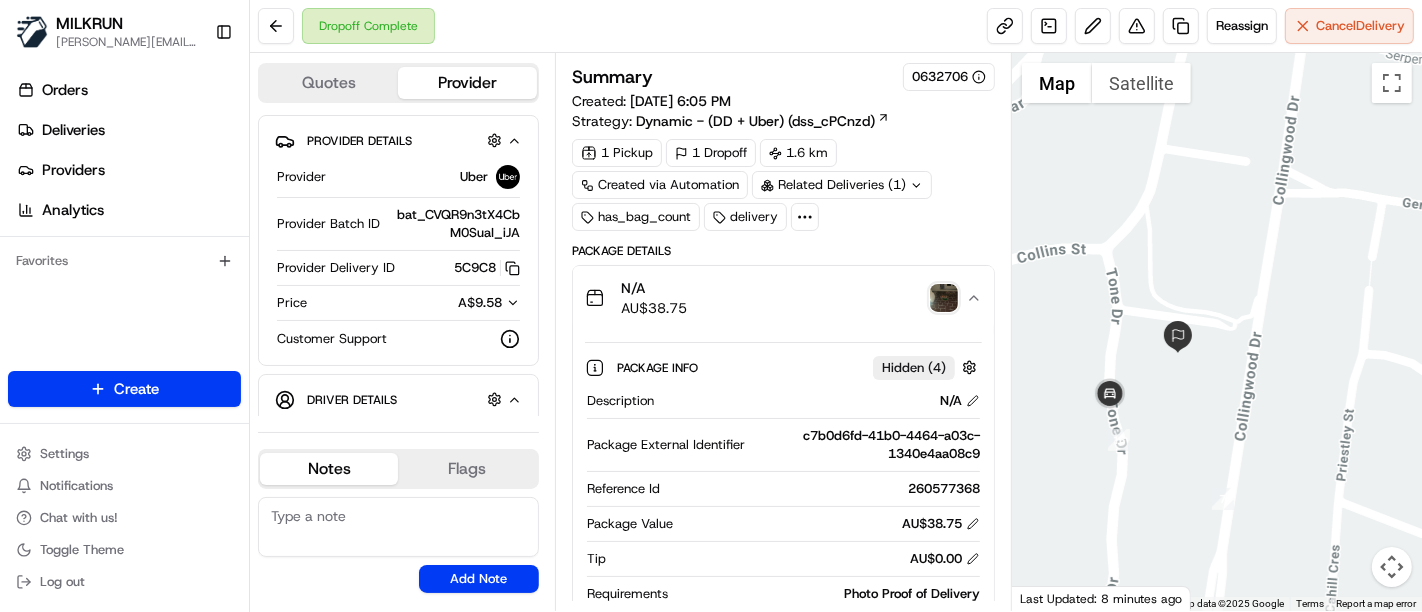 click at bounding box center [1217, 332] 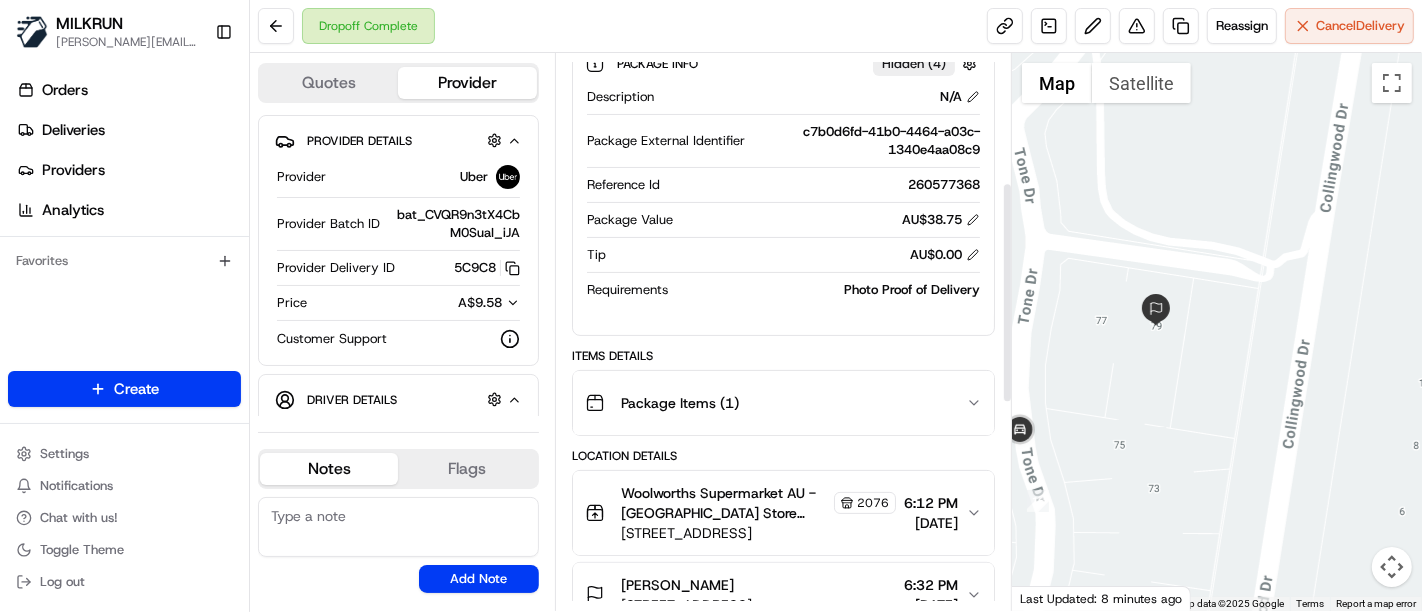 scroll, scrollTop: 333, scrollLeft: 0, axis: vertical 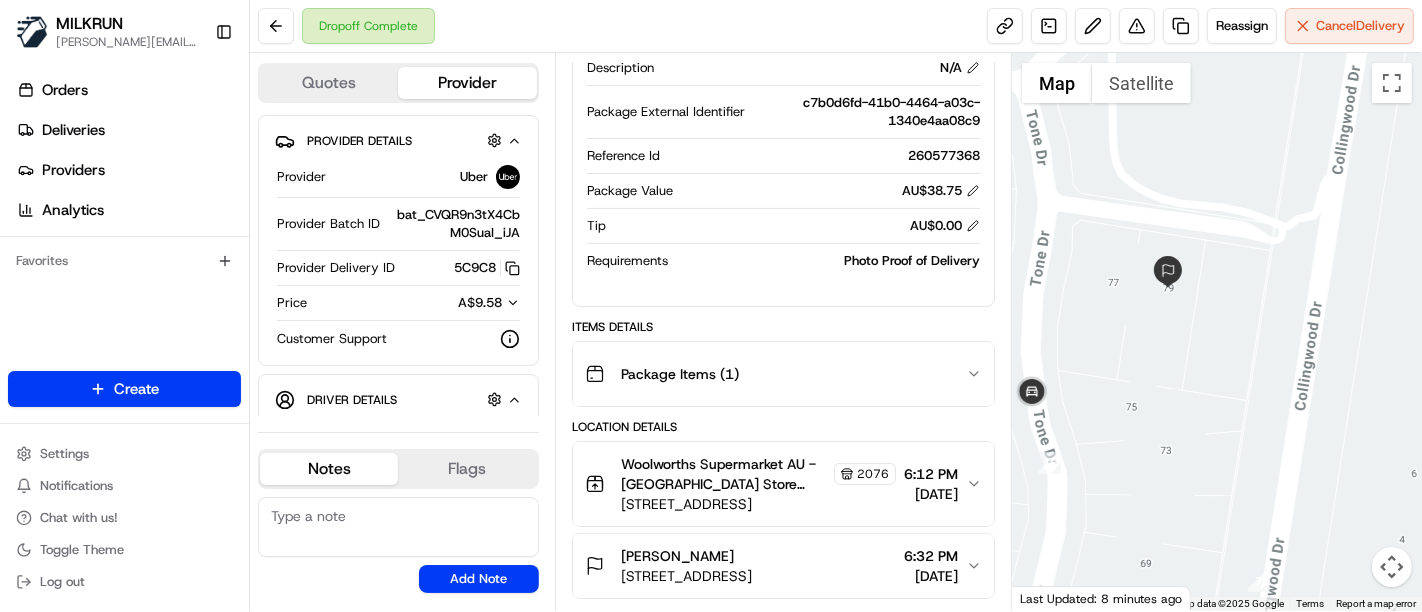 drag, startPoint x: 1105, startPoint y: 377, endPoint x: 1120, endPoint y: 336, distance: 43.65776 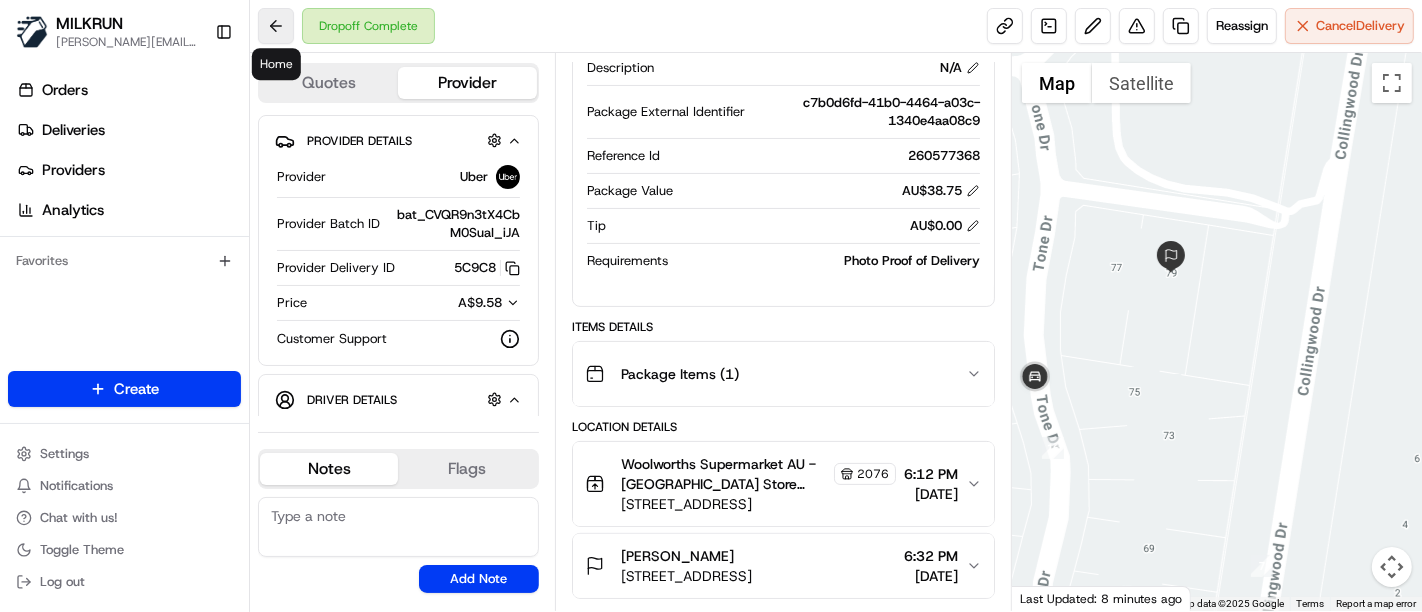 click at bounding box center (276, 26) 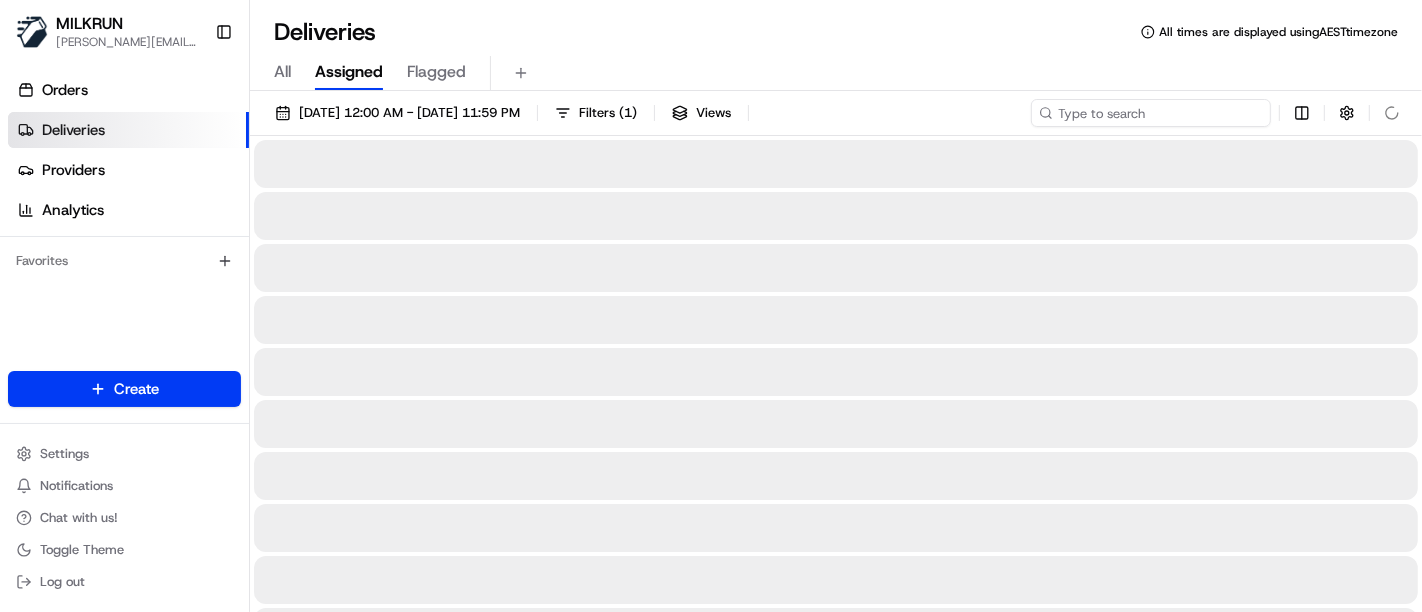 click at bounding box center (1151, 113) 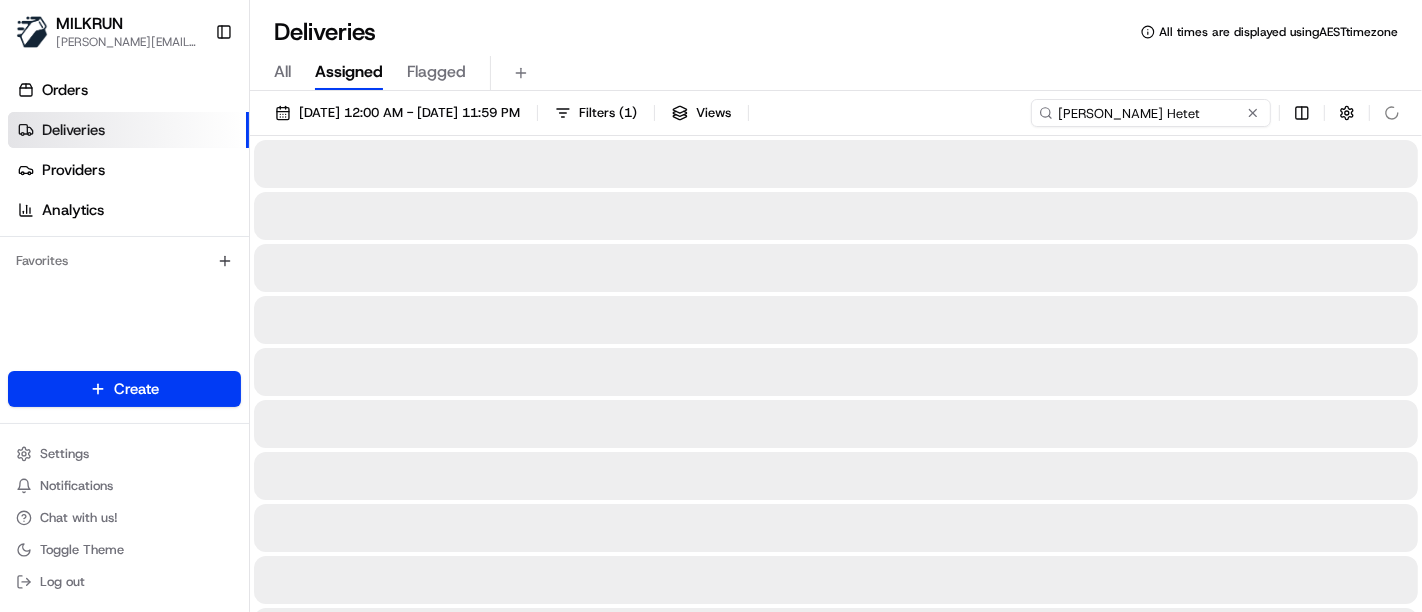 type on "[PERSON_NAME] Hetet" 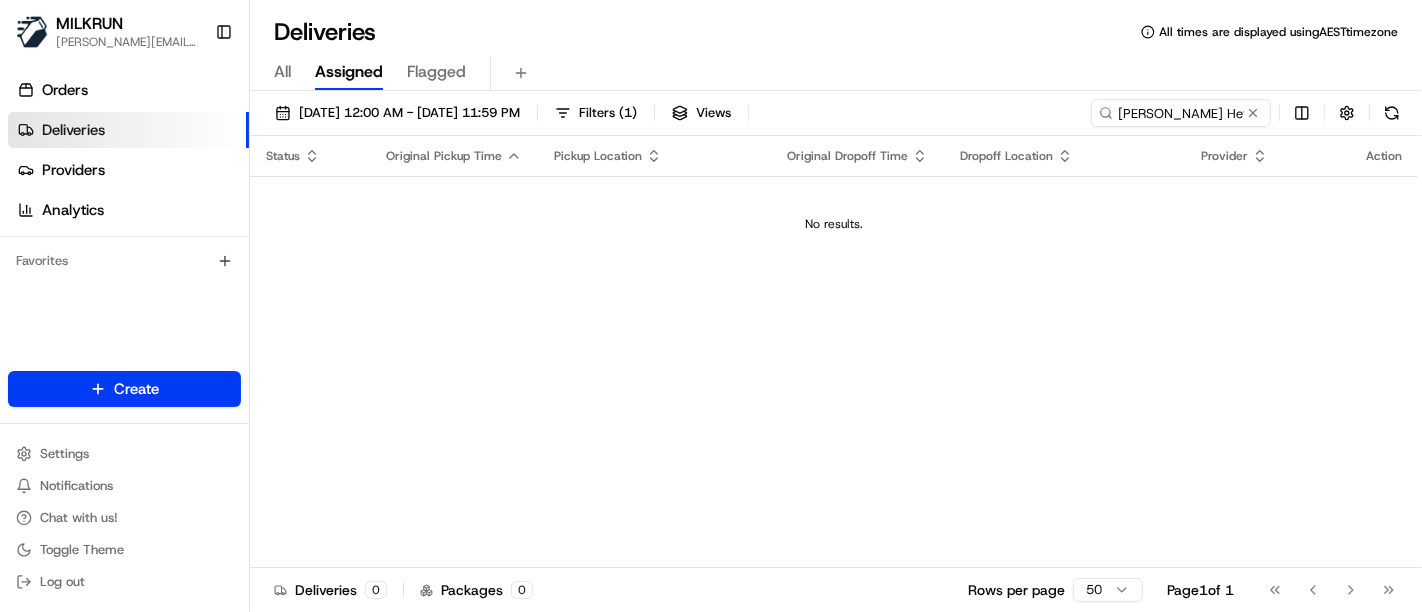 click on "Status Original Pickup Time Pickup Location Original Dropoff Time Dropoff Location Provider Action No results." at bounding box center [834, 352] 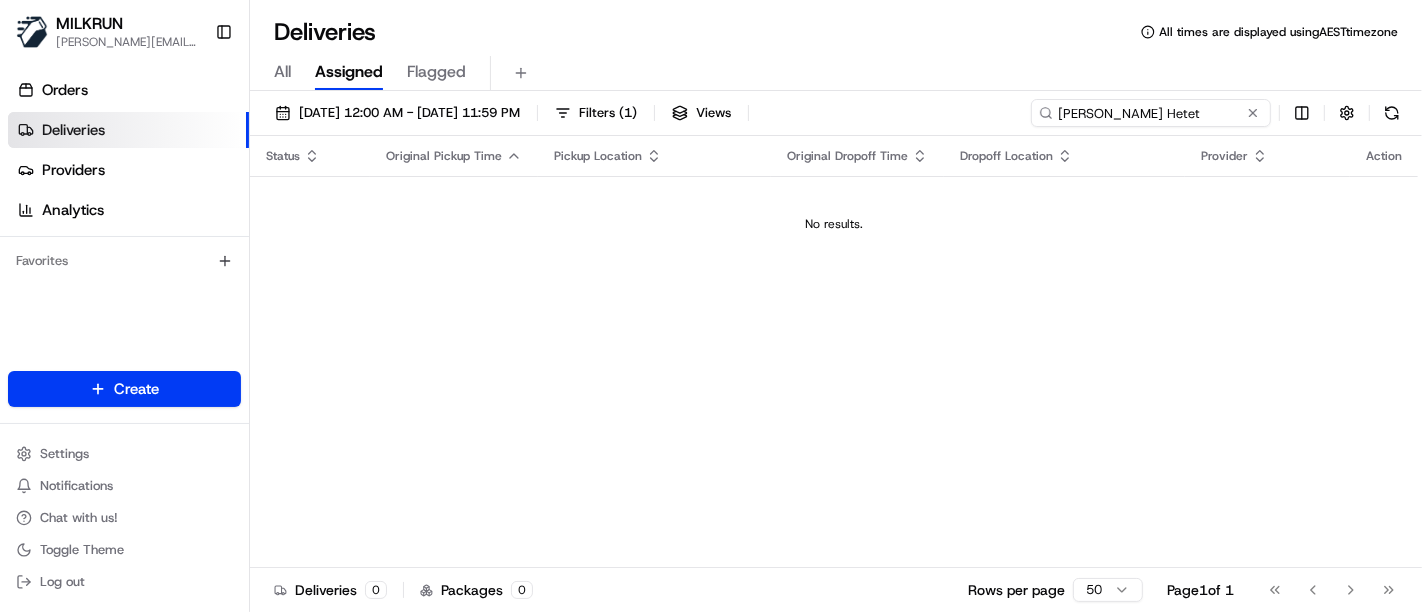 click on "[PERSON_NAME] Hetet" at bounding box center (1151, 113) 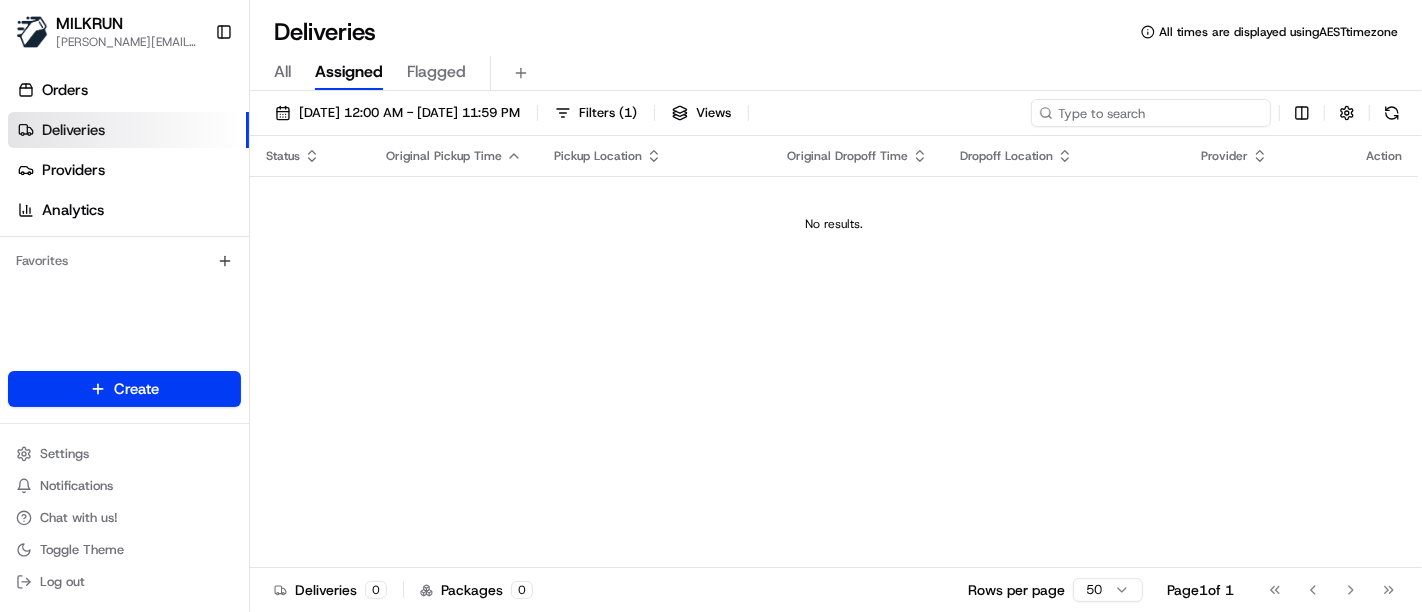 paste on "Hiria Hetet" 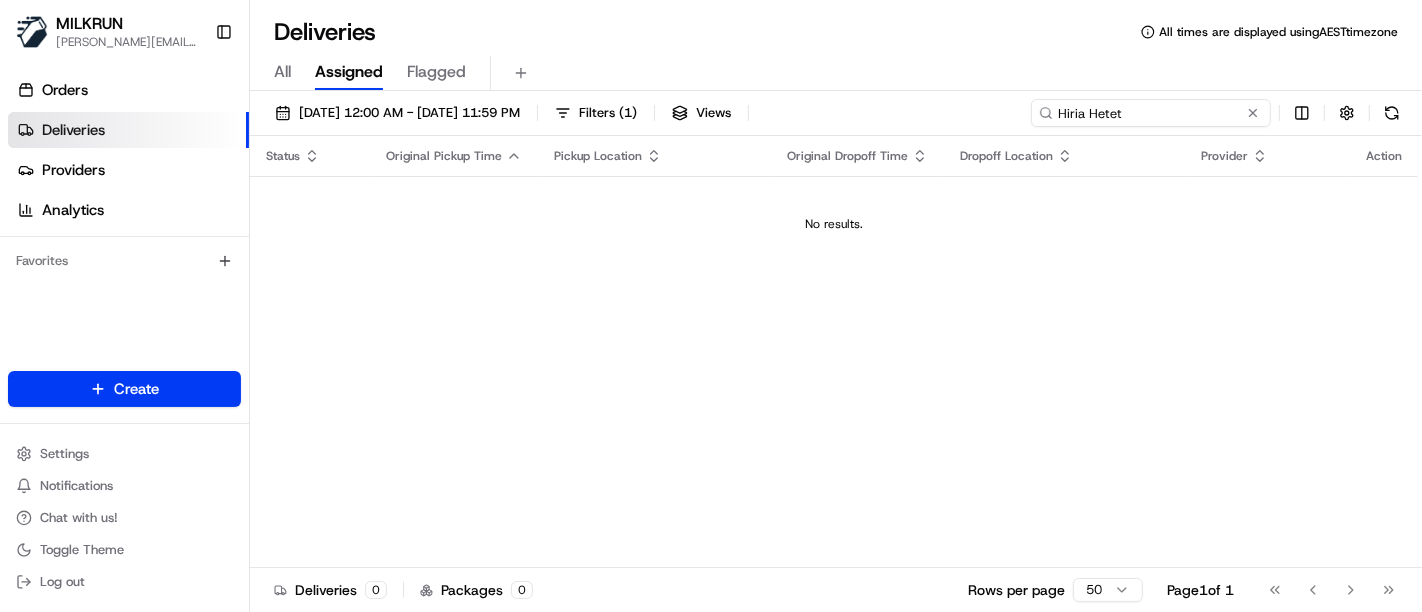 type on "Hiria Hetet" 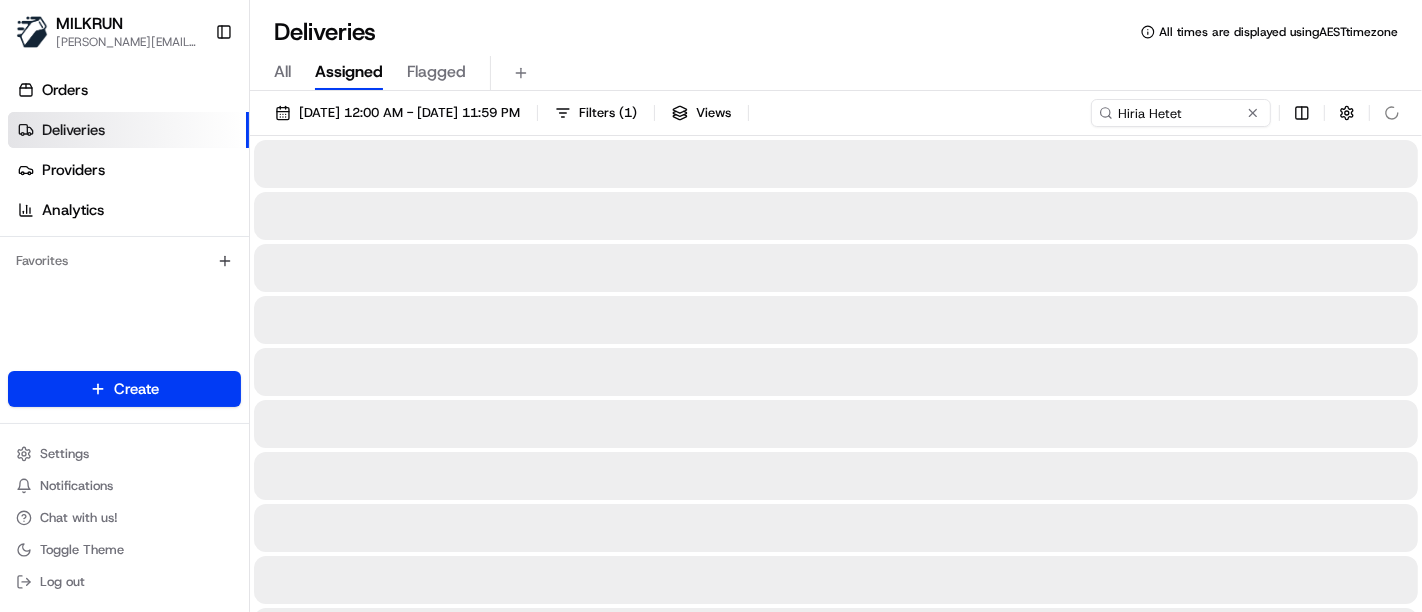 click on "Deliveries All times are displayed using  AEST  timezone" at bounding box center [836, 32] 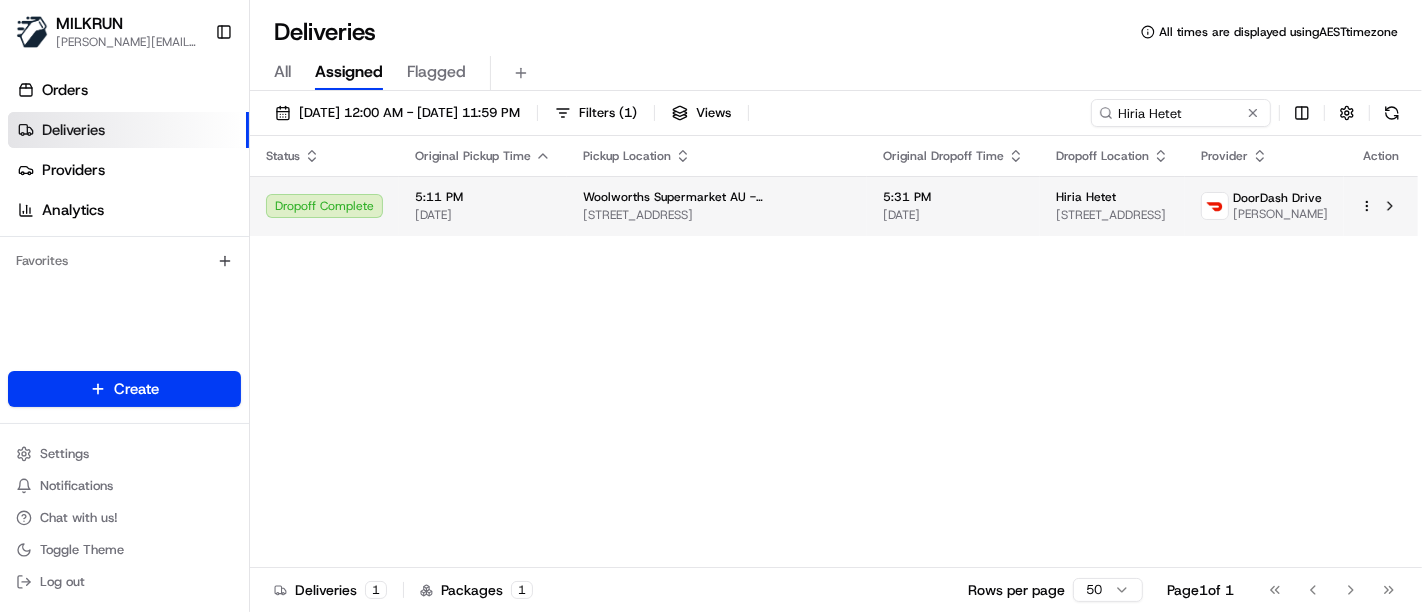 click on "MILKRUN [PERSON_NAME][EMAIL_ADDRESS][DOMAIN_NAME] Toggle Sidebar Orders Deliveries Providers Analytics Favorites Main Menu Members & Organization Organization Users Roles Preferences Customization Tracking Orchestration Automations Locations Pickup Locations Dropoff Locations AI Support Call Agent Billing Billing Refund Requests Integrations Notification Triggers Webhooks API Keys Request Logs Create Settings Notifications Chat with us! Toggle Theme Log out Deliveries All times are displayed using  AEST  timezone All Assigned Flagged [DATE] 12:00 AM - [DATE] 11:59 PM Filters ( 1 ) Views Hiria Hetet Status Original Pickup Time Pickup Location Original Dropoff Time Dropoff Location Provider Action Dropoff Complete 5:11 PM [DATE] Woolworths Supermarket AU - [GEOGRAPHIC_DATA], AU 5:31 PM [DATE] Hiria Hetet [STREET_ADDRESS] DoorDash Drive Ngatokotoru K. Deliveries 1 Packages 1 Rows per page 50 Page  1  of   1 Go to first page" at bounding box center (711, 306) 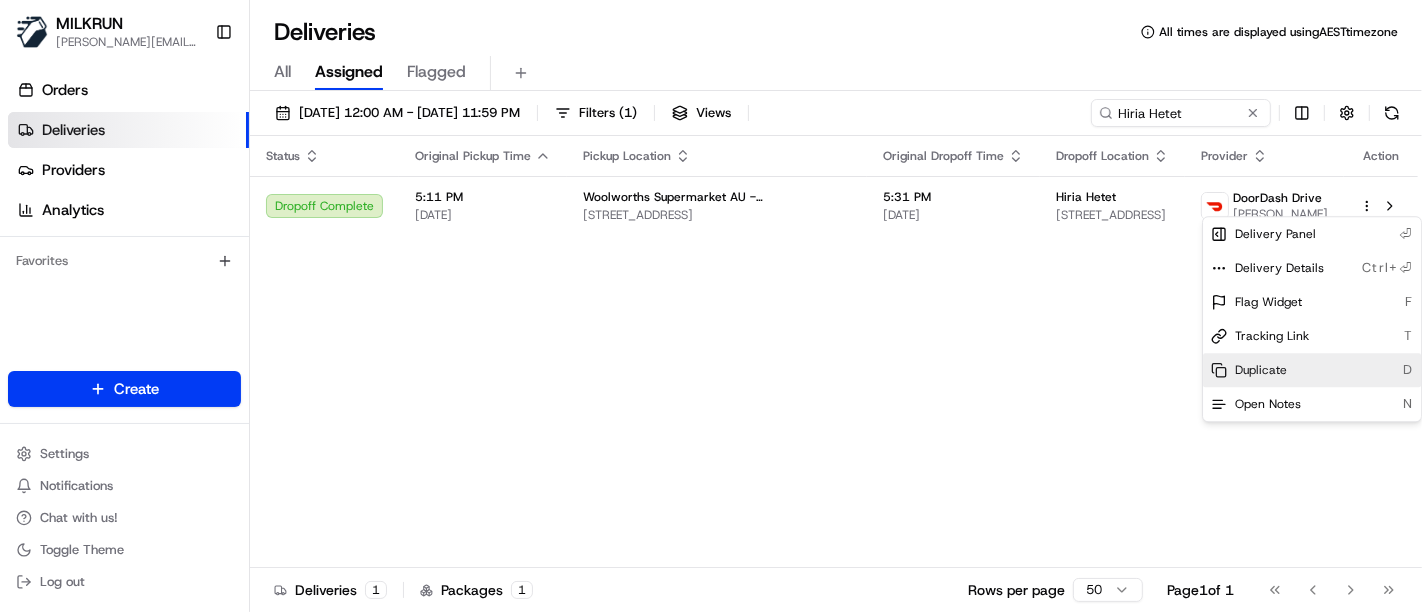 click on "Duplicate D" at bounding box center (1312, 370) 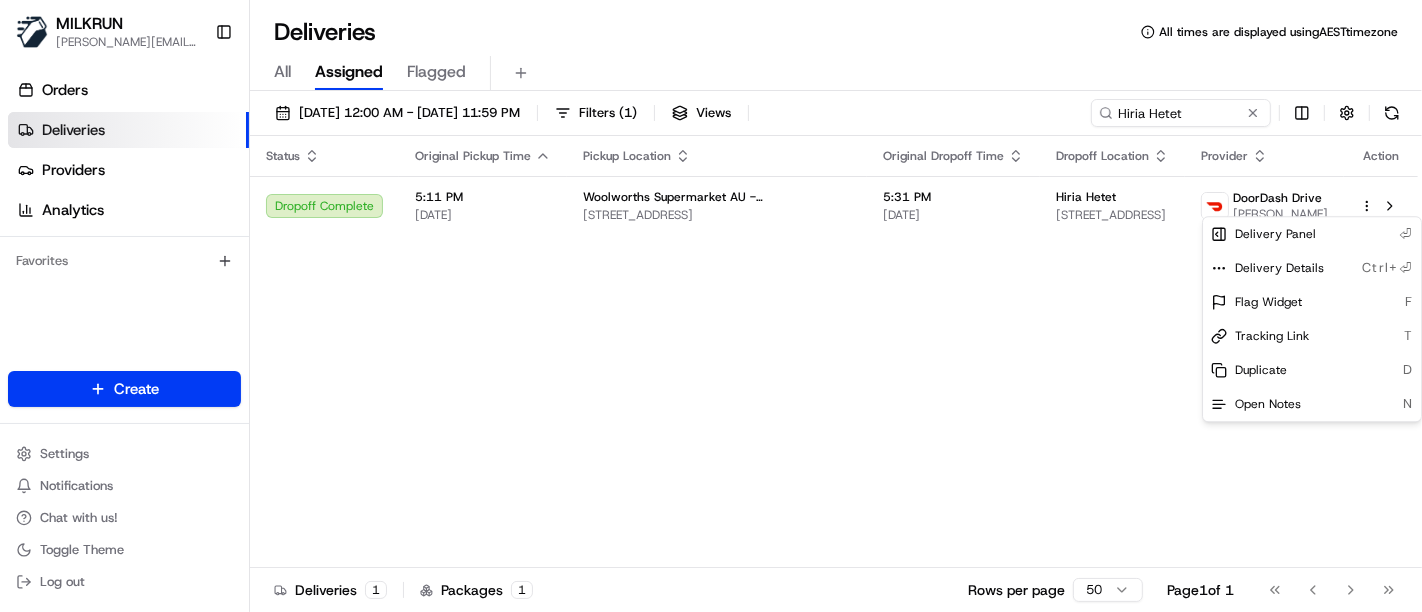 drag, startPoint x: 484, startPoint y: 358, endPoint x: 1245, endPoint y: 258, distance: 767.5422 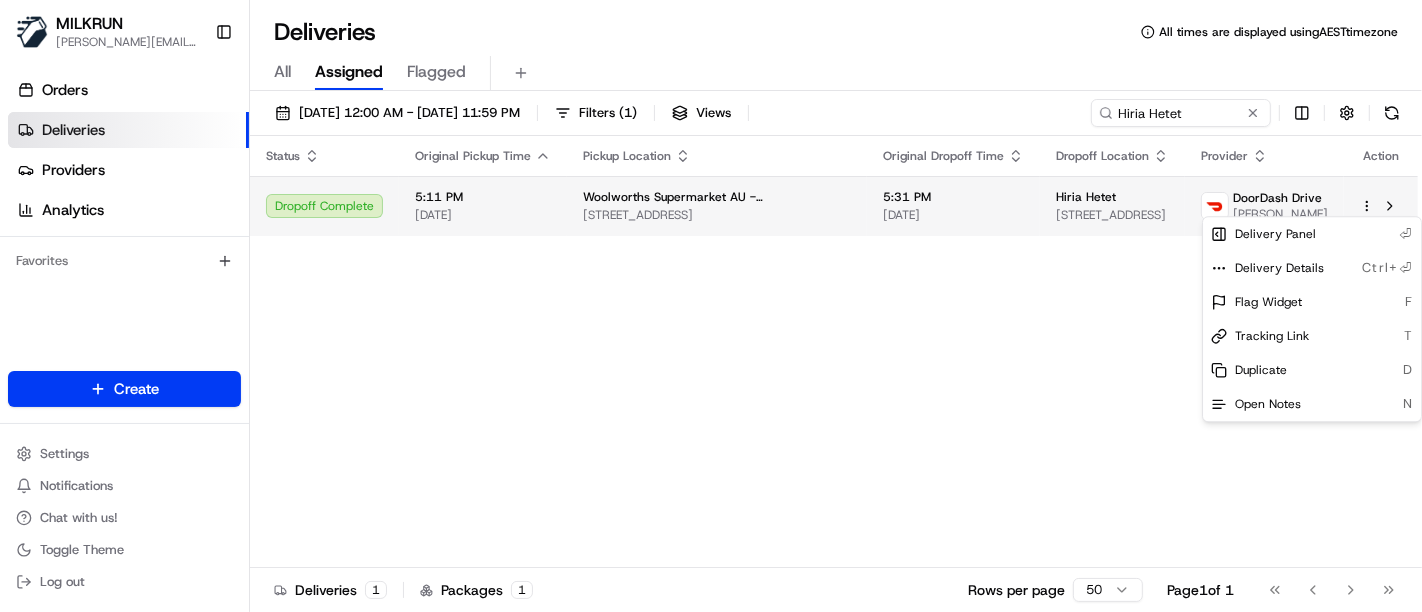 click on "MILKRUN [PERSON_NAME][EMAIL_ADDRESS][DOMAIN_NAME] Toggle Sidebar Orders Deliveries Providers Analytics Favorites Main Menu Members & Organization Organization Users Roles Preferences Customization Tracking Orchestration Automations Locations Pickup Locations Dropoff Locations AI Support Call Agent Billing Billing Refund Requests Integrations Notification Triggers Webhooks API Keys Request Logs Create Settings Notifications Chat with us! Toggle Theme Log out Deliveries All times are displayed using  AEST  timezone All Assigned Flagged [DATE] 12:00 AM - [DATE] 11:59 PM Filters ( 1 ) Views Hiria Hetet Status Original Pickup Time Pickup Location Original Dropoff Time Dropoff Location Provider Action Dropoff Complete 5:11 PM [DATE] Woolworths Supermarket AU - [GEOGRAPHIC_DATA], AU 5:31 PM [DATE] Hiria Hetet [STREET_ADDRESS] DoorDash Drive Ngatokotoru K. Deliveries 1 Packages 1 Rows per page 50 Page  1  of   1 Go to first page F" at bounding box center (711, 306) 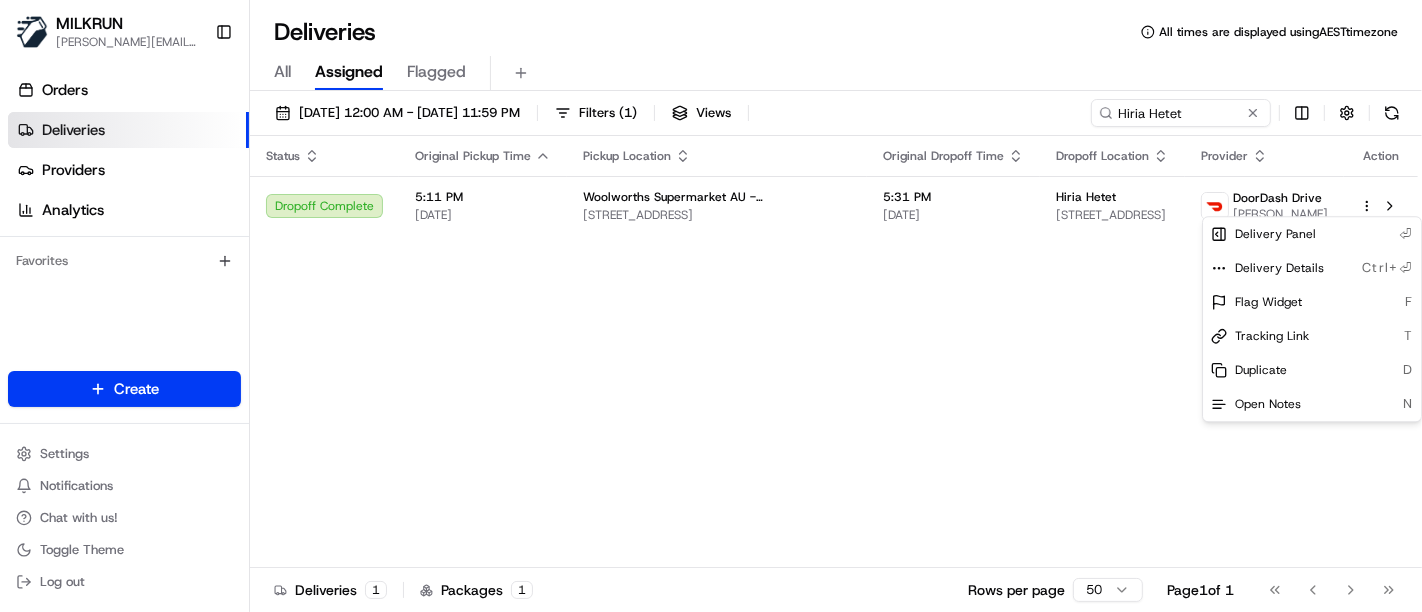 drag, startPoint x: 937, startPoint y: 419, endPoint x: 939, endPoint y: 405, distance: 14.142136 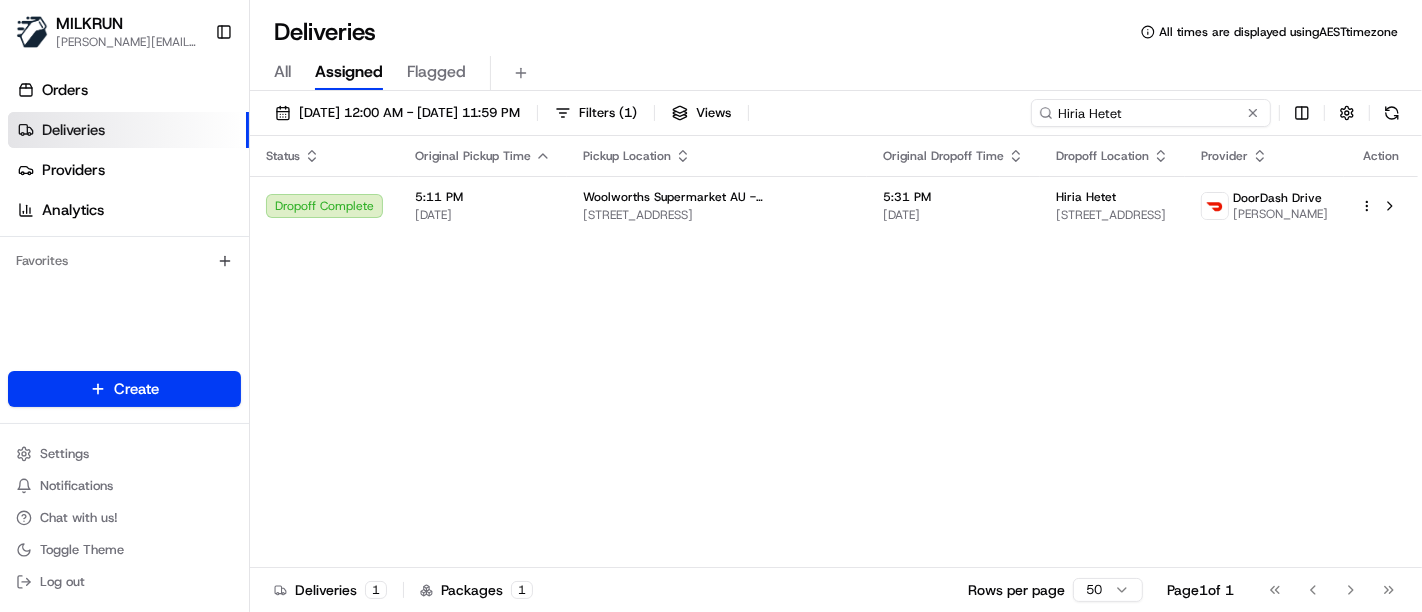 click on "Hiria Hetet" at bounding box center (1151, 113) 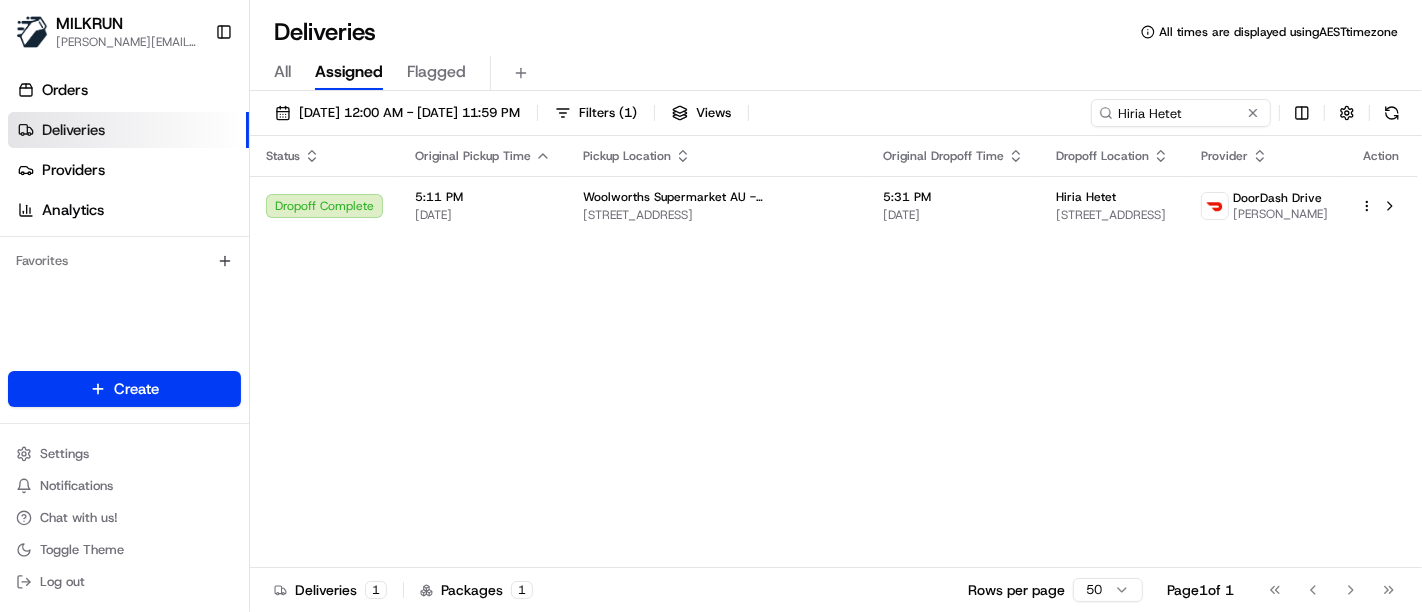 click on "All Assigned Flagged" at bounding box center [836, 73] 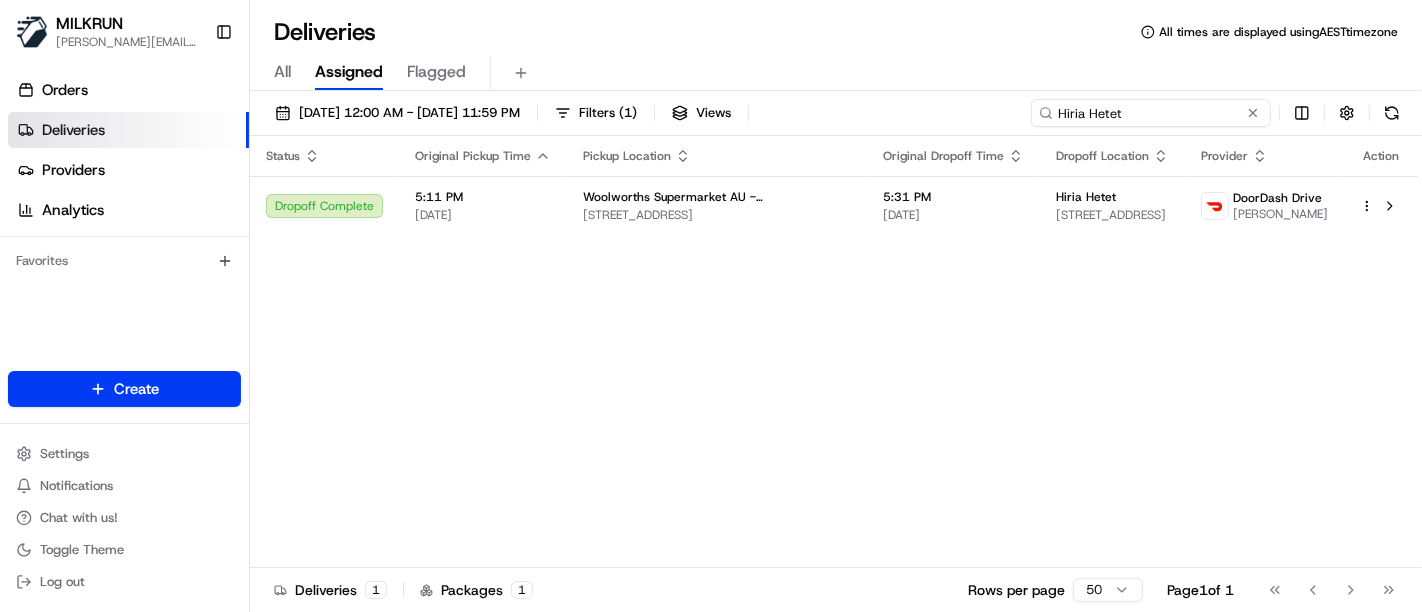 click on "Hiria Hetet" at bounding box center (1151, 113) 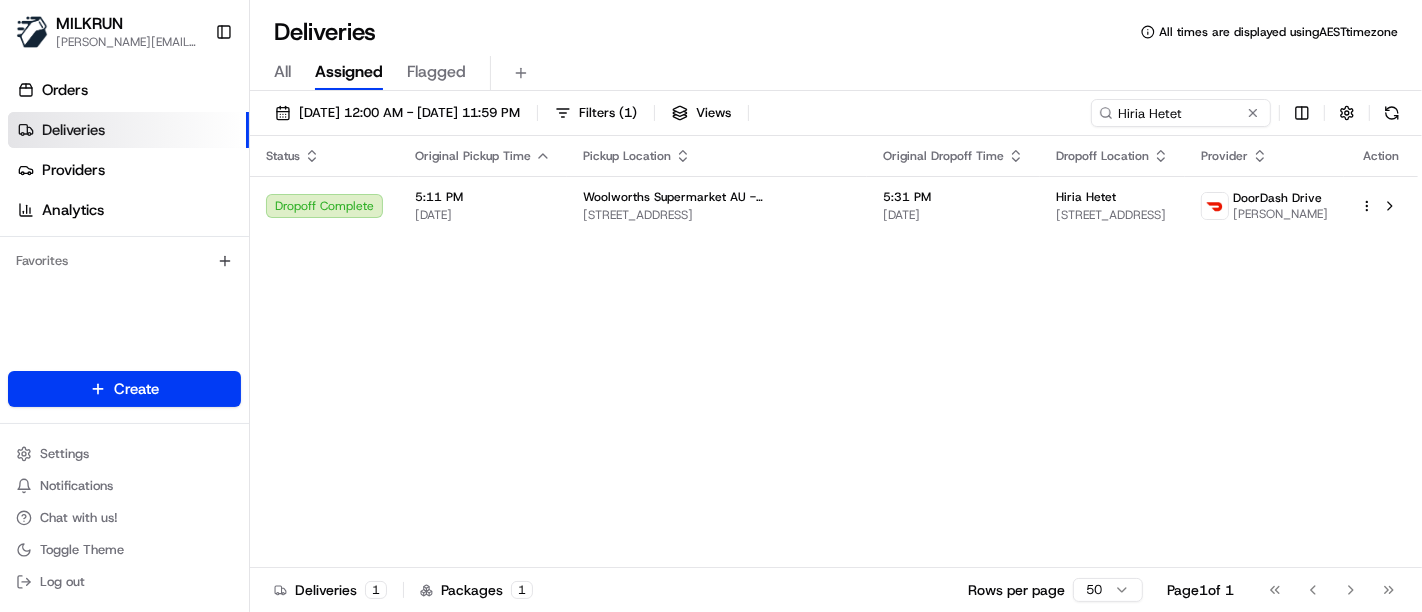 click on "Status Original Pickup Time Pickup Location Original Dropoff Time Dropoff Location Provider Action Dropoff Complete 5:11 PM 17/07/2025 Woolworths Supermarket AU - Marsden Fifth Avenue Fifth Ave & Browns Plains Rd, Crestmead, QLD 4132, AU 5:31 PM 17/07/2025 Hiria Hetet 8 Valour Dr, Crestmead, QLD 4132, AU DoorDash Drive Ngatokotoru K." at bounding box center [834, 352] 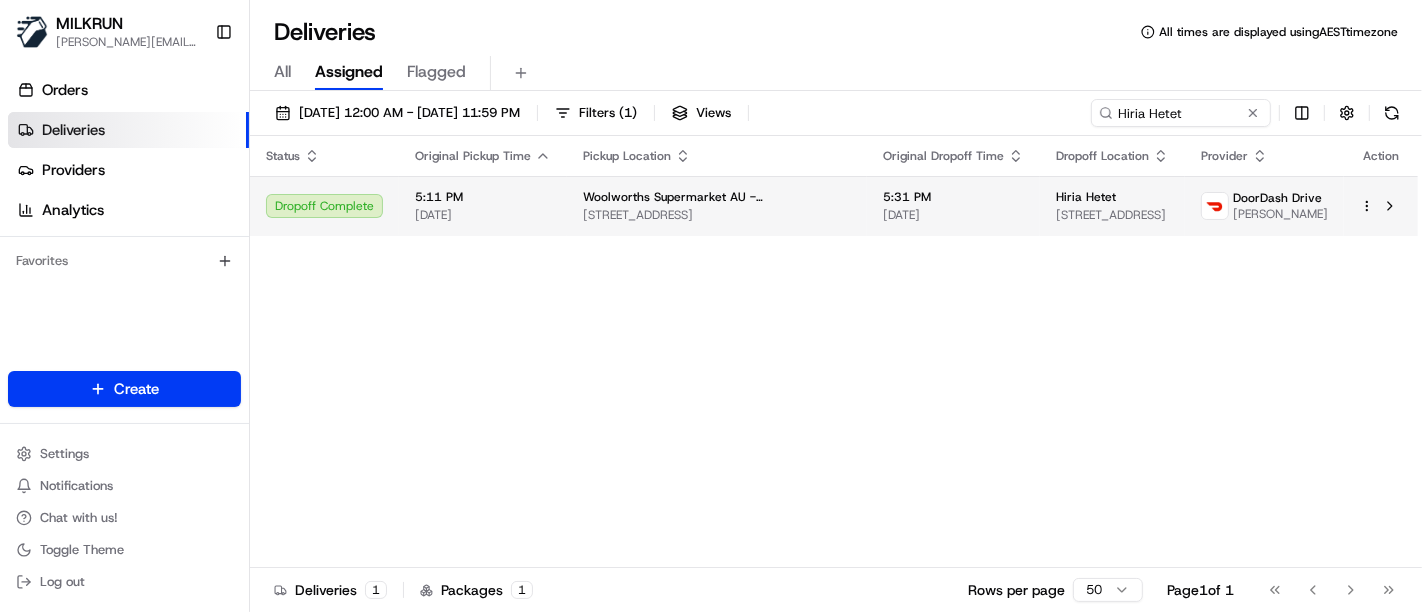 click on "MILKRUN toman@woolworths.com.au Toggle Sidebar Orders Deliveries Providers Analytics Favorites Main Menu Members & Organization Organization Users Roles Preferences Customization Tracking Orchestration Automations Locations Pickup Locations Dropoff Locations AI Support Call Agent Billing Billing Refund Requests Integrations Notification Triggers Webhooks API Keys Request Logs Create Settings Notifications Chat with us! Toggle Theme Log out Deliveries All times are displayed using  AEST  timezone All Assigned Flagged 17/07/2025 12:00 AM - 17/07/2025 11:59 PM Filters ( 1 ) Views Hiria Hetet Status Original Pickup Time Pickup Location Original Dropoff Time Dropoff Location Provider Action Dropoff Complete 5:11 PM 17/07/2025 Woolworths Supermarket AU - Marsden Fifth Avenue Fifth Ave & Browns Plains Rd, Crestmead, QLD 4132, AU 5:31 PM 17/07/2025 Hiria Hetet 8 Valour Dr, Crestmead, QLD 4132, AU DoorDash Drive Ngatokotoru K. Deliveries 1 Packages 1 Rows per page 50 Page  1  of   1 Go to first page" at bounding box center [711, 306] 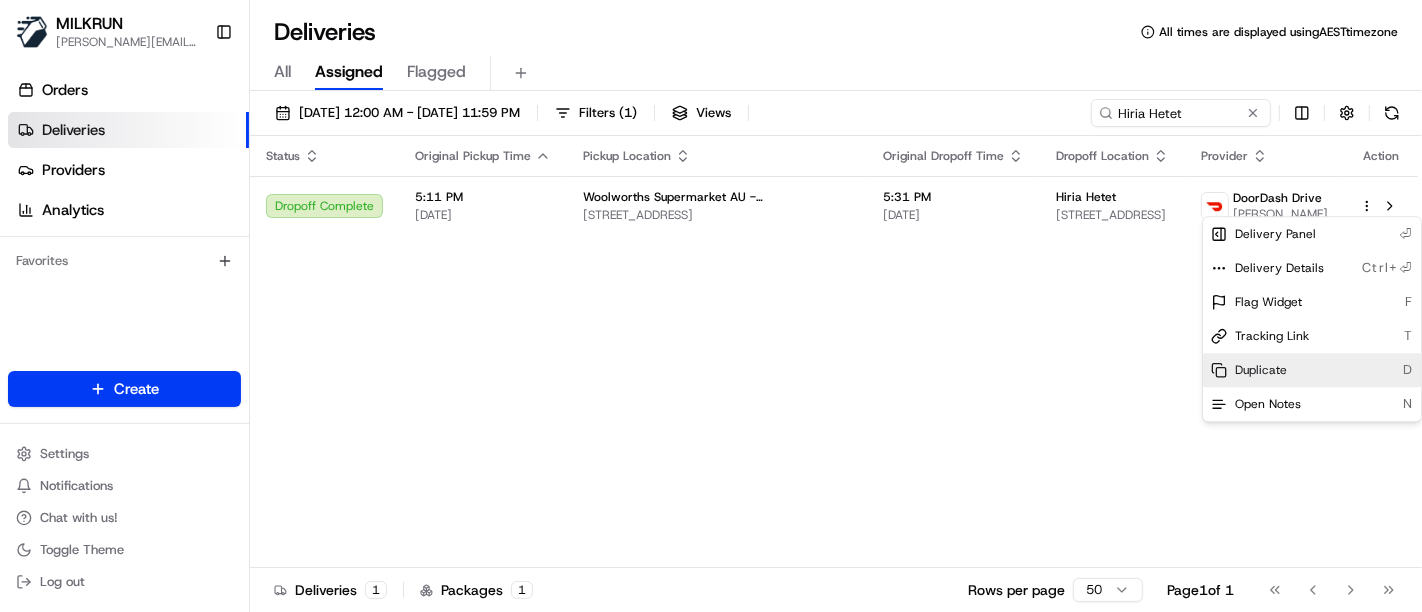 click on "Duplicate" at bounding box center (1261, 370) 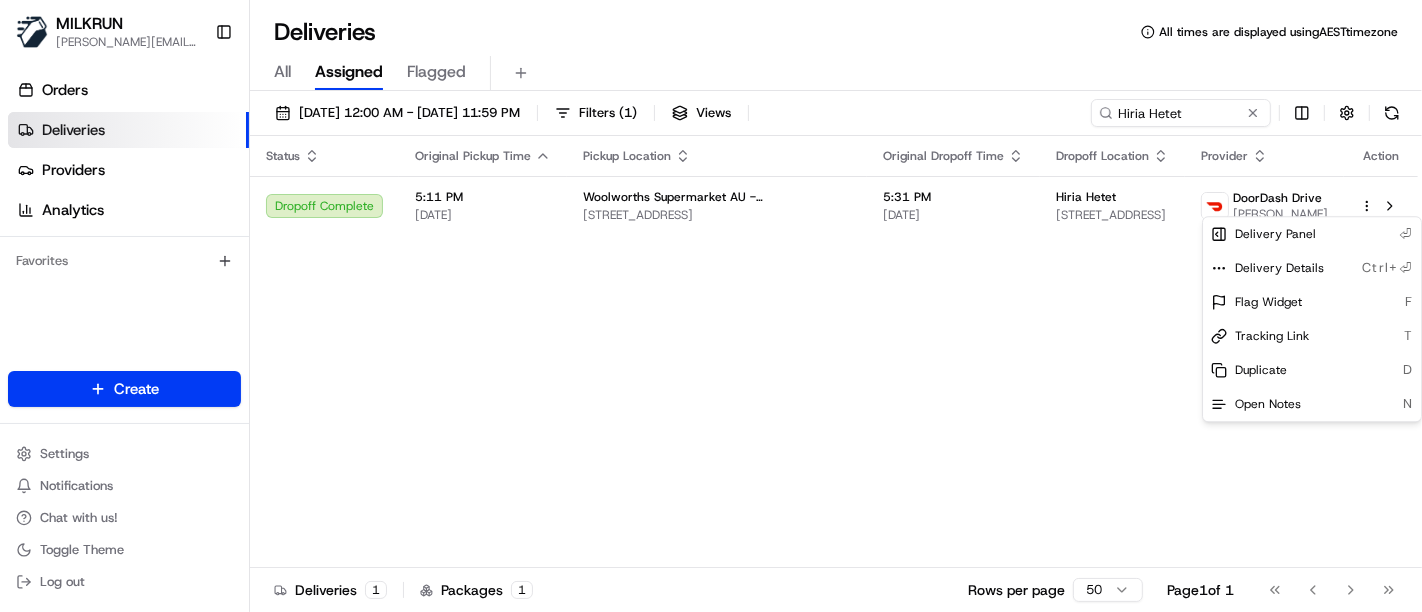 click on "MILKRUN toman@woolworths.com.au Toggle Sidebar Orders Deliveries Providers Analytics Favorites Main Menu Members & Organization Organization Users Roles Preferences Customization Tracking Orchestration Automations Locations Pickup Locations Dropoff Locations AI Support Call Agent Billing Billing Refund Requests Integrations Notification Triggers Webhooks API Keys Request Logs Create Settings Notifications Chat with us! Toggle Theme Log out Deliveries All times are displayed using  AEST  timezone All Assigned Flagged 17/07/2025 12:00 AM - 17/07/2025 11:59 PM Filters ( 1 ) Views Hiria Hetet Status Original Pickup Time Pickup Location Original Dropoff Time Dropoff Location Provider Action Dropoff Complete 5:11 PM 17/07/2025 Woolworths Supermarket AU - Marsden Fifth Avenue Fifth Ave & Browns Plains Rd, Crestmead, QLD 4132, AU 5:31 PM 17/07/2025 Hiria Hetet 8 Valour Dr, Crestmead, QLD 4132, AU DoorDash Drive Ngatokotoru K. Deliveries 1 Packages 1 Rows per page 50 Page  1  of   1 Go to first page F" at bounding box center (711, 306) 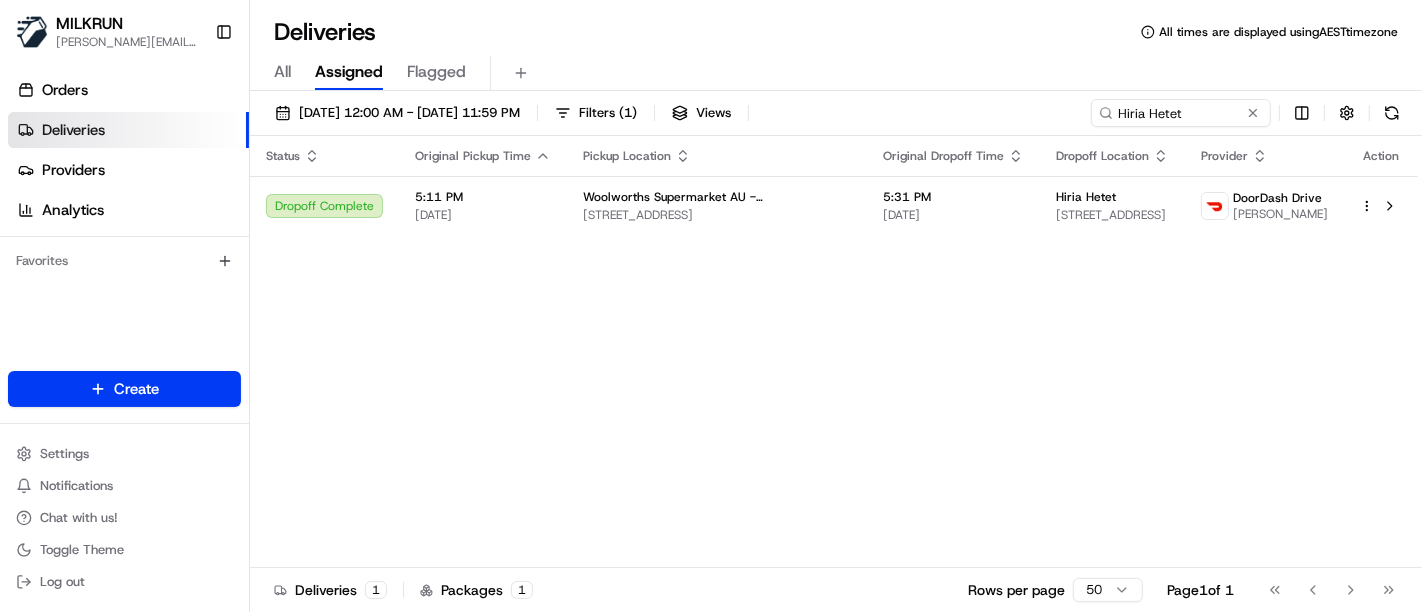 drag, startPoint x: 737, startPoint y: 411, endPoint x: 833, endPoint y: 350, distance: 113.74094 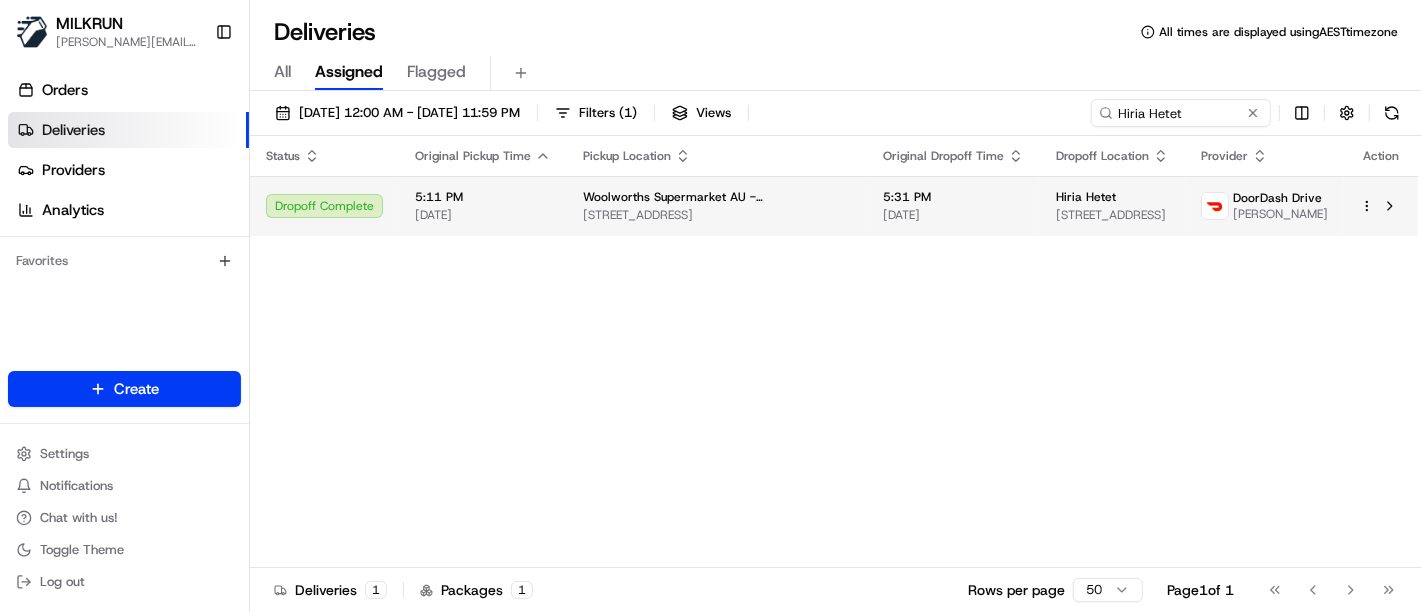 click on "8 Valour Dr, Crestmead, QLD 4132, AU" at bounding box center [1112, 215] 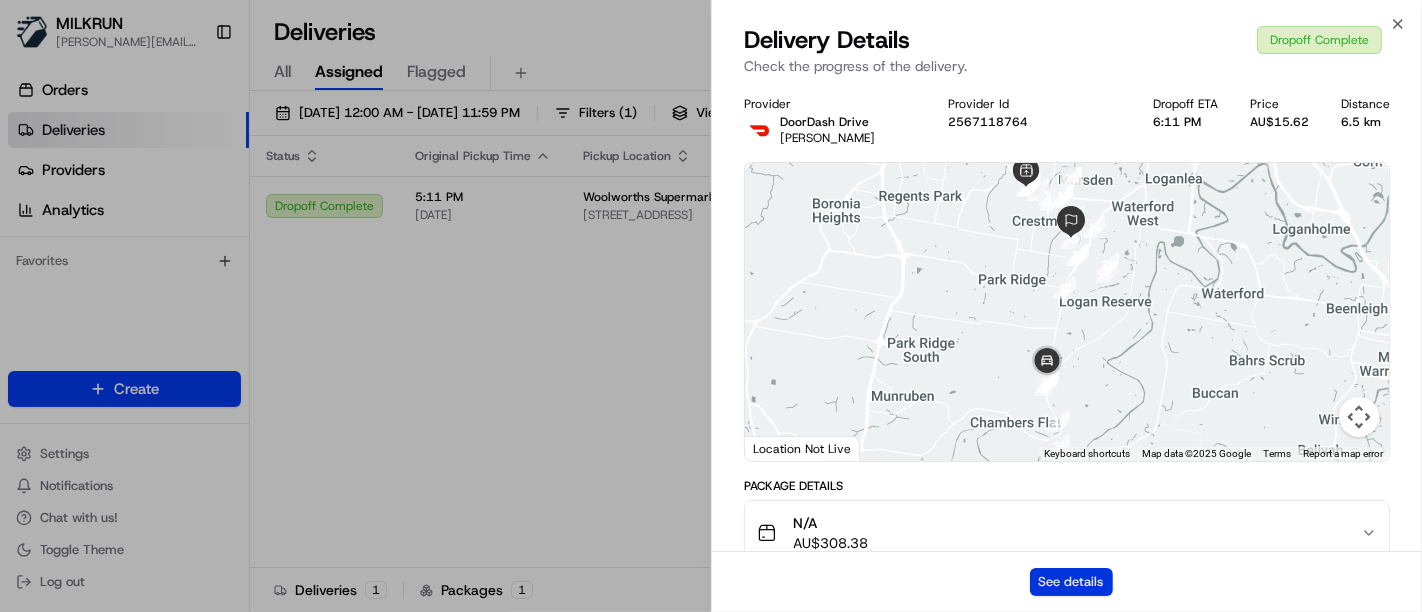 click on "See details" at bounding box center [1071, 582] 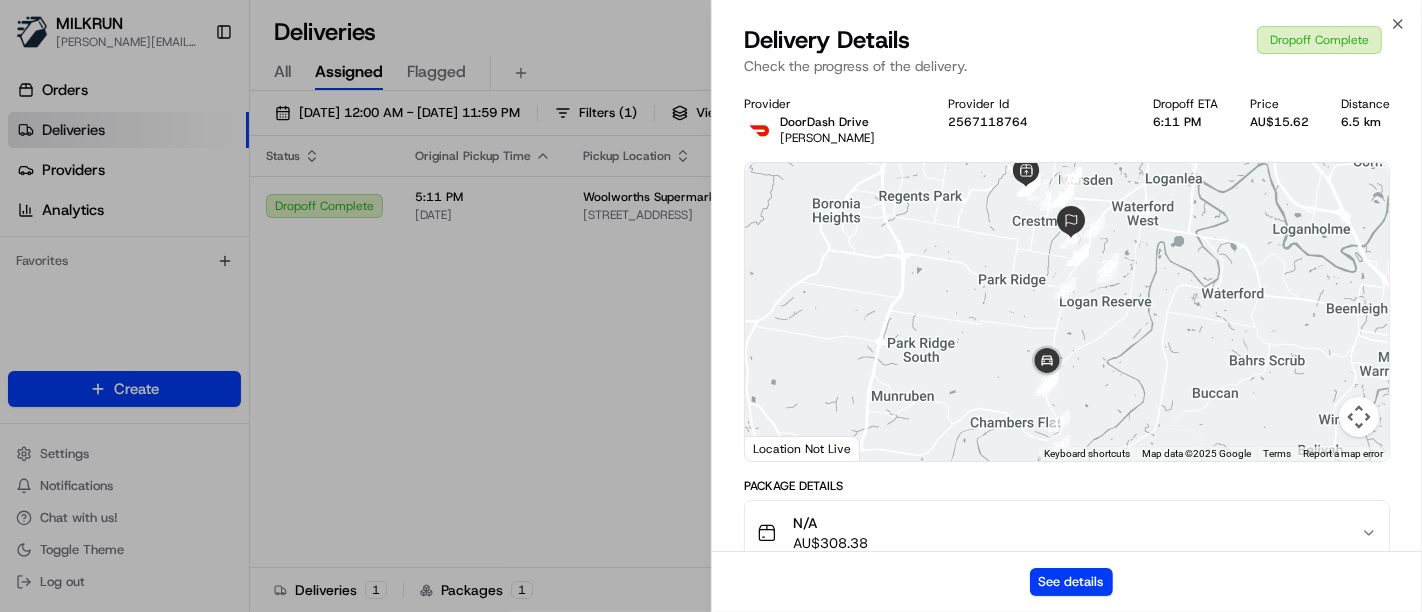 drag, startPoint x: 455, startPoint y: 374, endPoint x: 251, endPoint y: 386, distance: 204.35263 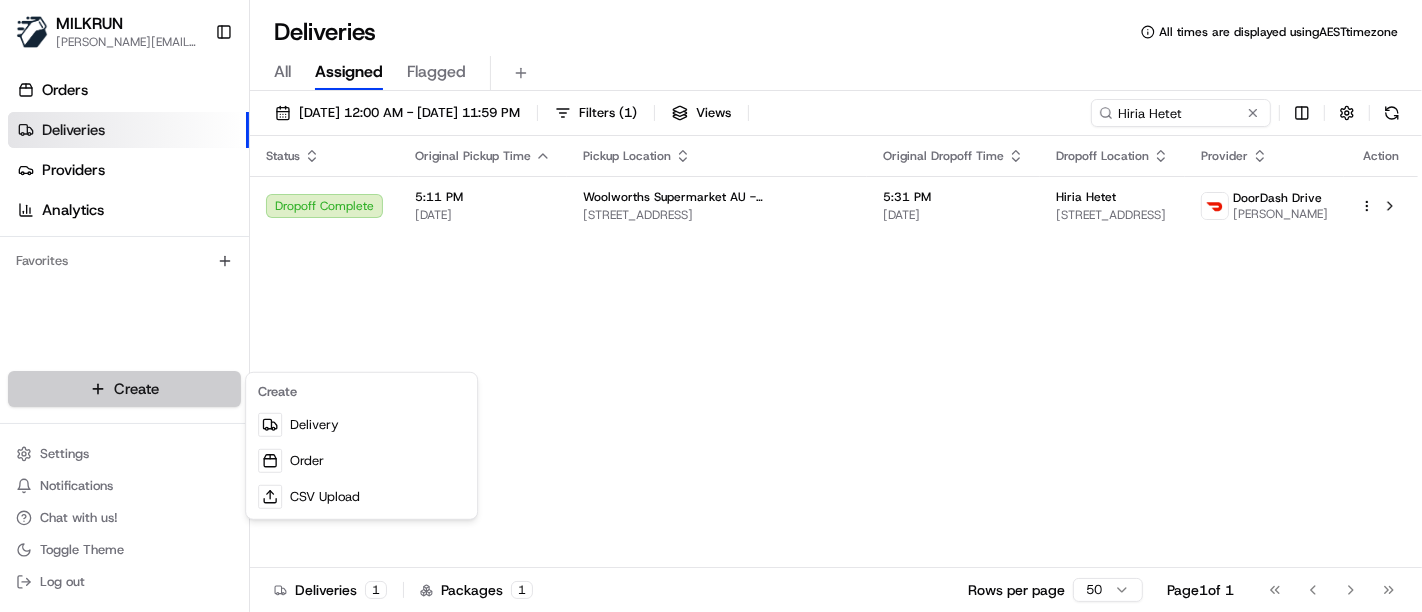 click on "MILKRUN toman@woolworths.com.au Toggle Sidebar Orders Deliveries Providers Analytics Favorites Main Menu Members & Organization Organization Users Roles Preferences Customization Tracking Orchestration Automations Locations Pickup Locations Dropoff Locations AI Support Call Agent Billing Billing Refund Requests Integrations Notification Triggers Webhooks API Keys Request Logs Create Settings Notifications Chat with us! Toggle Theme Log out Deliveries All times are displayed using  AEST  timezone All Assigned Flagged 17/07/2025 12:00 AM - 17/07/2025 11:59 PM Filters ( 1 ) Views Hiria Hetet Status Original Pickup Time Pickup Location Original Dropoff Time Dropoff Location Provider Action Dropoff Complete 5:11 PM 17/07/2025 Woolworths Supermarket AU - Marsden Fifth Avenue Fifth Ave & Browns Plains Rd, Crestmead, QLD 4132, AU 5:31 PM 17/07/2025 Hiria Hetet 8 Valour Dr, Crestmead, QLD 4132, AU DoorDash Drive Ngatokotoru K. Deliveries 1 Packages 1 Rows per page 50 Page  1  of   1 Go to first page" at bounding box center [711, 306] 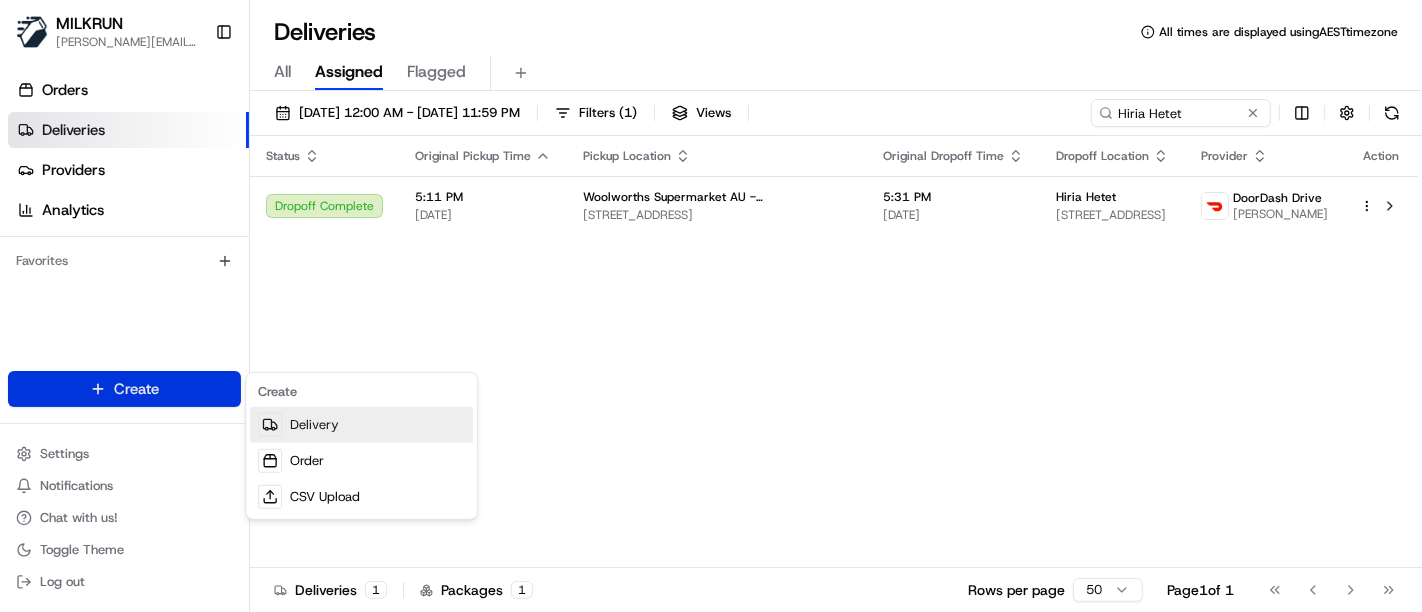 click on "Delivery" at bounding box center (361, 425) 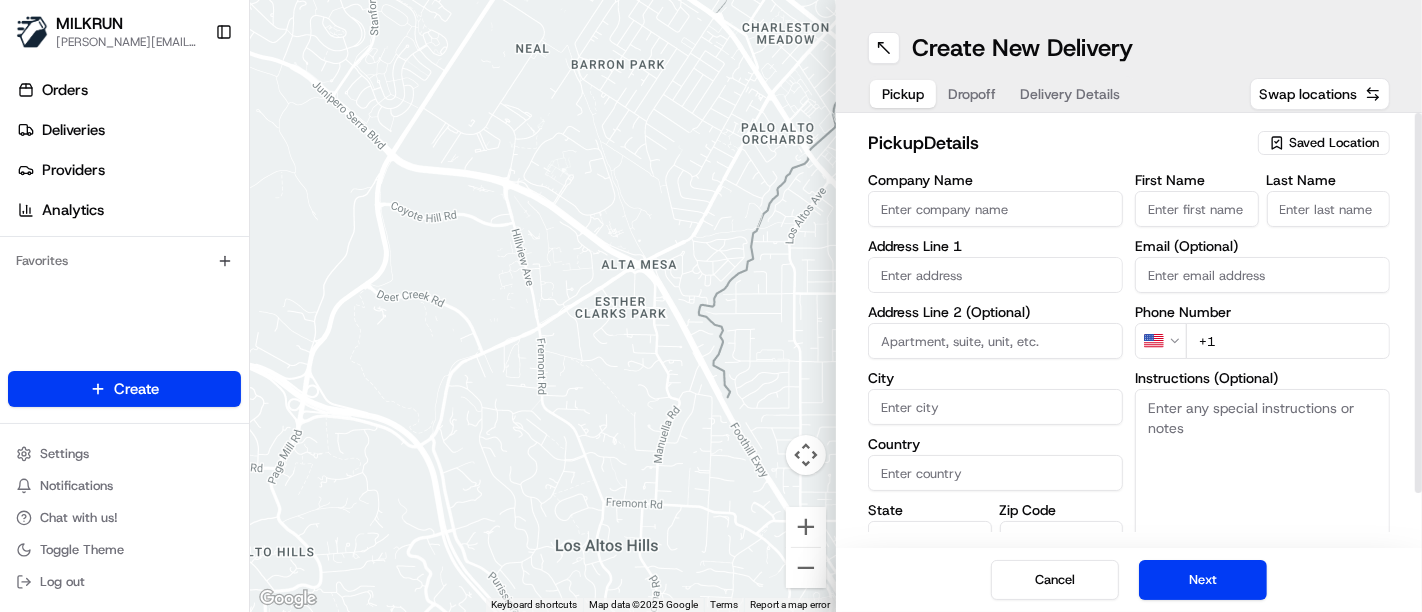 click on "First Name" at bounding box center (1197, 209) 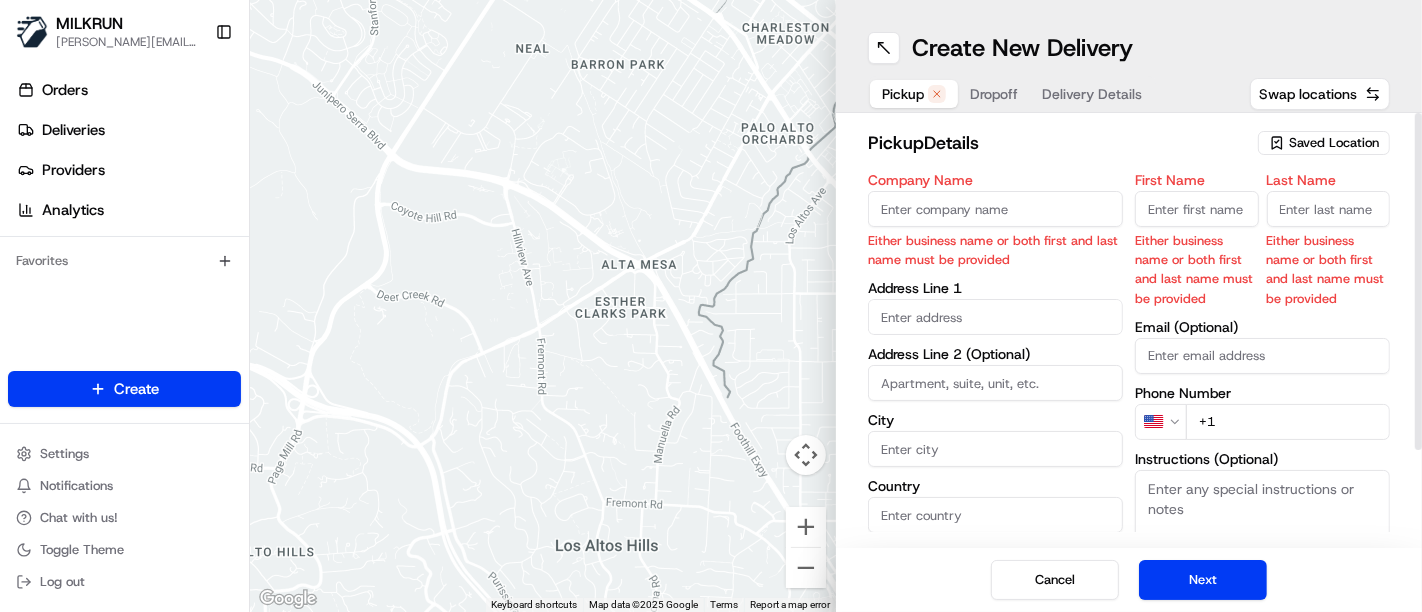 click on "First Name" at bounding box center (1197, 209) 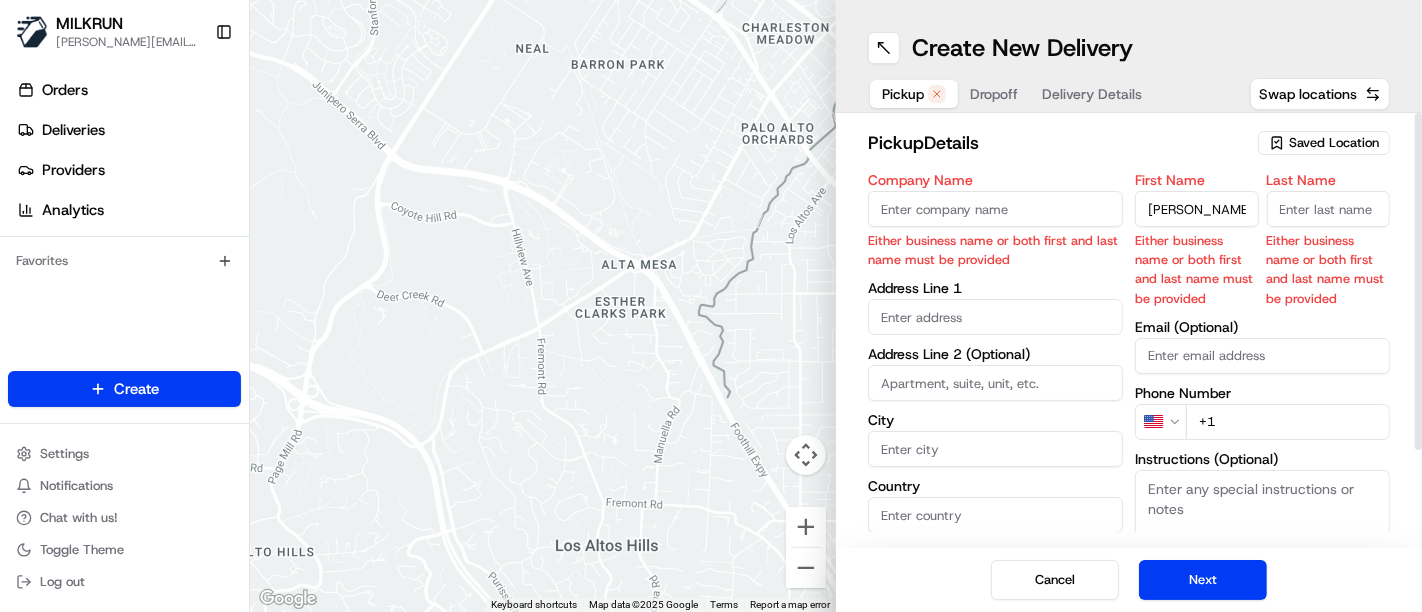 type on "Huria Hetet" 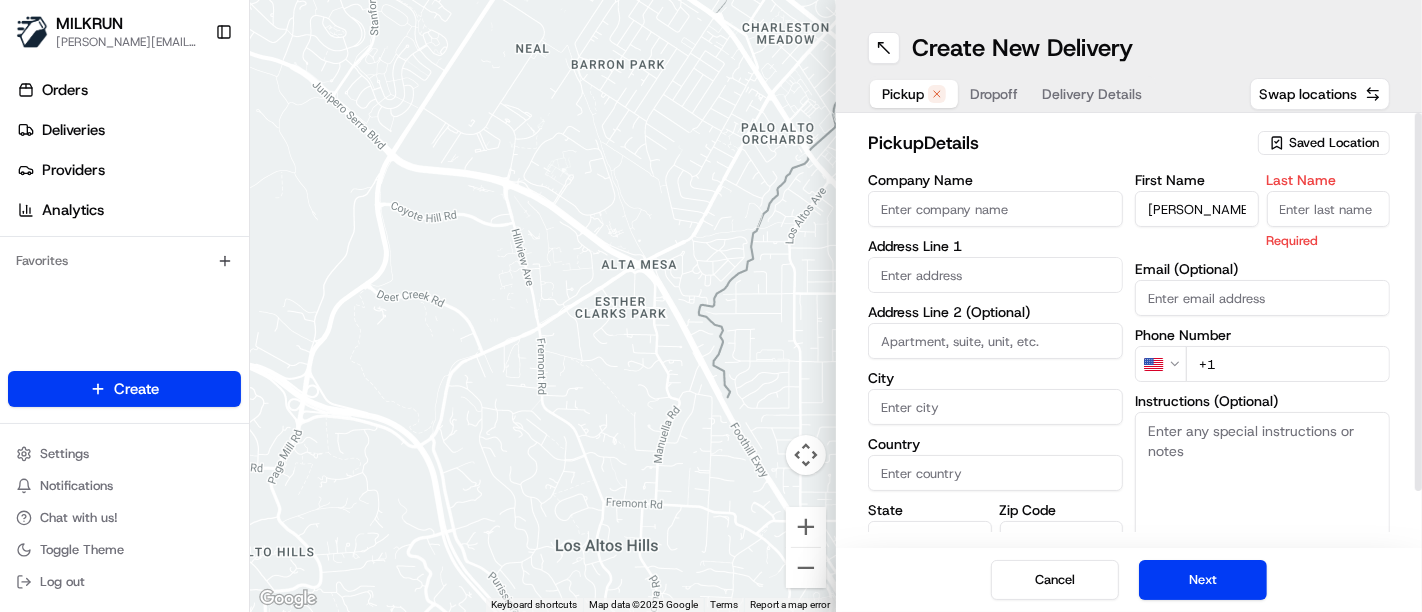 click on "Saved Location" at bounding box center [1334, 143] 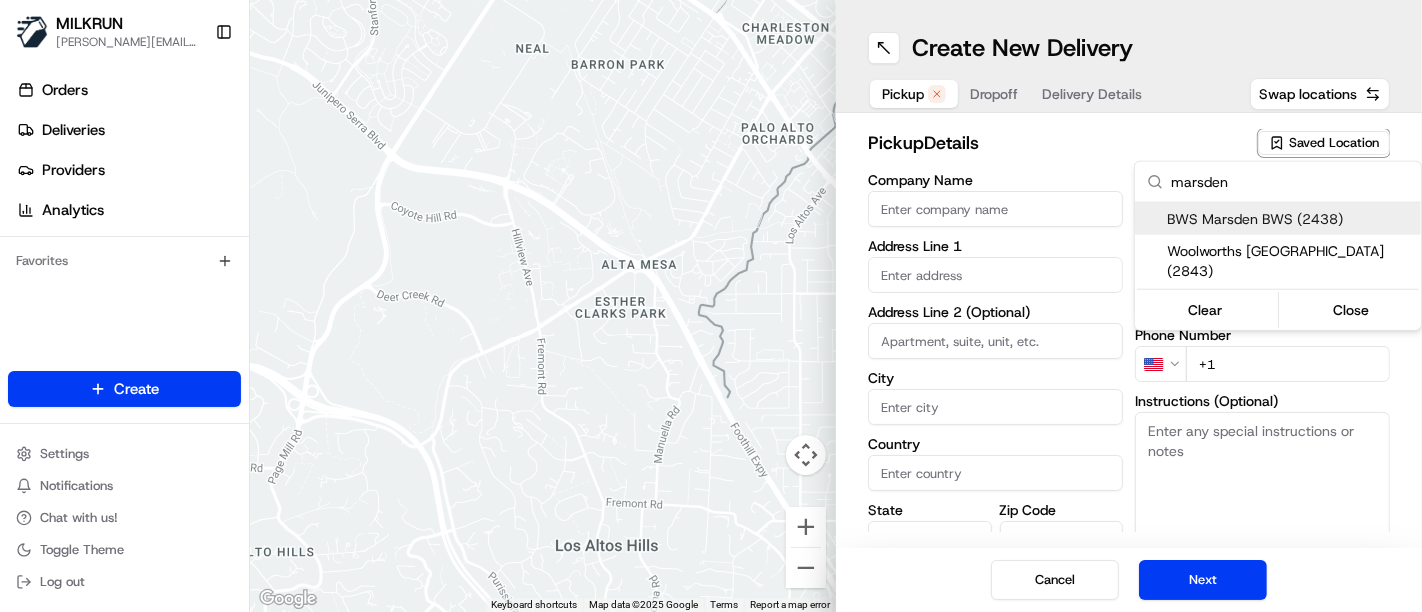 type on "marsden" 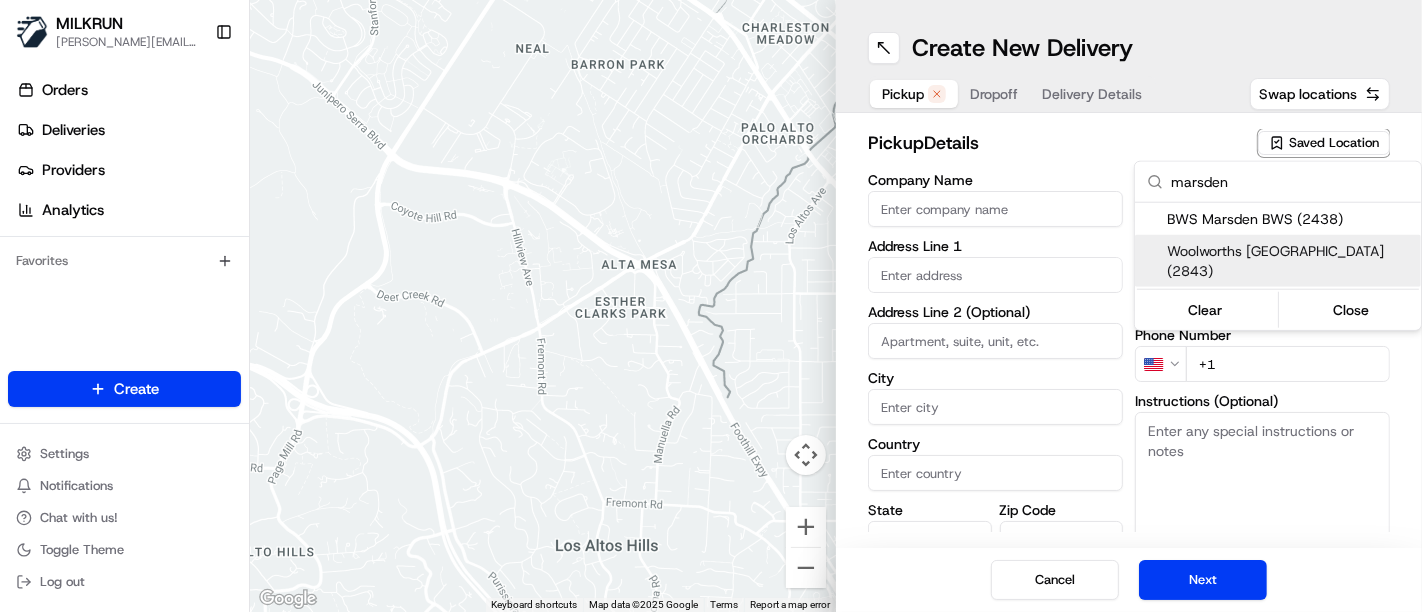 click on "Woolworths Marsden Fifth Avenue (2843)" at bounding box center (1290, 261) 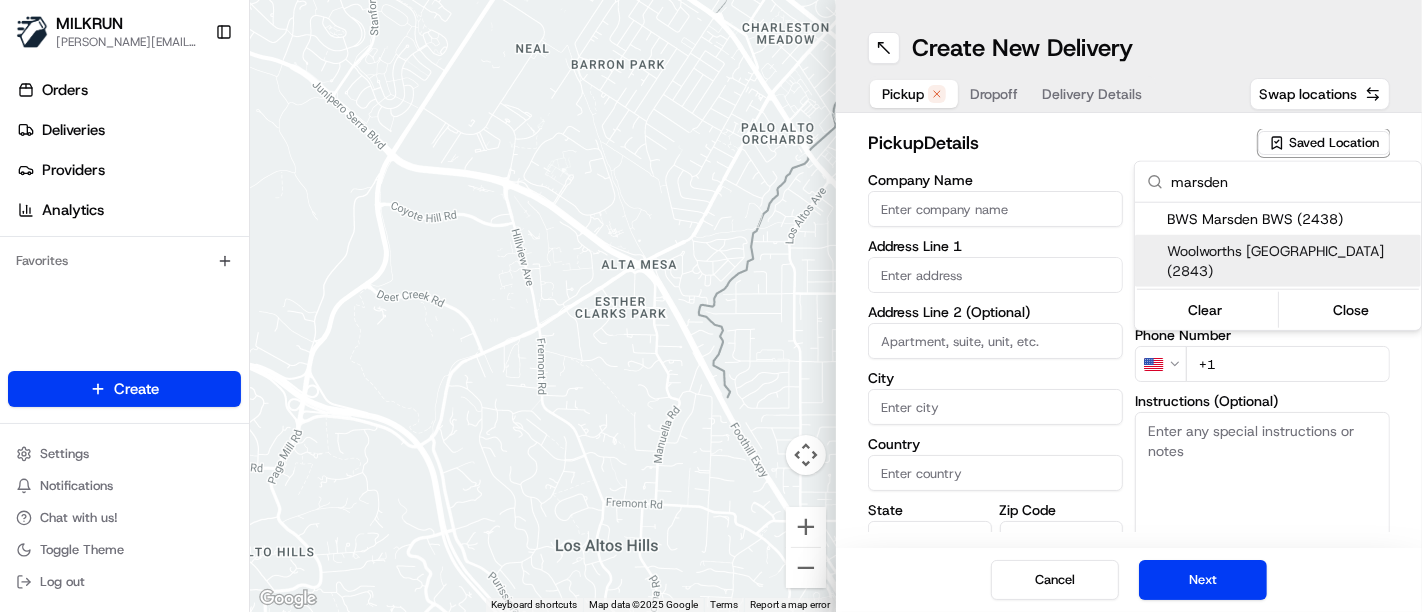 type on "Woolworths Marsden Fifth Avenue" 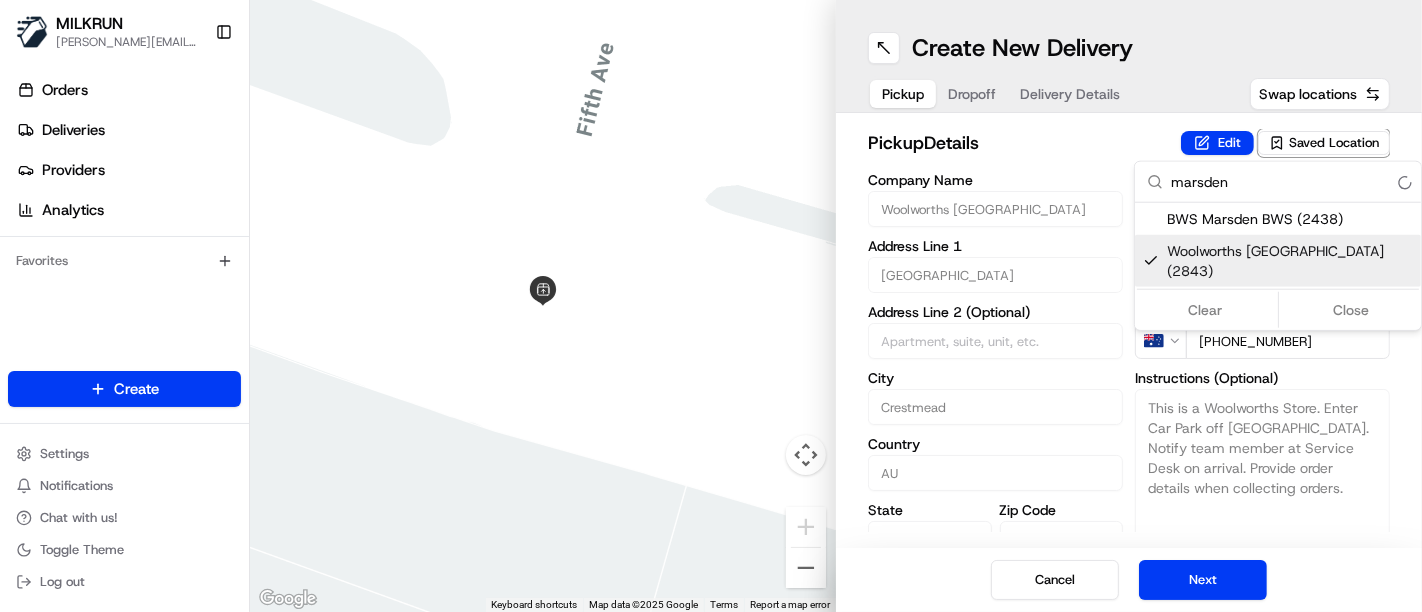 click on "MILKRUN toman@woolworths.com.au Toggle Sidebar Orders Deliveries Providers Analytics Favorites Main Menu Members & Organization Organization Users Roles Preferences Customization Tracking Orchestration Automations Locations Pickup Locations Dropoff Locations AI Support Call Agent Billing Billing Refund Requests Integrations Notification Triggers Webhooks API Keys Request Logs Create Settings Notifications Chat with us! Toggle Theme Log out ← Move left → Move right ↑ Move up ↓ Move down + Zoom in - Zoom out Home Jump left by 75% End Jump right by 75% Page Up Jump up by 75% Page Down Jump down by 75% Keyboard shortcuts Map Data Map data ©2025 Google Map data ©2025 Google 2 m  Click to toggle between metric and imperial units Terms Report a map error Create New Delivery Pickup Dropoff Delivery Details Swap locations pickup  Details  Edit Saved Location Company Name Woolworths Marsden Fifth Avenue Address Line 1 Fifth Ave & Browns Plains Rd Address Line 2 (Optional) City Crestmead AU AU" at bounding box center [711, 306] 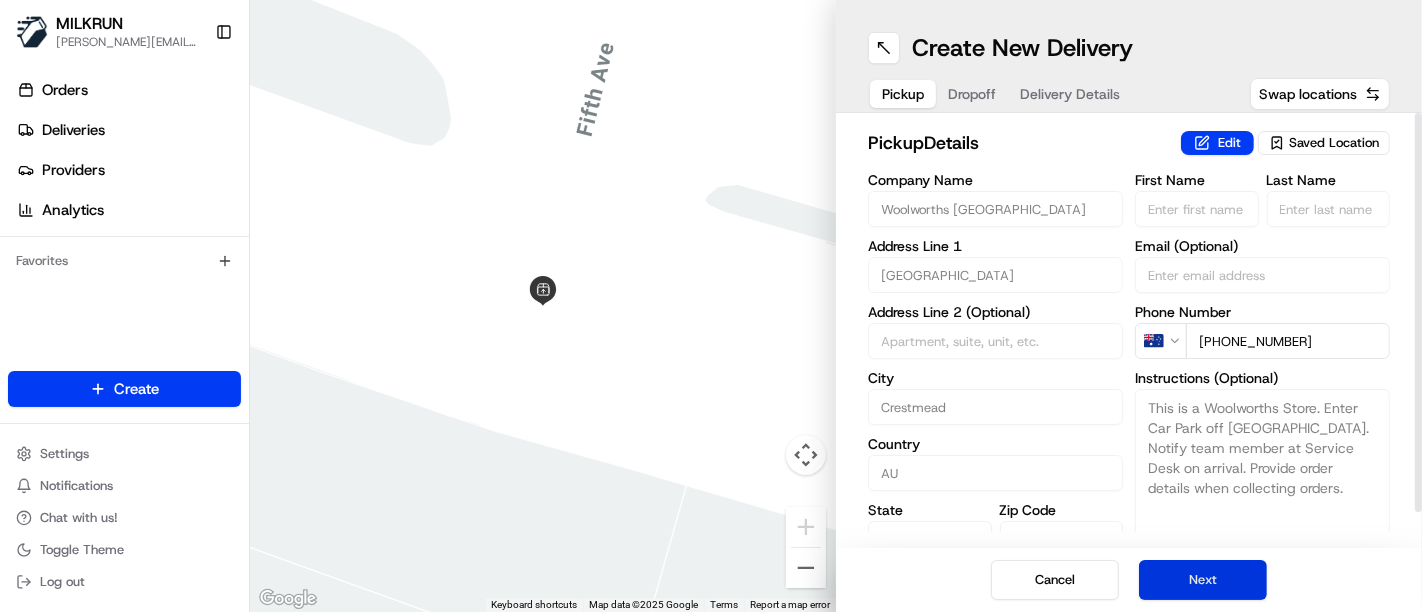 click on "Next" at bounding box center [1203, 580] 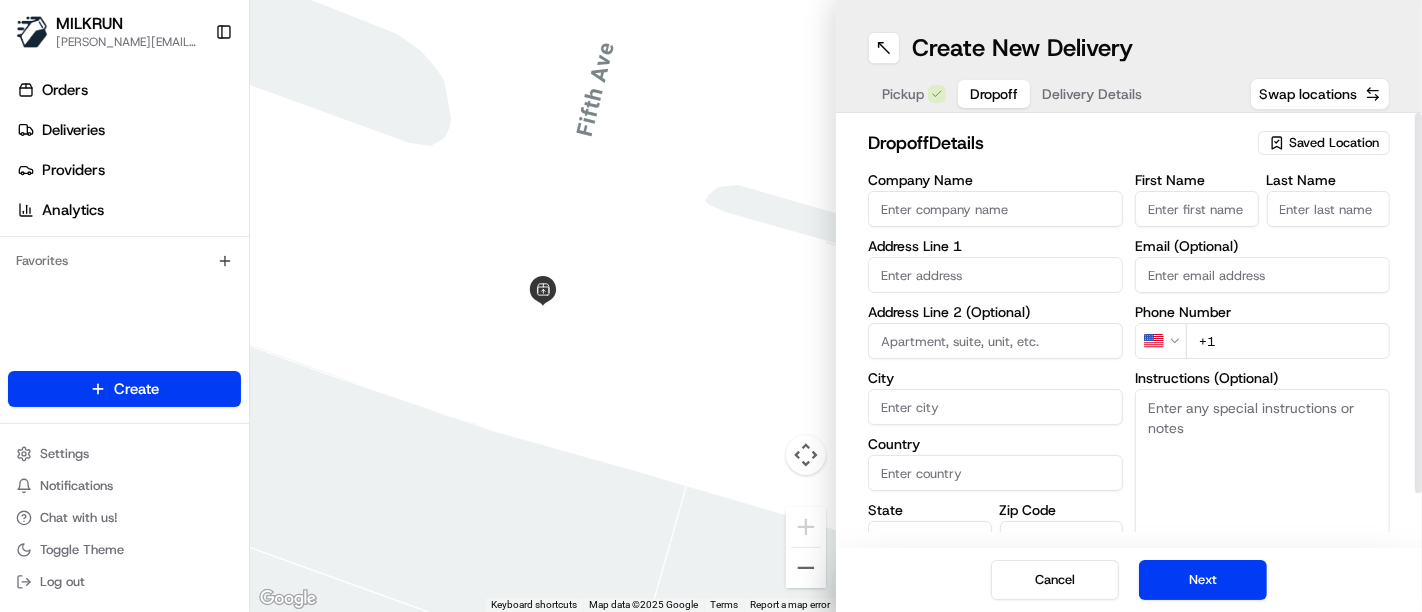 click on "First Name" at bounding box center (1197, 200) 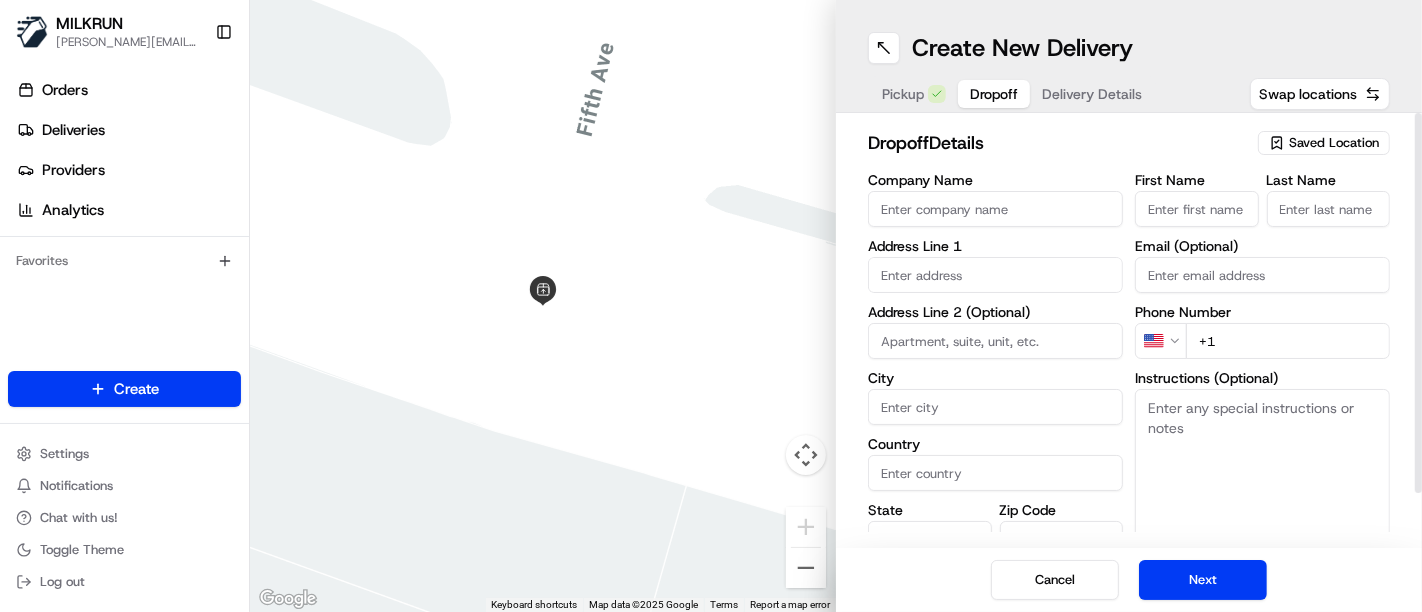 click on "First Name" at bounding box center [1197, 209] 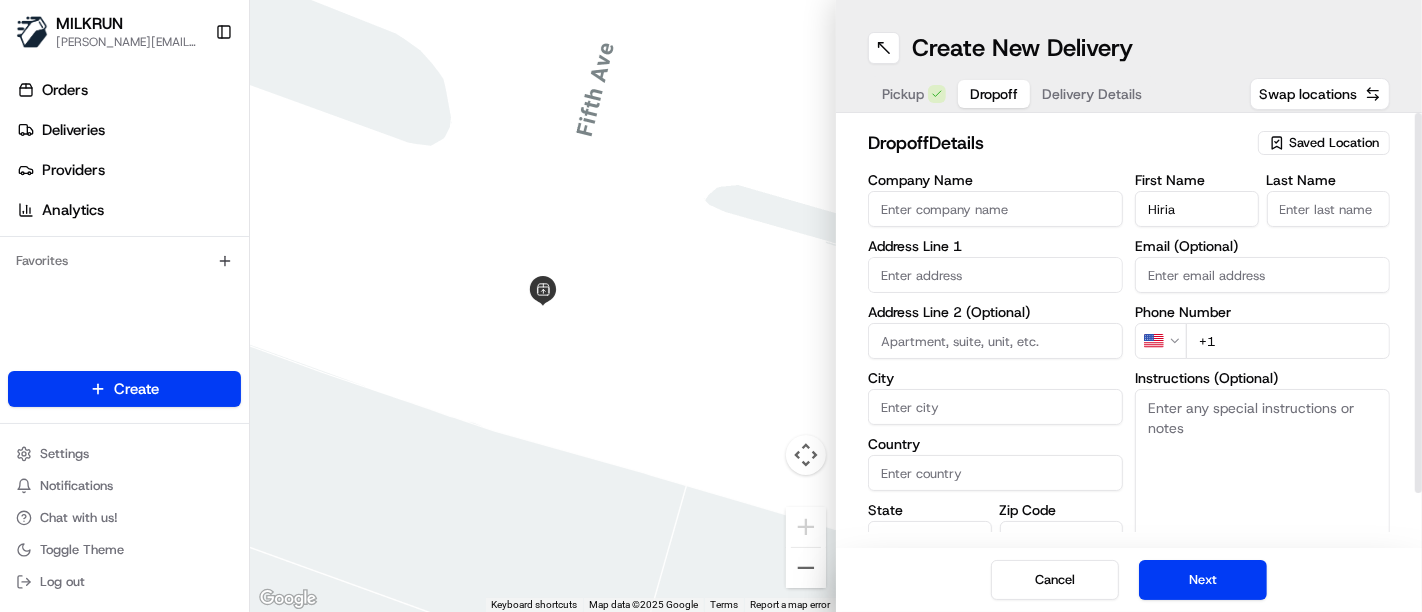 type on "Hiria" 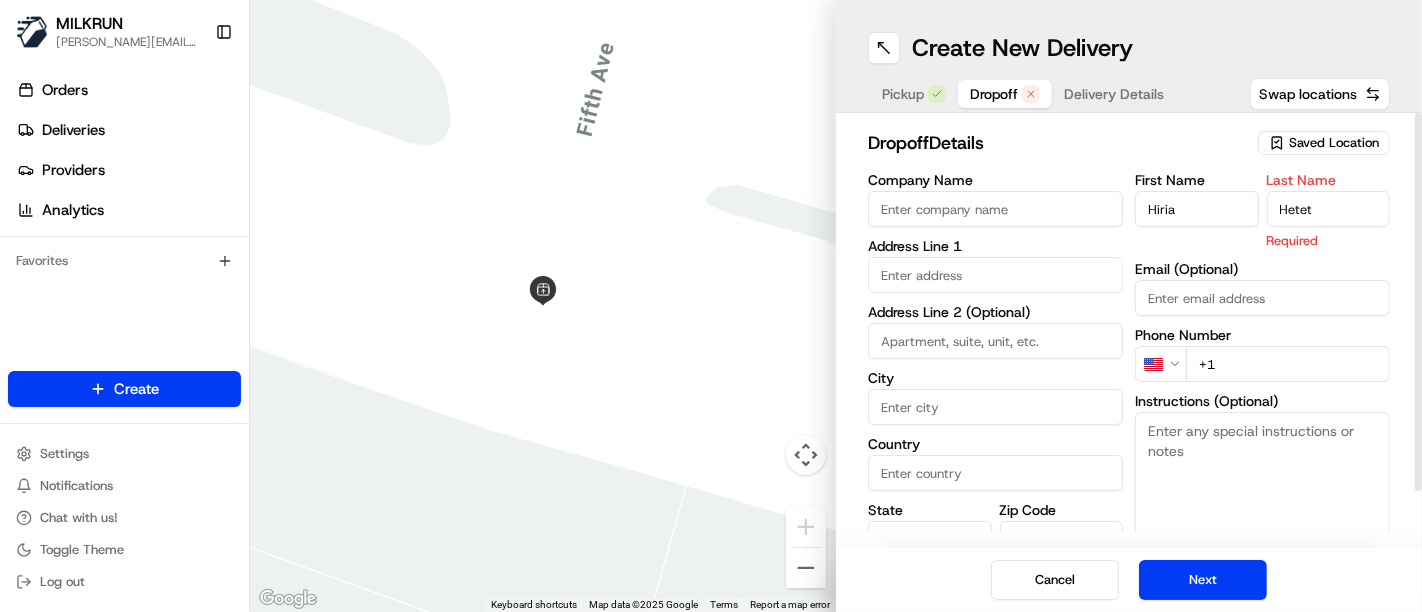 type on "Hetet" 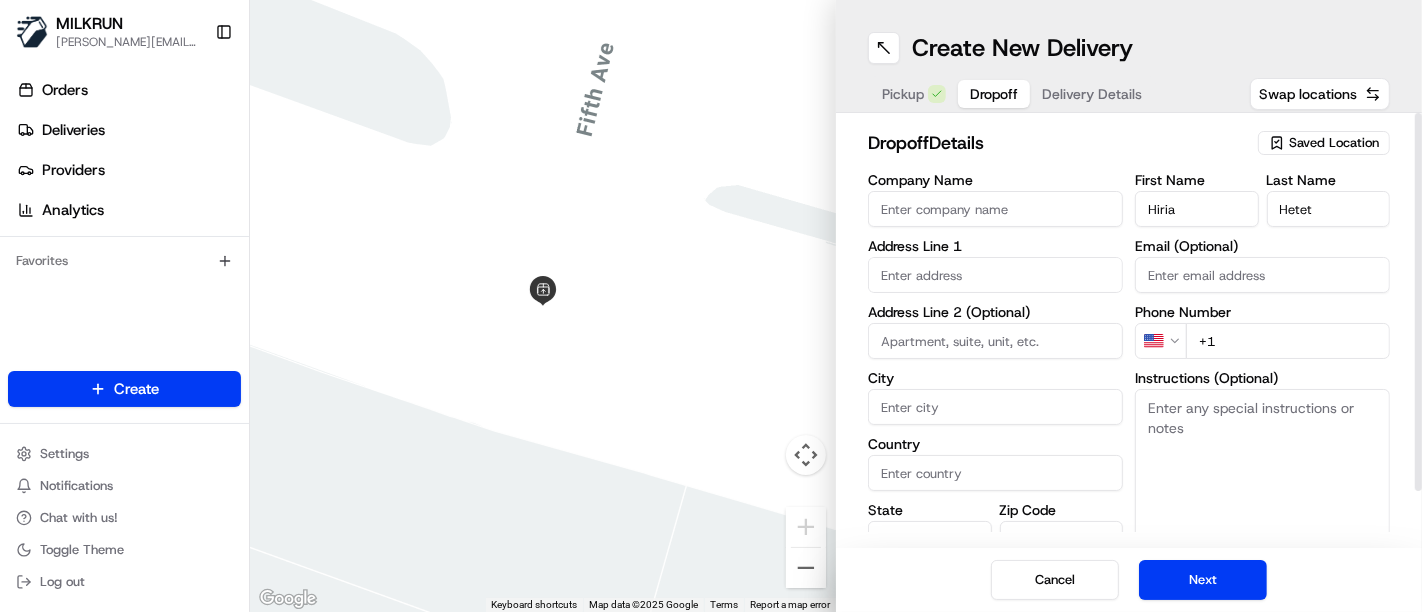 click on "First Name Hiria Last Name Hetet Email (Optional) Phone Number US +1 Instructions (Optional) Advanced" at bounding box center (1262, 383) 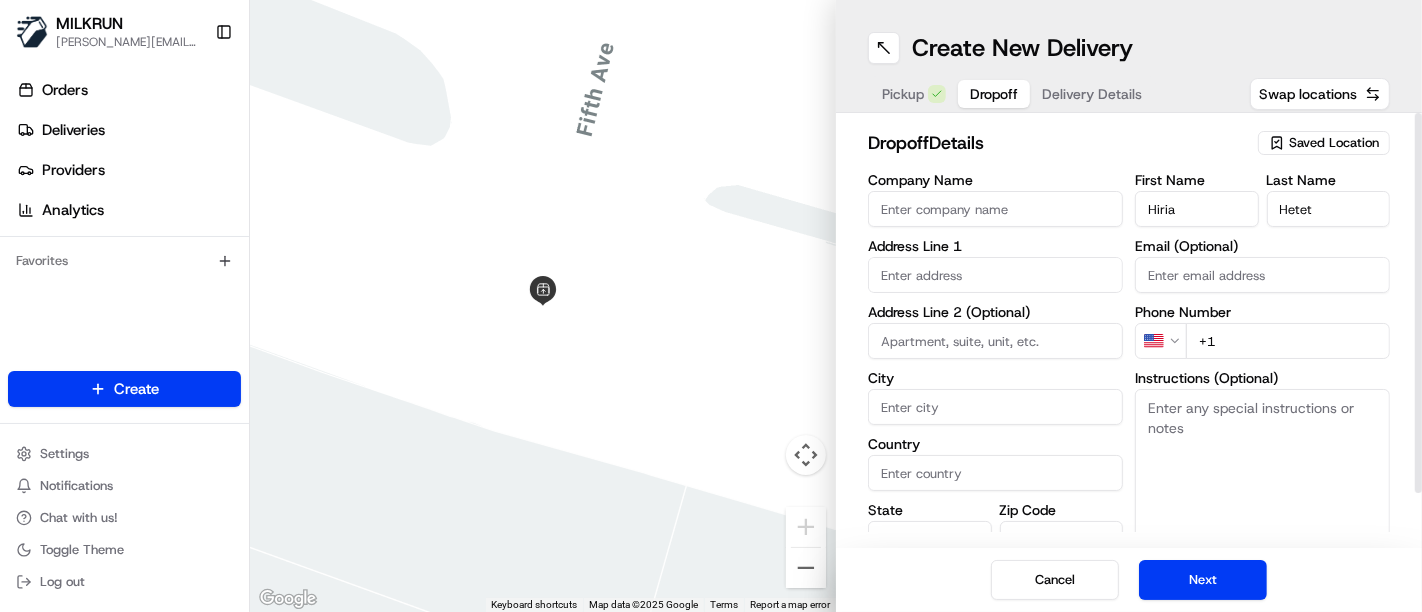 click at bounding box center [995, 275] 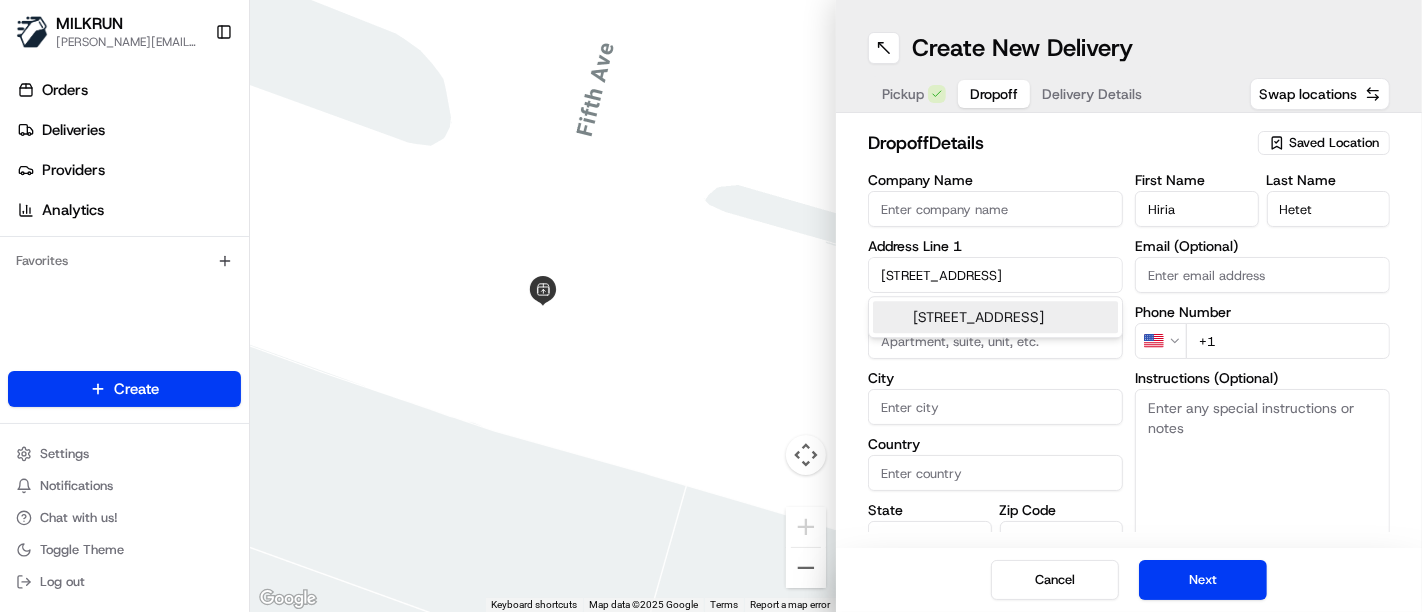 click on "8 Valour Drive, Crestmead QLD, Australia" at bounding box center (995, 317) 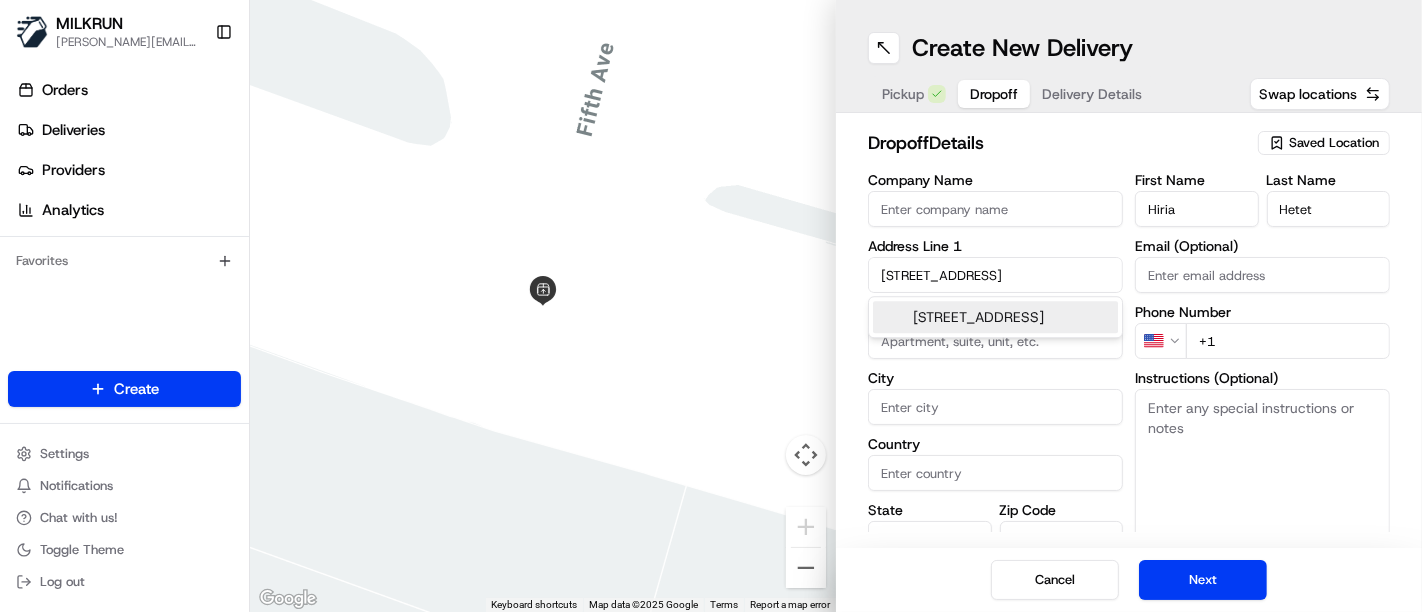 type on "8 Valour Dr, Crestmead QLD 4132, Australia" 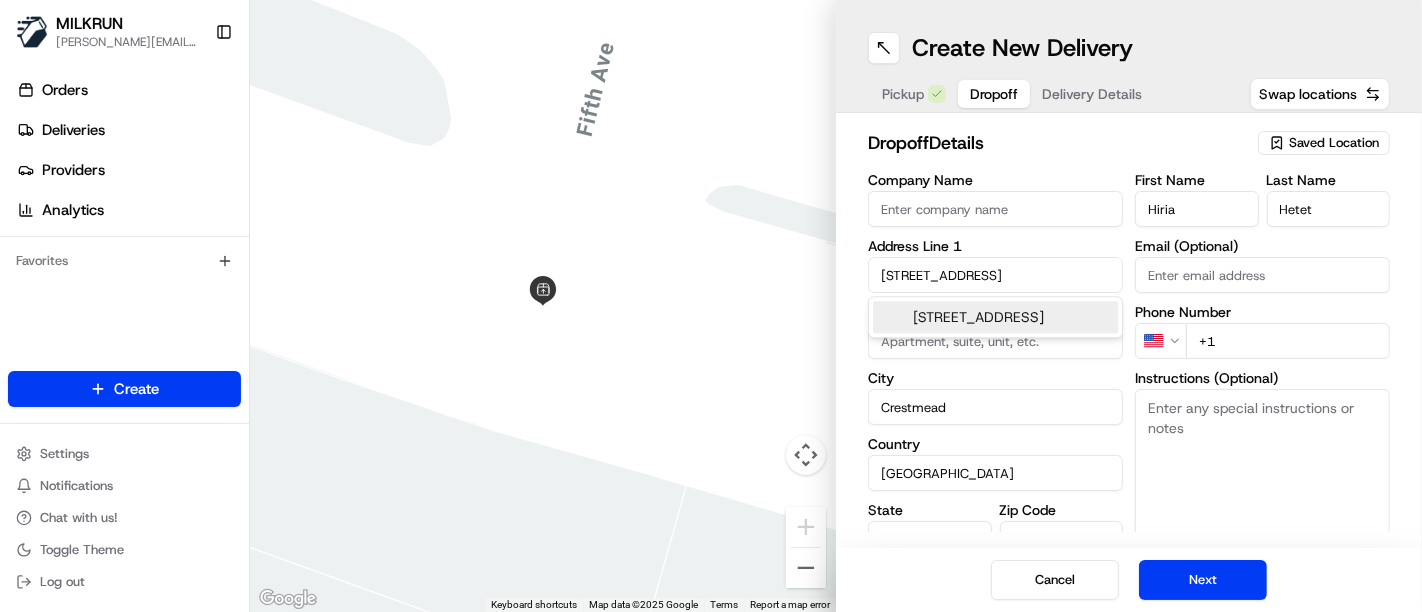 type on "8 Valour Drive" 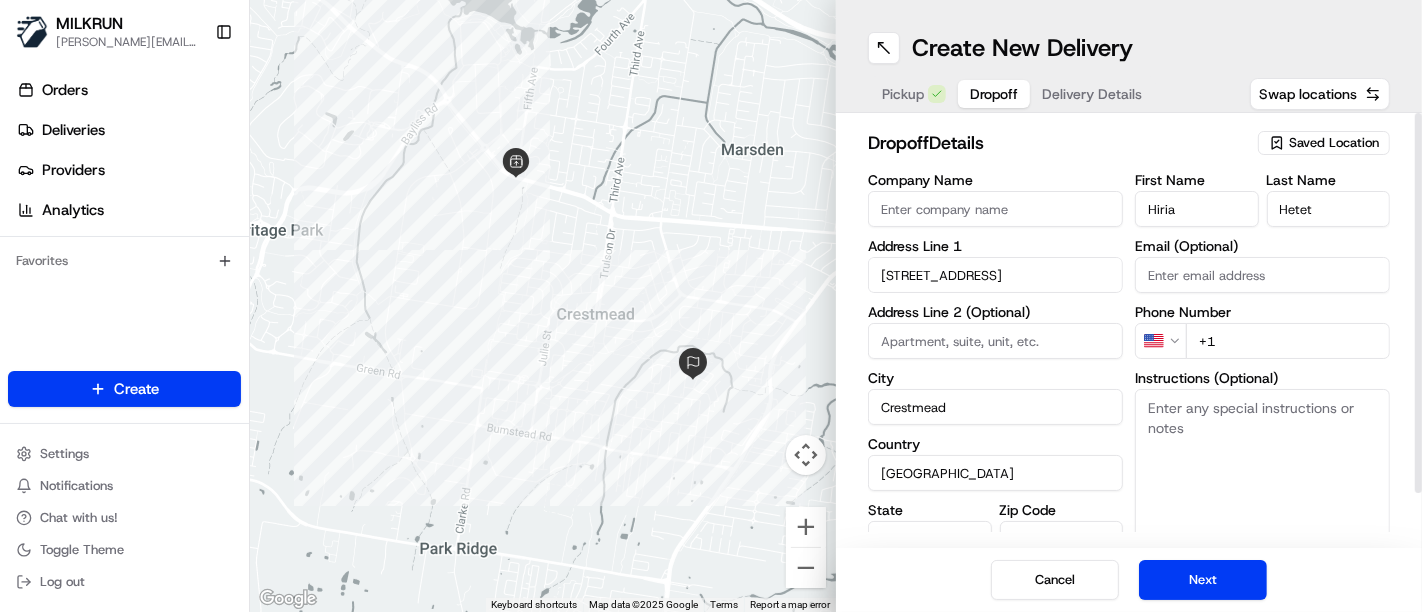click on "+1" at bounding box center [1288, 341] 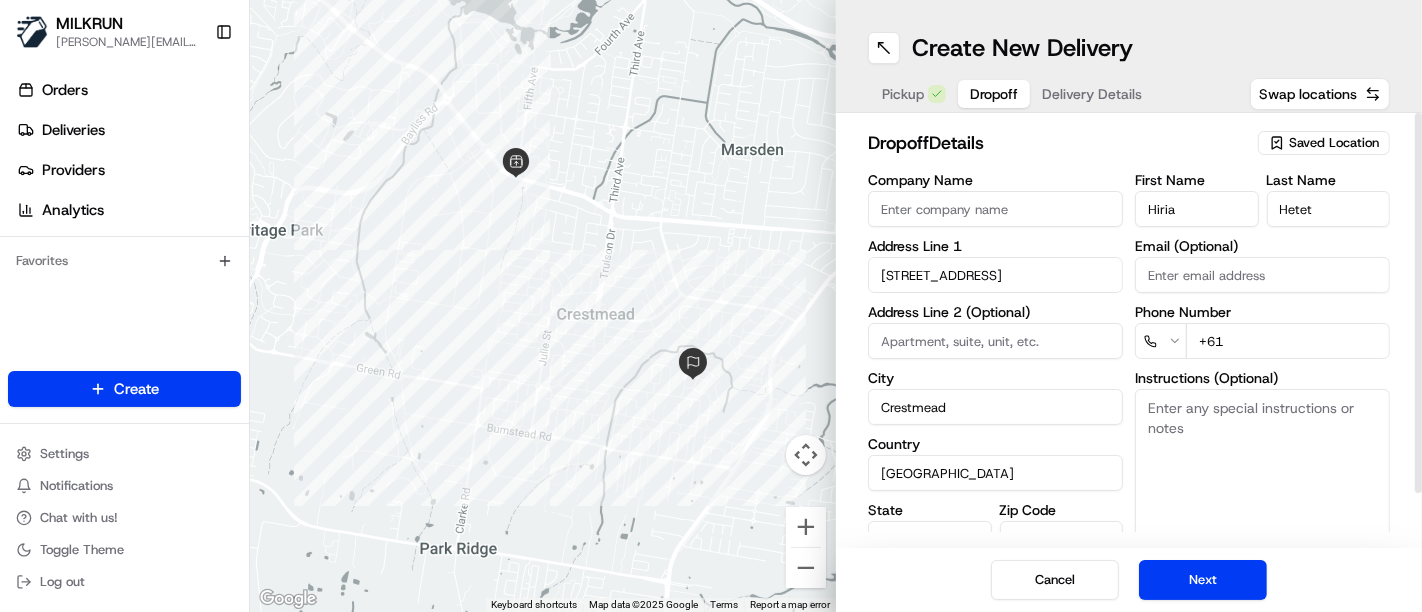 paste on "0400 981 915" 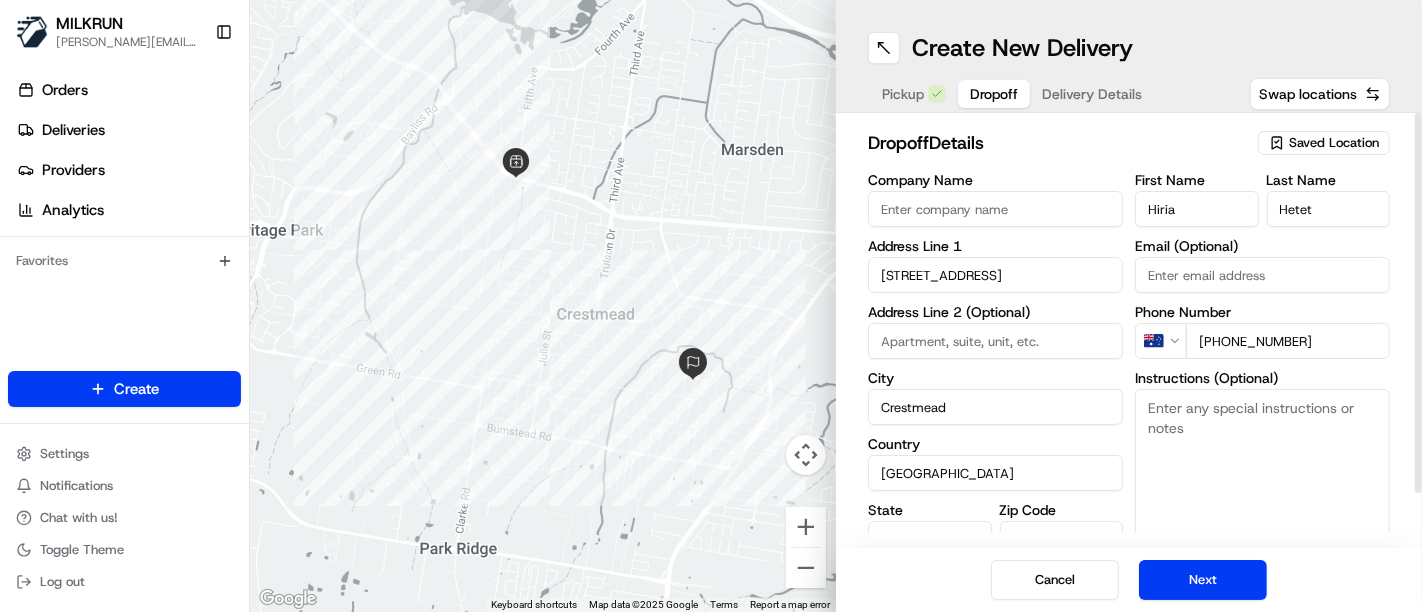 click on "+61 0400 981 915" at bounding box center (1288, 341) 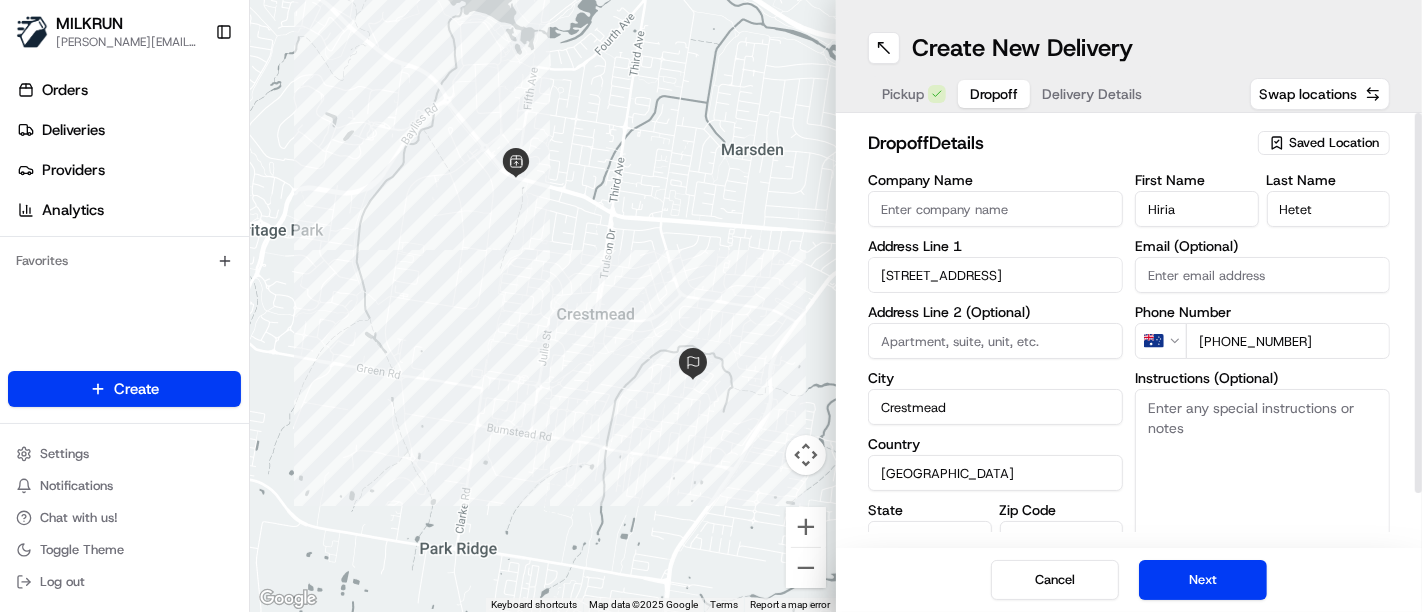 type on "+61 400 981 915" 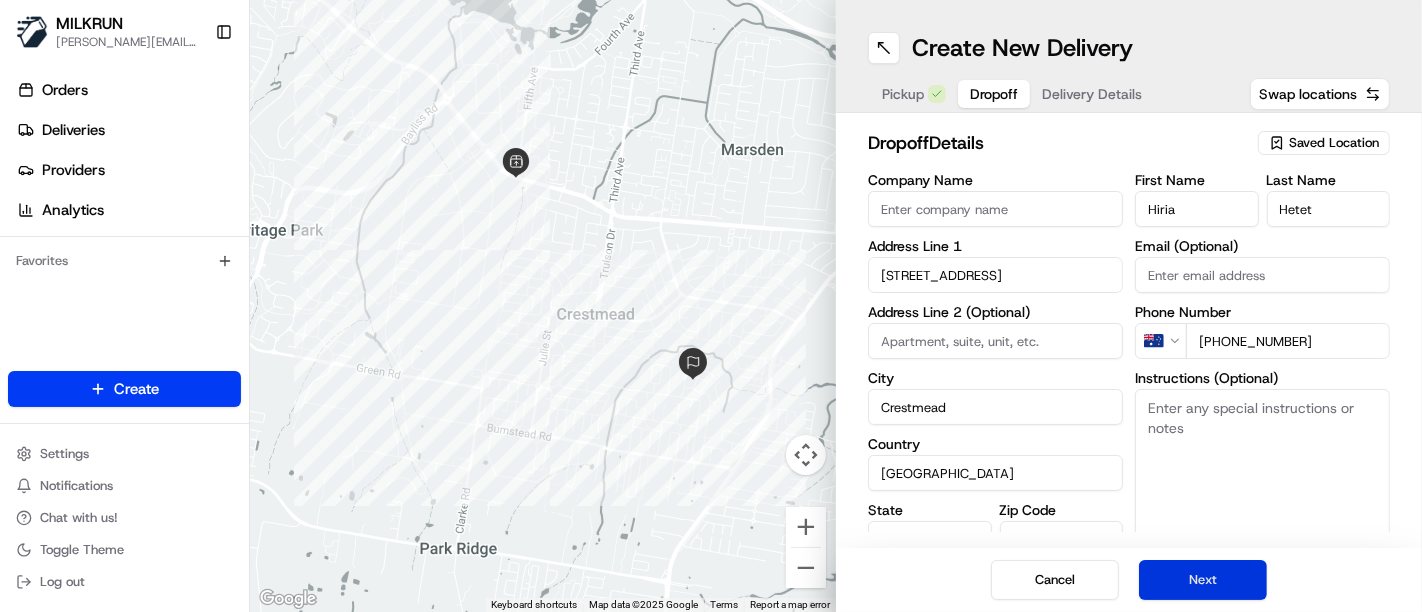 click on "Next" at bounding box center (1203, 580) 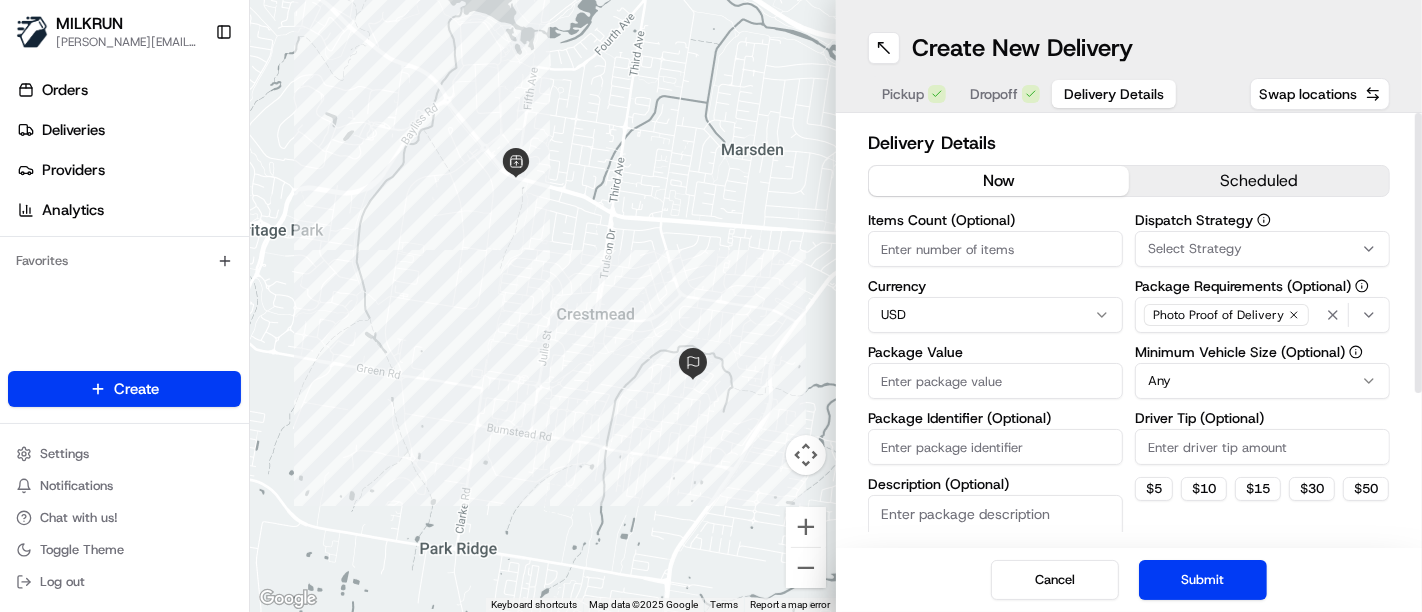 click on "Items Count (Optional)" at bounding box center (995, 249) 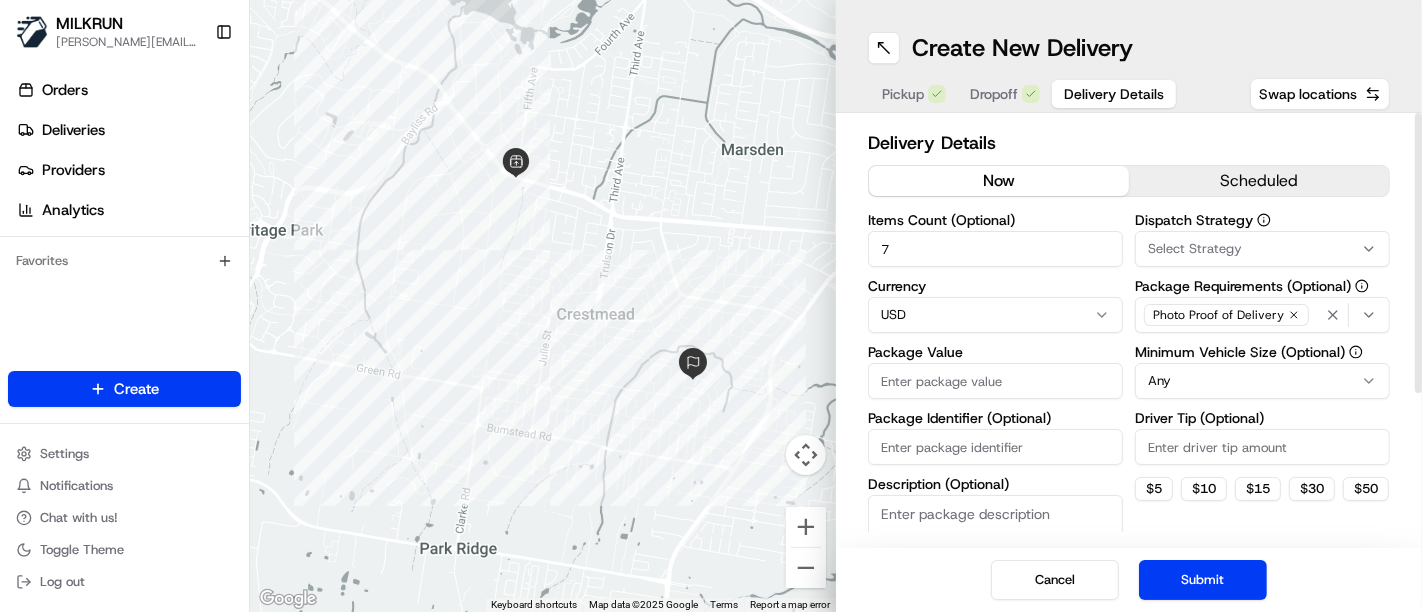 type on "7" 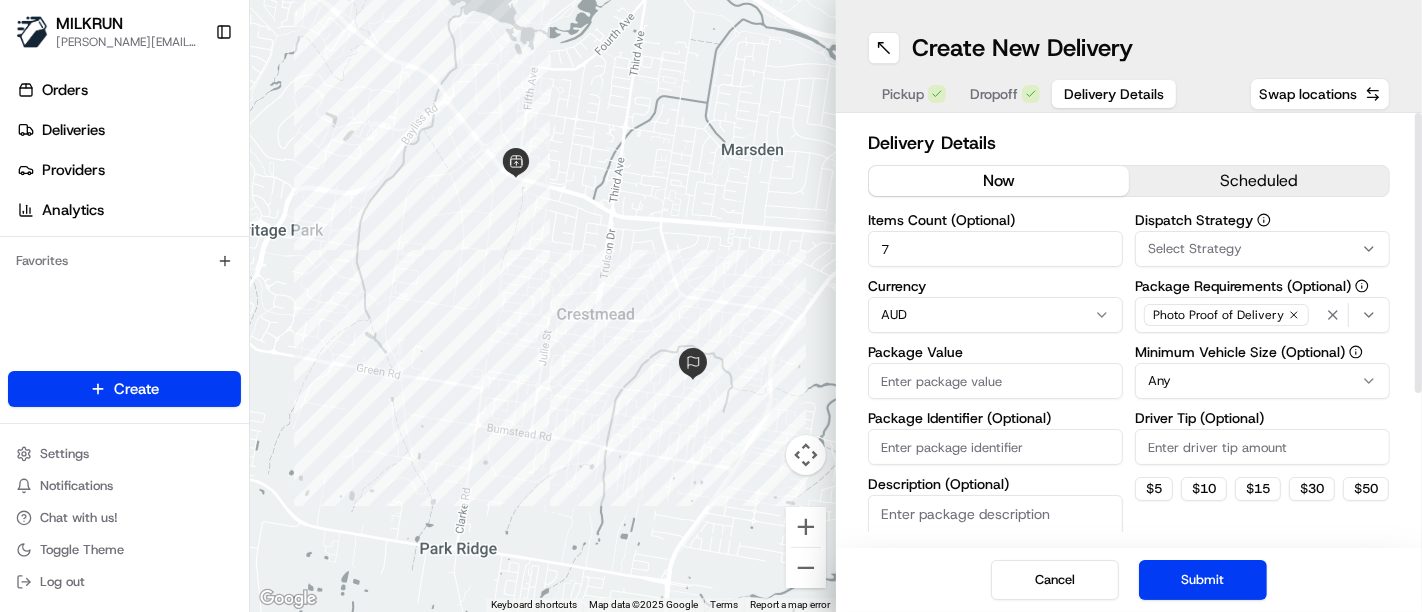 click on "Package Value" at bounding box center (995, 381) 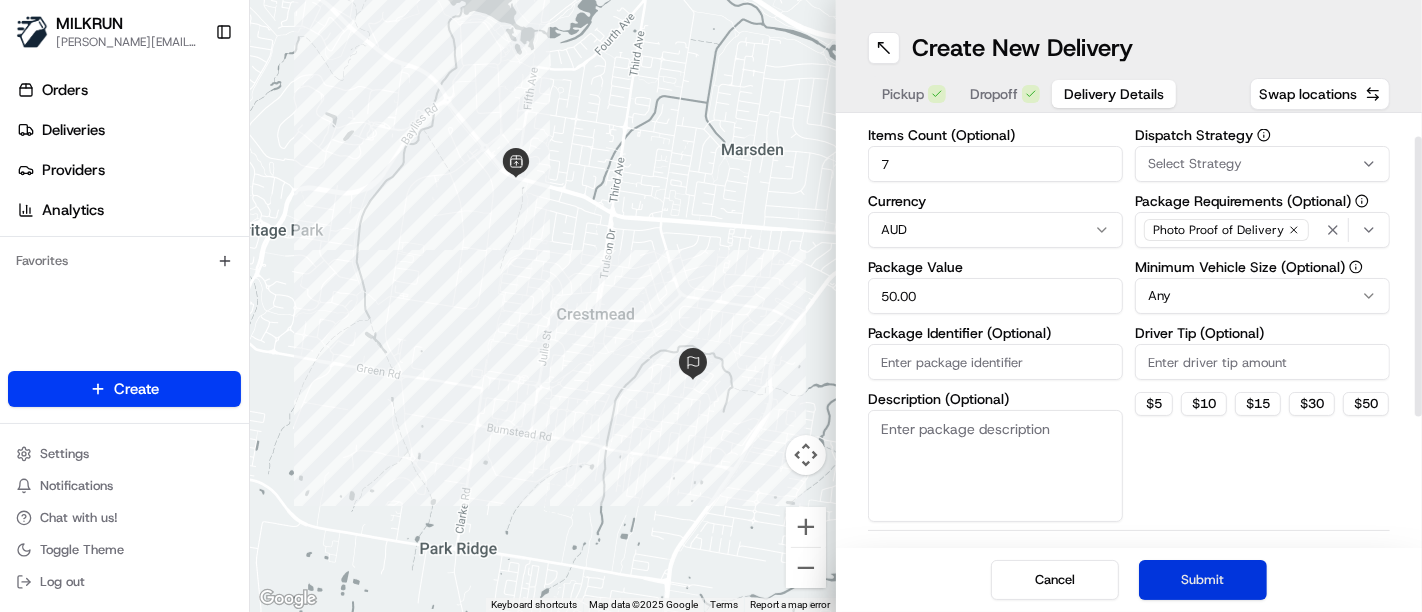 scroll, scrollTop: 111, scrollLeft: 0, axis: vertical 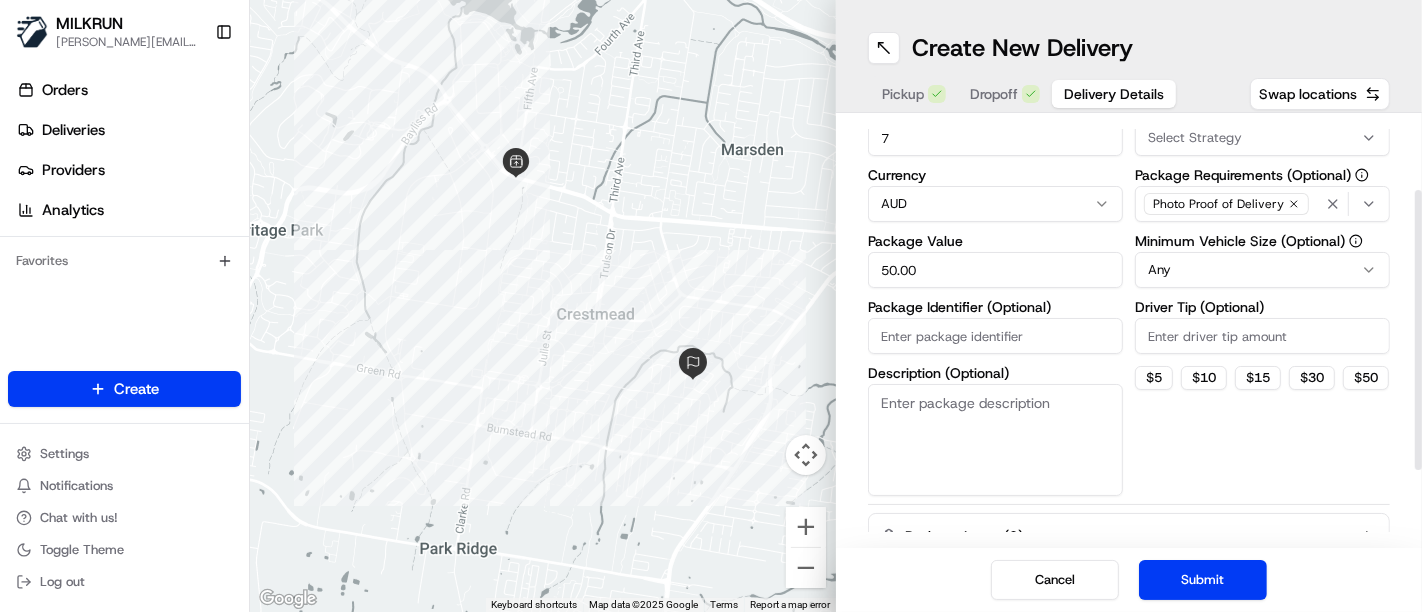 type on "50.00" 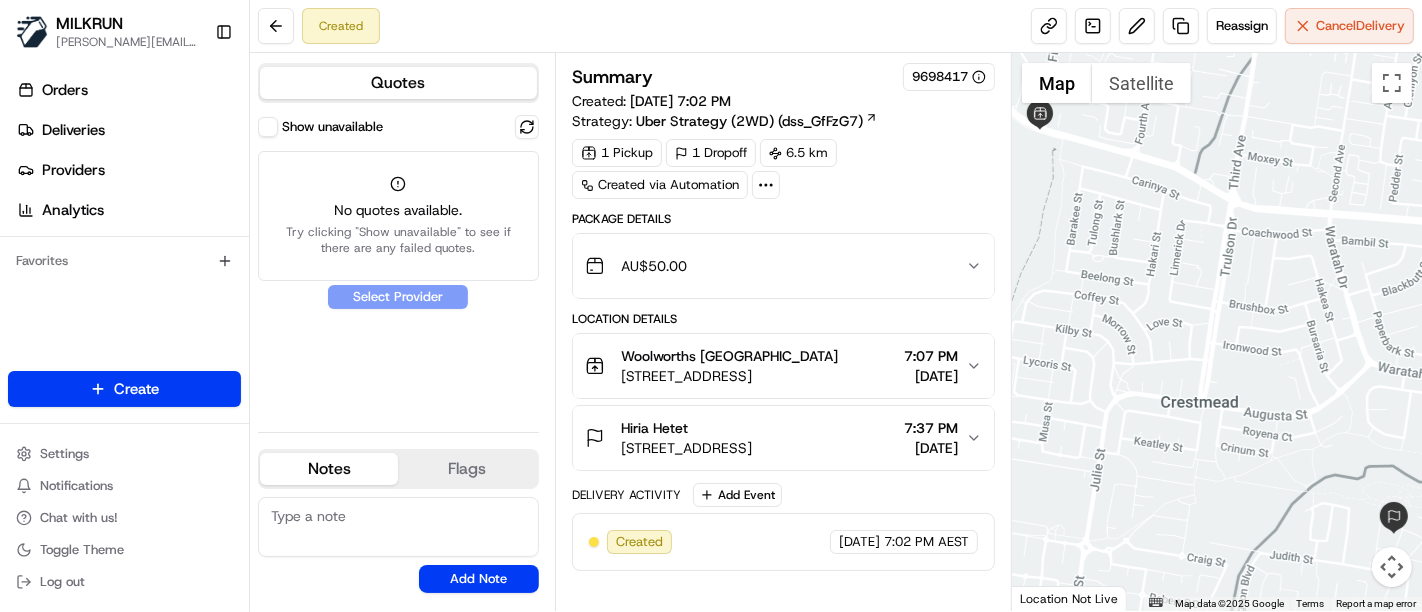 click on "Show unavailable" at bounding box center (332, 127) 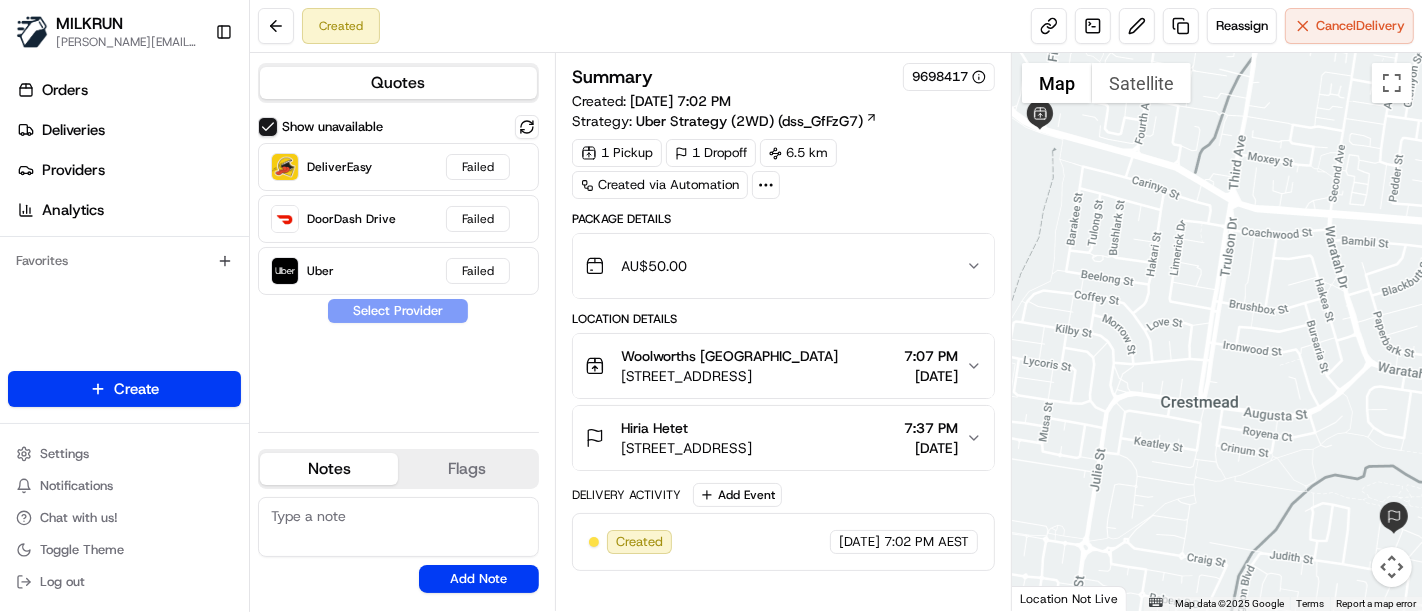 click on "Show unavailable DeliverEasy Failed DoorDash Drive Failed Uber Failed Select Provider" at bounding box center (398, 265) 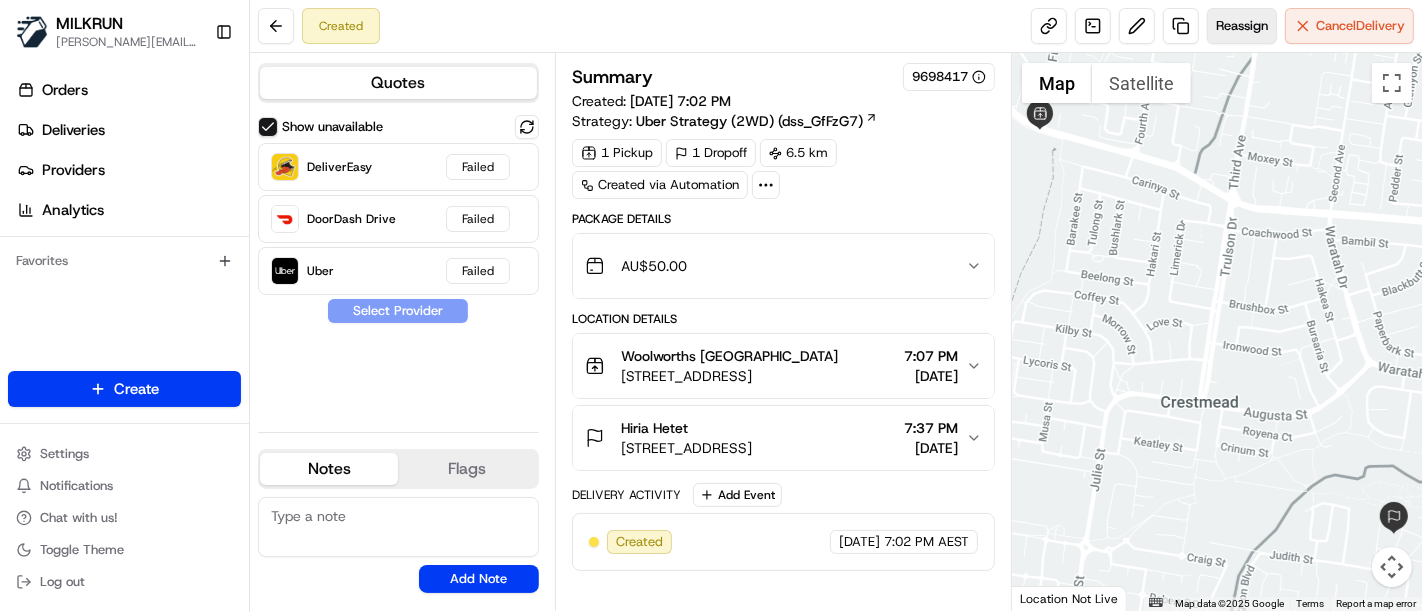 click on "Reassign" at bounding box center [1242, 26] 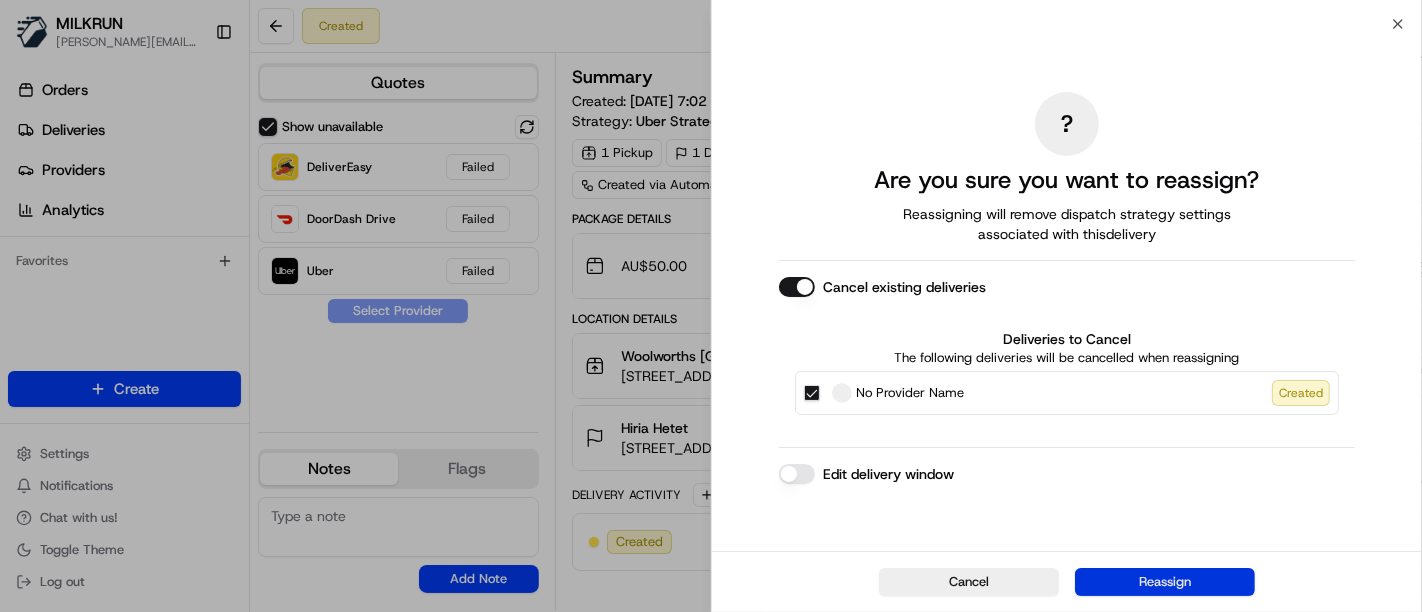 click on "Reassign" at bounding box center (1165, 582) 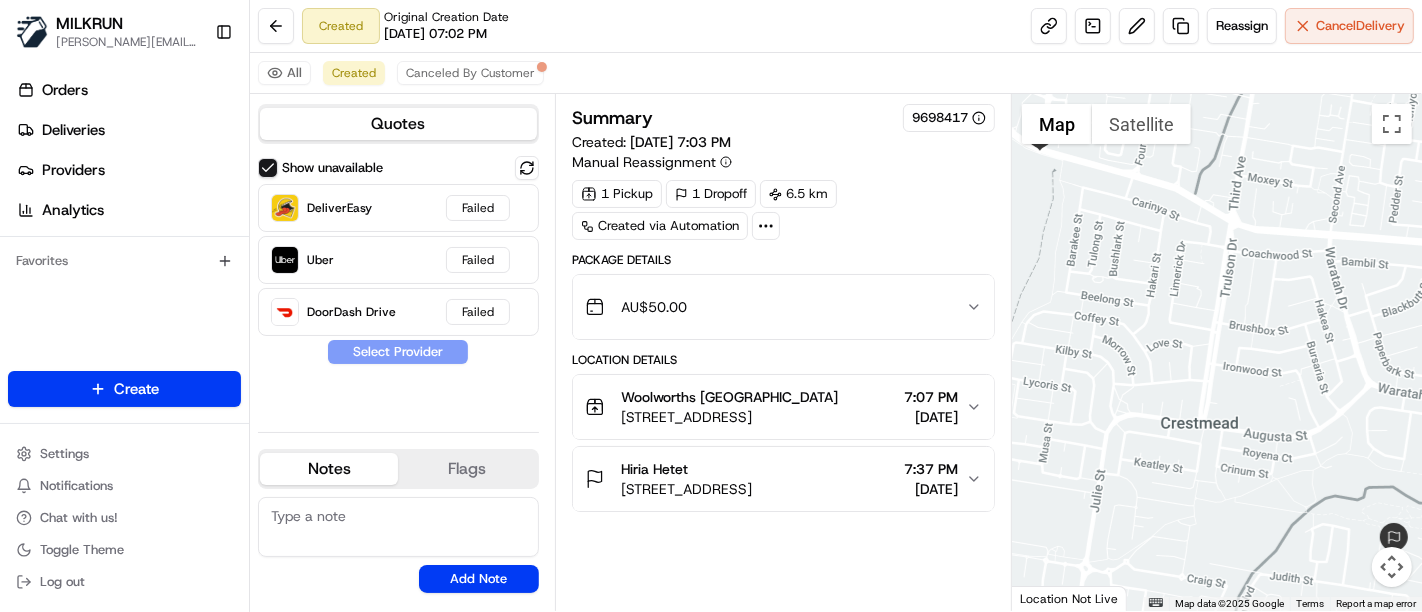 drag, startPoint x: 260, startPoint y: 168, endPoint x: 371, endPoint y: 168, distance: 111 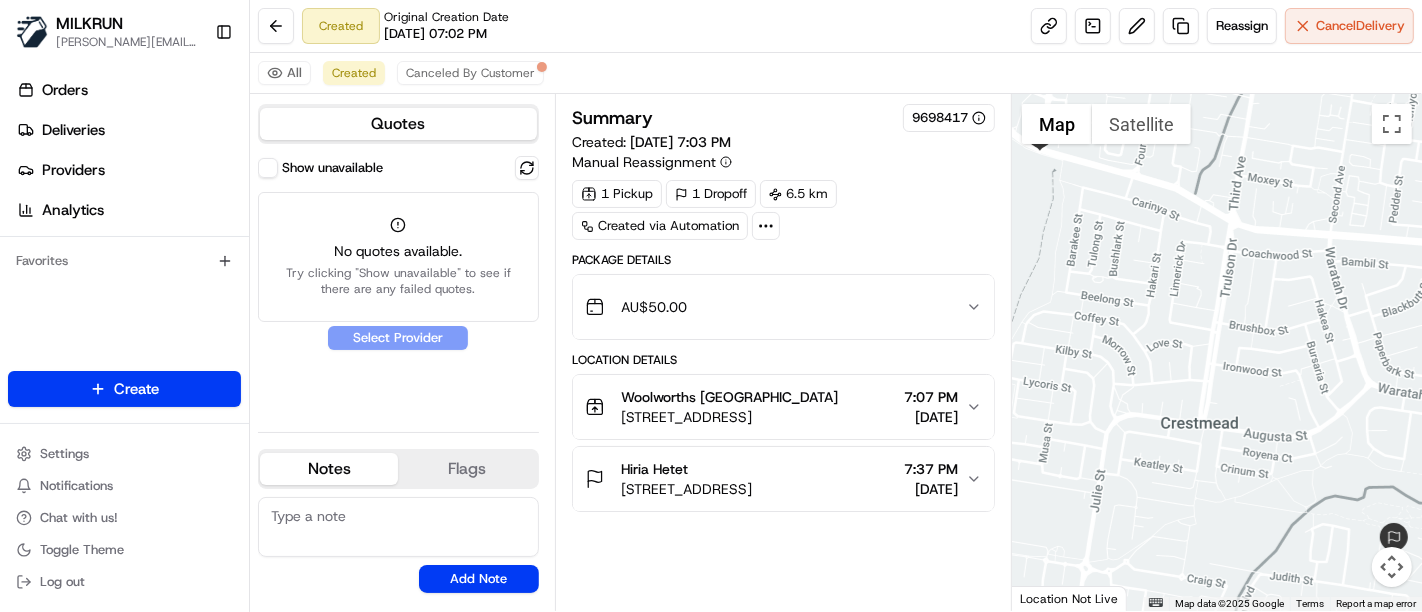 click on "Show unavailable No quotes available. Try clicking "Show unavailable" to see if there are any failed quotes. Select Provider" at bounding box center (398, 286) 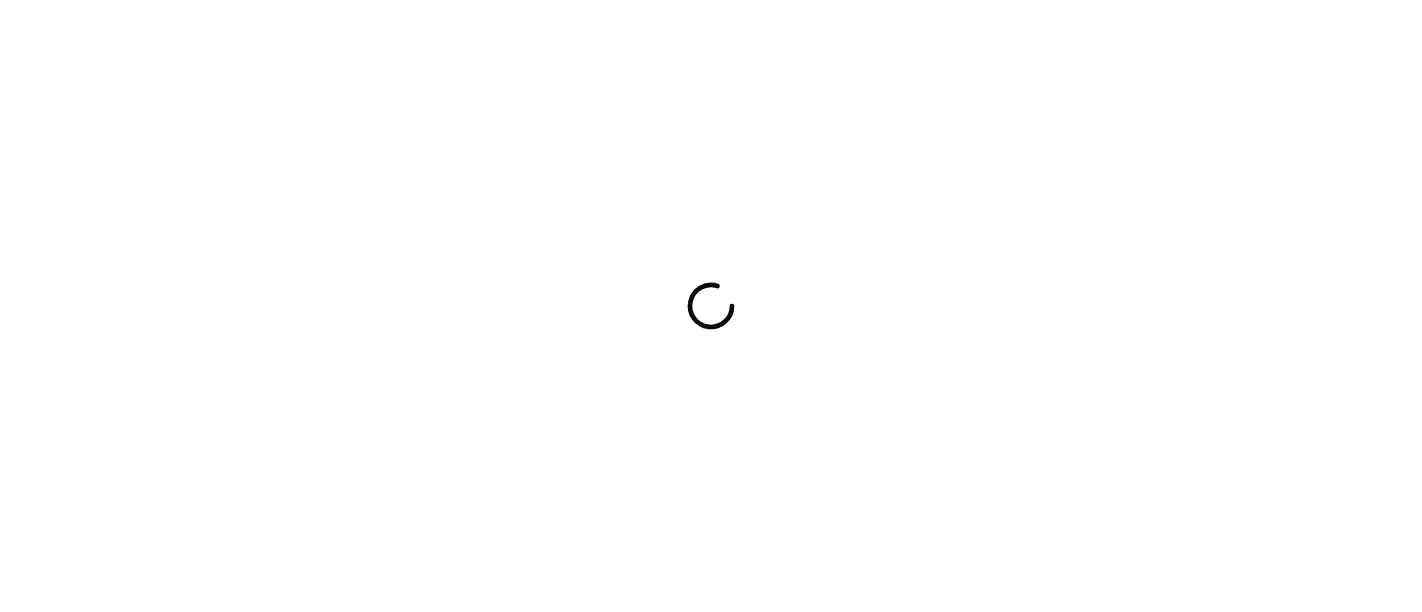 scroll, scrollTop: 0, scrollLeft: 0, axis: both 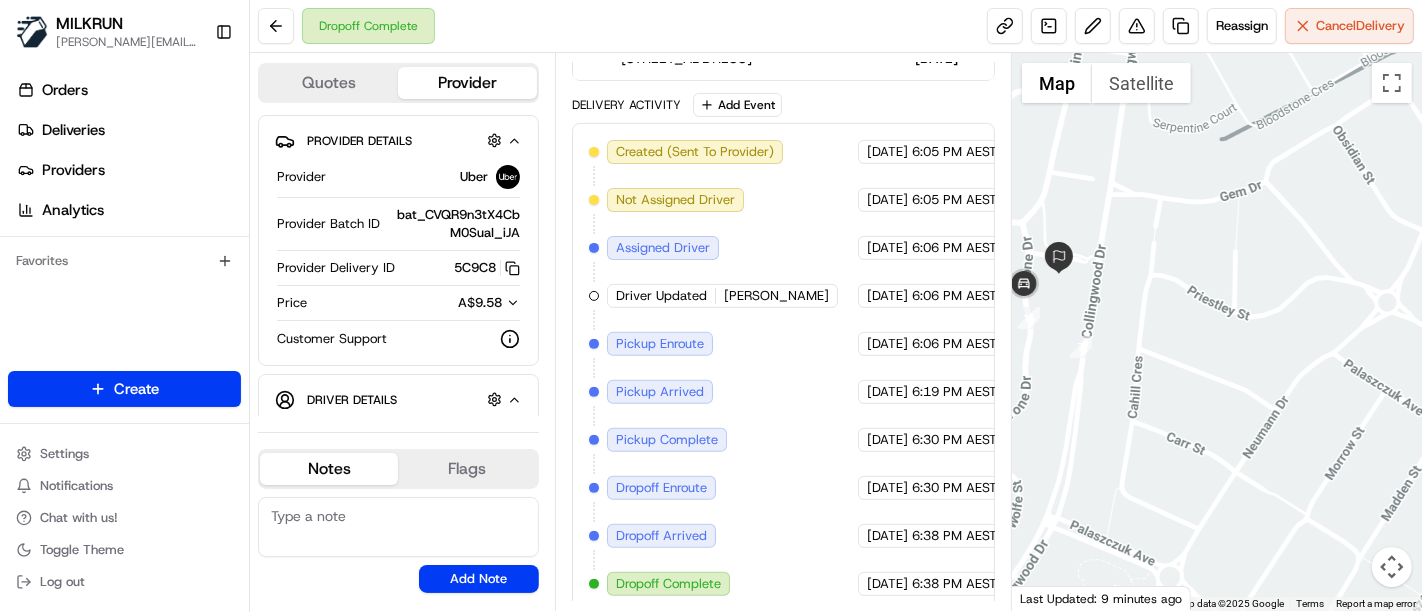 drag, startPoint x: 1080, startPoint y: 312, endPoint x: 1208, endPoint y: 290, distance: 129.87686 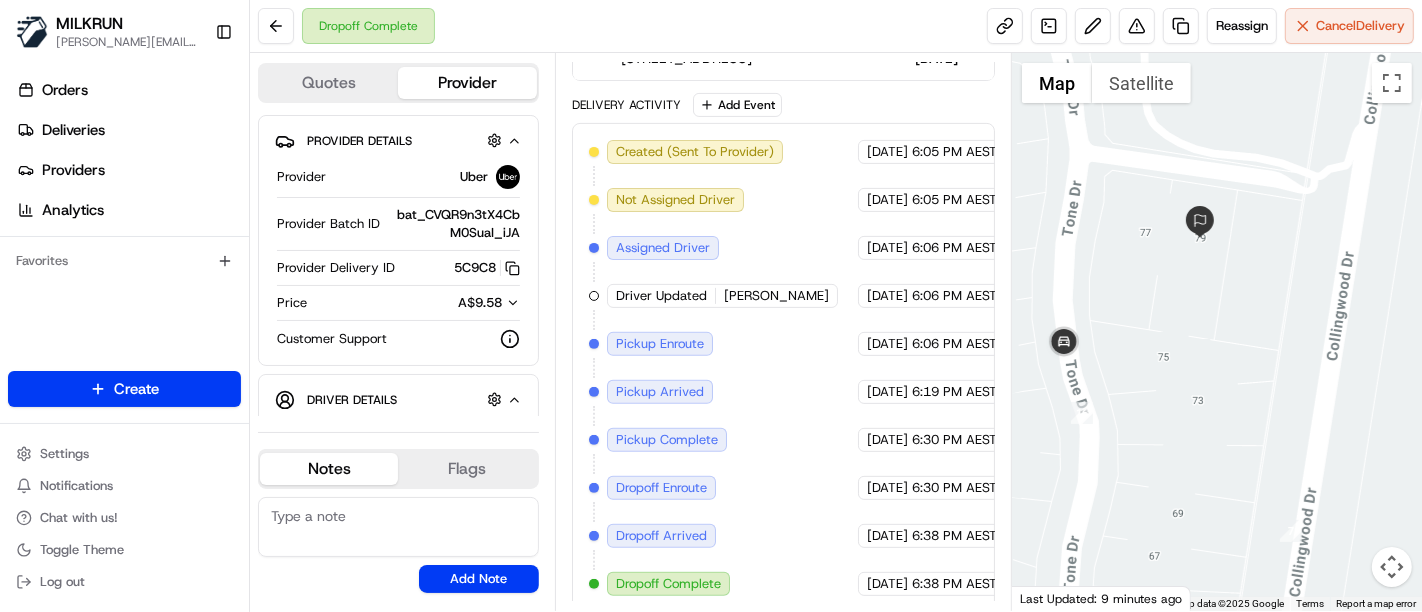 drag, startPoint x: 1204, startPoint y: 186, endPoint x: 1228, endPoint y: 215, distance: 37.64306 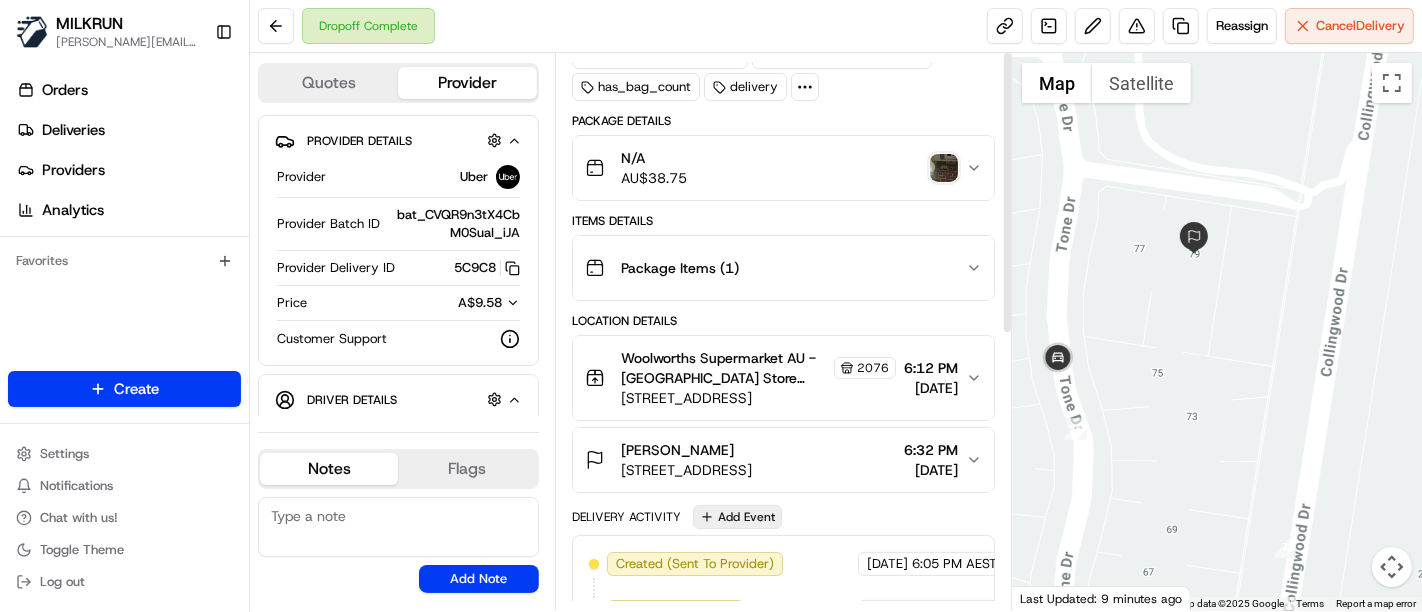 scroll, scrollTop: 0, scrollLeft: 0, axis: both 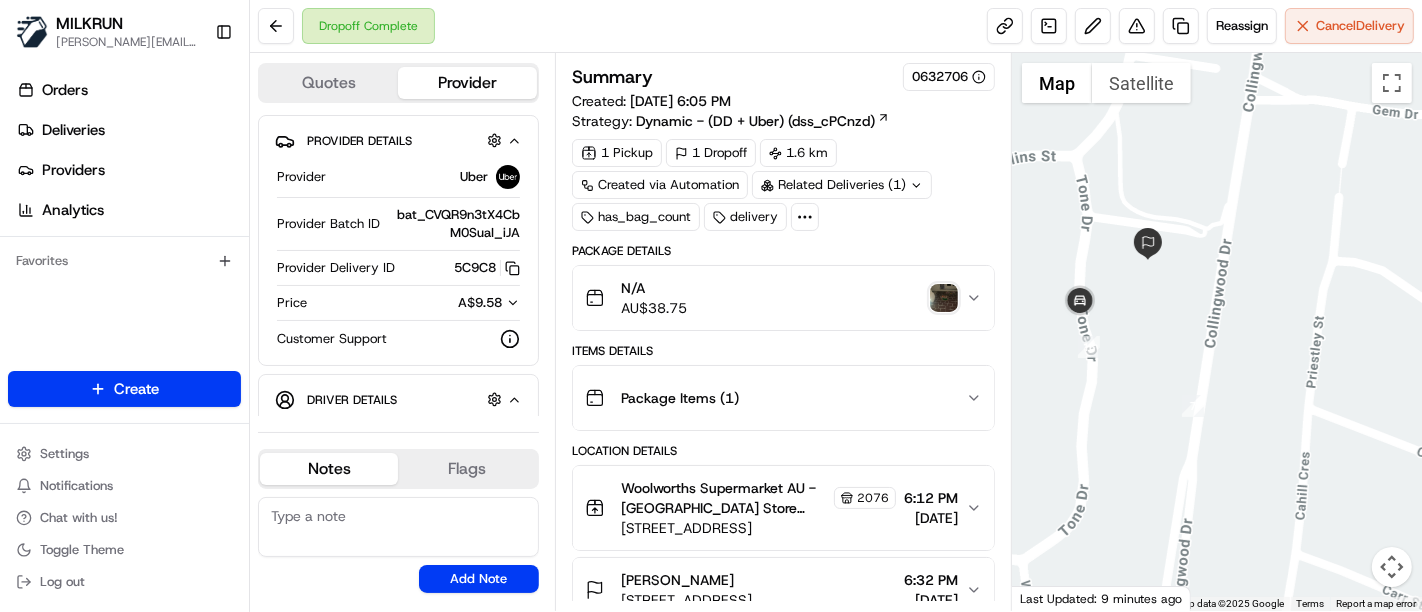 click at bounding box center (944, 298) 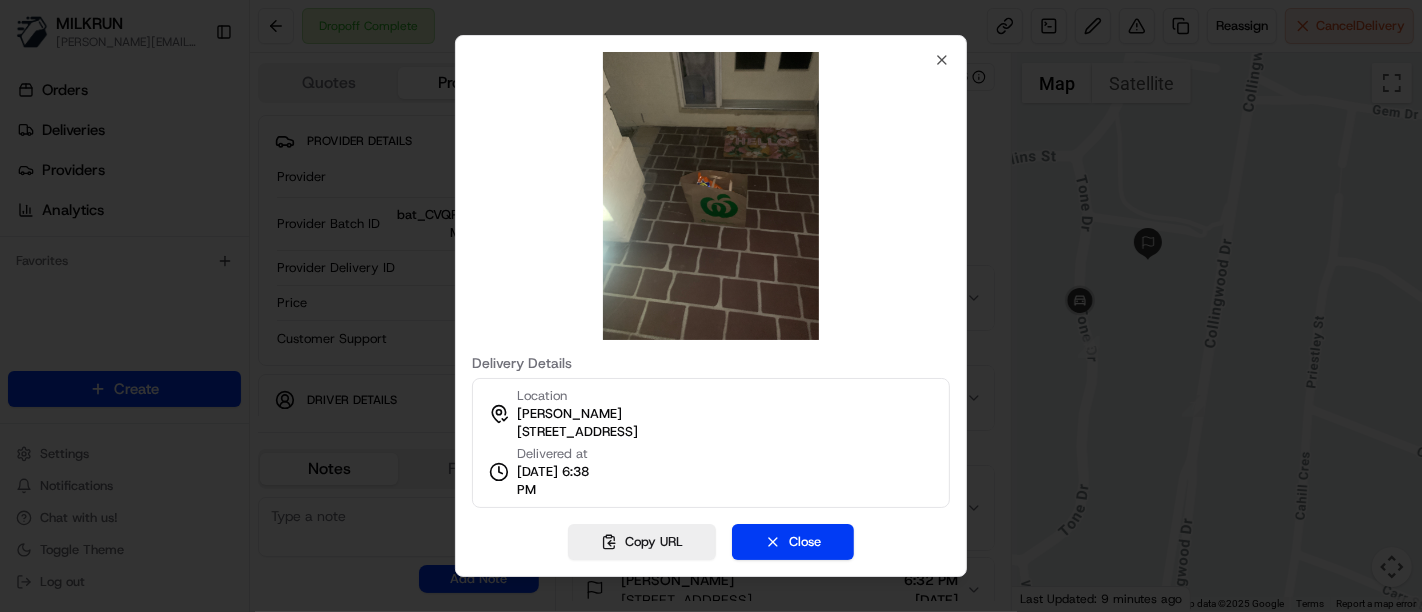 click on "Delivery Details Location  Tamika Barrett 79 Tone Dr, Collingwood Park, QLD 4301, AU Delivered at 17/07/2025 6:38 PM Copy URL Close Close" at bounding box center (711, 306) 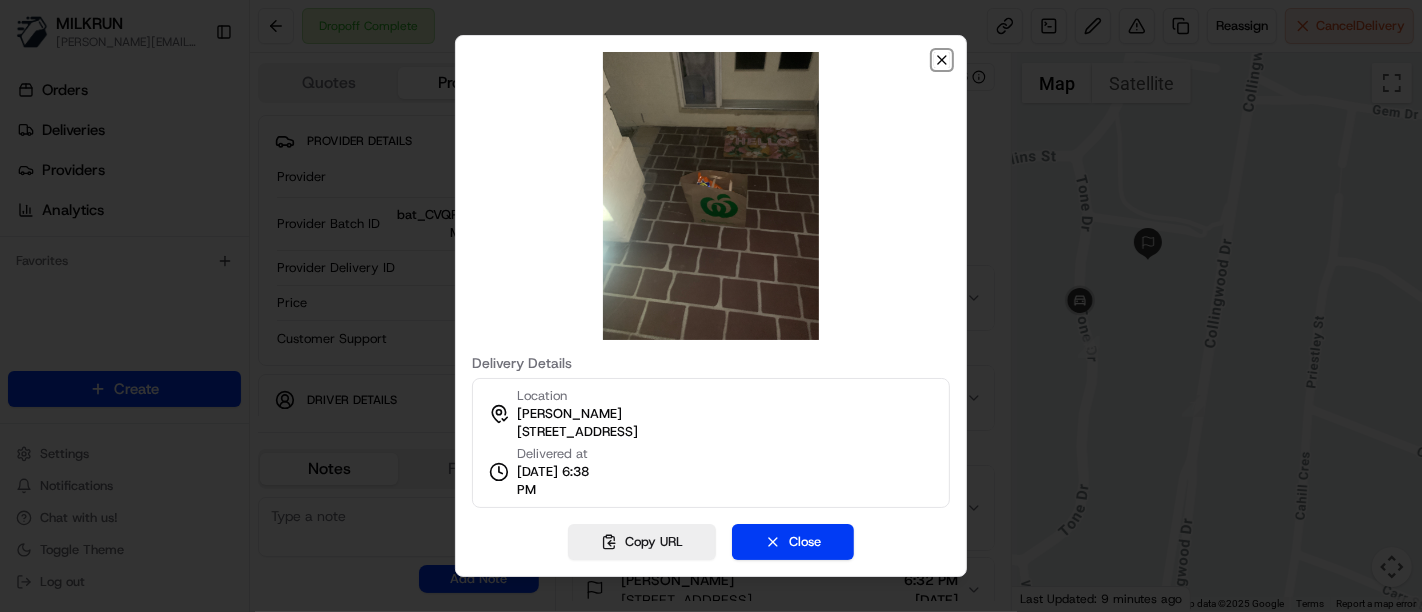 click 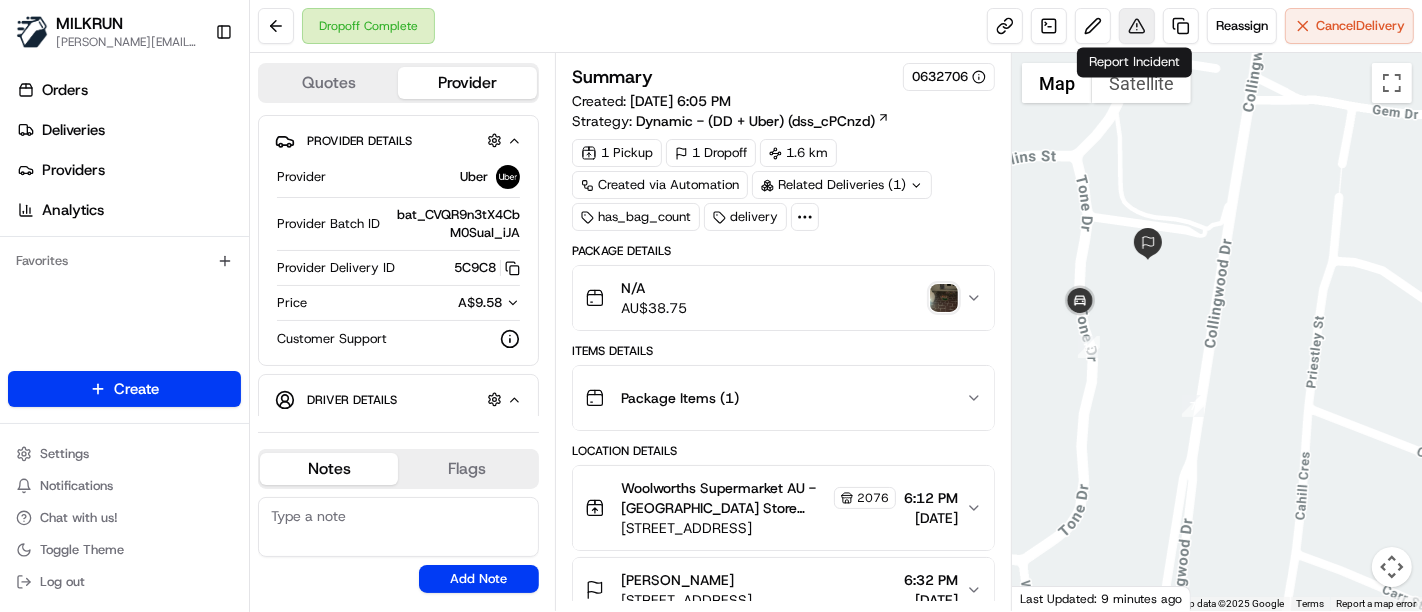 click at bounding box center (1137, 26) 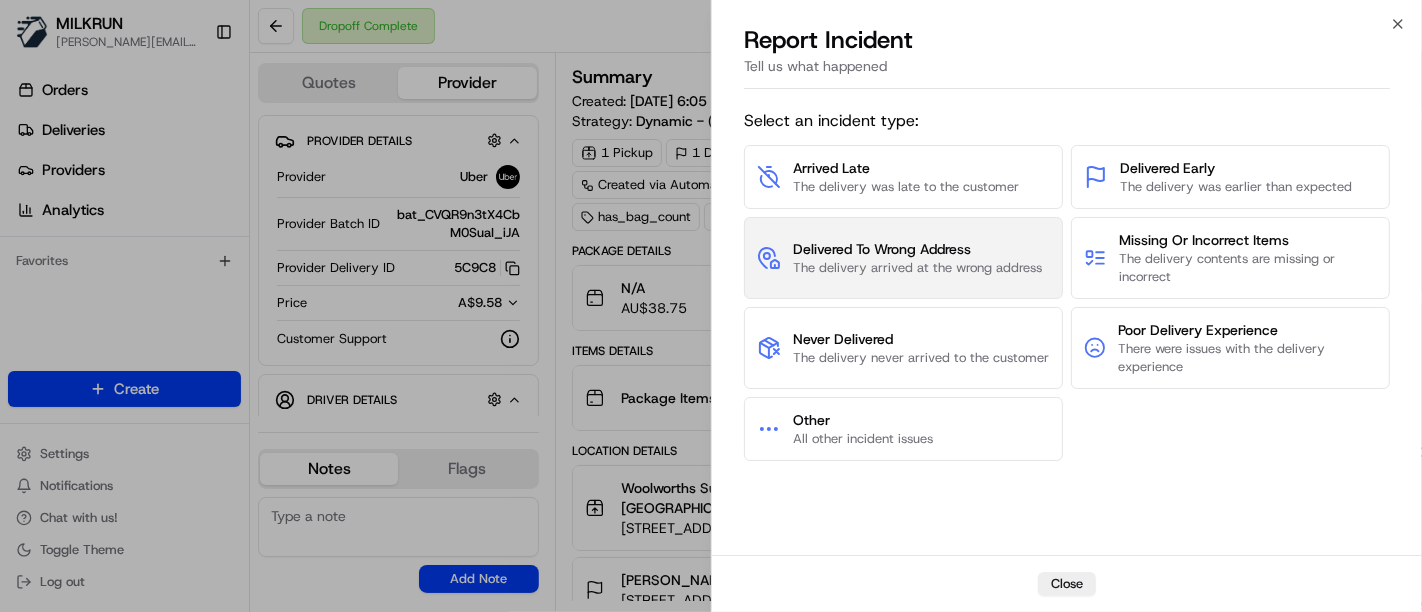 click on "The delivery arrived at the wrong address" at bounding box center [917, 268] 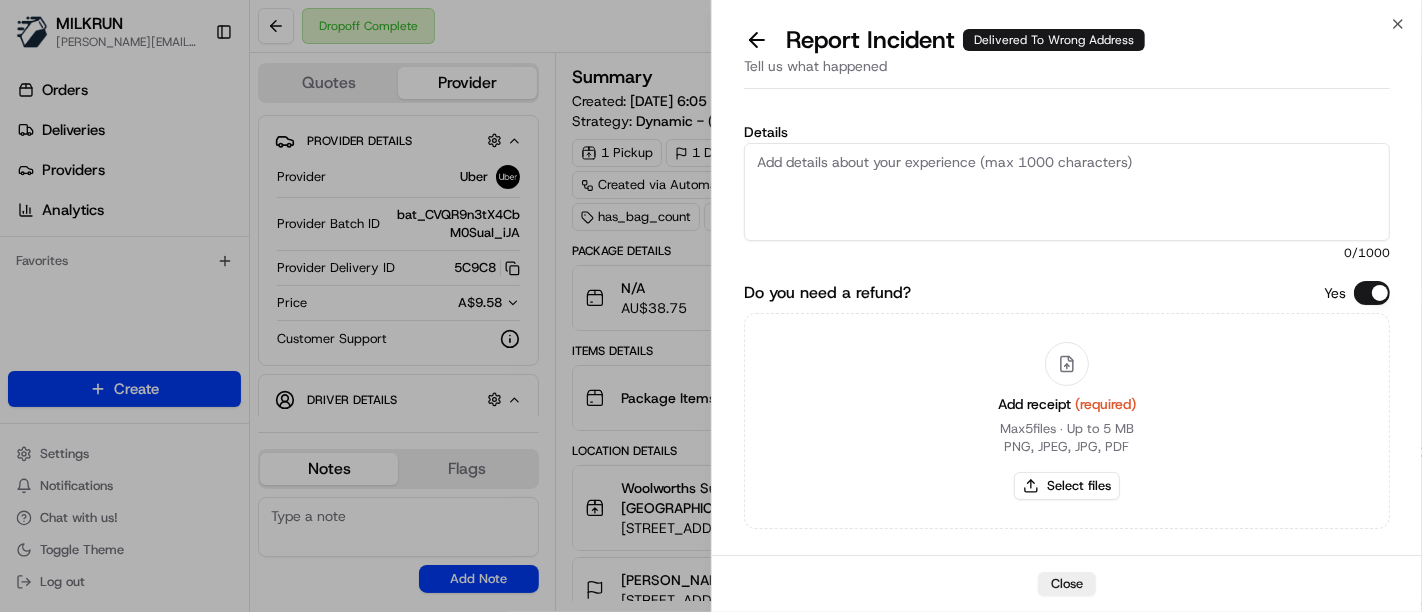 drag, startPoint x: 877, startPoint y: 168, endPoint x: 940, endPoint y: 159, distance: 63.63961 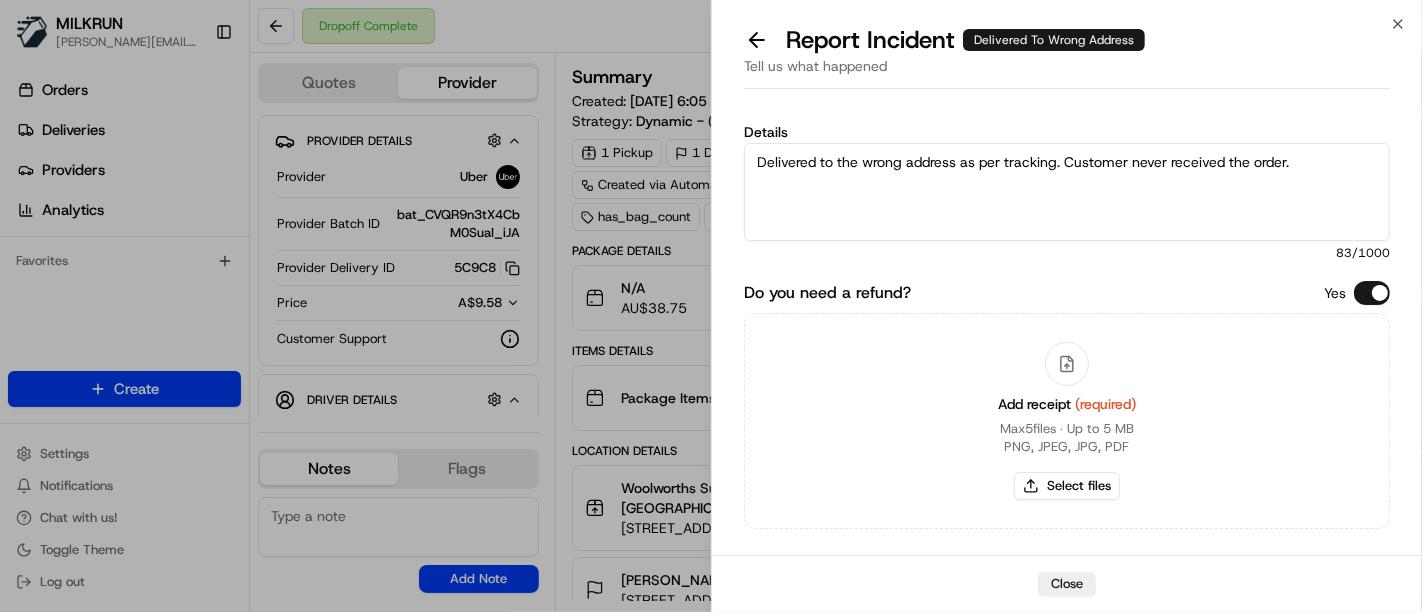 type on "Delivered to the wrong address as per tracking. Customer never received the order." 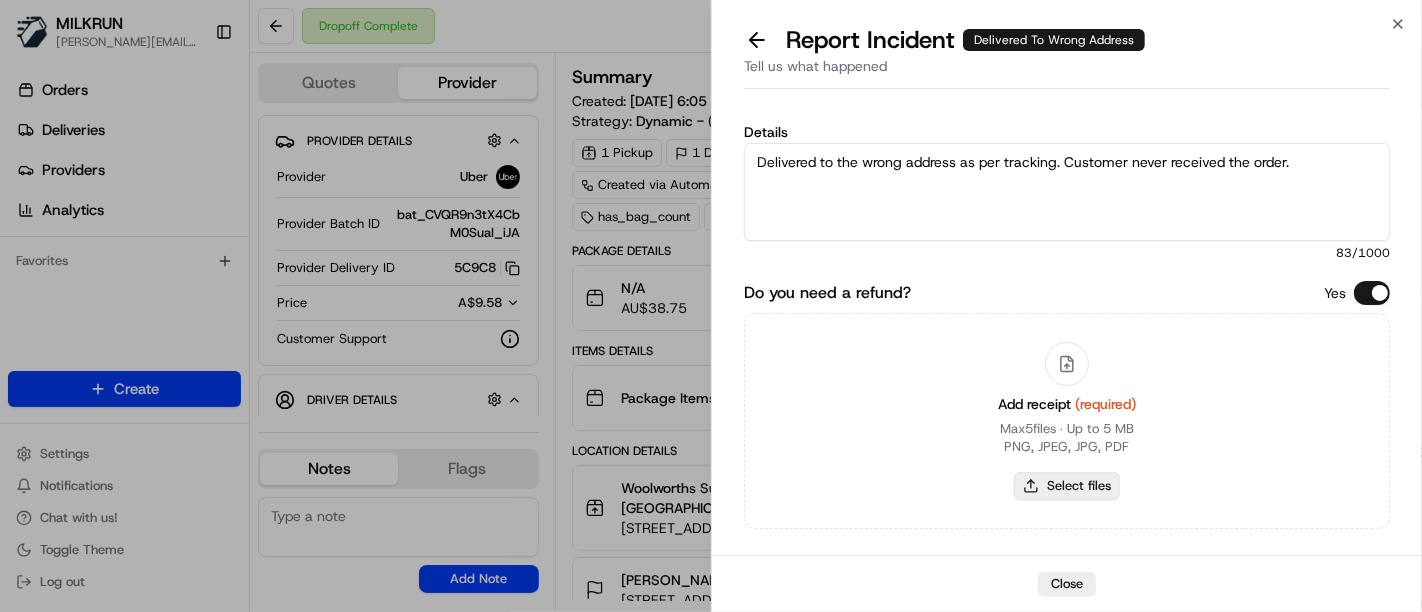 click on "Select files" at bounding box center (1067, 486) 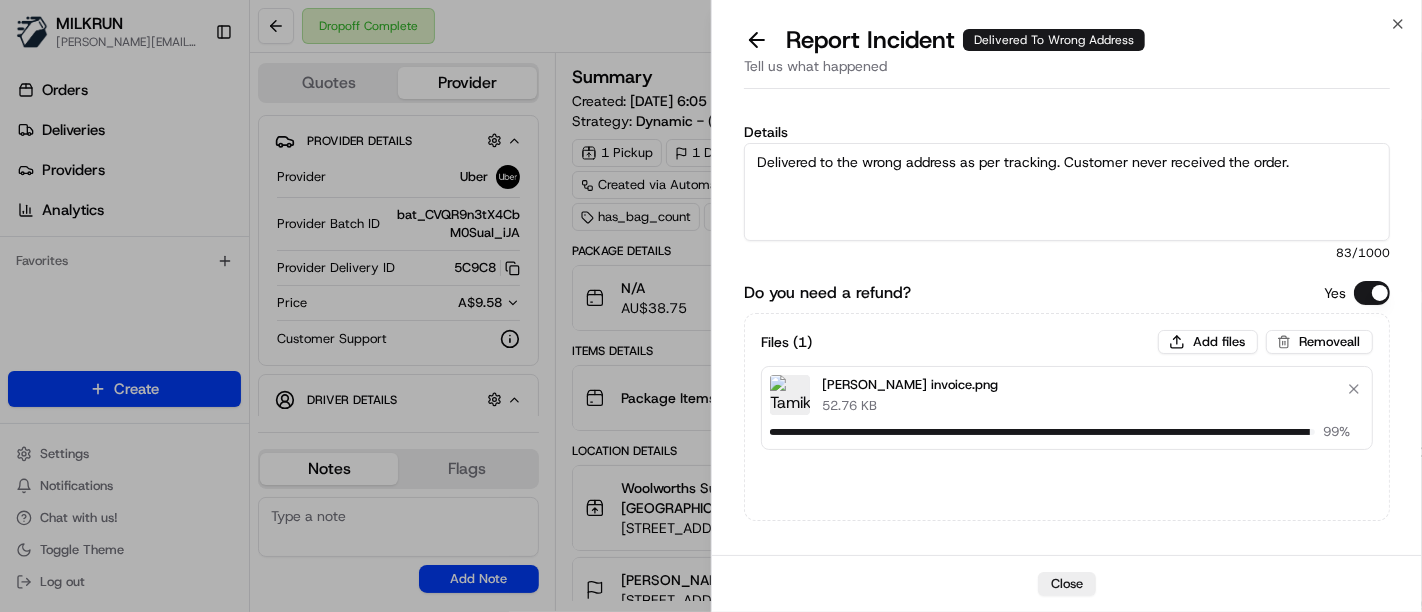 type 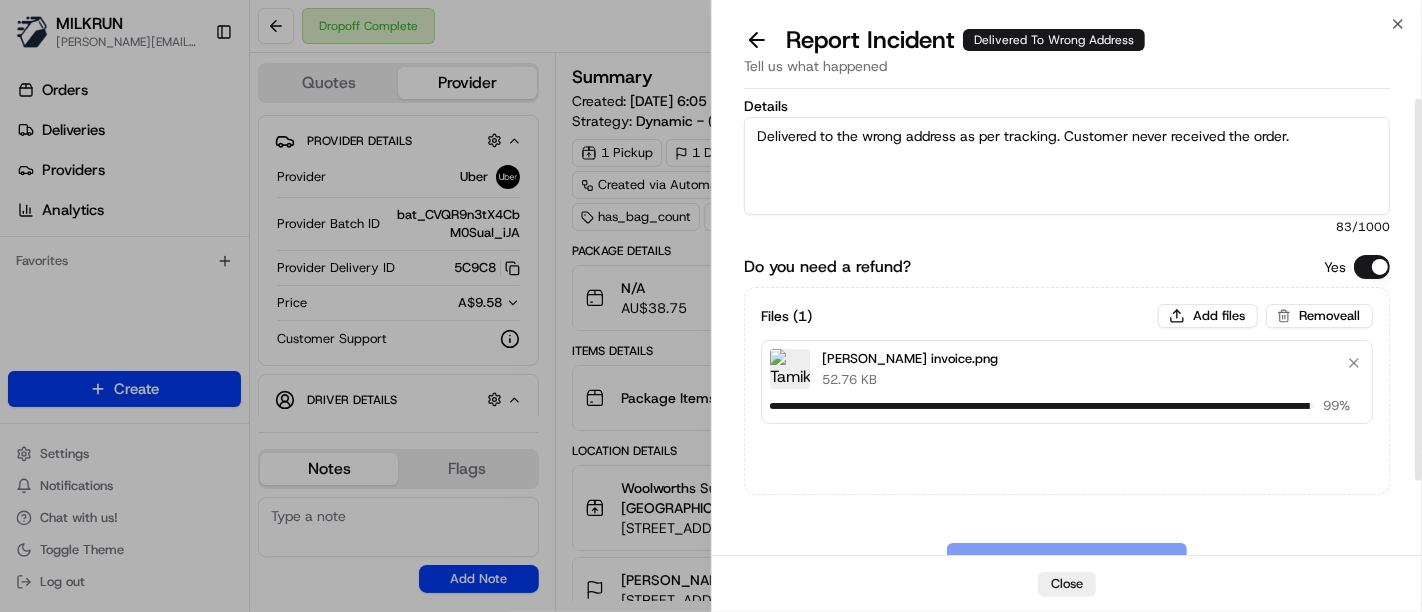 scroll, scrollTop: 0, scrollLeft: 0, axis: both 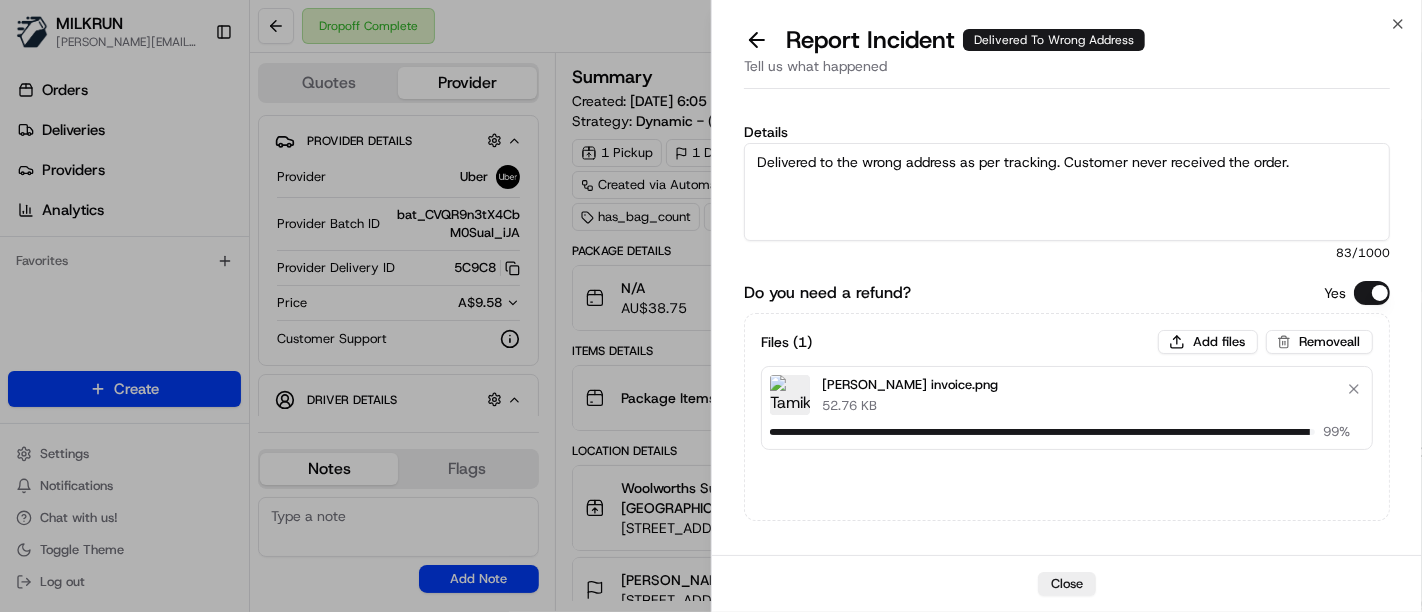 click on "Delivered to the wrong address as per tracking. Customer never received the order." at bounding box center (1067, 192) 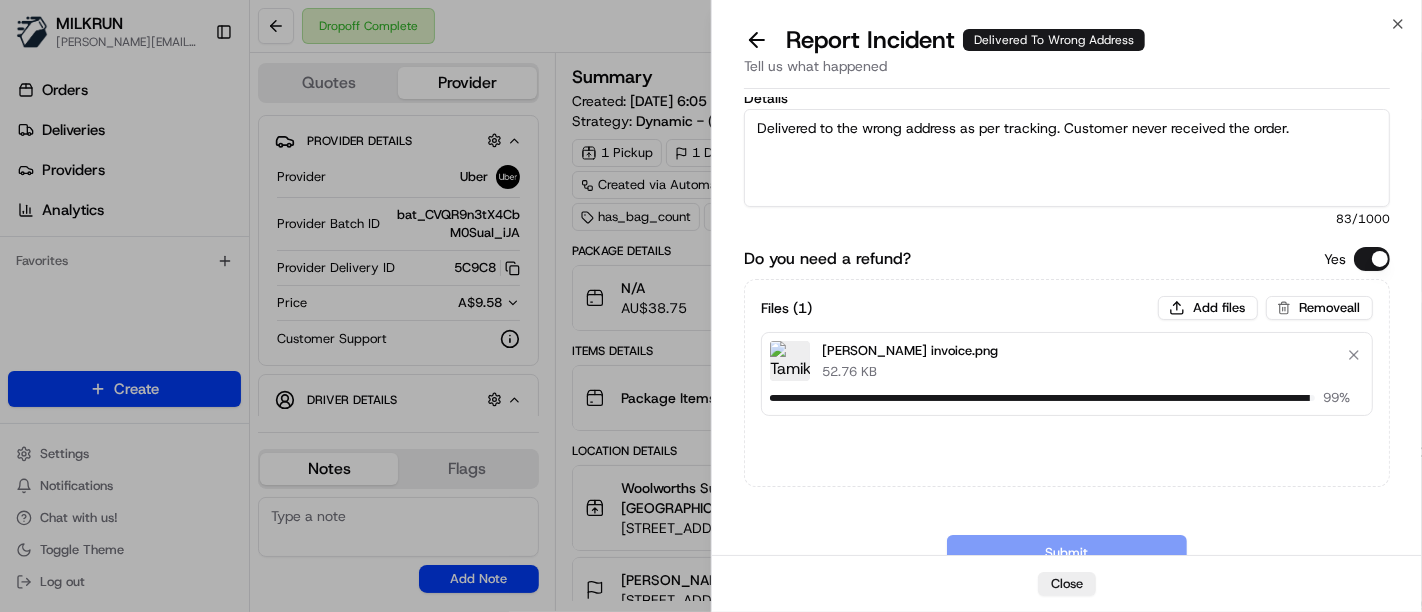 scroll, scrollTop: 91, scrollLeft: 0, axis: vertical 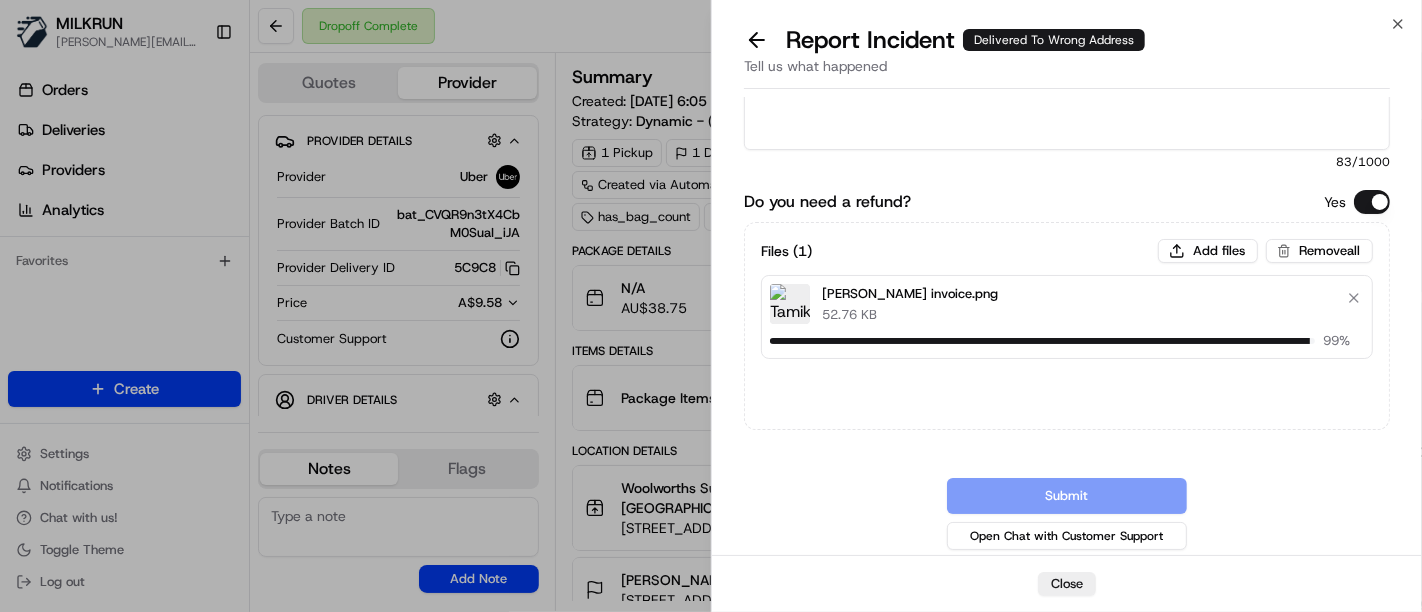 drag, startPoint x: 1087, startPoint y: 105, endPoint x: 1068, endPoint y: 110, distance: 19.646883 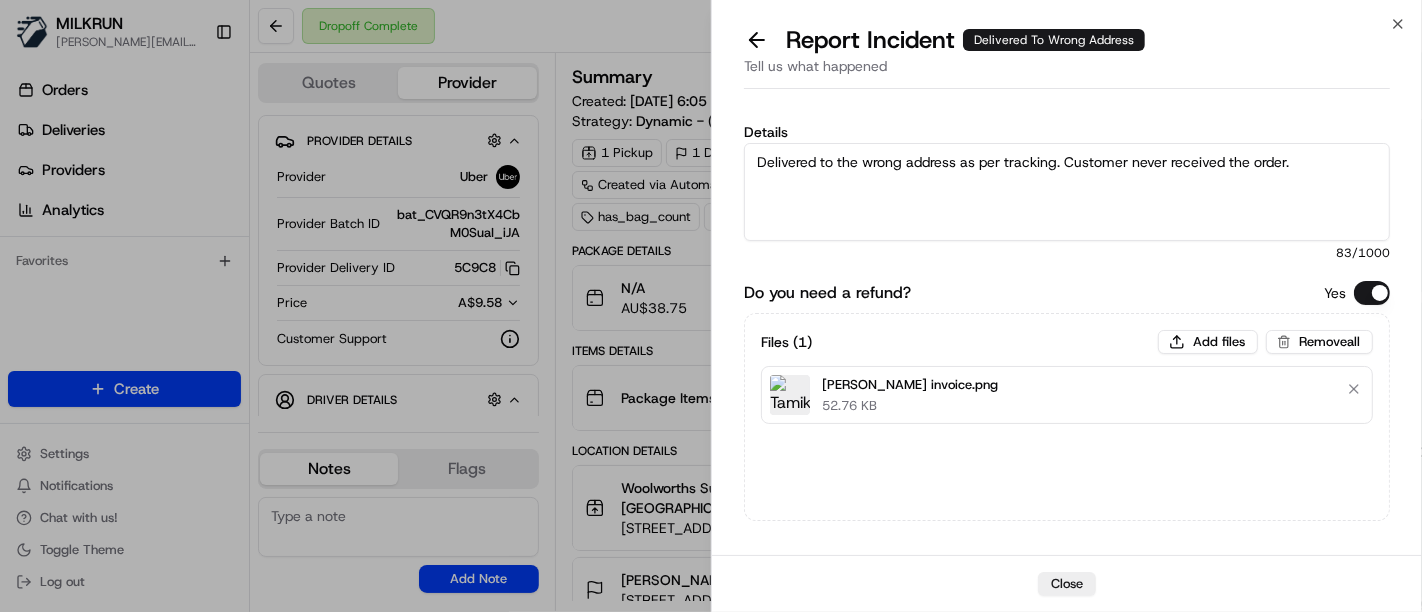 click on "Delivered to the wrong address as per tracking. Customer never received the order." at bounding box center [1067, 192] 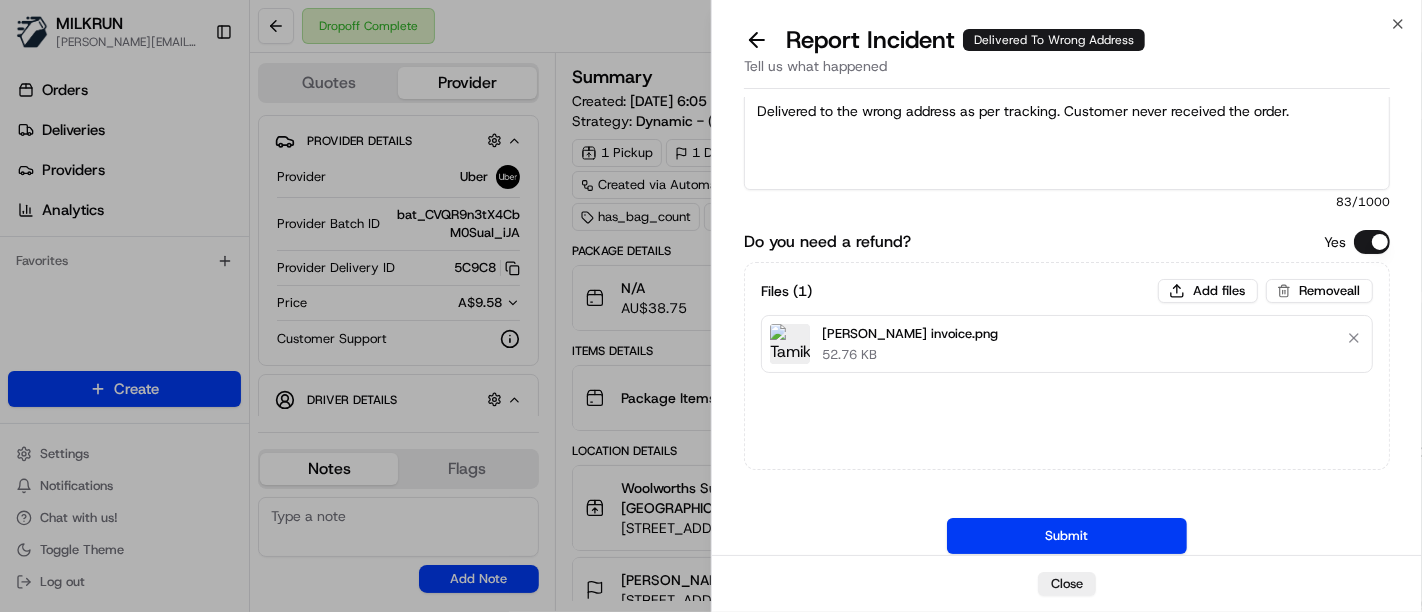 scroll, scrollTop: 91, scrollLeft: 0, axis: vertical 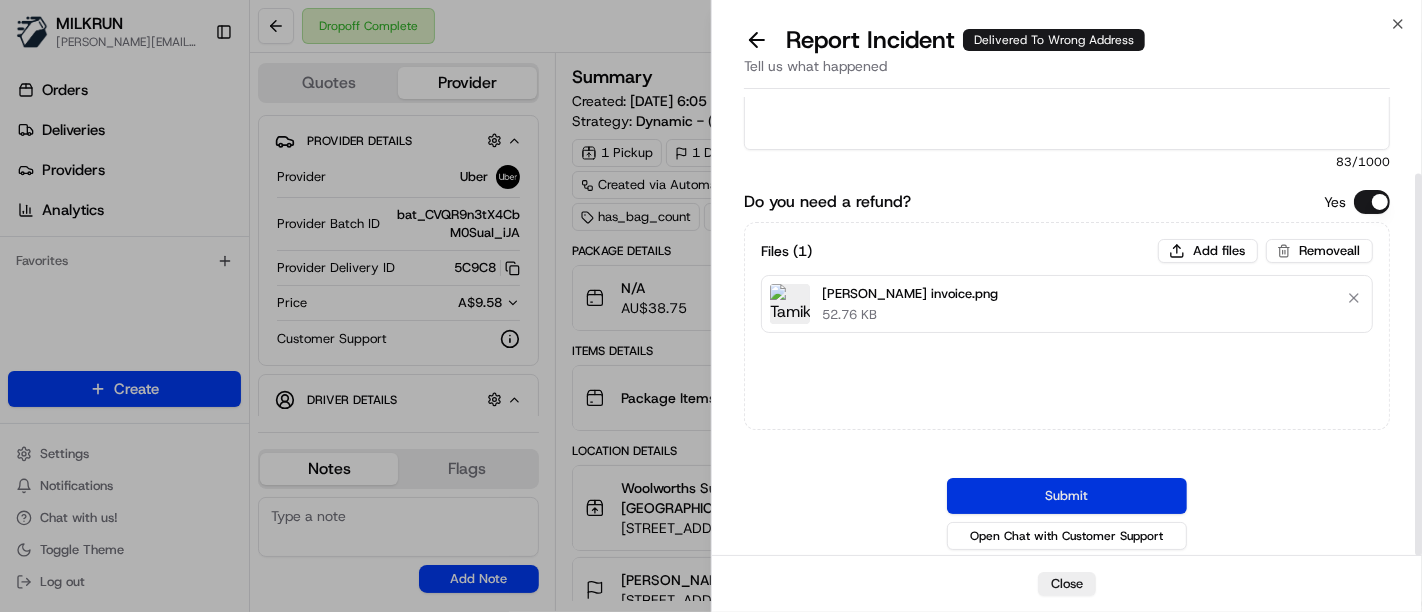 click on "Submit" at bounding box center [1067, 496] 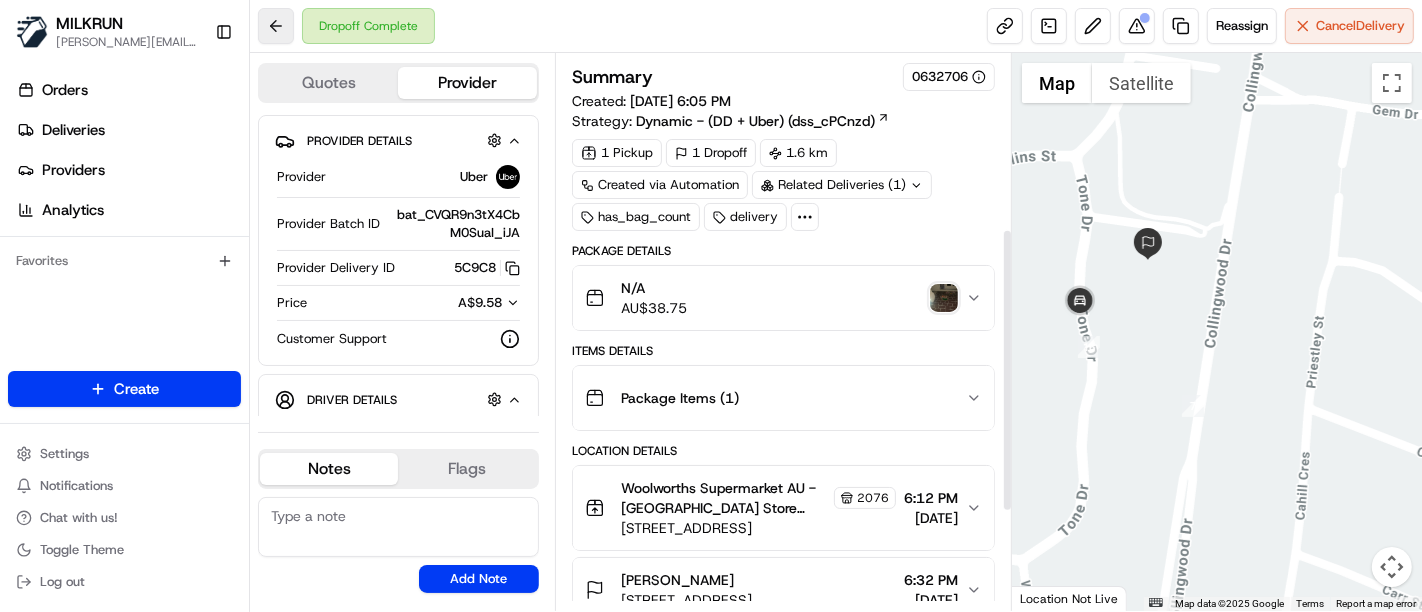 scroll, scrollTop: 542, scrollLeft: 0, axis: vertical 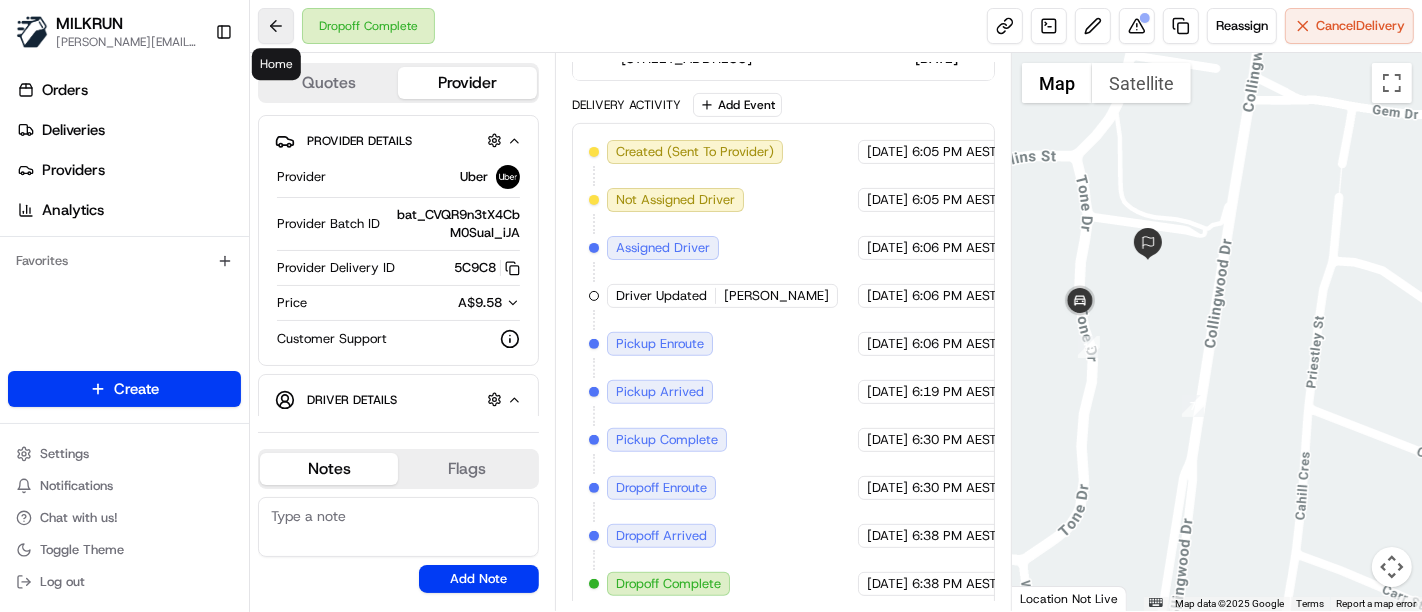 click at bounding box center [276, 26] 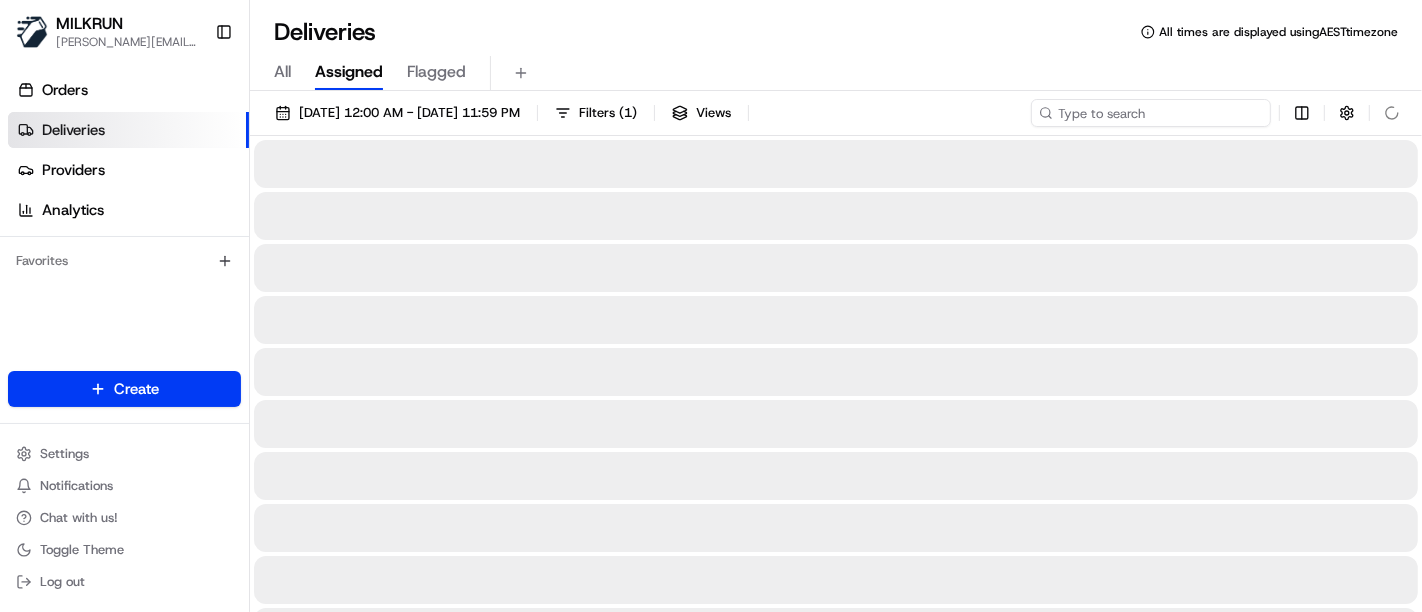 click at bounding box center (1151, 113) 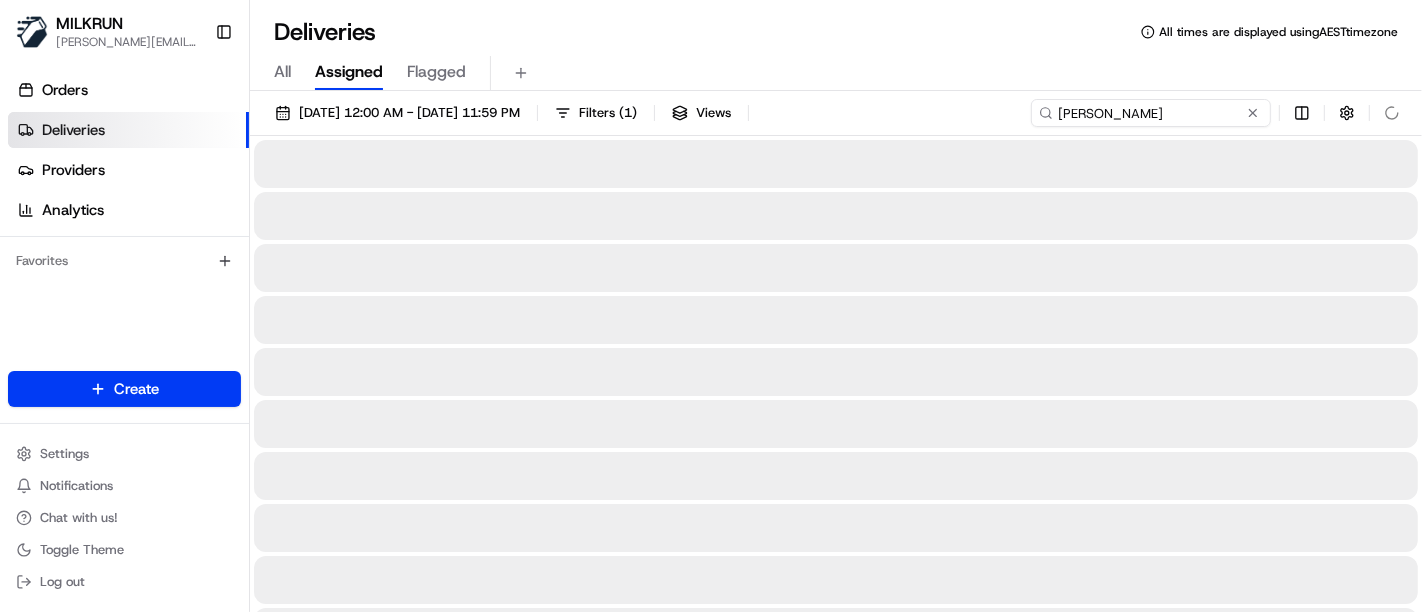 type on "John Kalbfell" 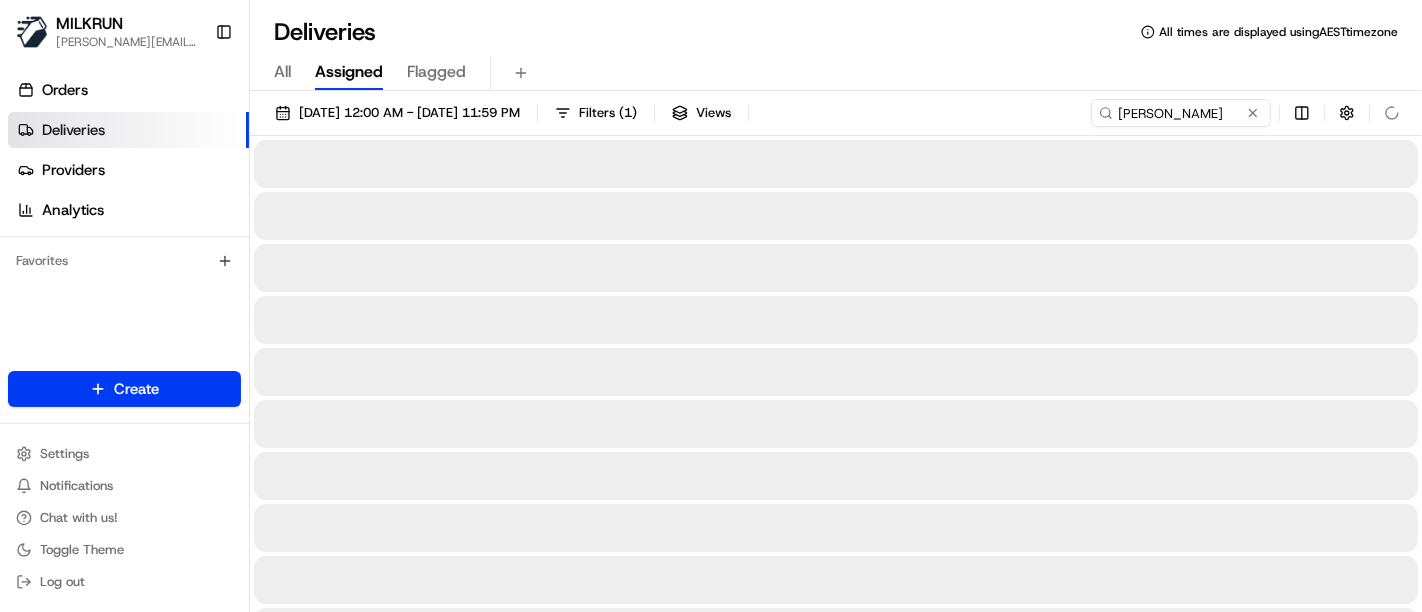 click on "Deliveries All times are displayed using  AEST  timezone" at bounding box center (836, 32) 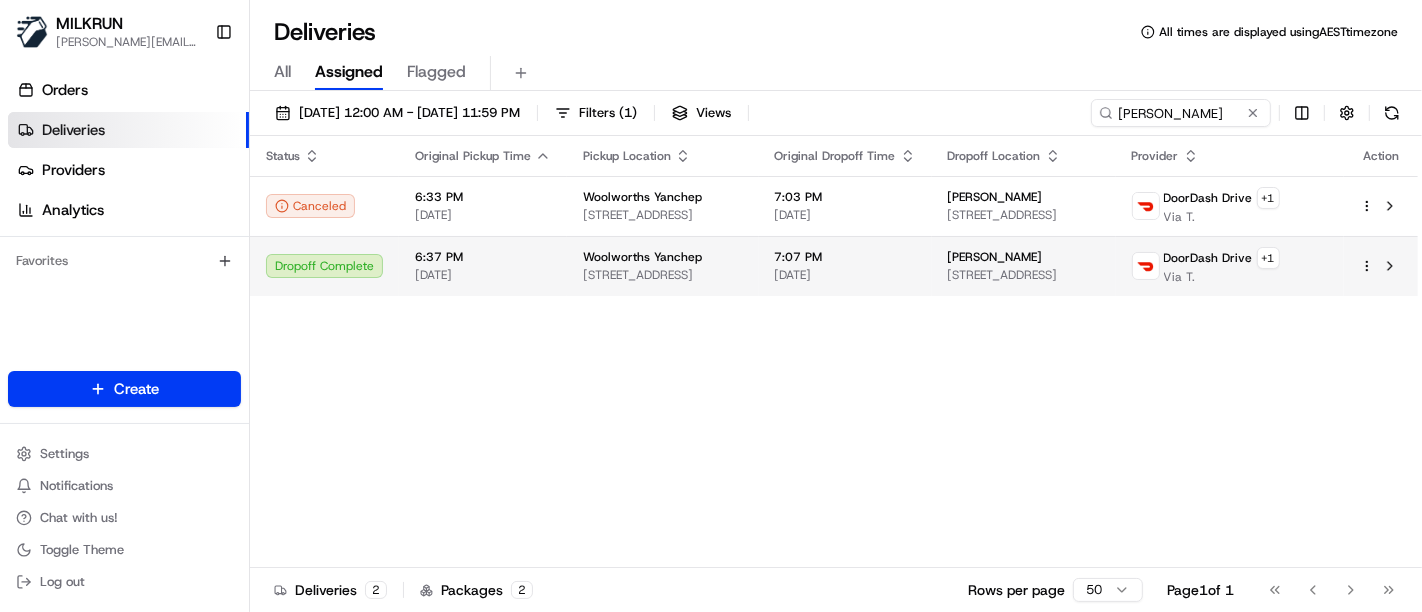 click on "Woolworths Yanchep" at bounding box center [663, 257] 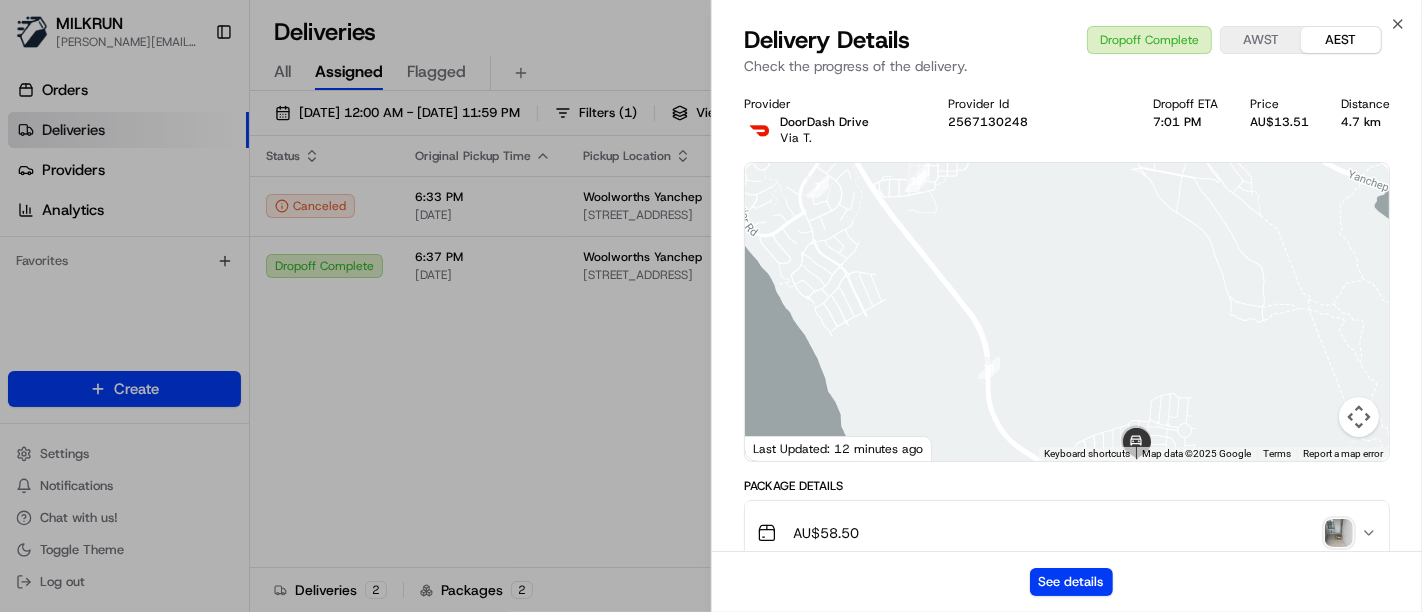 click at bounding box center (1339, 533) 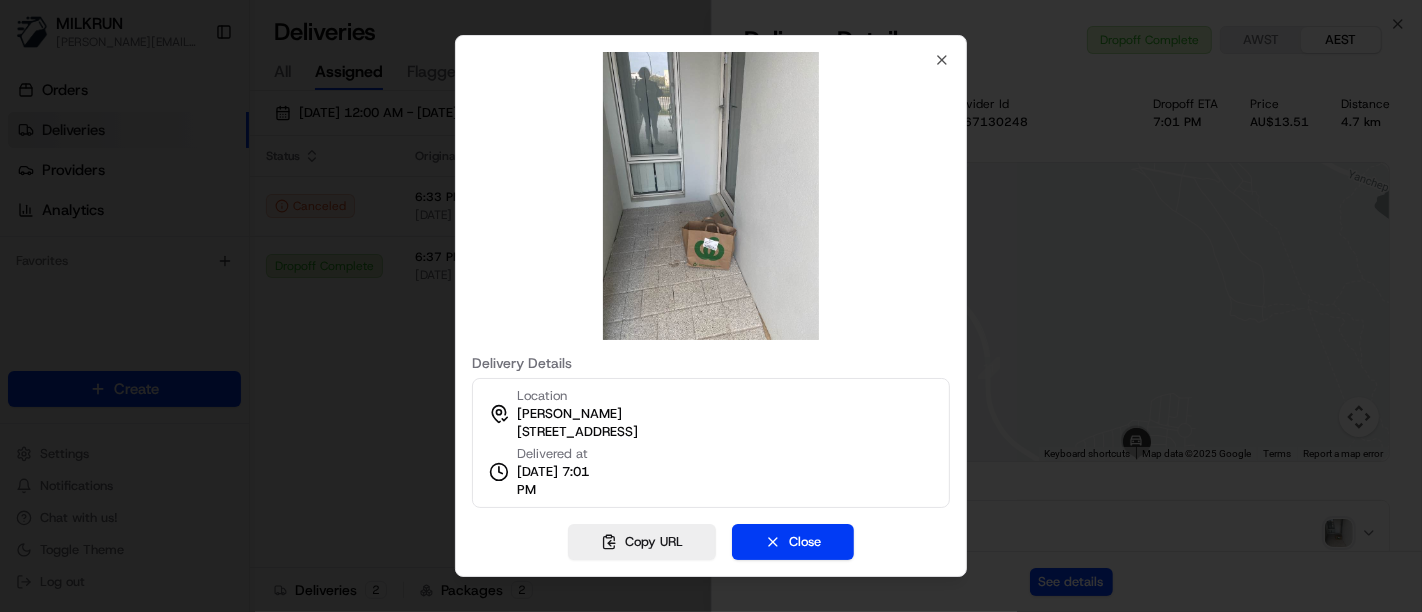 click at bounding box center (711, 306) 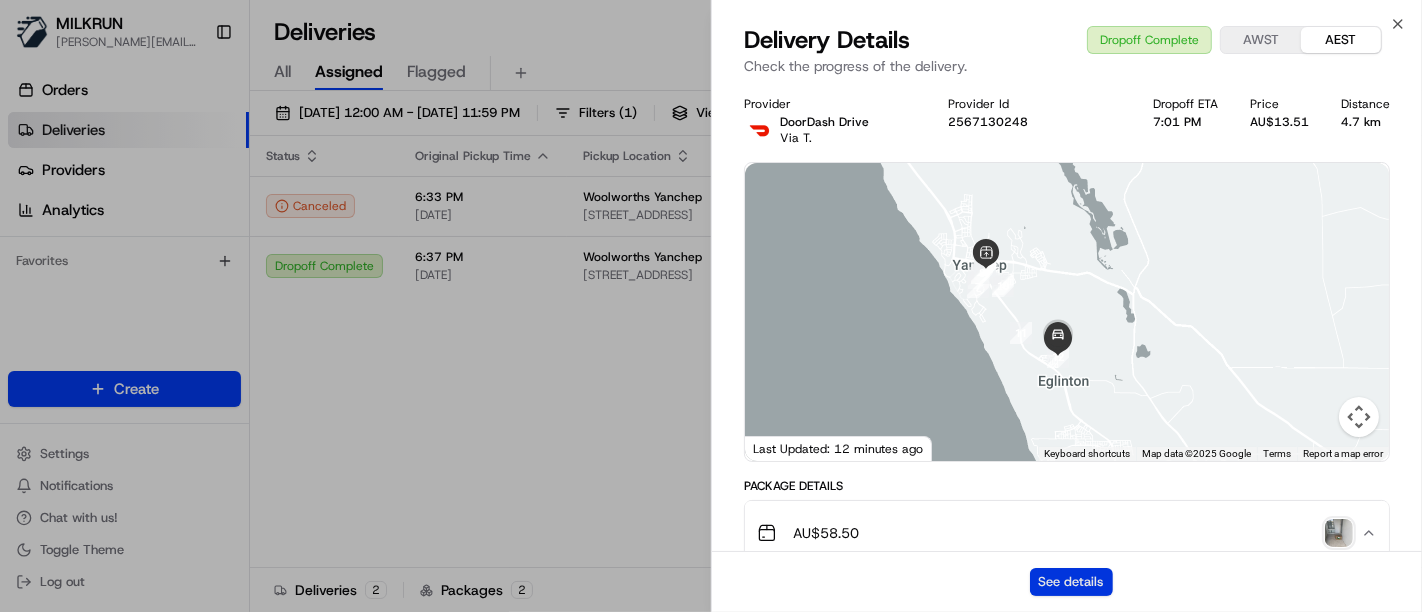 click on "See details" at bounding box center [1071, 582] 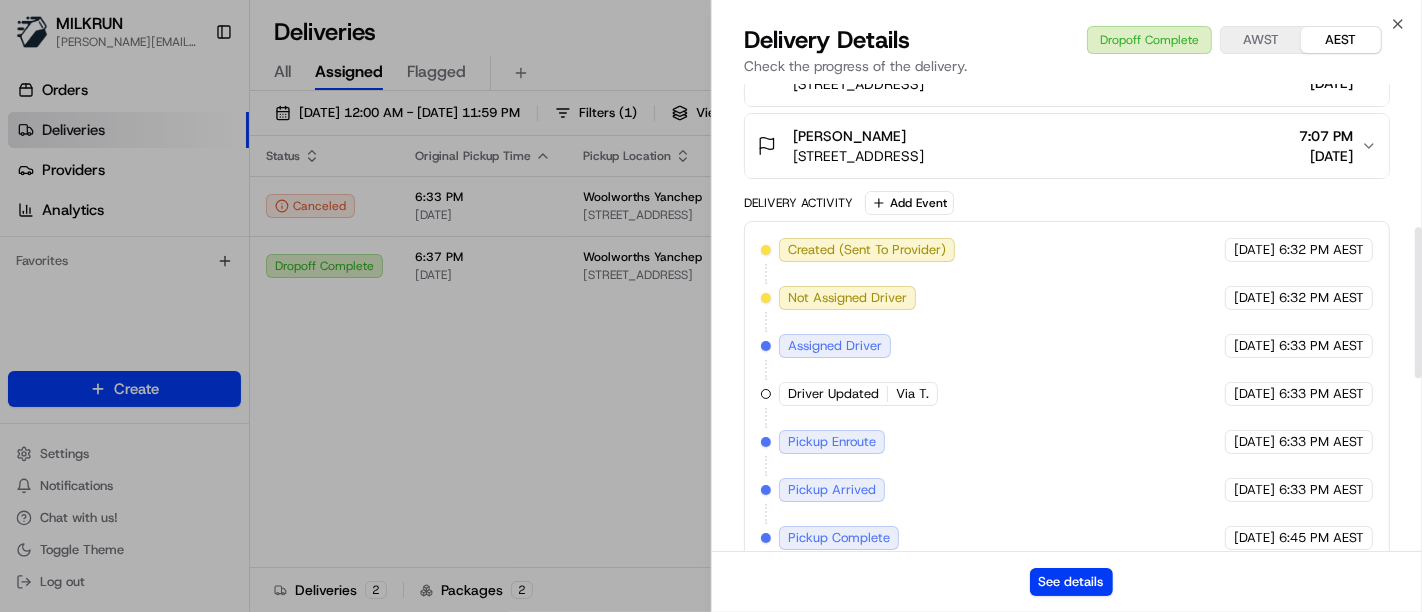 scroll, scrollTop: 978, scrollLeft: 0, axis: vertical 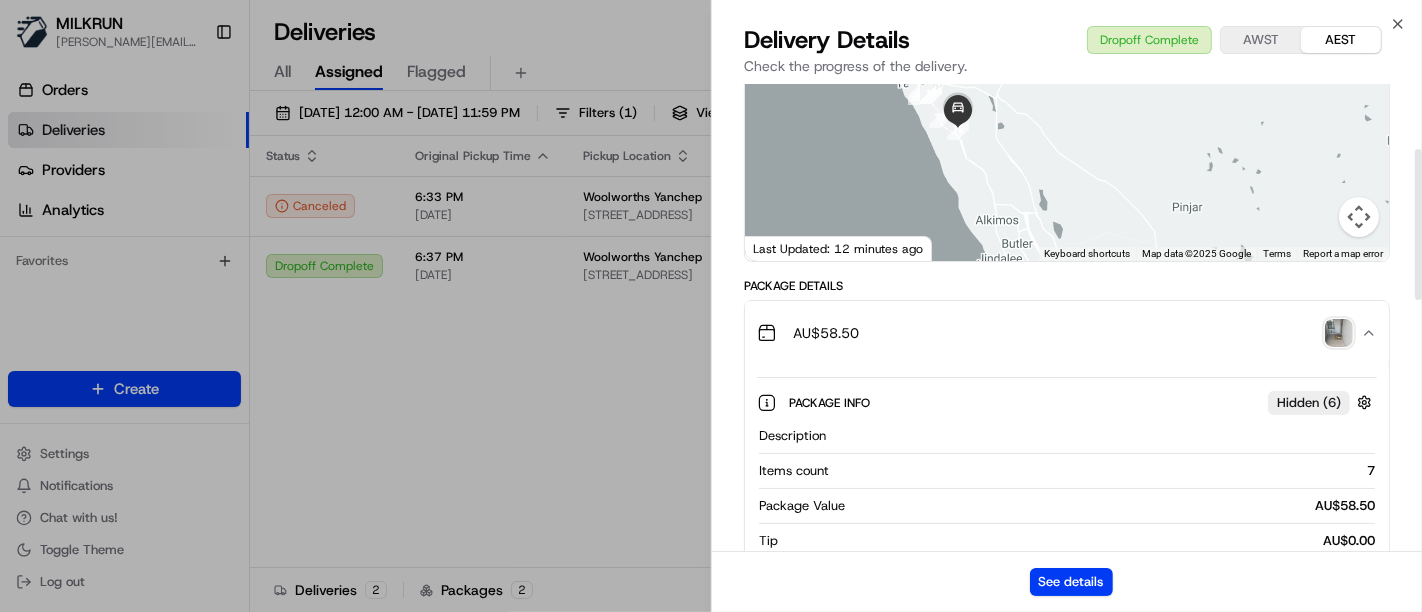 click at bounding box center [1339, 333] 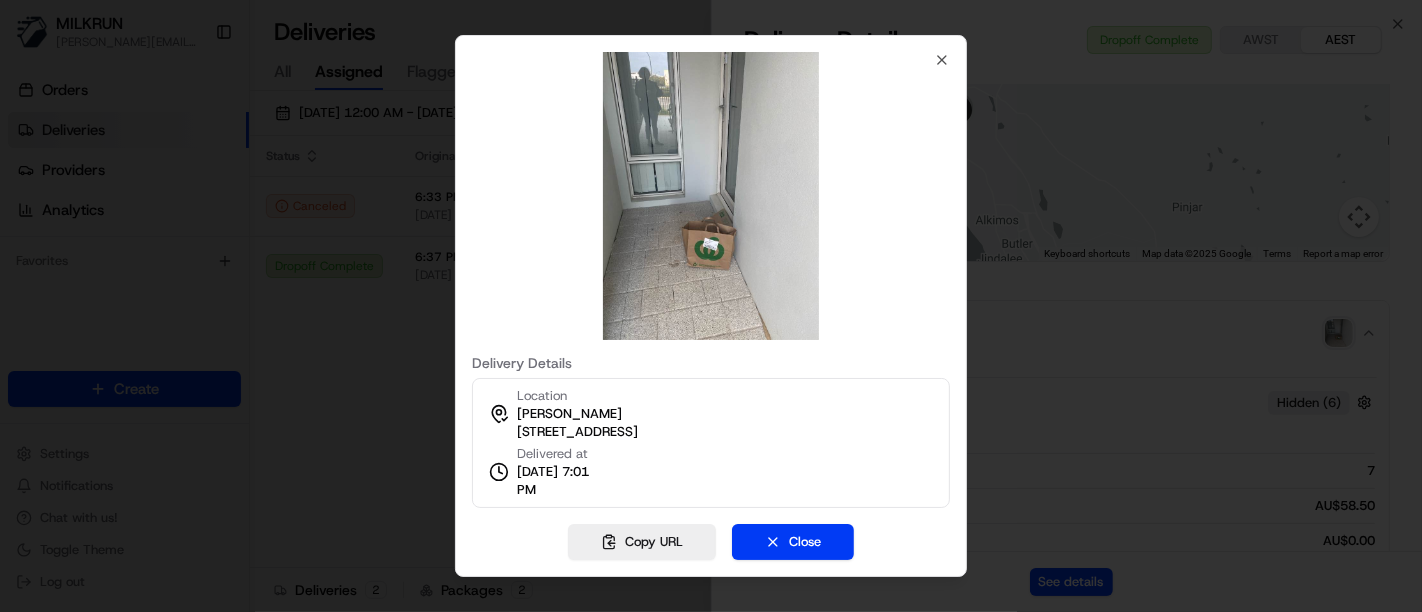 click at bounding box center (711, 196) 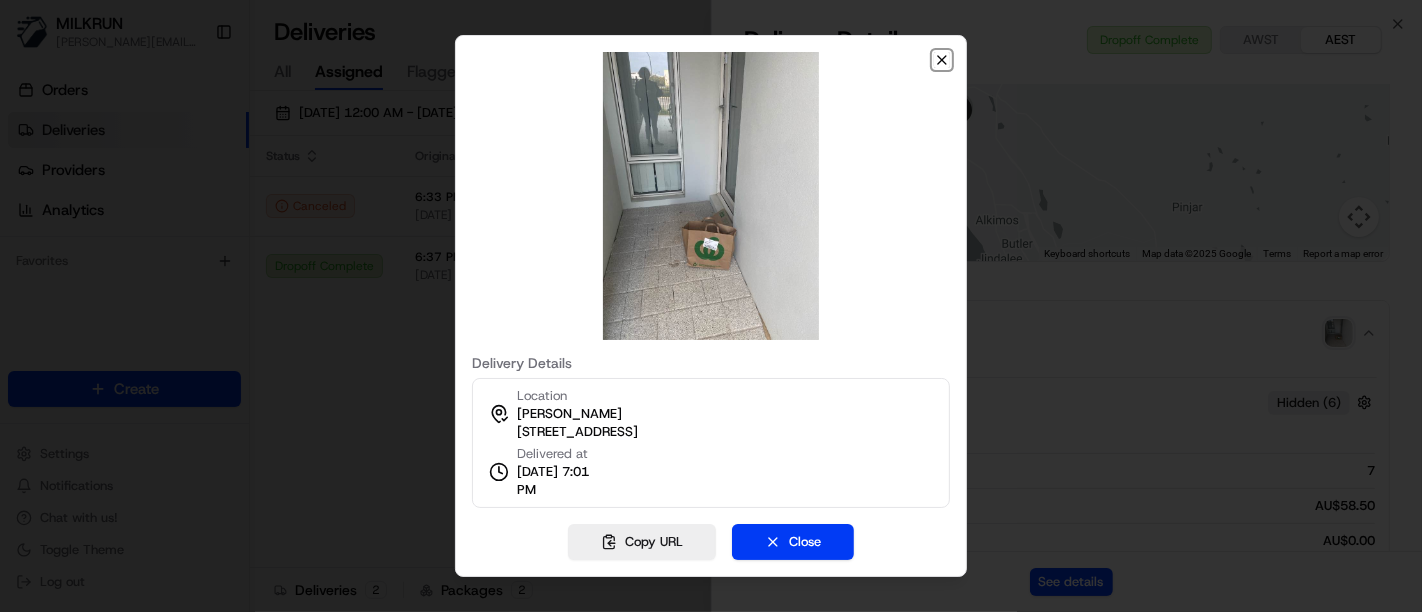 click 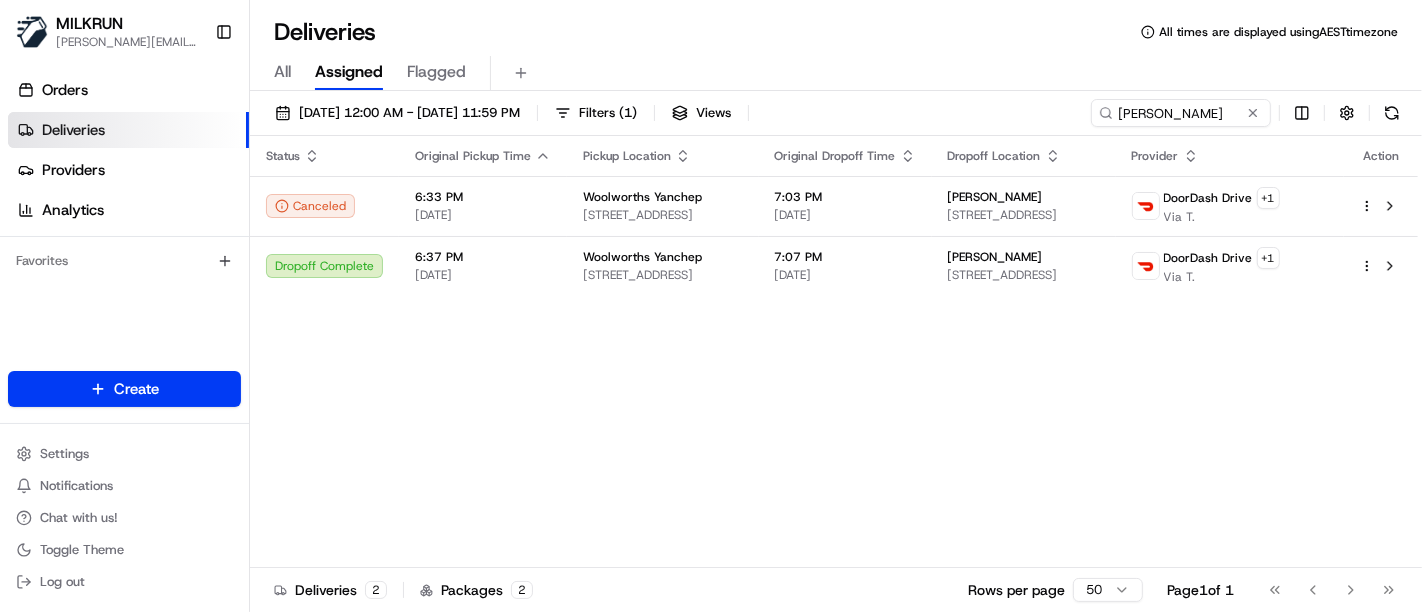 click on "Status Original Pickup Time Pickup Location Original Dropoff Time Dropoff Location Provider Action Canceled 6:33 PM 17/07/2025 Woolworths Yanchep 1 Peony Boulevard, Yanchep, WA 6035, AU 7:03 PM 17/07/2025 John Kalbfelll 107 Impressions Dr, Eglinton WA 6034, Australia DoorDash Drive + 1 Via T. Dropoff Complete 6:37 PM 17/07/2025 Woolworths Yanchep 1 Peony Boulevard, Yanchep, WA 6035, AU 7:07 PM 17/07/2025 John Kalbfell 107 Impressions Dr, Eglinton WA 6034, Australia DoorDash Drive + 1 Via T." at bounding box center [834, 352] 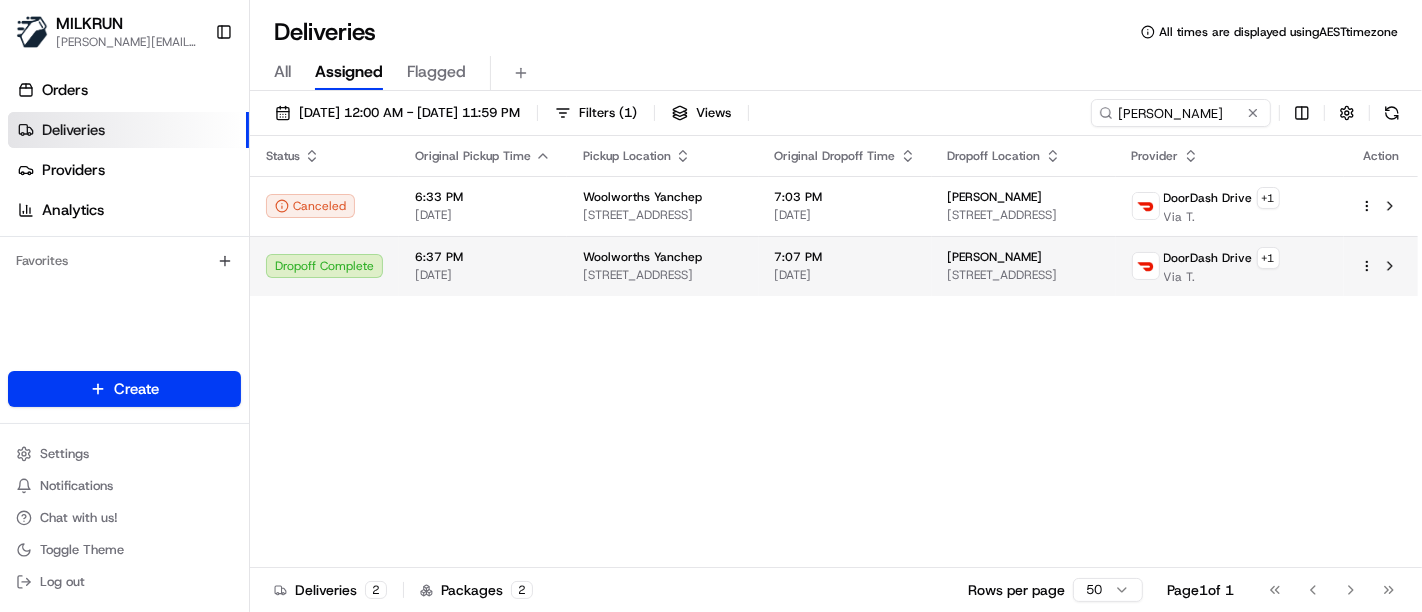 click on "1 Peony Boulevard, Yanchep, WA 6035, AU" at bounding box center [663, 275] 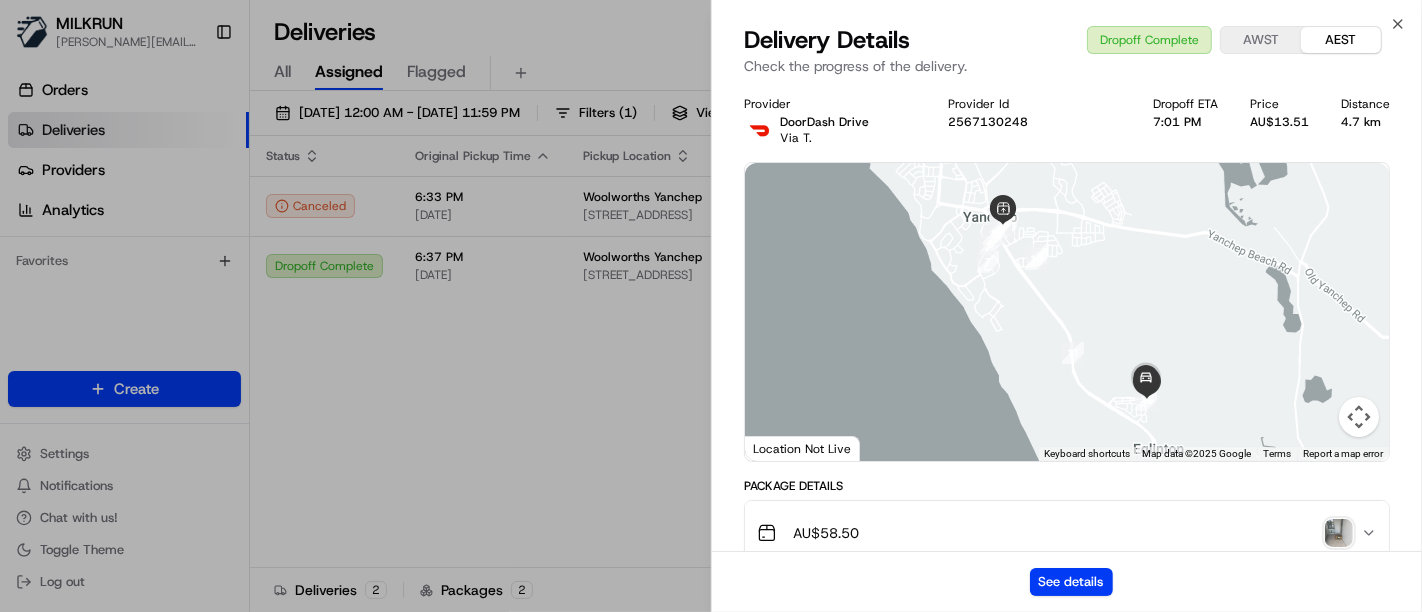 click at bounding box center [1339, 533] 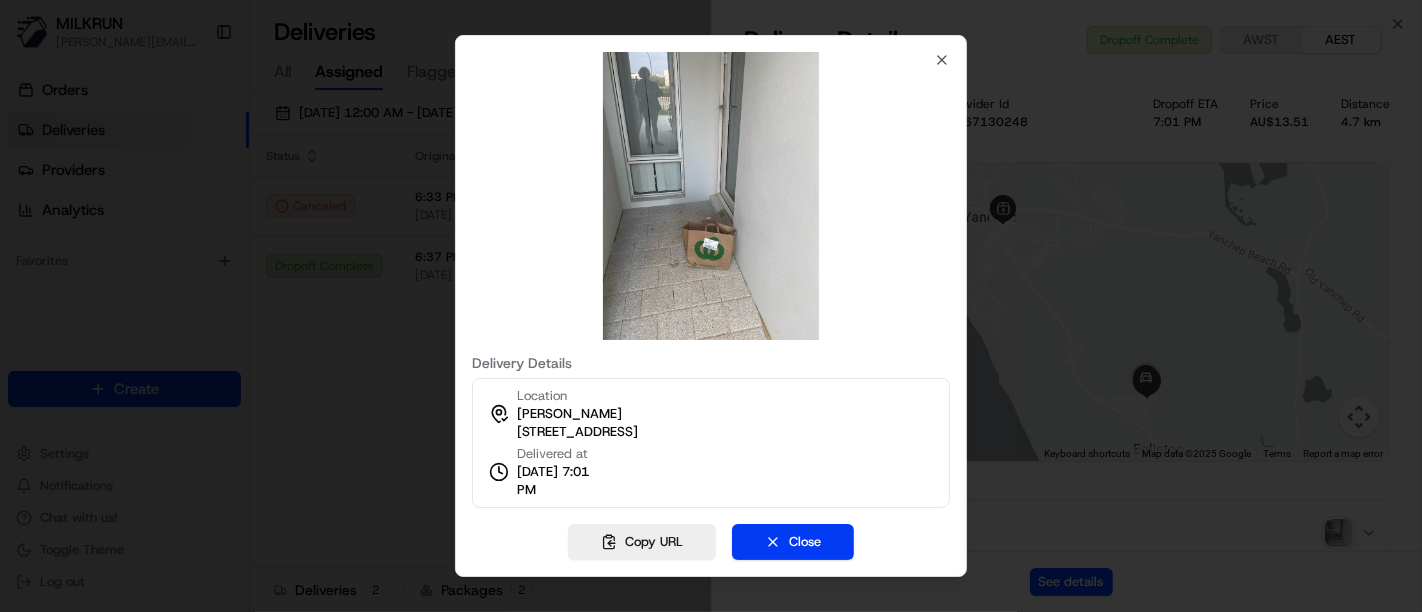 click at bounding box center [711, 196] 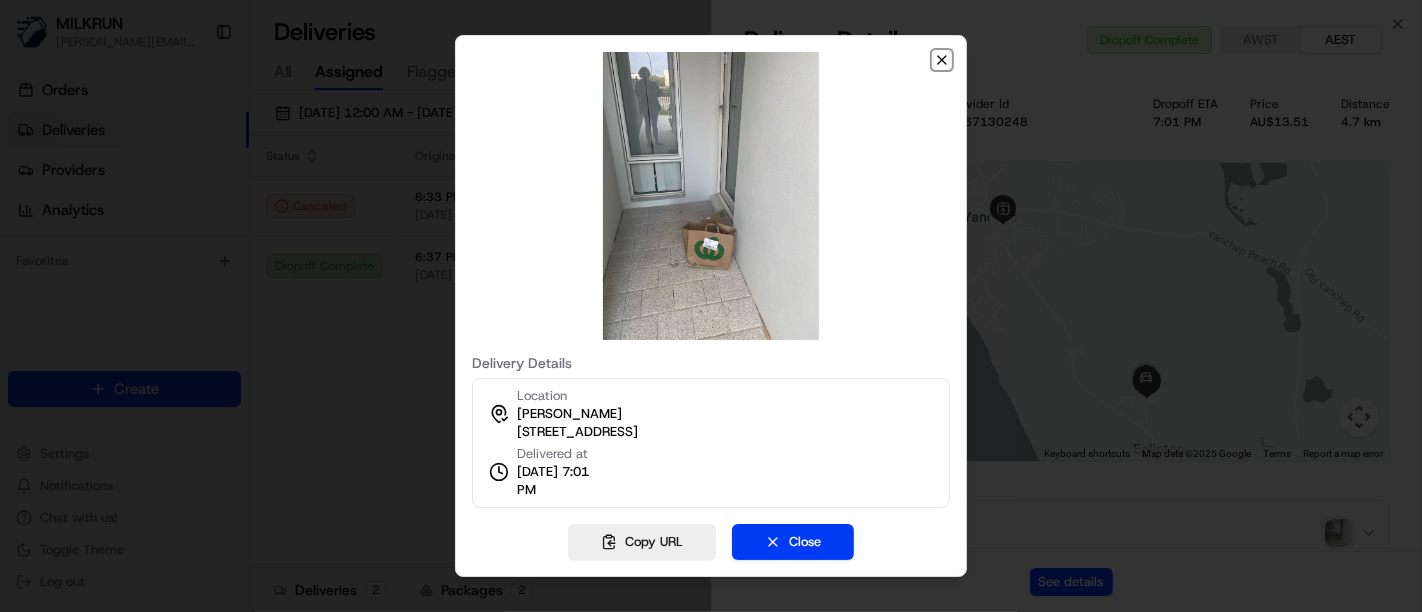 click 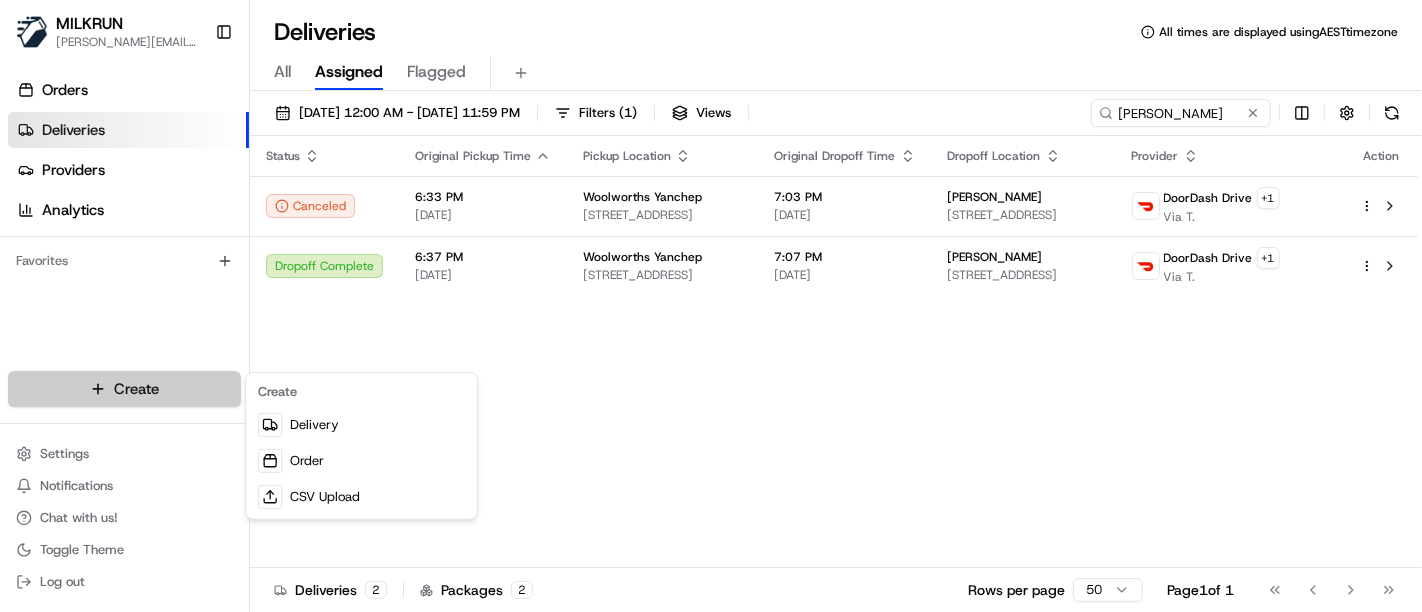 click on "MILKRUN toman@woolworths.com.au Toggle Sidebar Orders Deliveries Providers Analytics Favorites Main Menu Members & Organization Organization Users Roles Preferences Customization Tracking Orchestration Automations Locations Pickup Locations Dropoff Locations AI Support Call Agent Billing Billing Refund Requests Integrations Notification Triggers Webhooks API Keys Request Logs Create Settings Notifications Chat with us! Toggle Theme Log out Deliveries All times are displayed using  AEST  timezone All Assigned Flagged 17/07/2025 12:00 AM - 17/07/2025 11:59 PM Filters ( 1 ) Views John Kalbfell Status Original Pickup Time Pickup Location Original Dropoff Time Dropoff Location Provider Action Canceled 6:33 PM 17/07/2025 Woolworths Yanchep 1 Peony Boulevard, Yanchep, WA 6035, AU 7:03 PM 17/07/2025 John Kalbfelll 107 Impressions Dr, Eglinton WA 6034, Australia DoorDash Drive + 1 Via T. Dropoff Complete 6:37 PM 17/07/2025 Woolworths Yanchep 1 Peony Boulevard, Yanchep, WA 6035, AU 7:07 PM 17/07/2025 +" at bounding box center (711, 306) 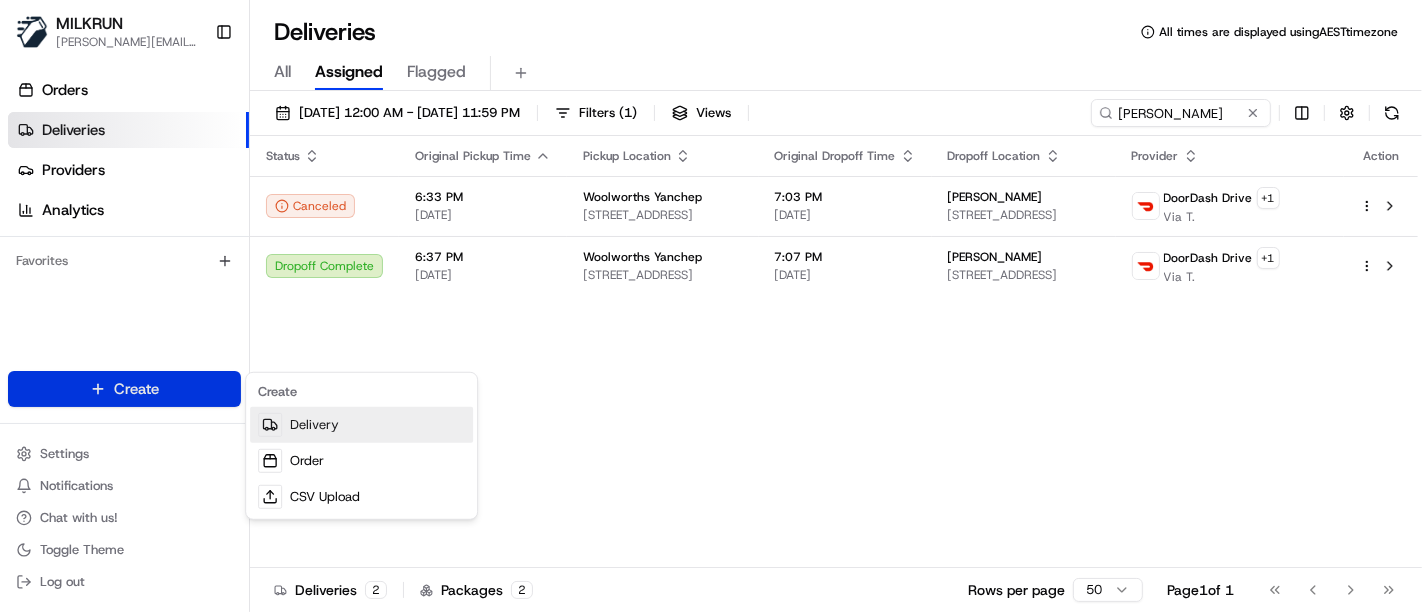 click on "Delivery" at bounding box center [361, 425] 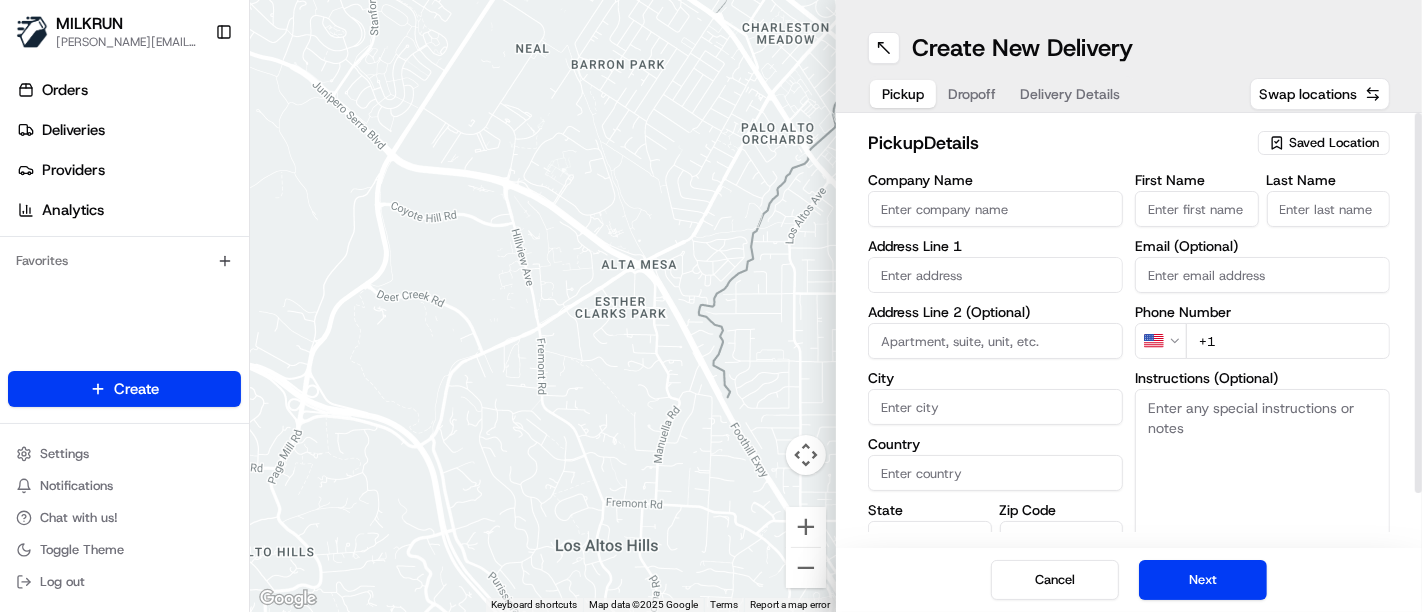 click on "Saved Location" at bounding box center [1324, 143] 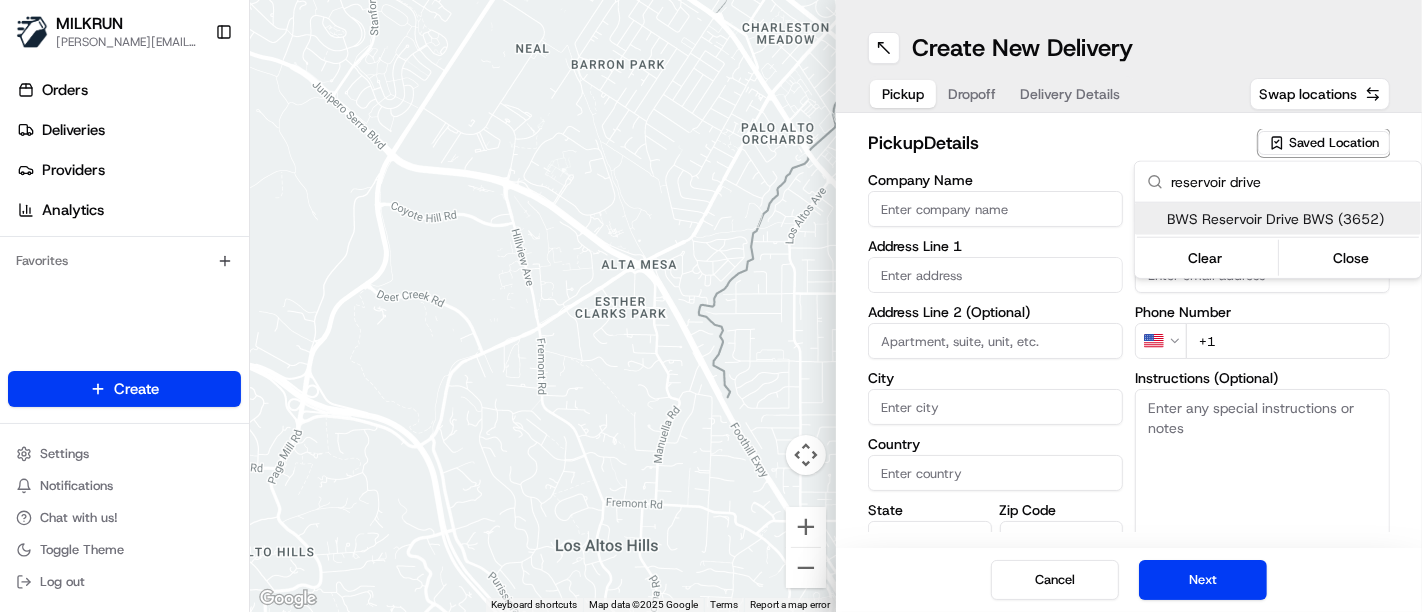 type on "reservoir drive" 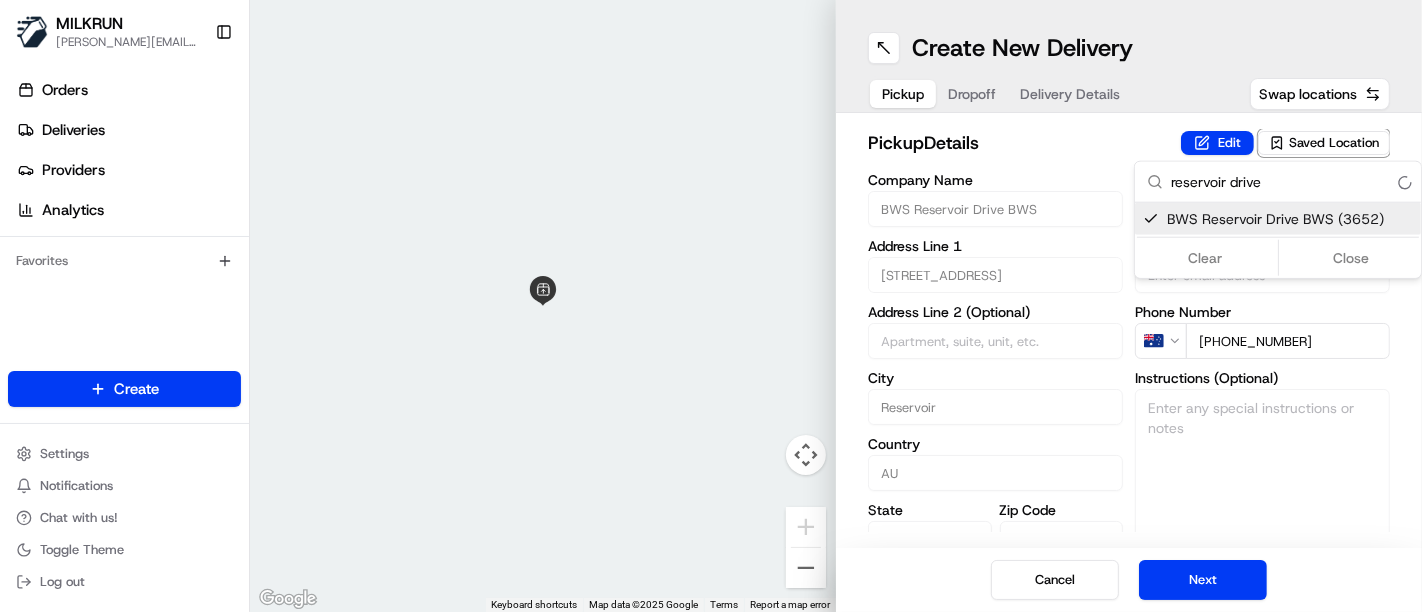 click on "MILKRUN toman@woolworths.com.au Toggle Sidebar Orders Deliveries Providers Analytics Favorites Main Menu Members & Organization Organization Users Roles Preferences Customization Tracking Orchestration Automations Locations Pickup Locations Dropoff Locations AI Support Call Agent Billing Billing Refund Requests Integrations Notification Triggers Webhooks API Keys Request Logs Create Settings Notifications Chat with us! Toggle Theme Log out ← Move left → Move right ↑ Move up ↓ Move down + Zoom in - Zoom out Home Jump left by 75% End Jump right by 75% Page Up Jump up by 75% Page Down Jump down by 75% Keyboard shortcuts Map Data Map data ©2025 Google Map data ©2025 Google 2 m  Click to toggle between metric and imperial units Terms Report a map error Create New Delivery Pickup Dropoff Delivery Details Swap locations pickup  Details  Edit Saved Location Company Name BWS Reservoir Drive BWS Address Line 1 709 Plenty Road Address Line 2 (Optional) City Reservoir Country AU State VIC 3073" at bounding box center (711, 306) 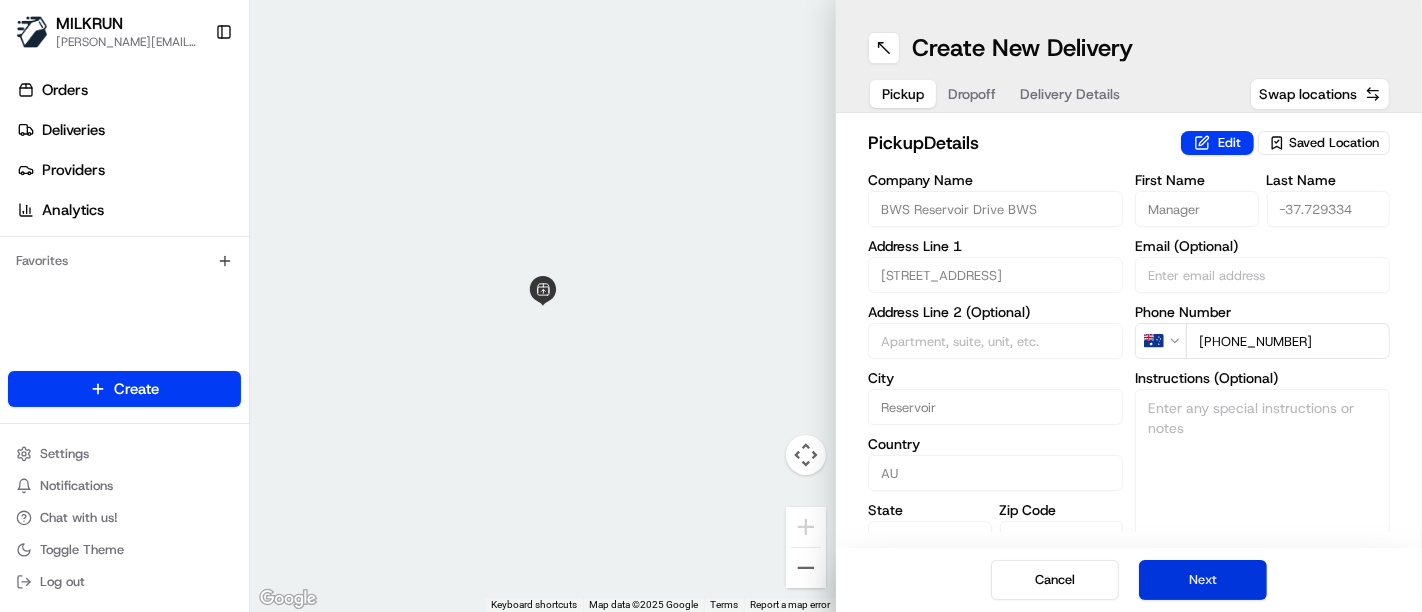 click on "Next" at bounding box center [1203, 580] 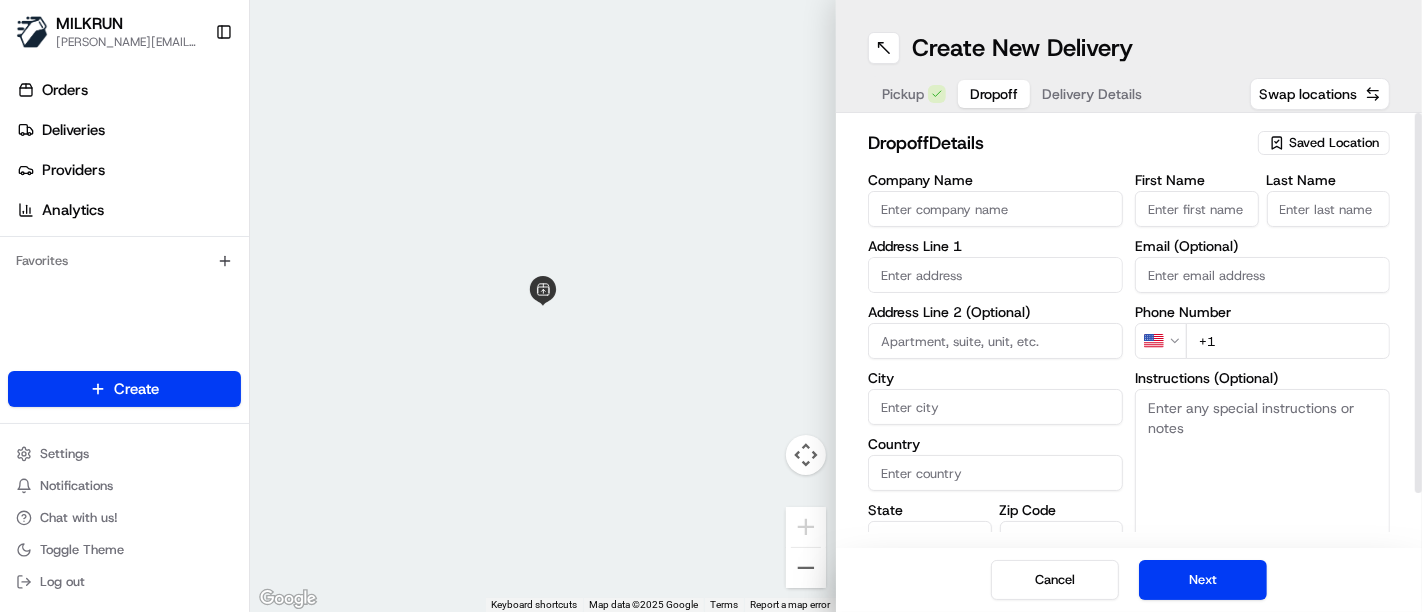 drag, startPoint x: 1158, startPoint y: 209, endPoint x: 494, endPoint y: 7, distance: 694.0461 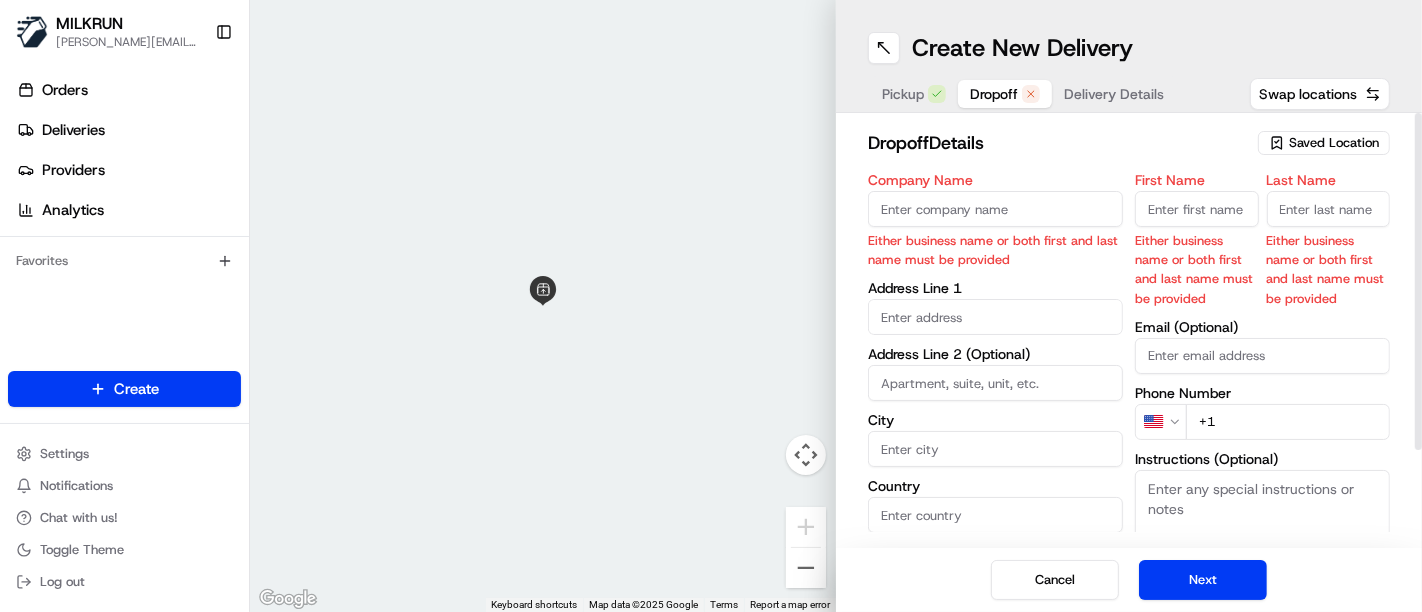 paste on "Adrian" 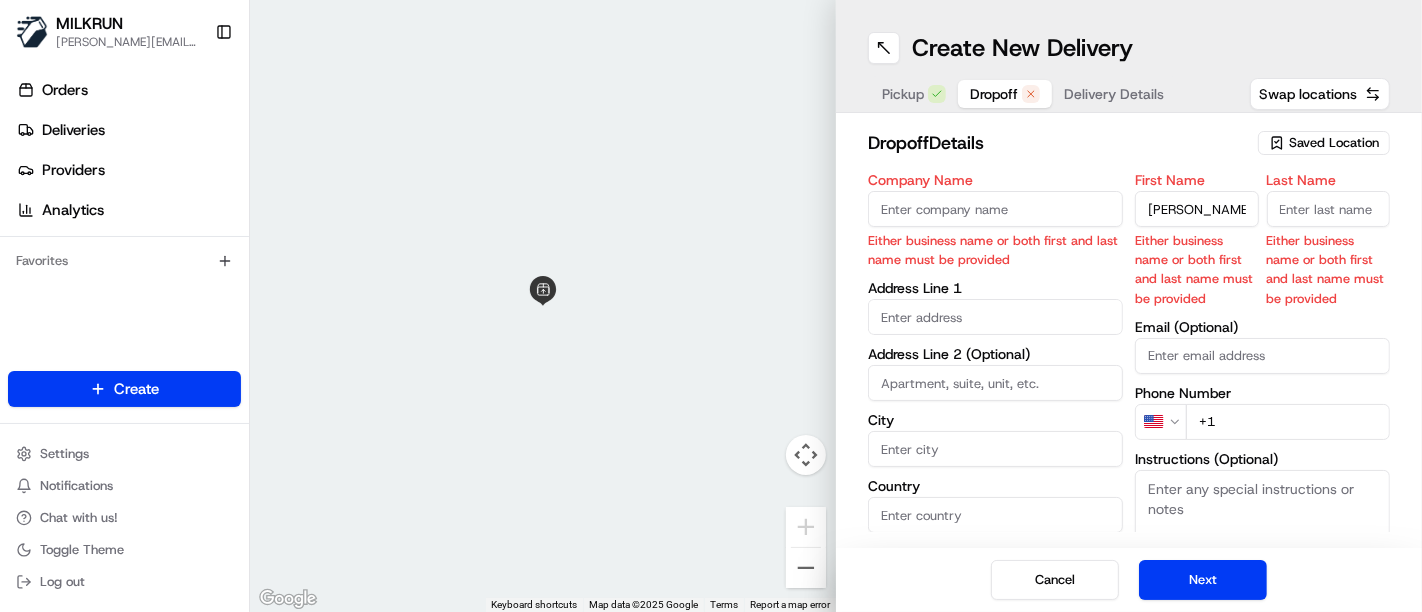 type on "Adrian" 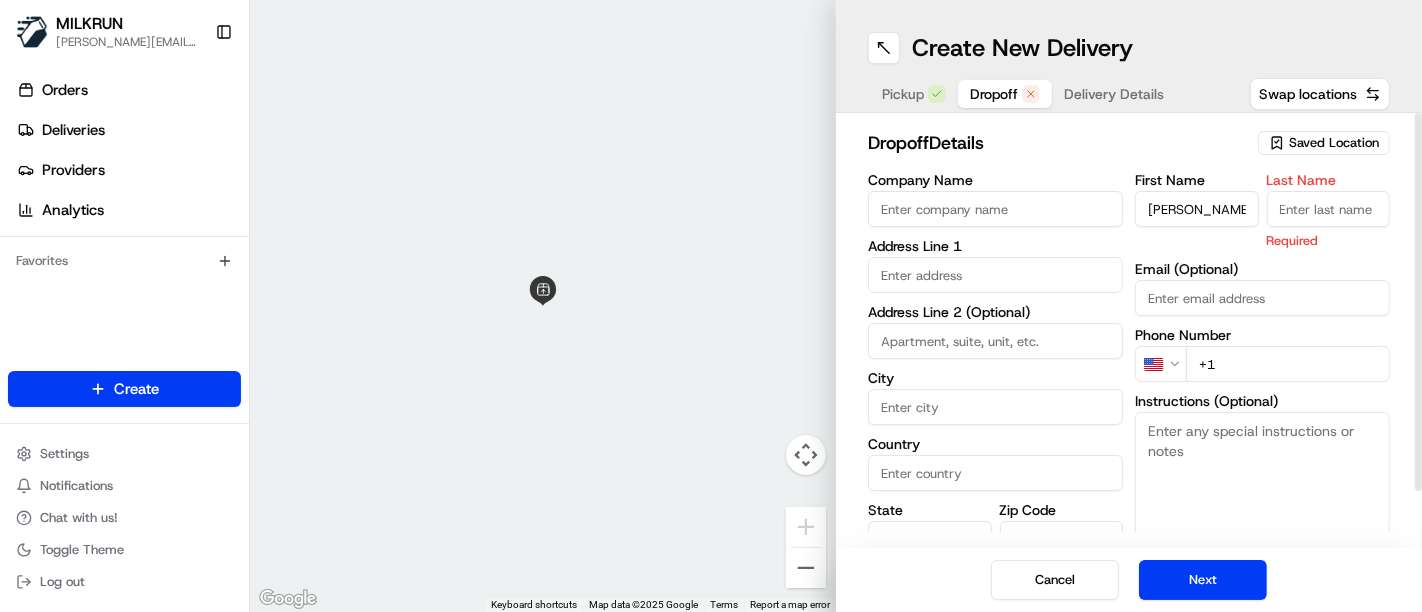 click on "Last Name" at bounding box center [1329, 209] 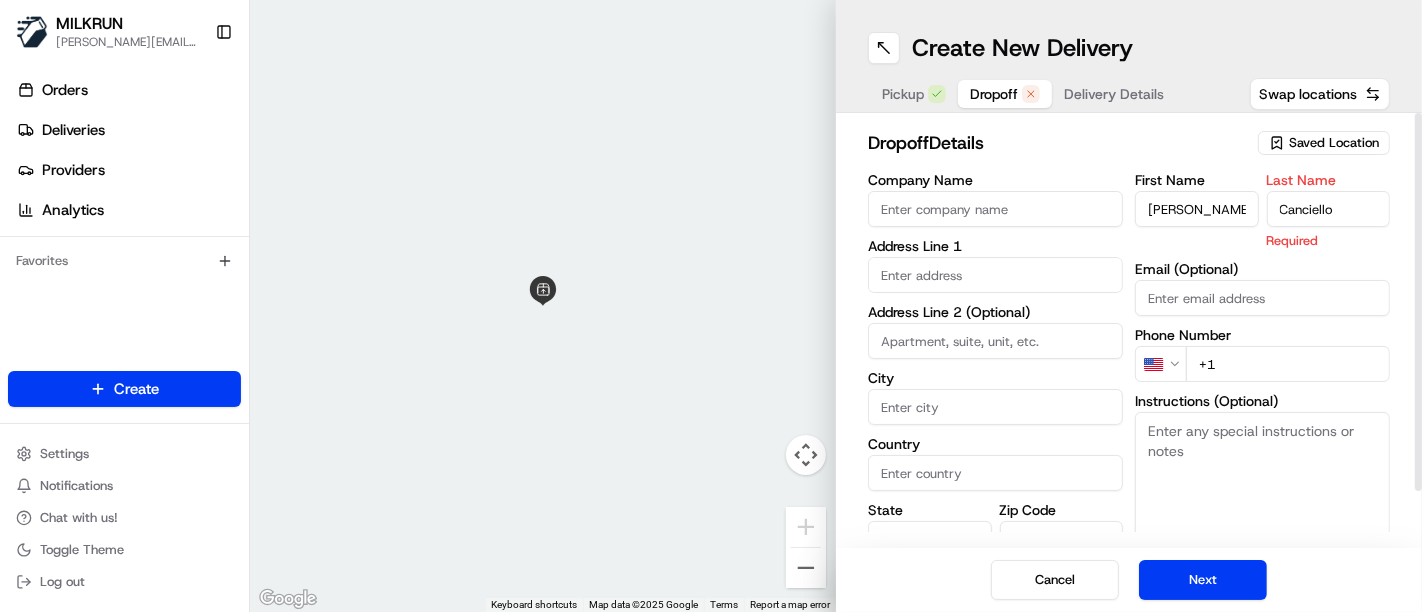 type on "Canciello" 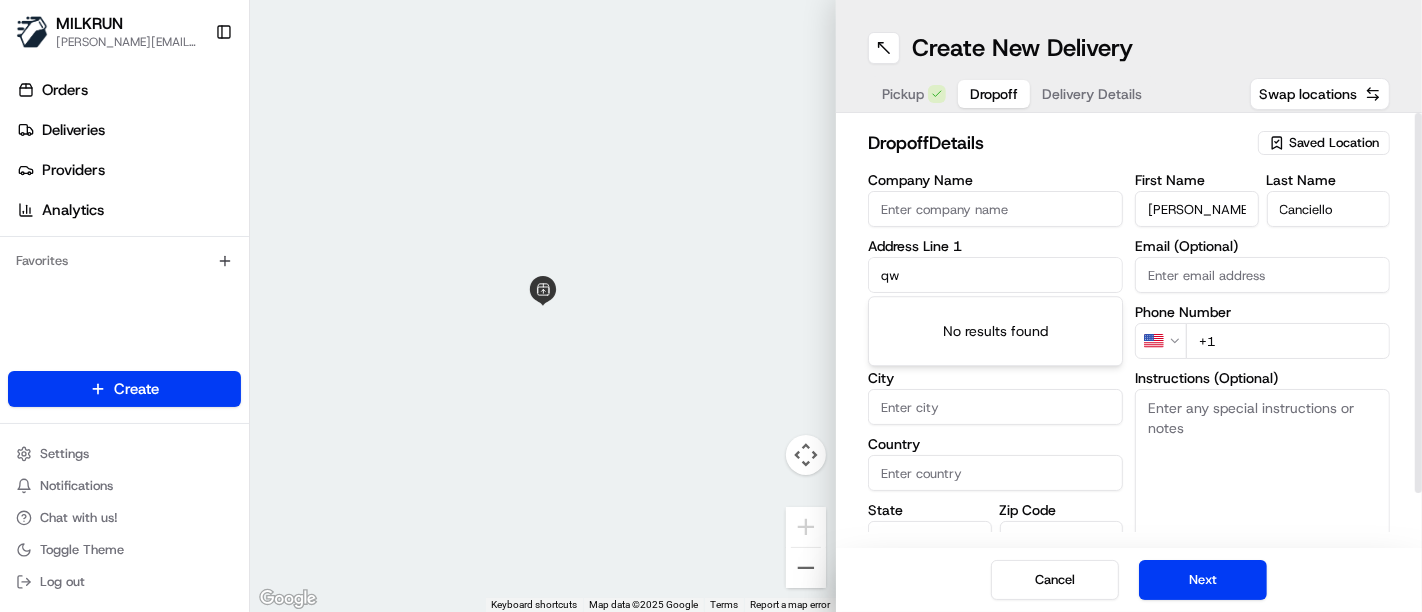 type on "q" 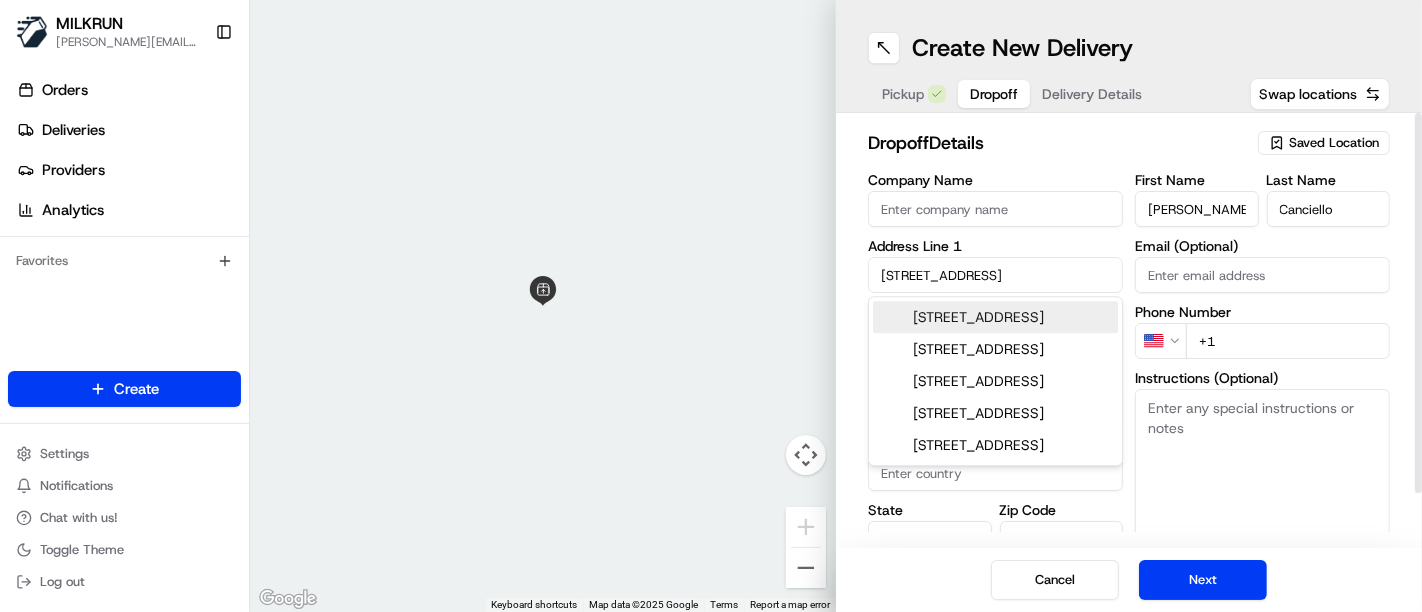 click on "121 Hickford Street, Reservoir VIC, Australia" at bounding box center (995, 317) 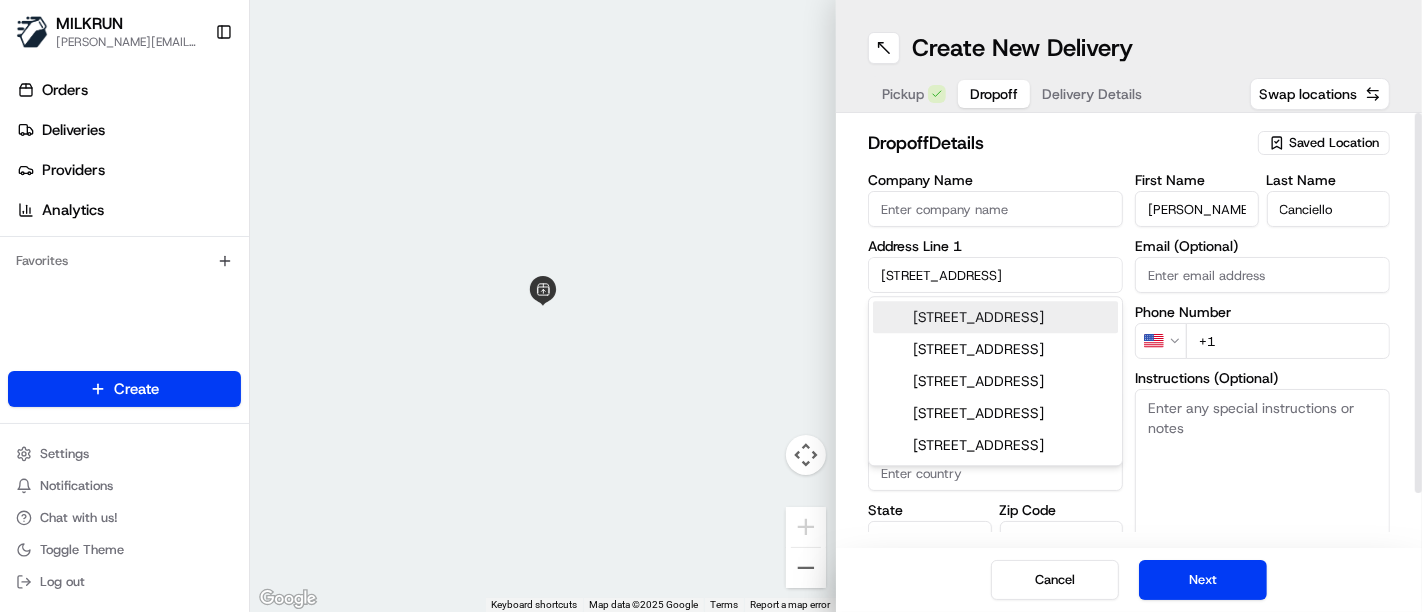 type on "121 Hickford St, Reservoir VIC 3073, Australia" 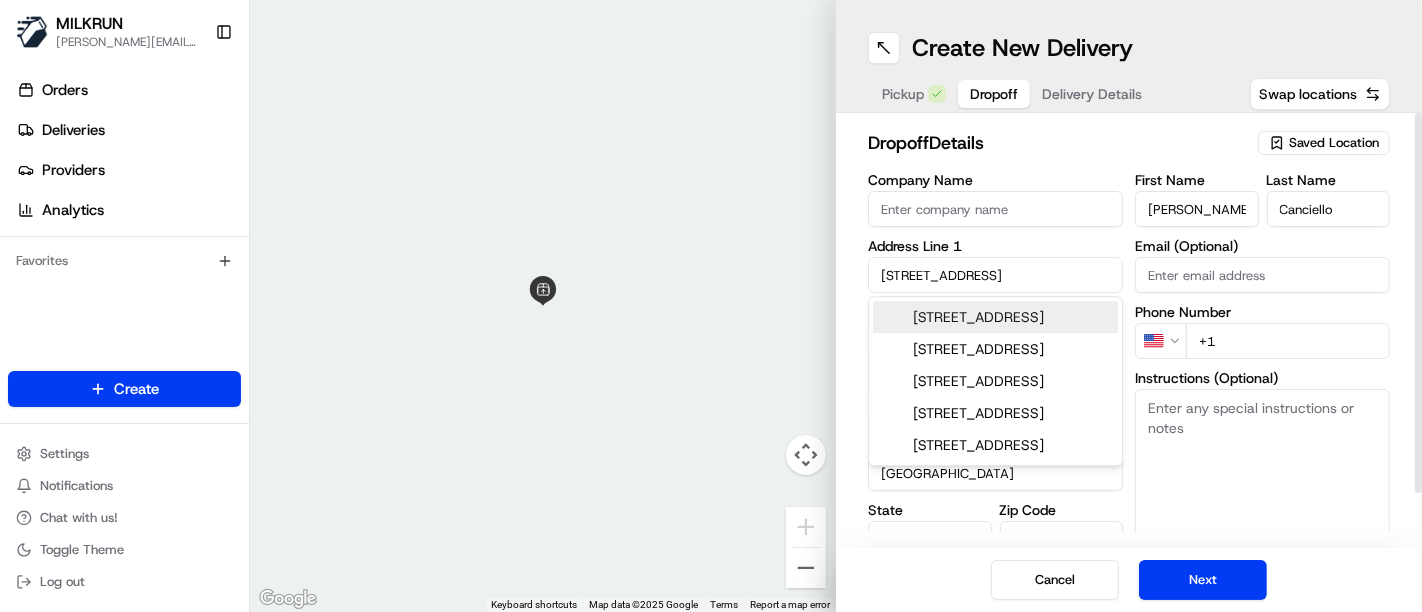 type on "121 Hickford Street" 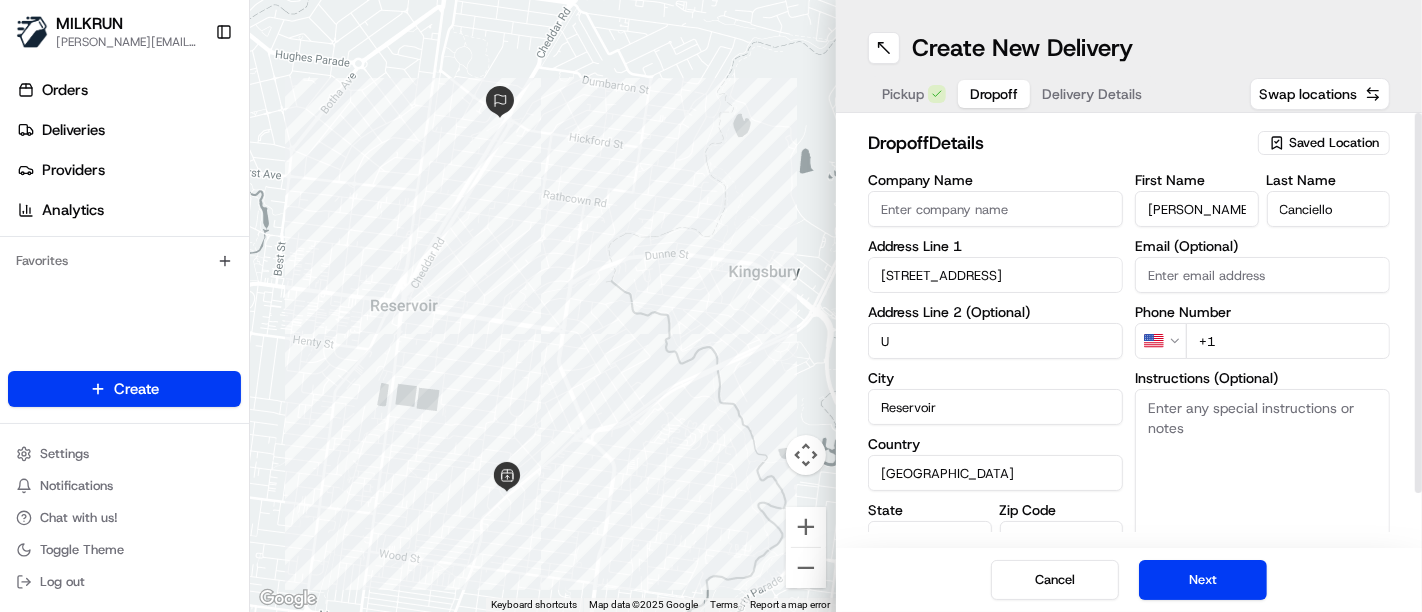 click on "Instructions (Optional)" at bounding box center [1262, 464] 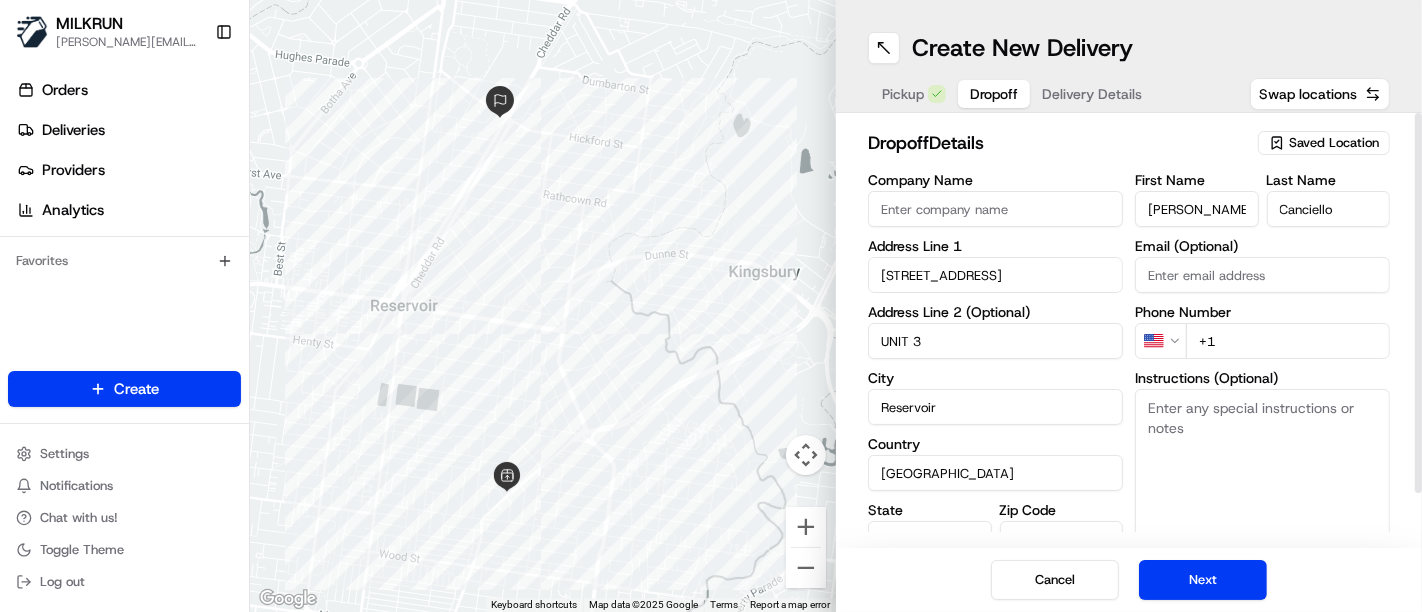 type on "UNIT 3" 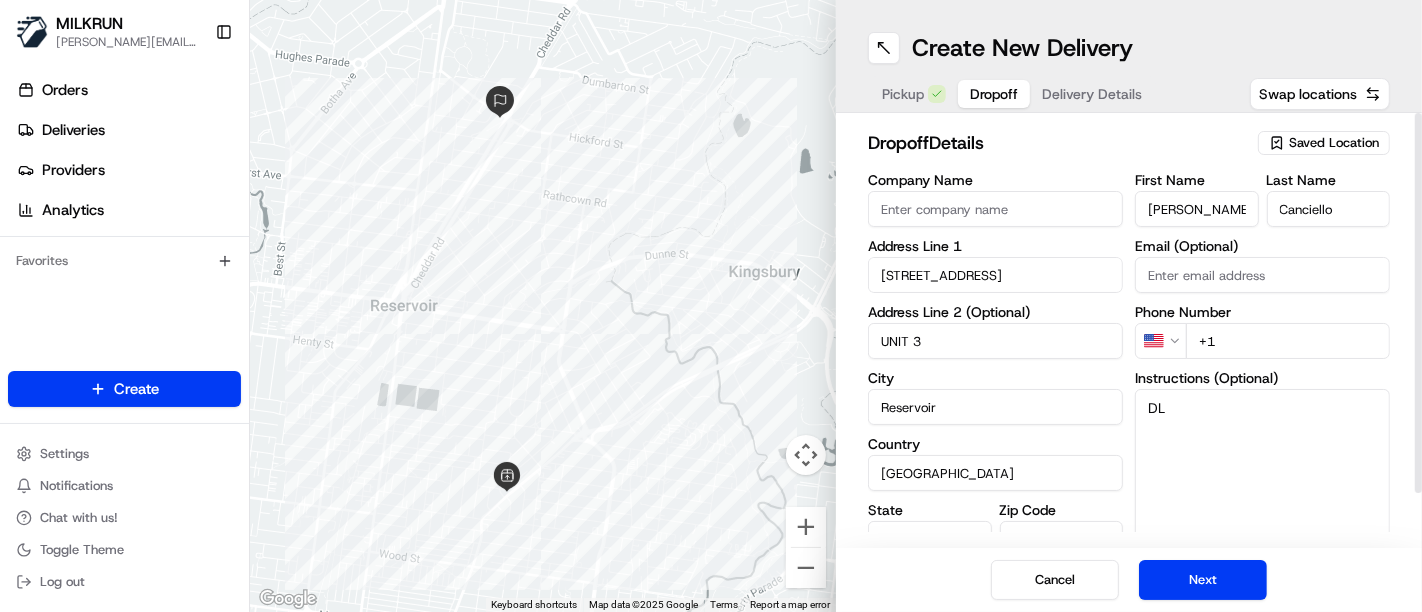 type on "D" 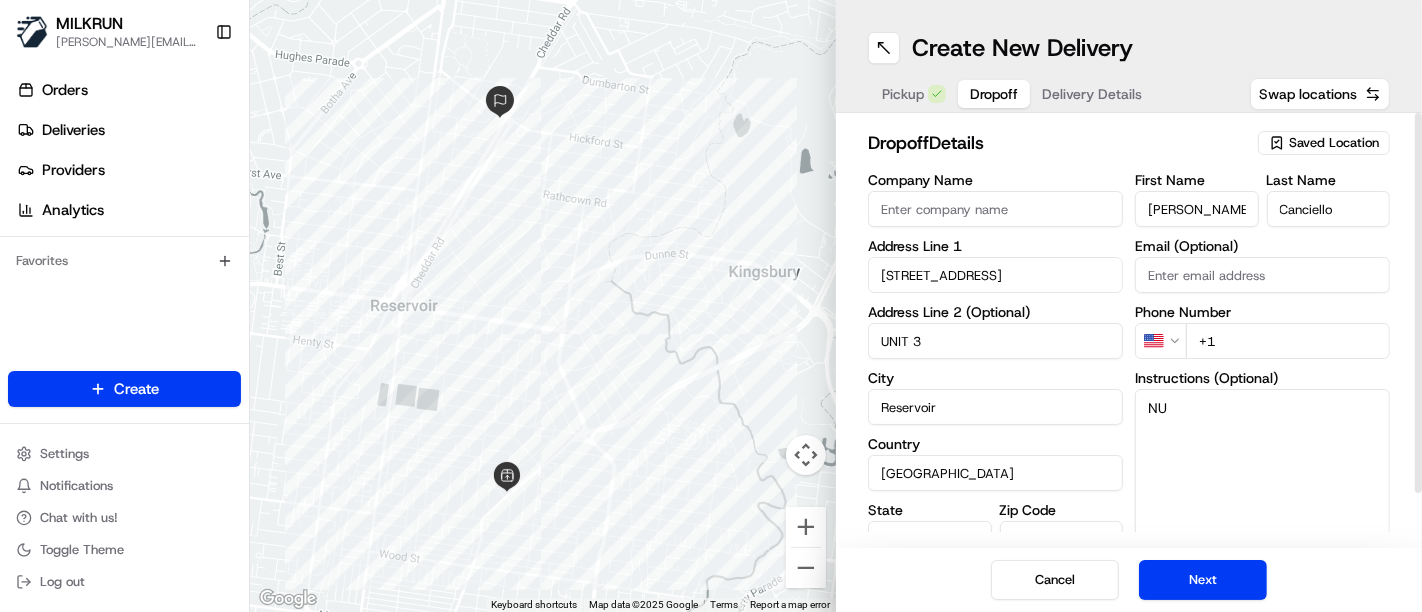 type on "N" 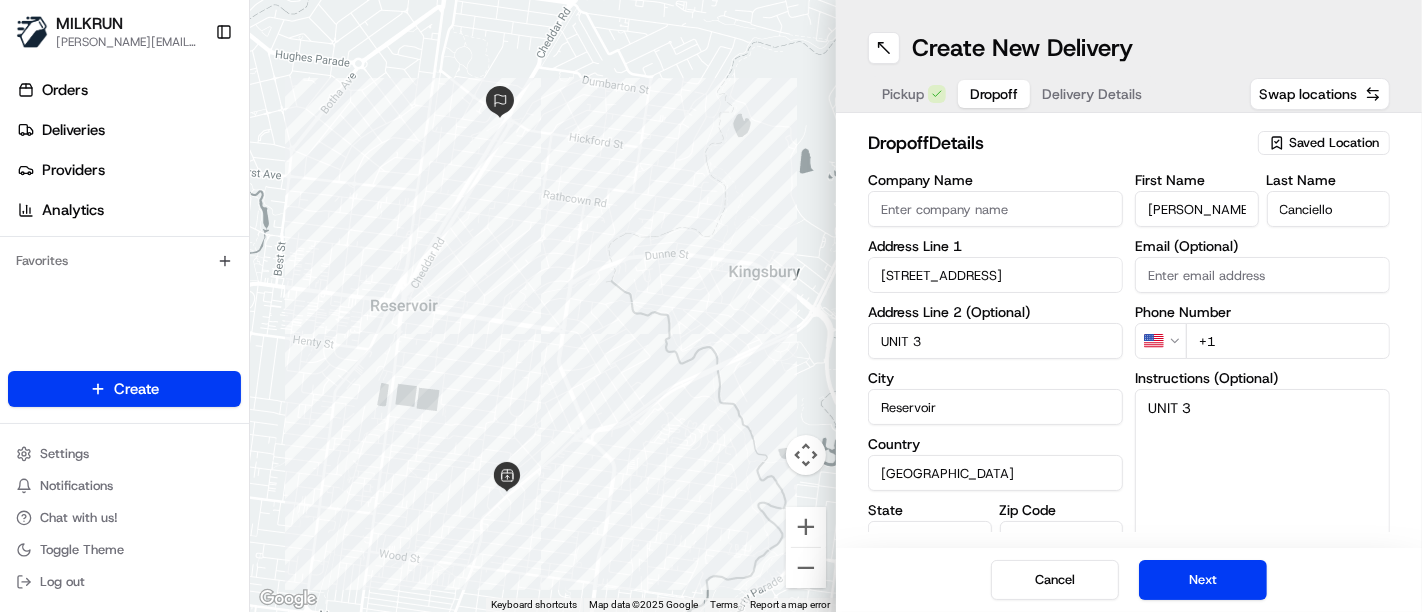 type on "UNIT 3" 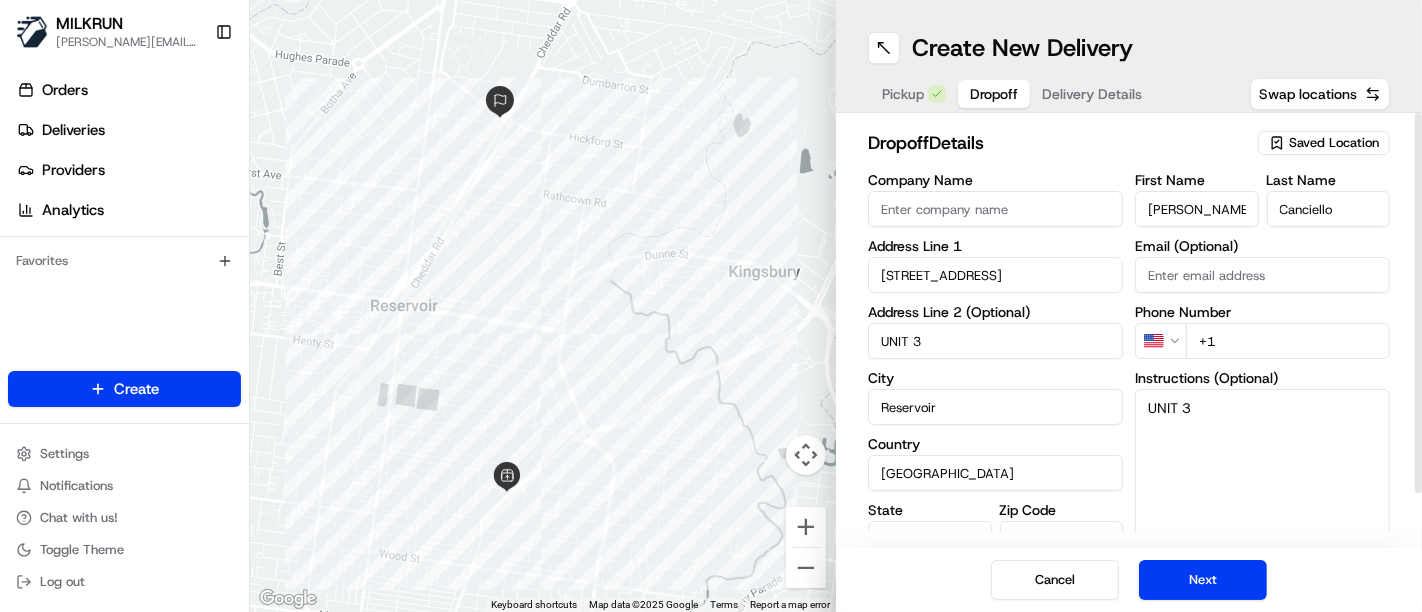 click on "Email (Optional)" at bounding box center (1262, 275) 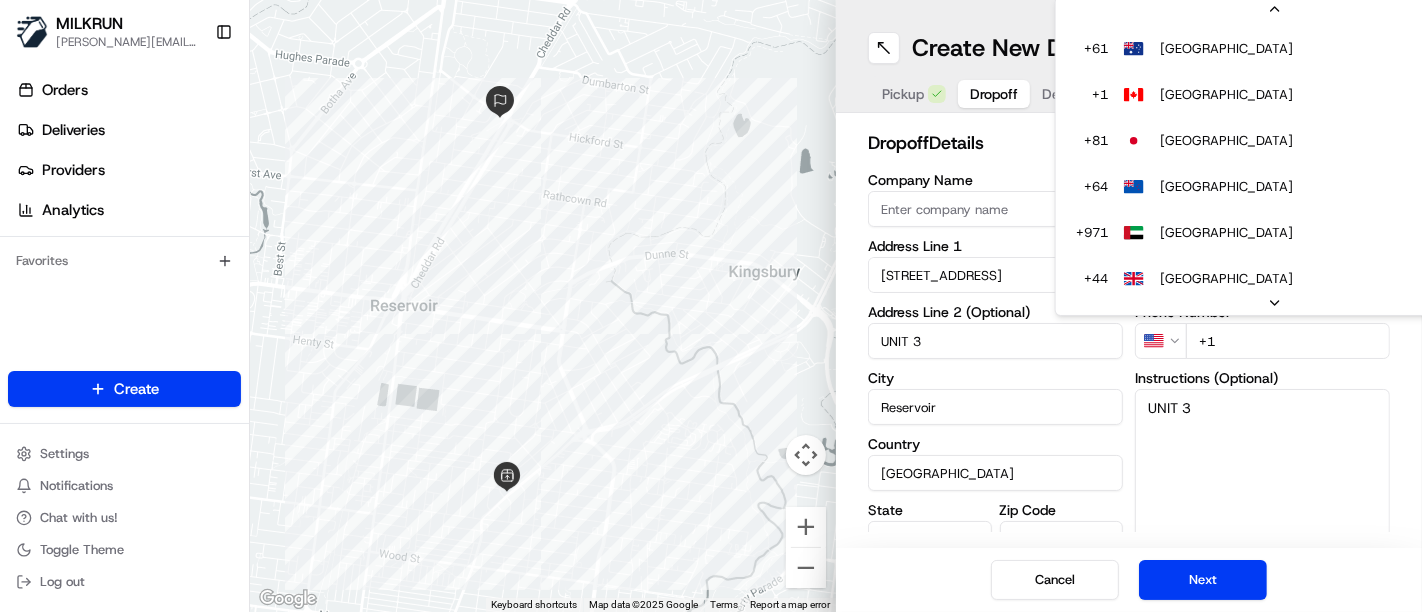 scroll, scrollTop: 0, scrollLeft: 0, axis: both 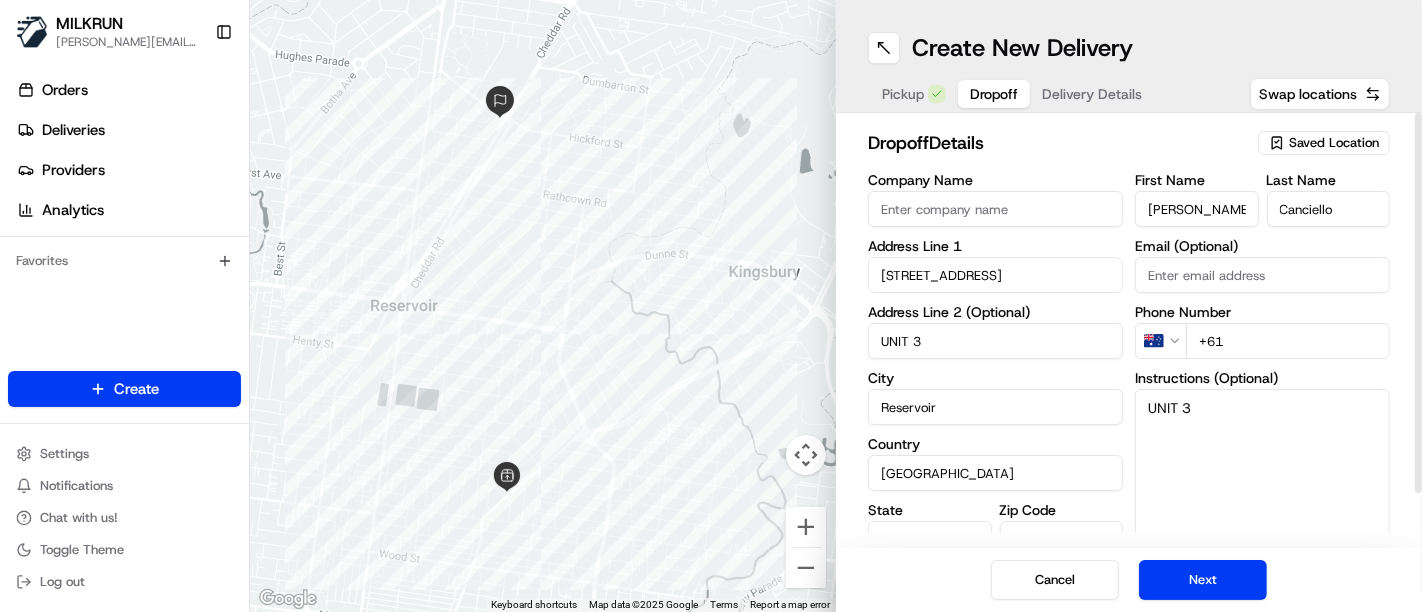 click on "+61" at bounding box center (1288, 341) 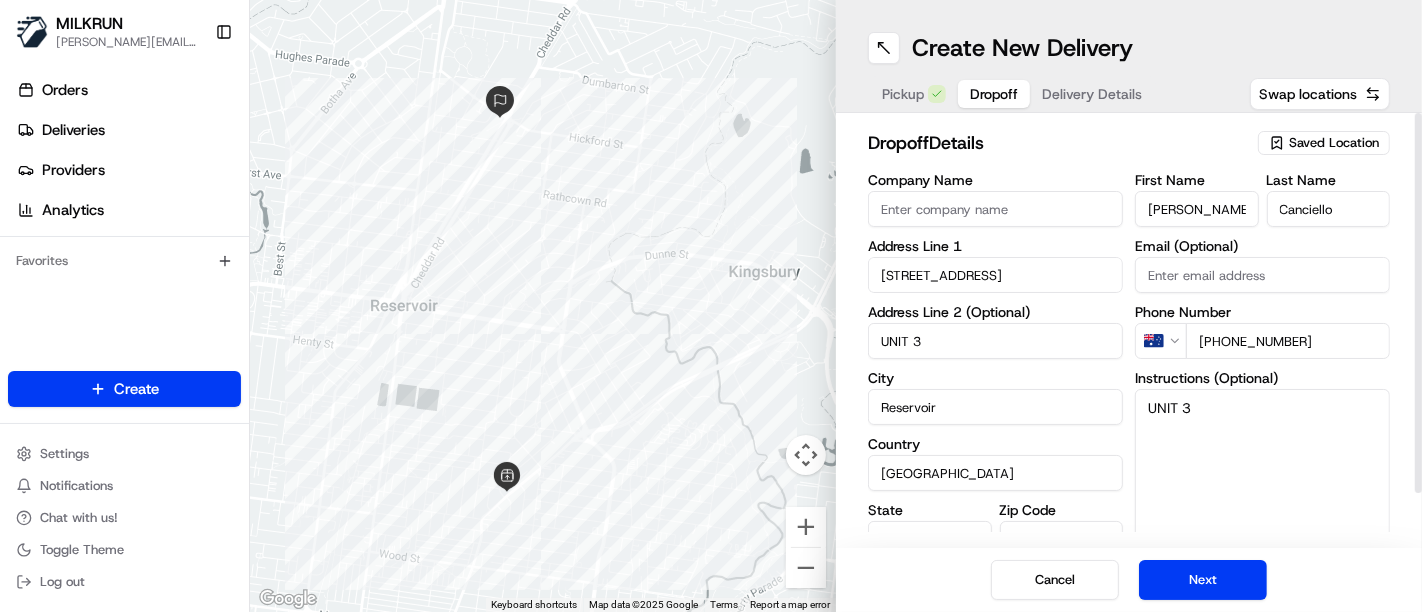 click on "+61 0402 246 522" at bounding box center (1288, 341) 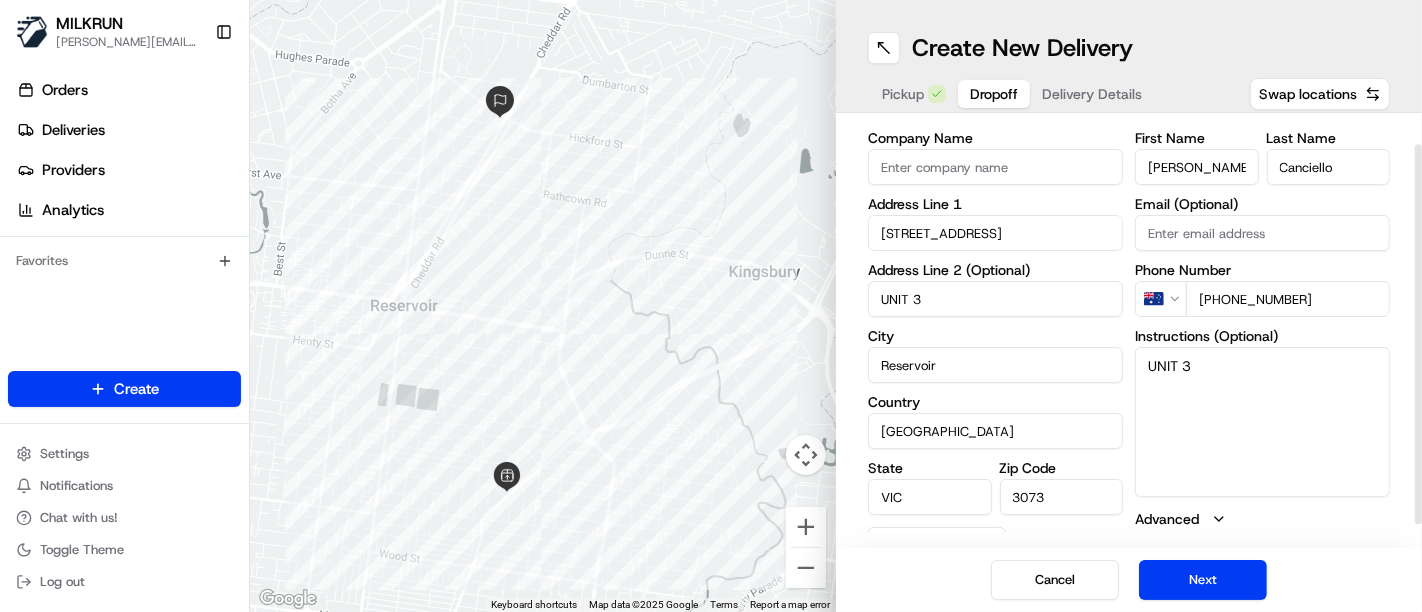 scroll, scrollTop: 60, scrollLeft: 0, axis: vertical 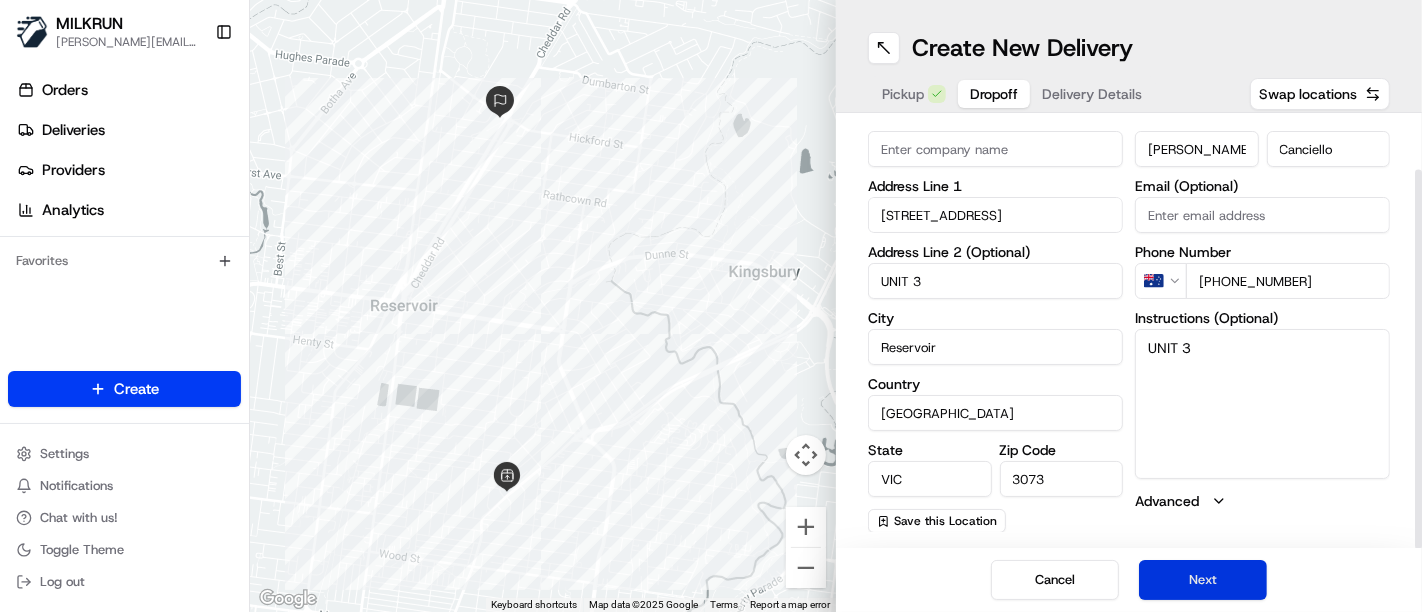 click on "Next" at bounding box center (1203, 580) 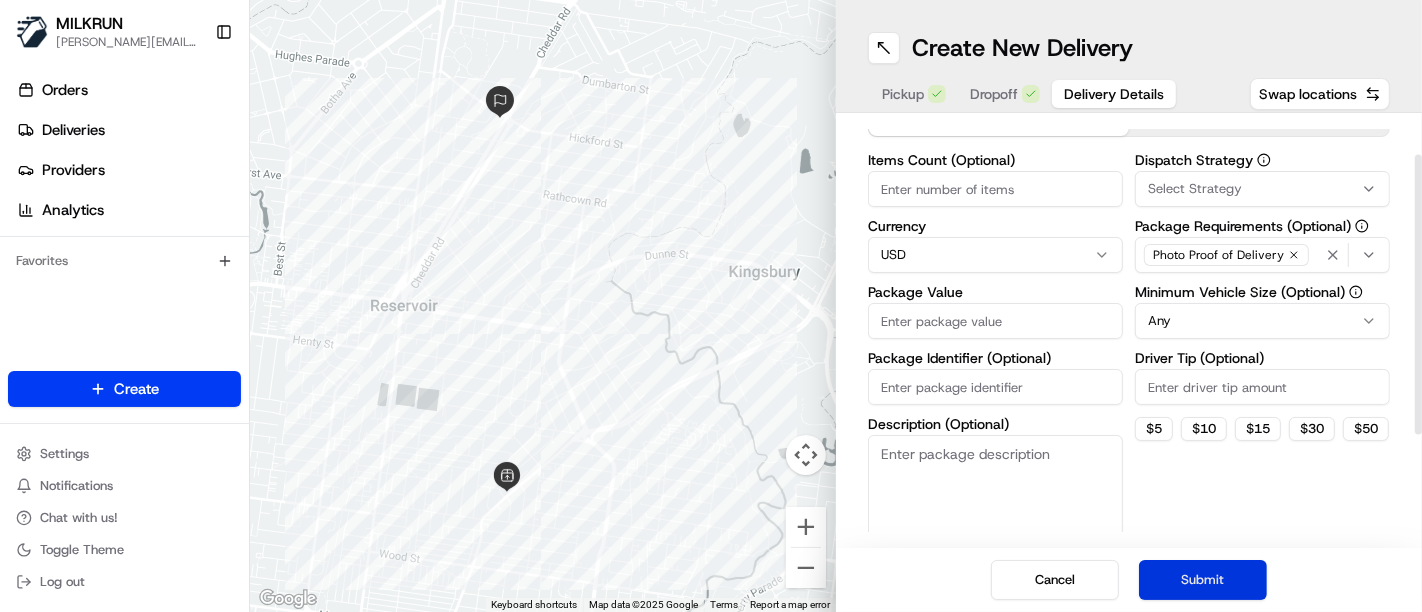 click on "Submit" at bounding box center (1203, 580) 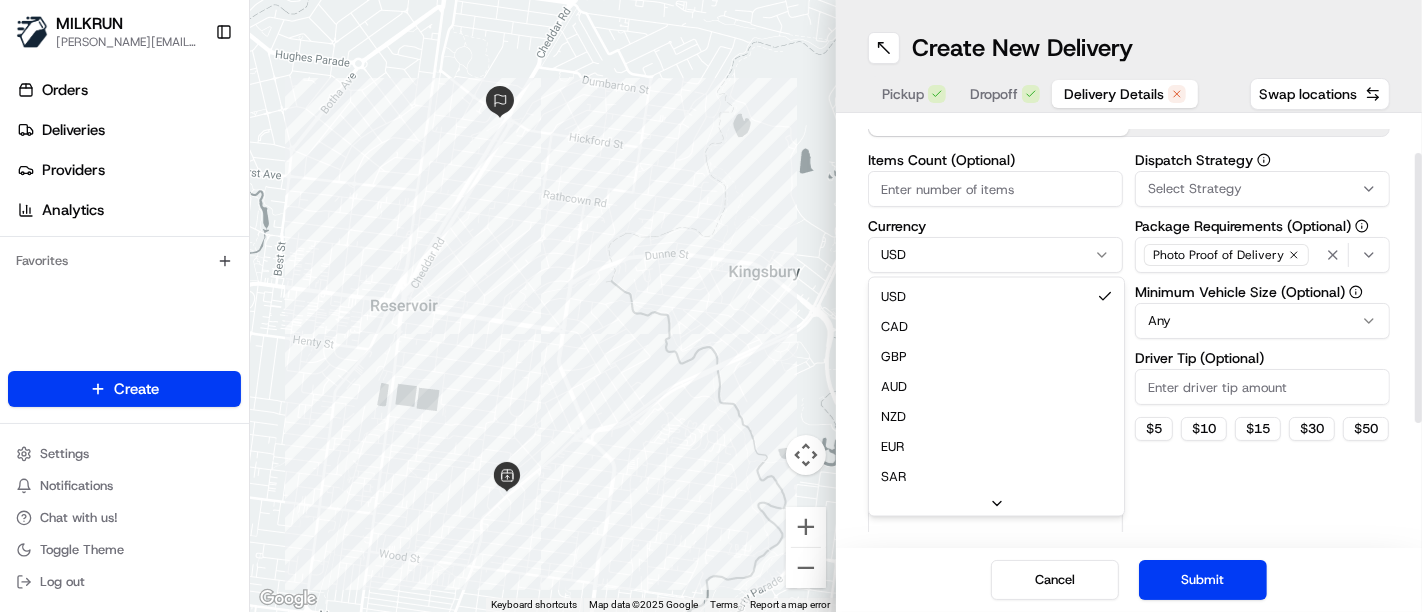 click on "MILKRUN toman@woolworths.com.au Toggle Sidebar Orders Deliveries Providers Analytics Favorites Main Menu Members & Organization Organization Users Roles Preferences Customization Tracking Orchestration Automations Locations Pickup Locations Dropoff Locations AI Support Call Agent Billing Billing Refund Requests Integrations Notification Triggers Webhooks API Keys Request Logs Create Settings Notifications Chat with us! Toggle Theme Log out ← Move left → Move right ↑ Move up ↓ Move down + Zoom in - Zoom out Home Jump left by 75% End Jump right by 75% Page Up Jump up by 75% Page Down Jump down by 75% Keyboard shortcuts Map Data Map data ©2025 Google Map data ©2025 Google 500 m  Click to toggle between metric and imperial units Terms Report a map error Create New Delivery Pickup Dropoff Delivery Details Swap locations Delivery Details now scheduled Items Count (Optional) Currency USD USD CAD GBP AUD NZD EUR SAR MXN AED JPY Package Value Must be a number Package Identifier (Optional) $" at bounding box center [711, 306] 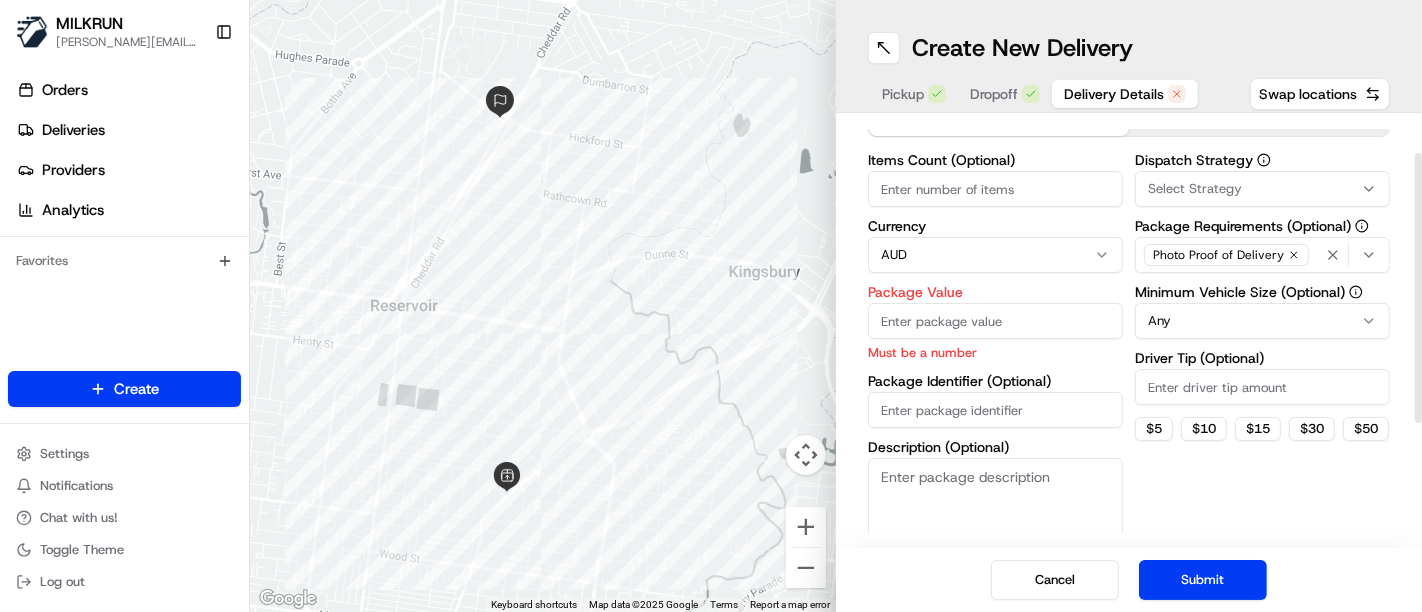 click on "Package Value" at bounding box center [995, 321] 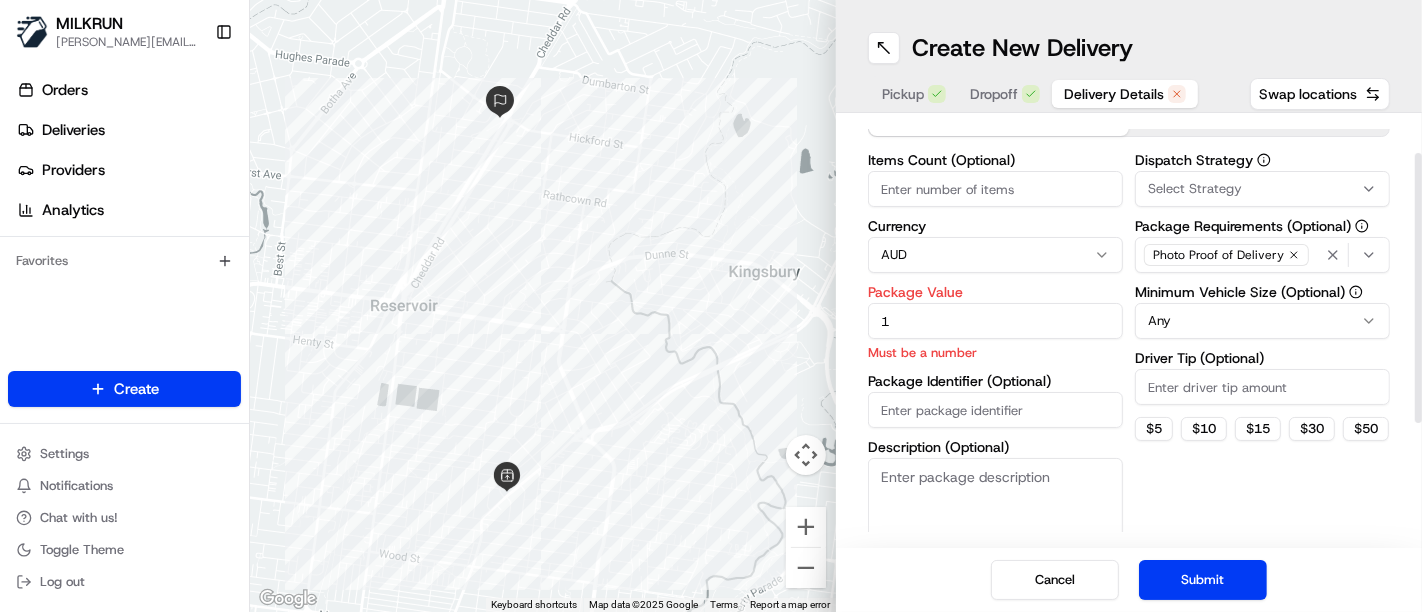 type on "1" 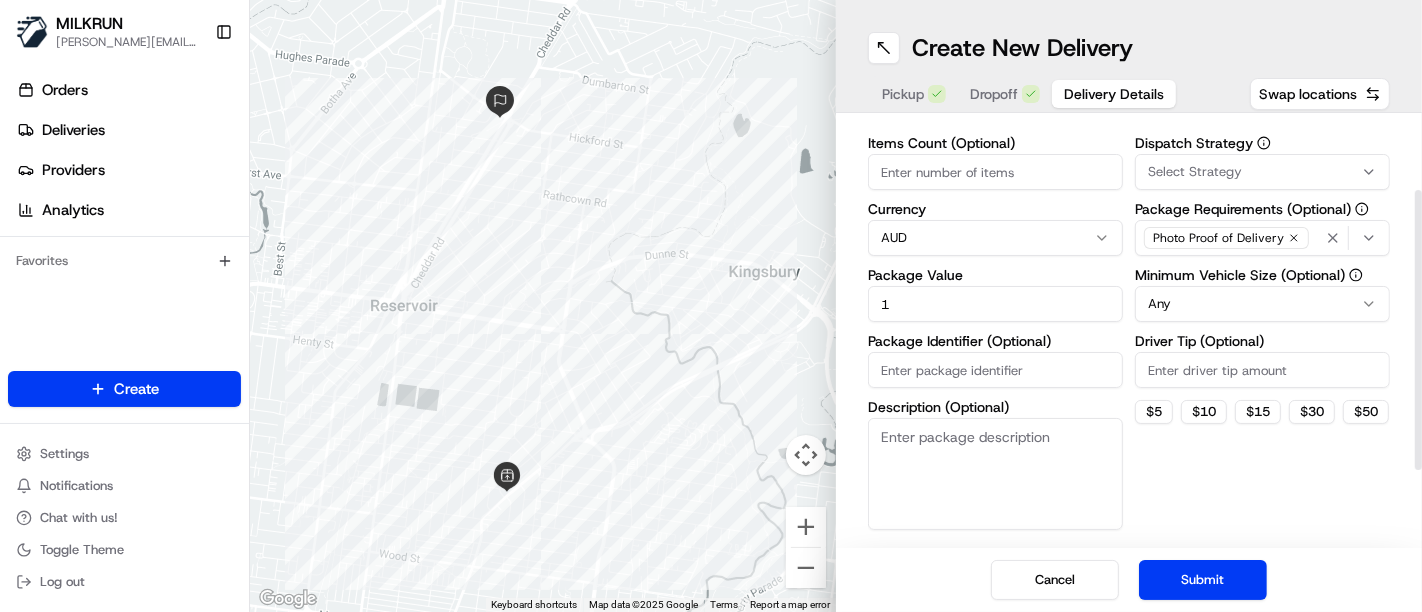 scroll, scrollTop: 111, scrollLeft: 0, axis: vertical 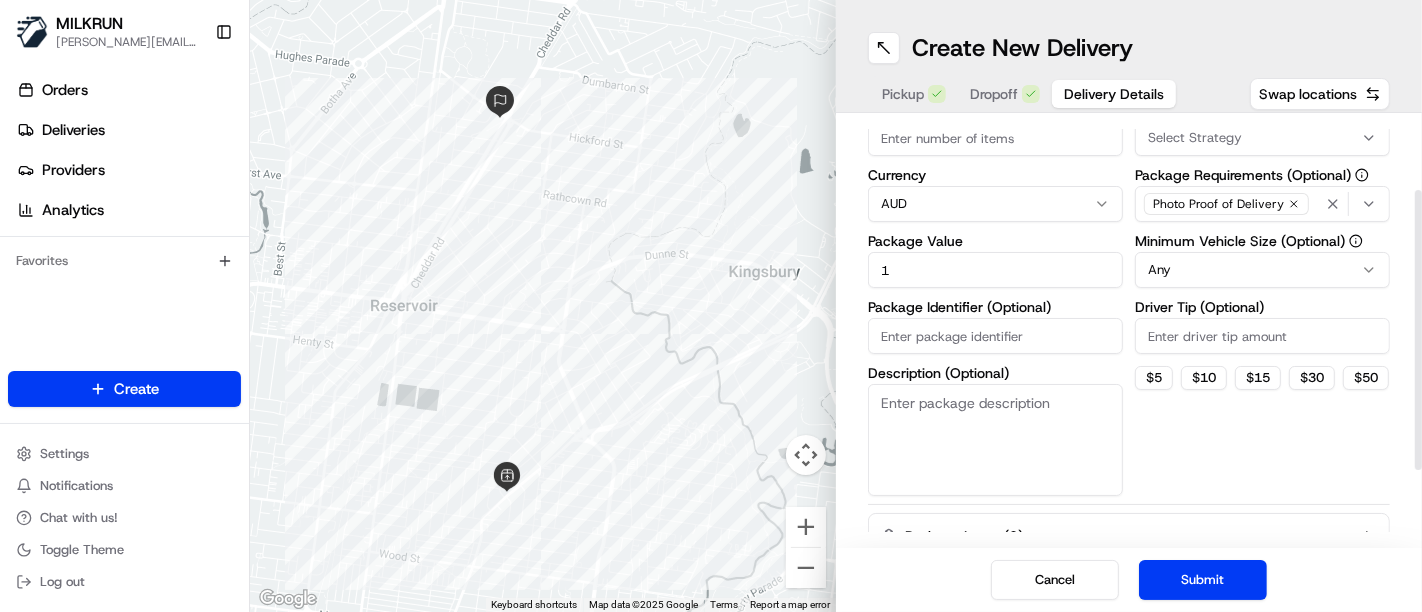 click on "Description (Optional)" at bounding box center [995, 440] 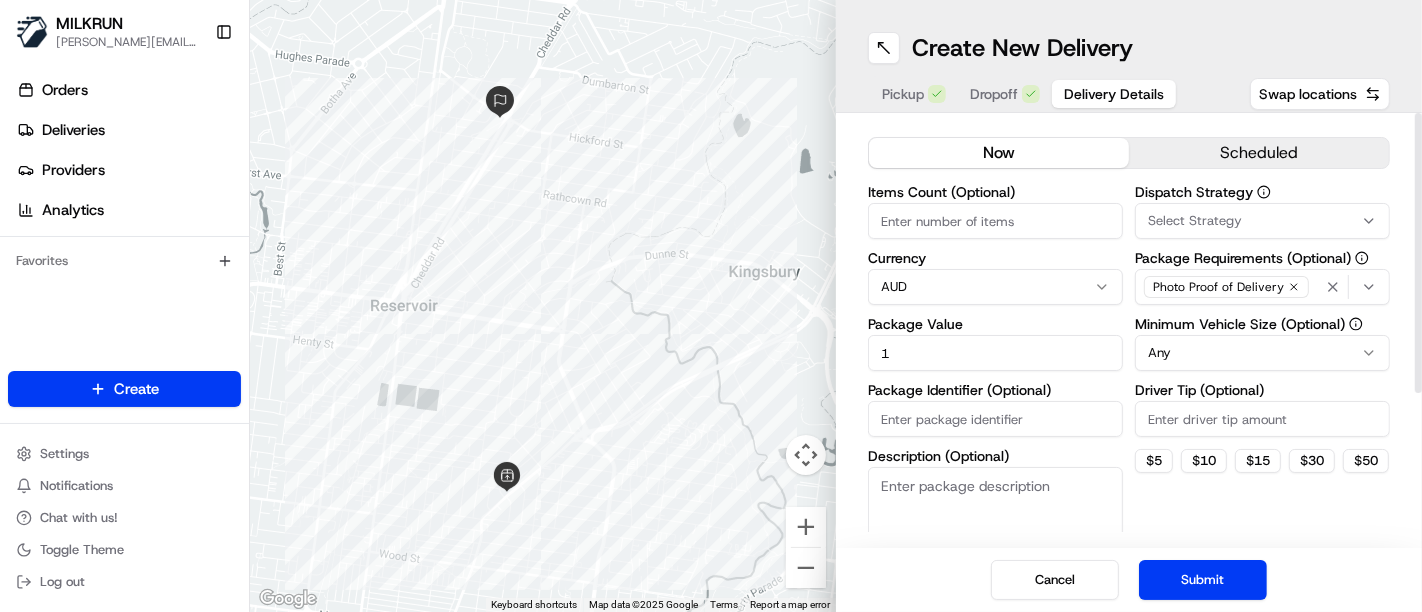 scroll, scrollTop: 0, scrollLeft: 0, axis: both 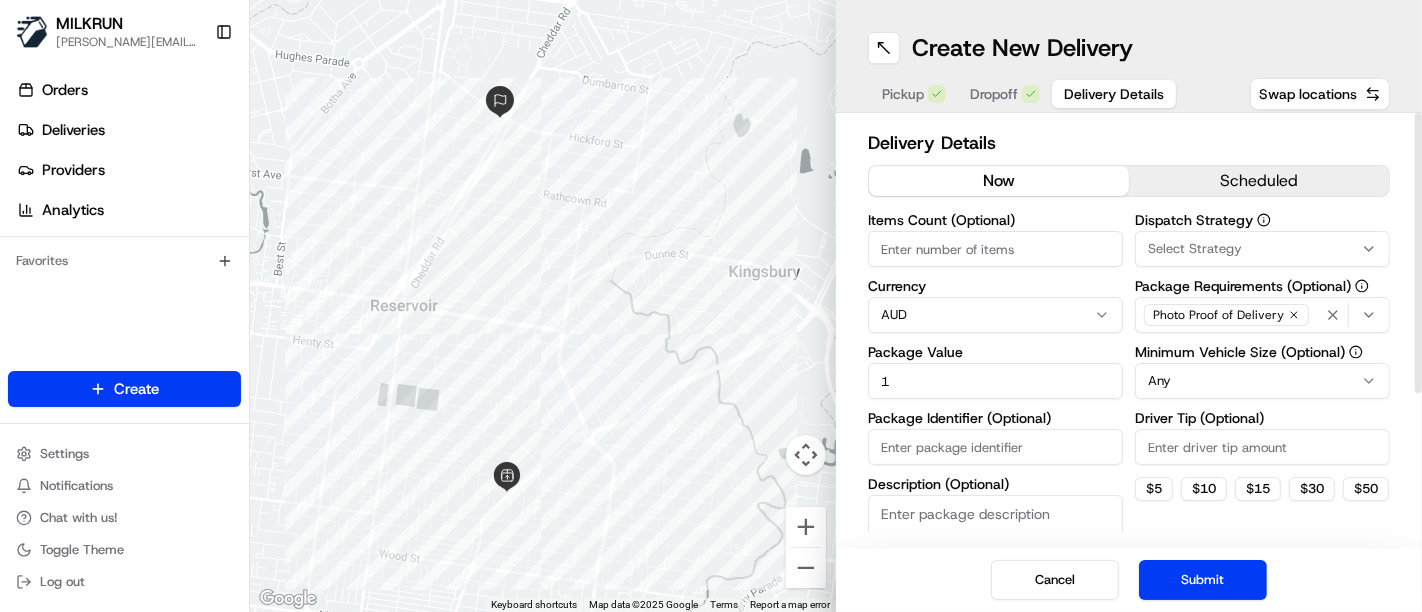 click on "1" at bounding box center (995, 381) 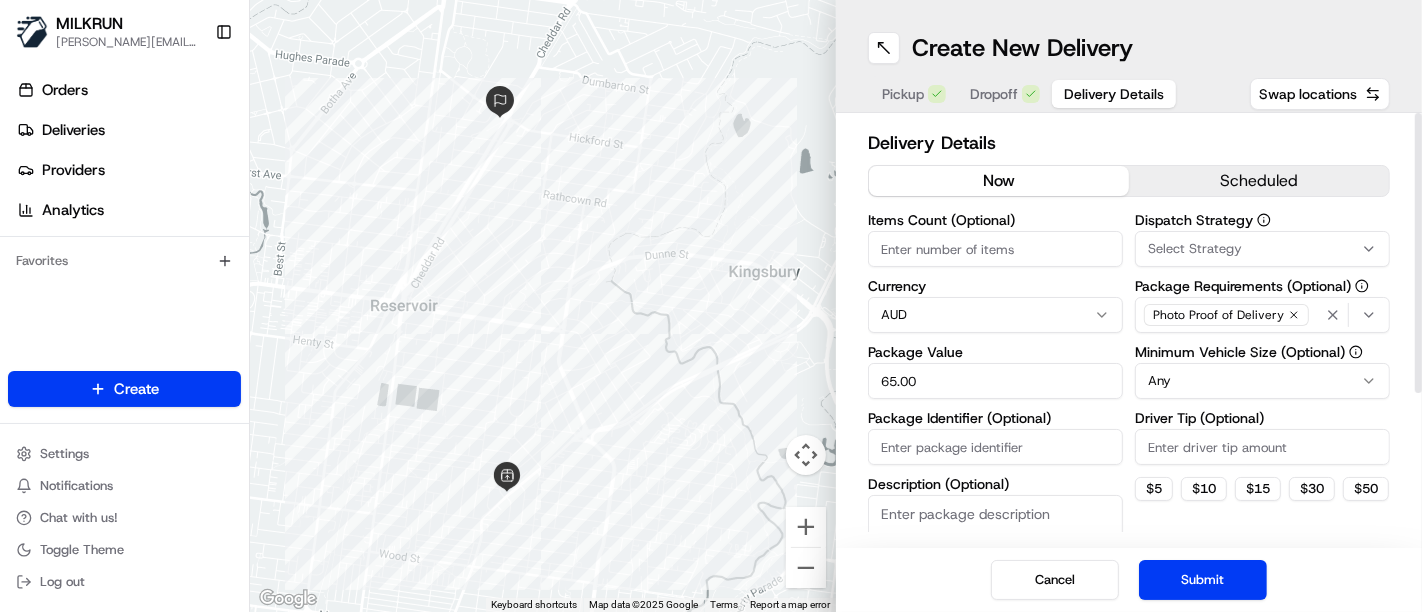 type on "65.00" 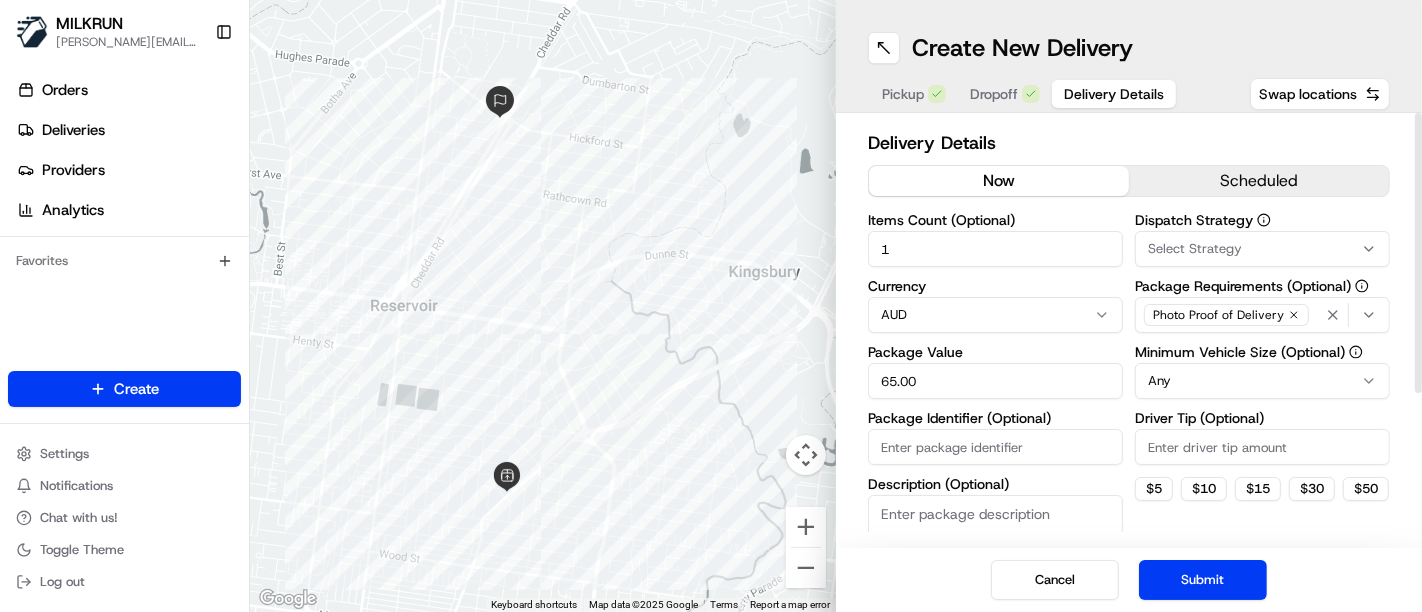 type on "1" 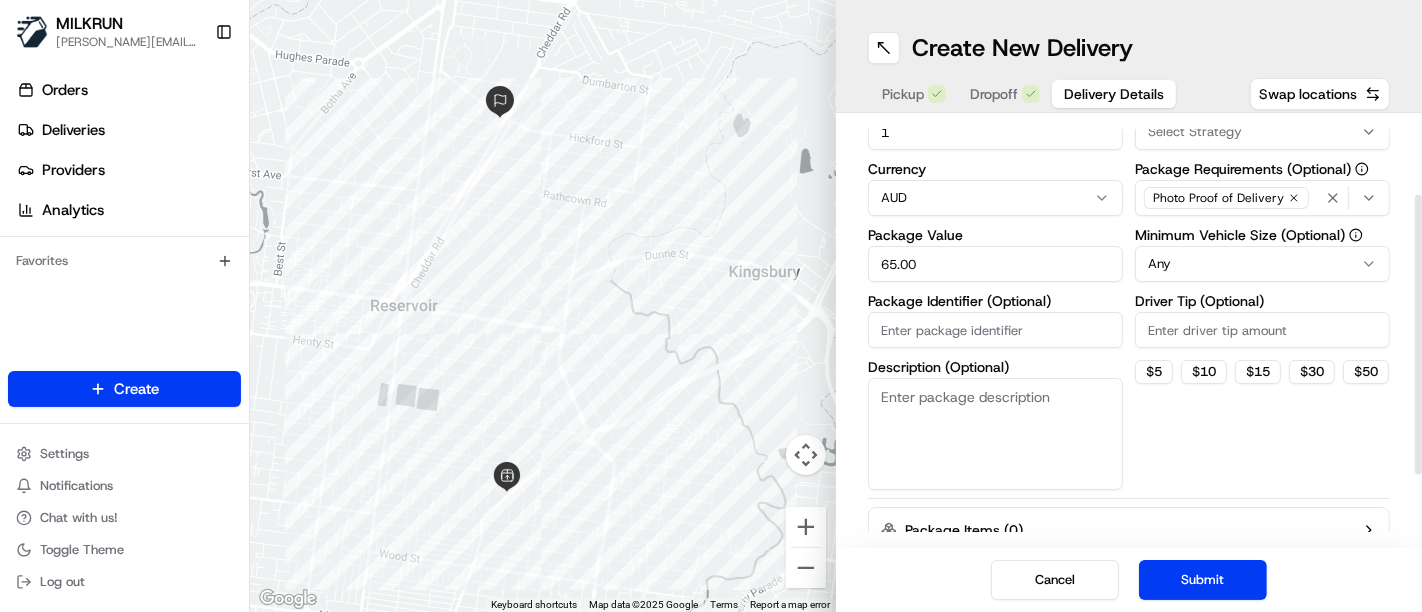 scroll, scrollTop: 225, scrollLeft: 0, axis: vertical 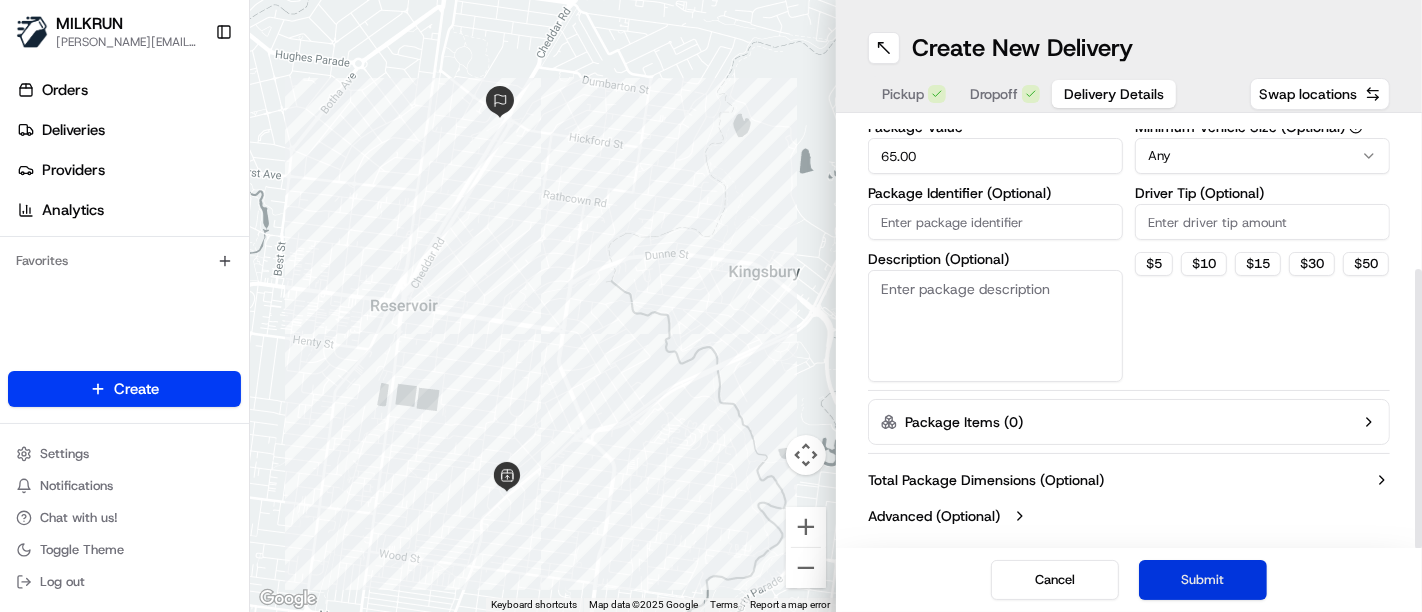 click on "Submit" at bounding box center [1203, 580] 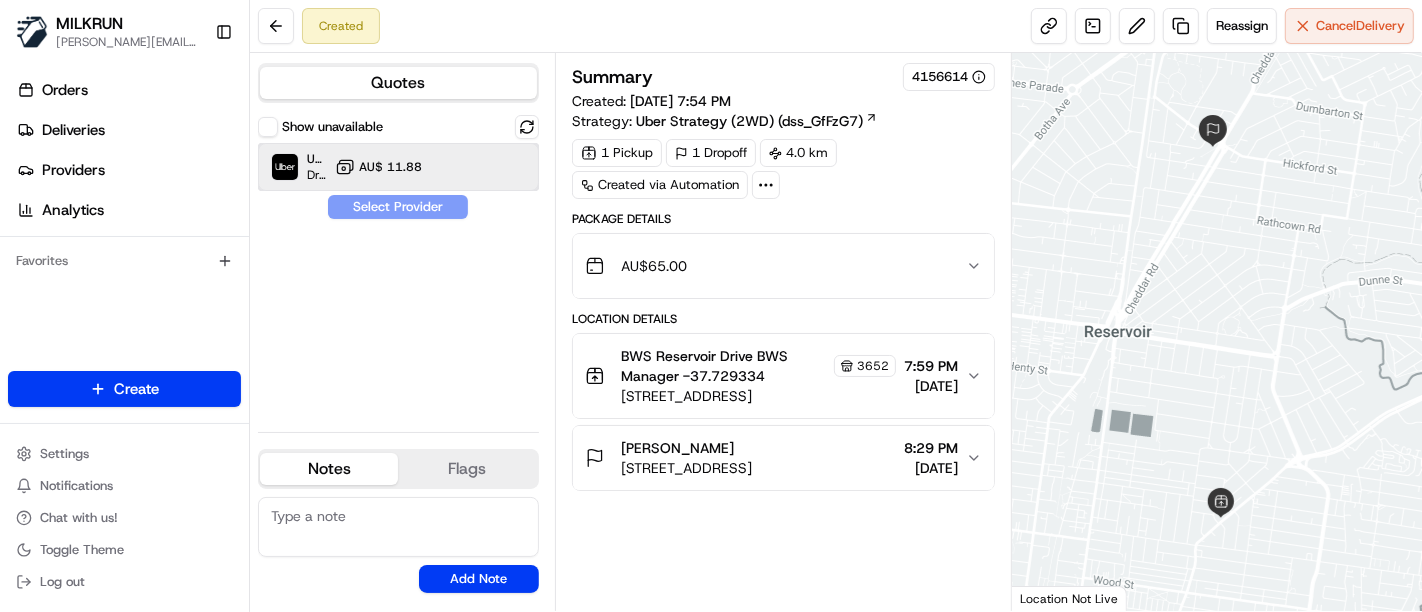 click on "Uber Dropoff ETA   20 minutes AU$   11.88" at bounding box center [398, 167] 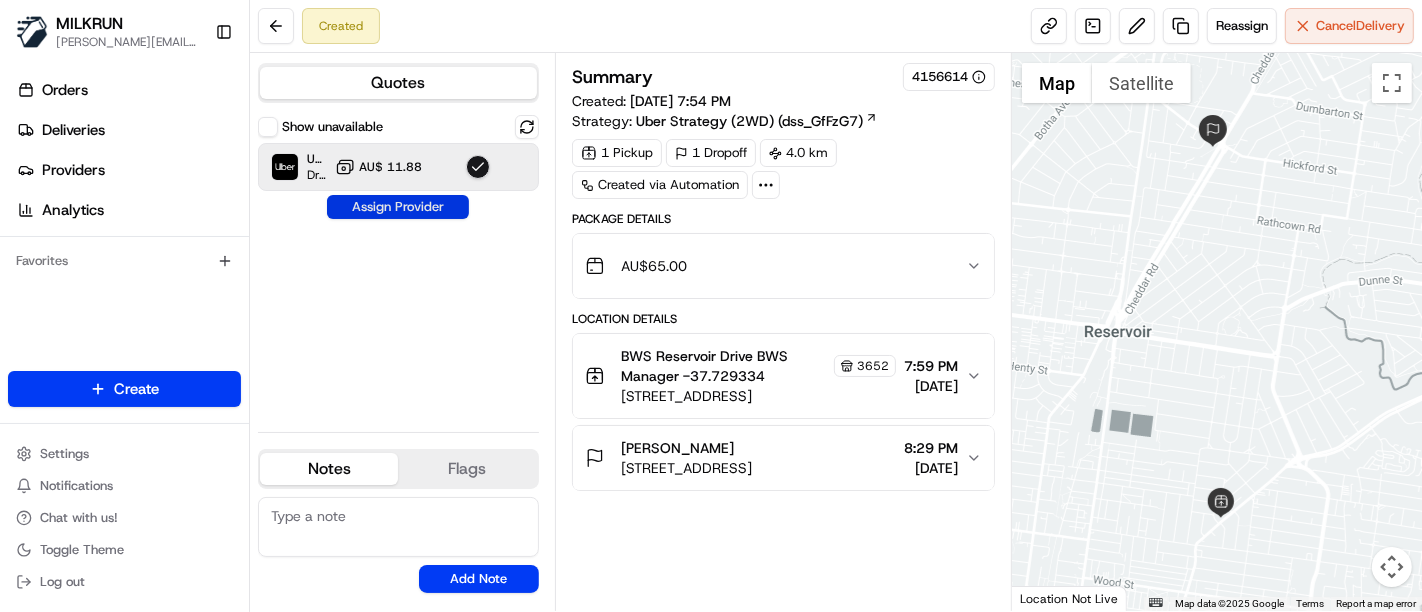 click on "Assign Provider" at bounding box center [398, 207] 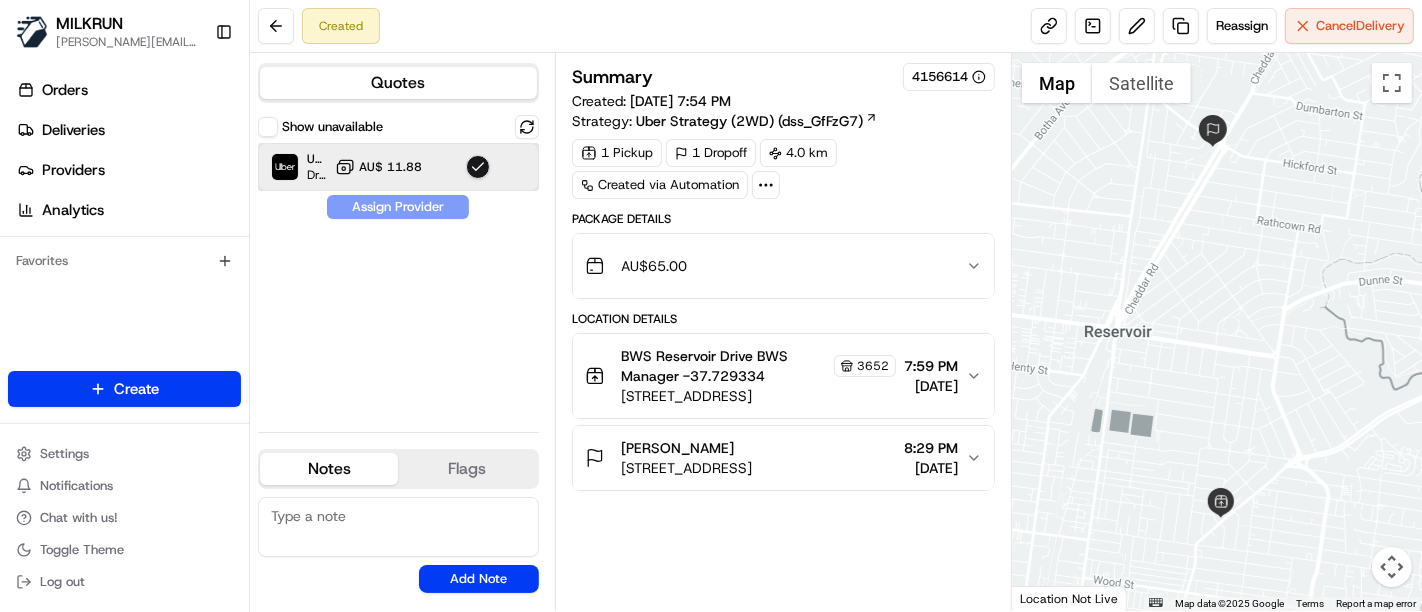click on "Uber Dropoff ETA   20 minutes AU$   11.88" at bounding box center [398, 167] 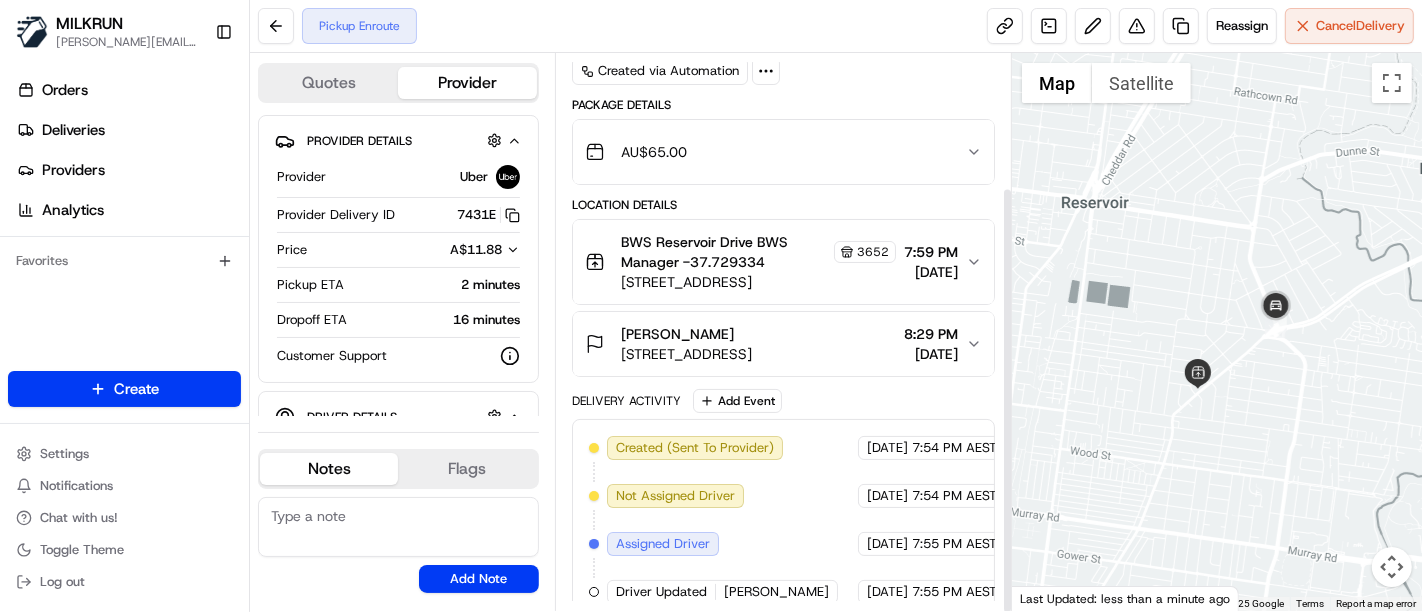 scroll, scrollTop: 174, scrollLeft: 0, axis: vertical 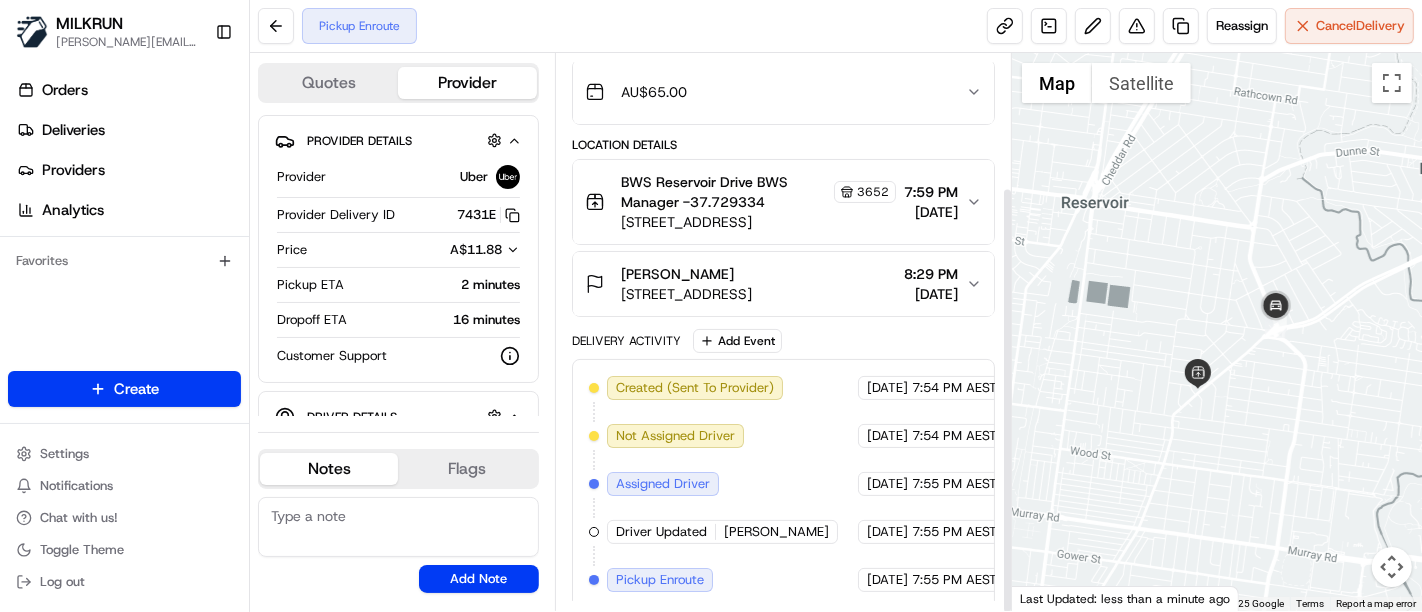 click on "Pickup Enroute Reassign Cancel  Delivery" at bounding box center (836, 26) 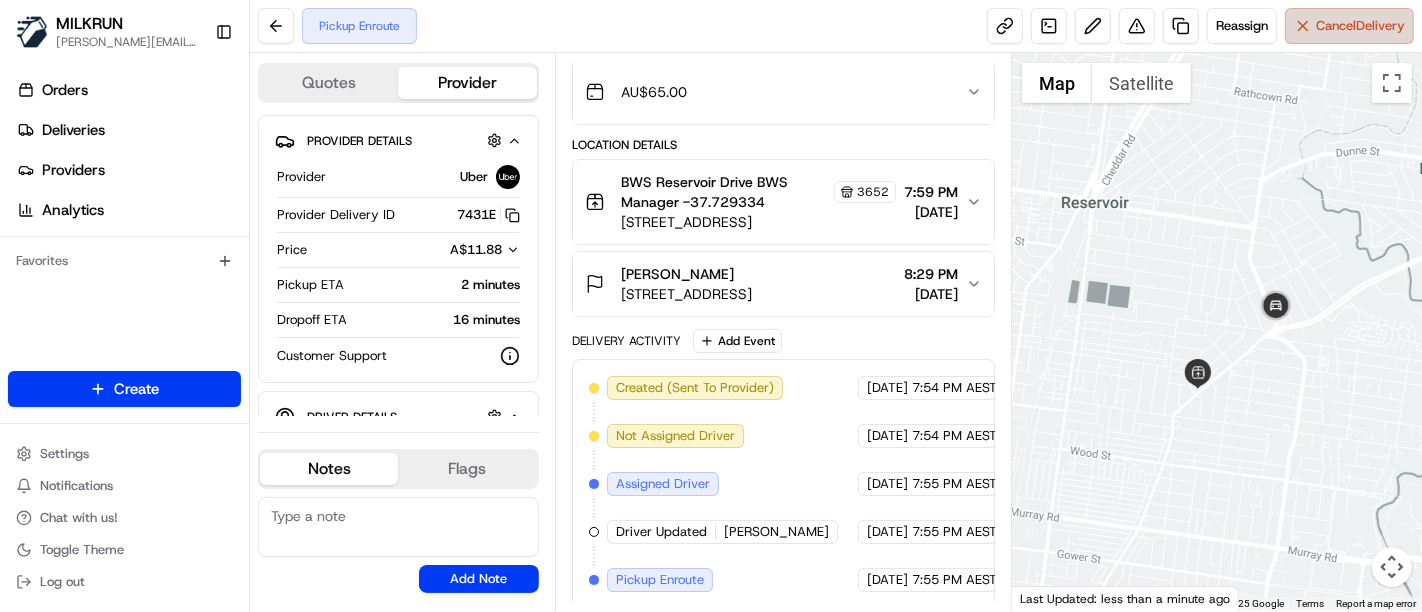 click on "Cancel  Delivery" at bounding box center (1360, 26) 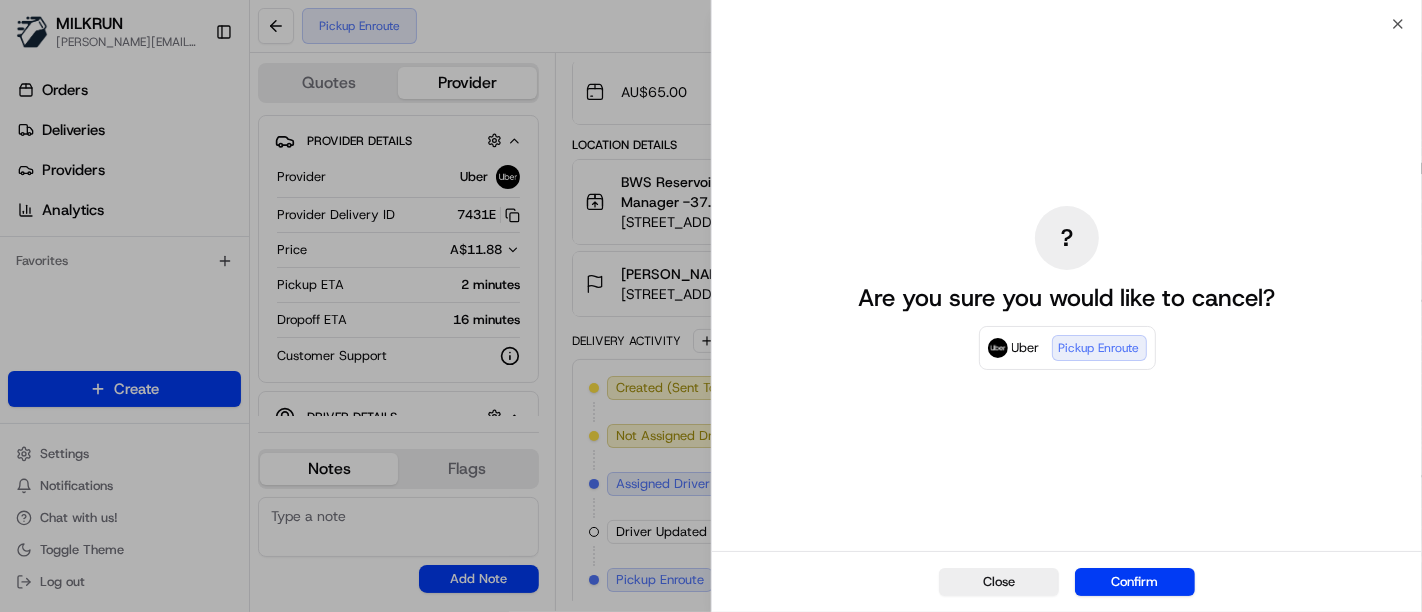 click on "Close Confirm" at bounding box center [1067, 581] 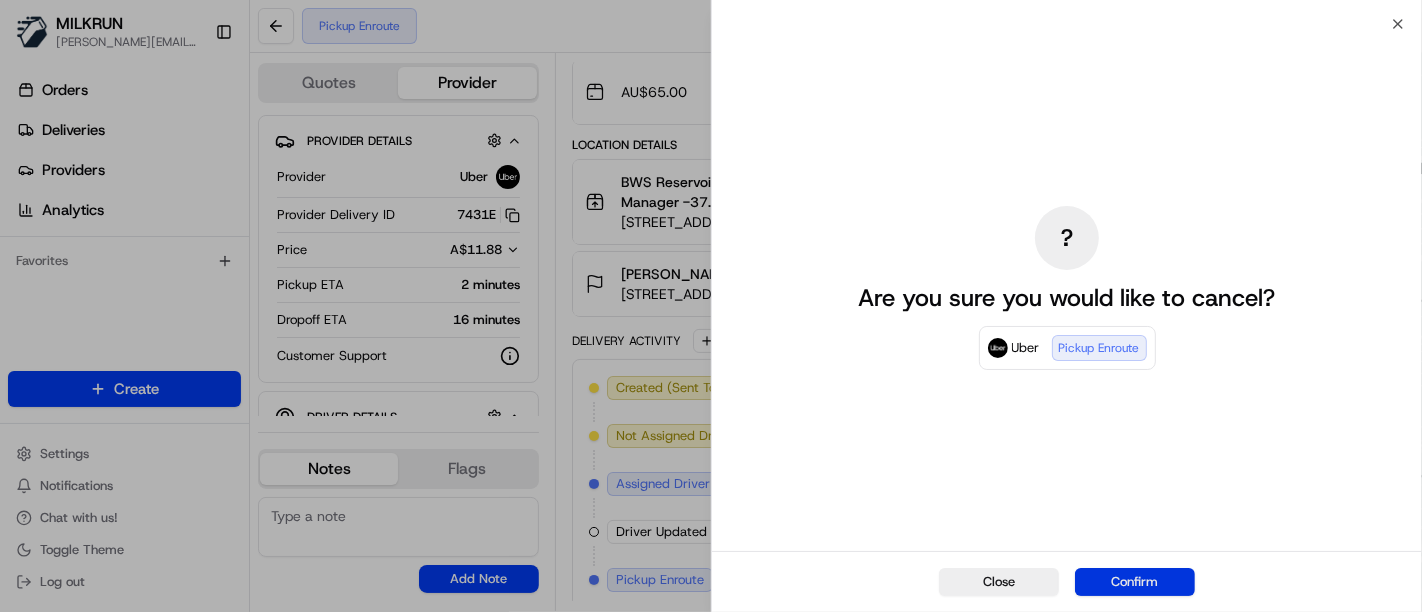 click on "Confirm" at bounding box center [1135, 582] 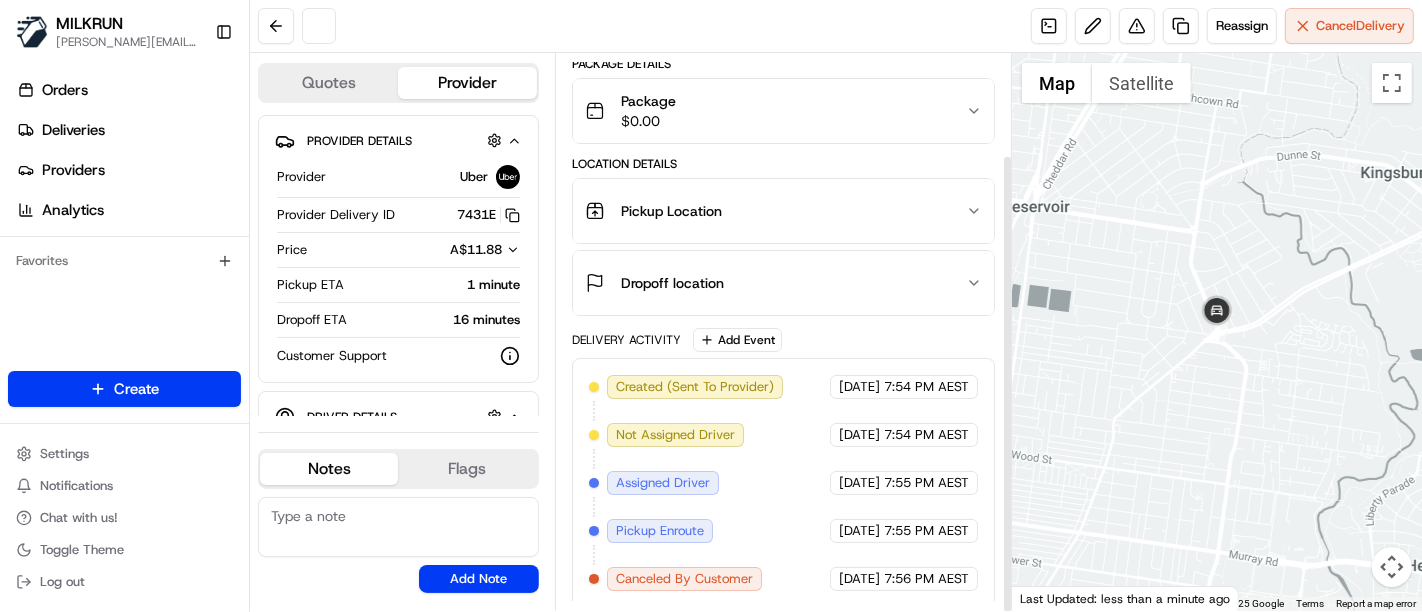 scroll, scrollTop: 174, scrollLeft: 0, axis: vertical 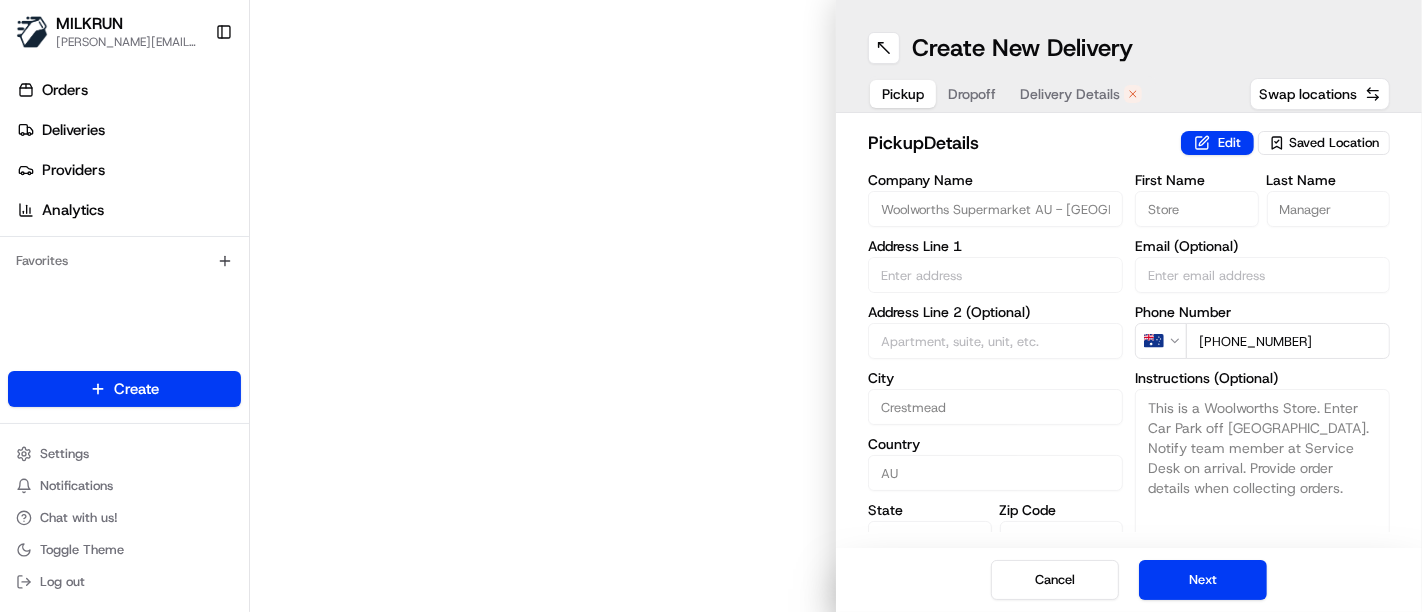 type on "[GEOGRAPHIC_DATA]" 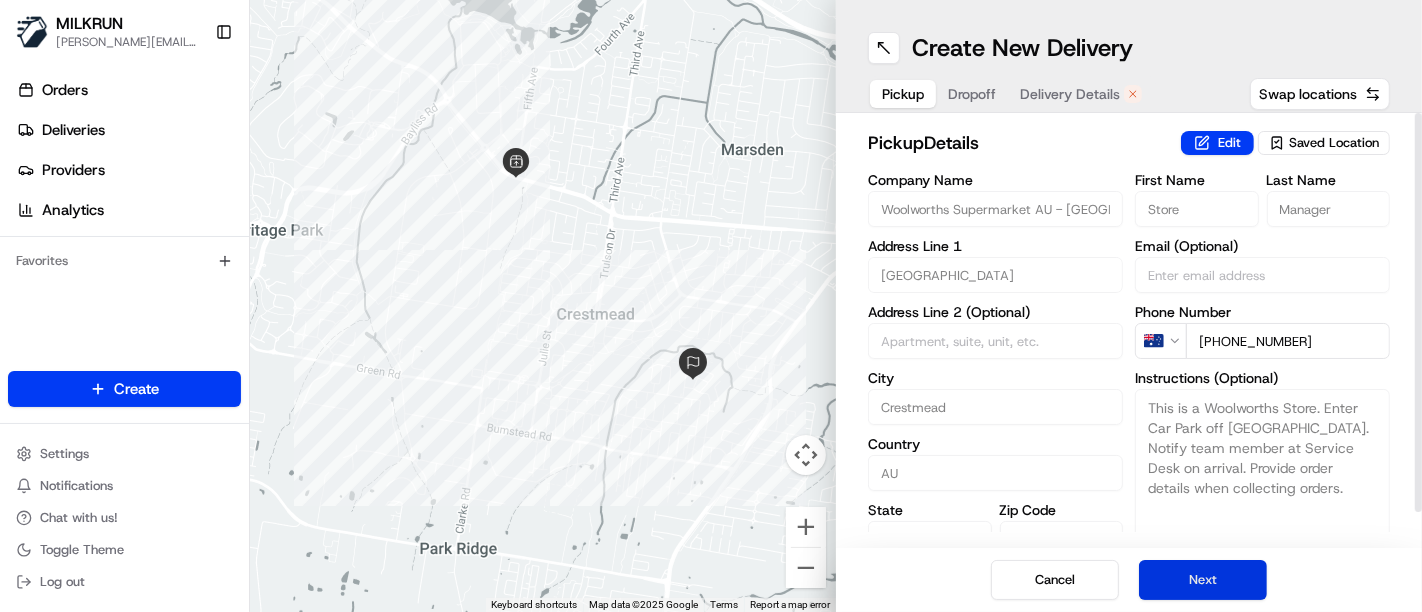 click on "Next" at bounding box center [1203, 580] 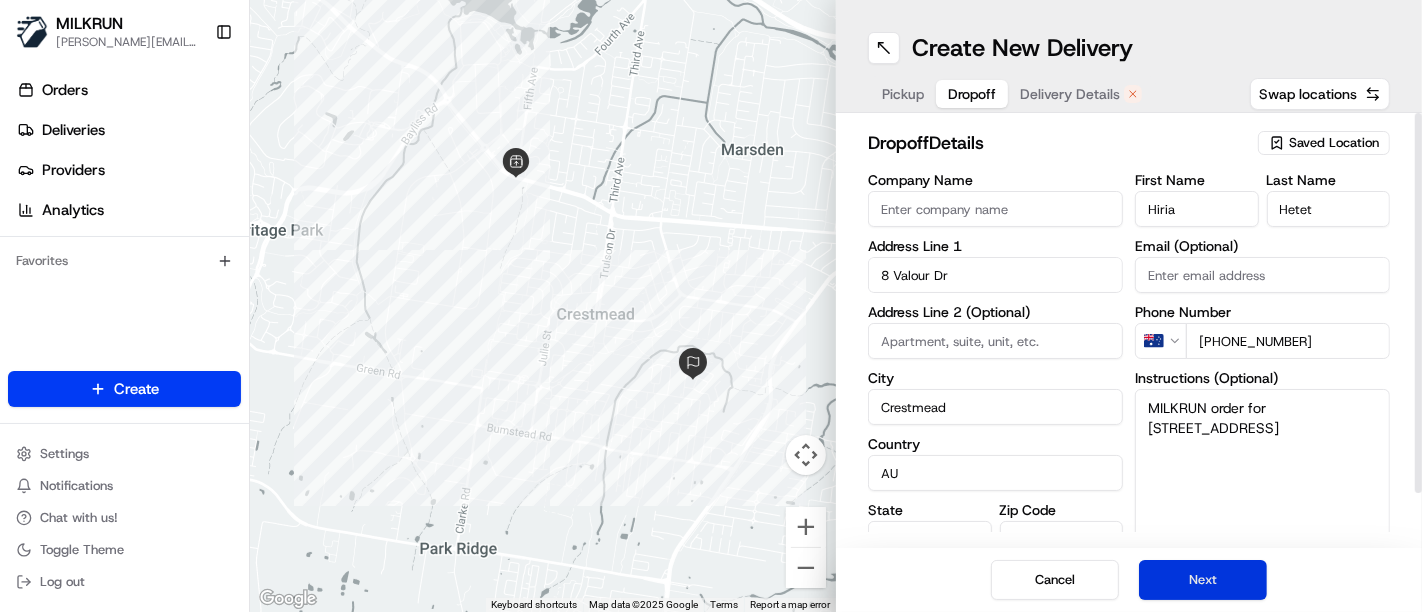 click on "Next" at bounding box center [1203, 580] 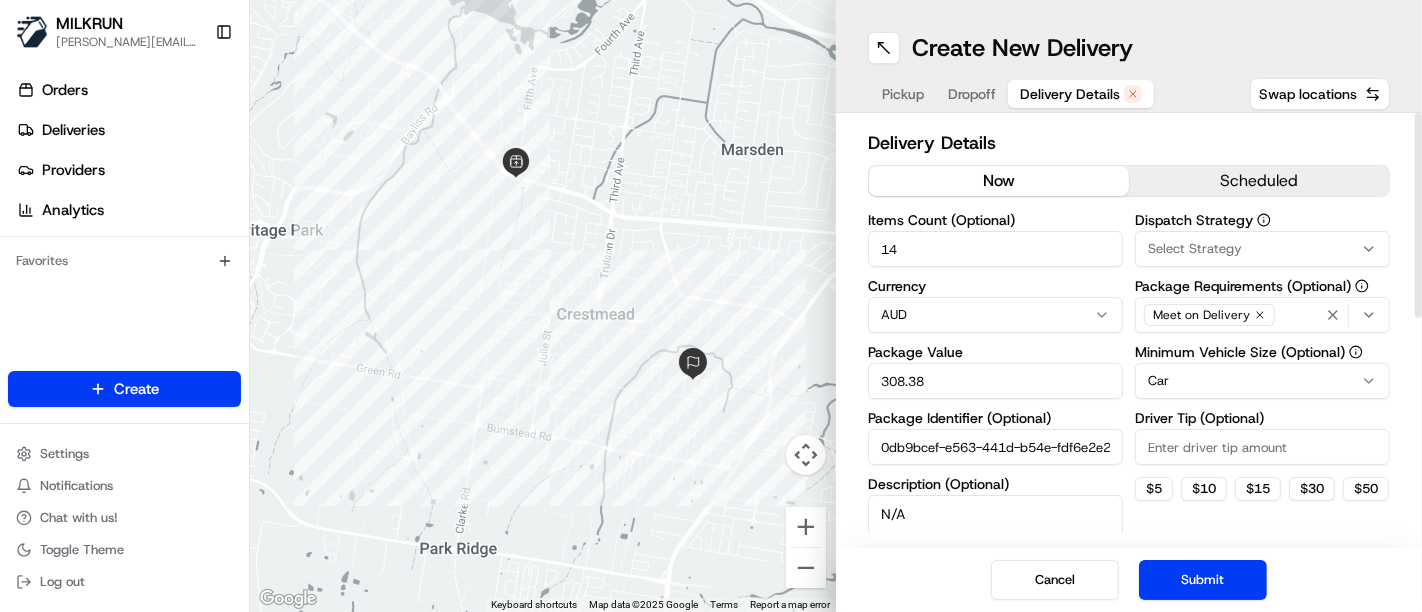 click on "now" at bounding box center [999, 181] 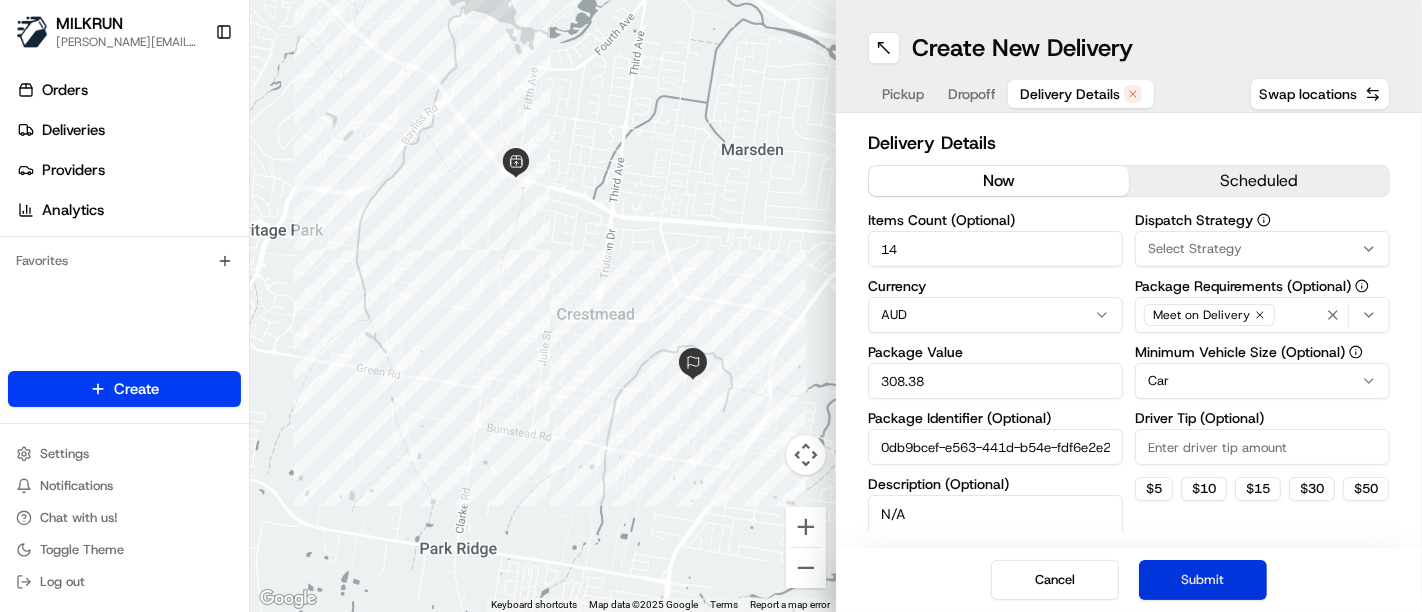 click on "Submit" at bounding box center (1203, 580) 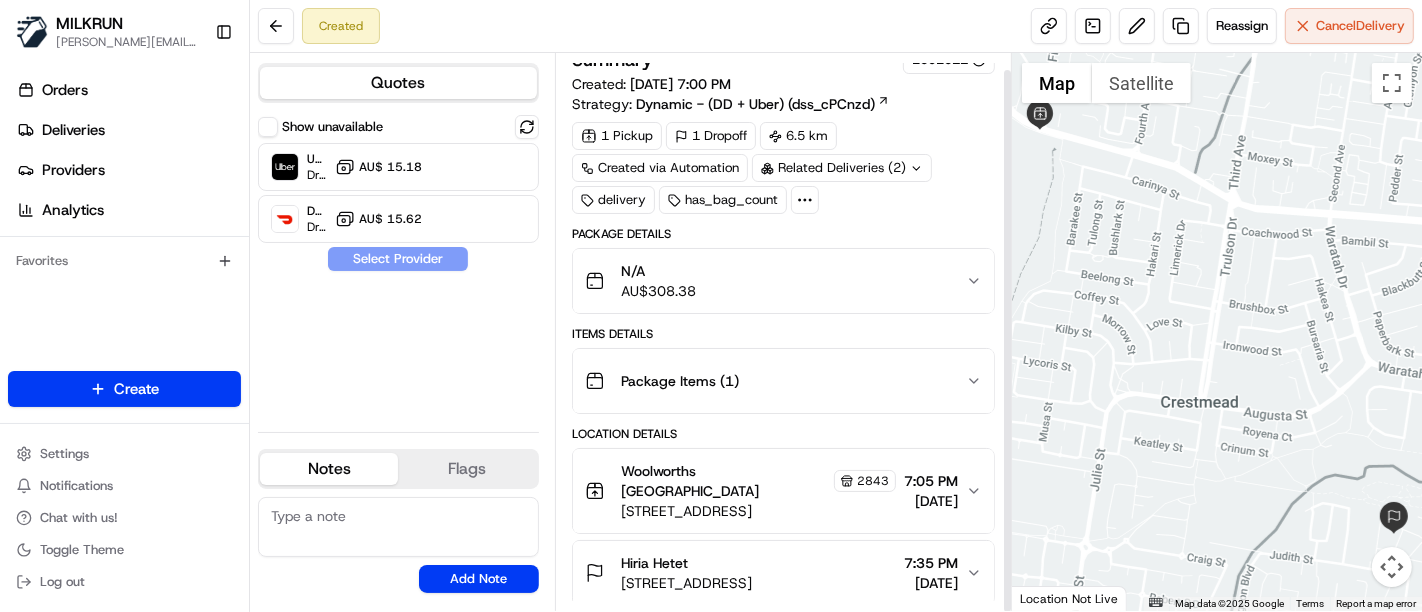 click on "N/A AU$ 308.38" at bounding box center [775, 281] 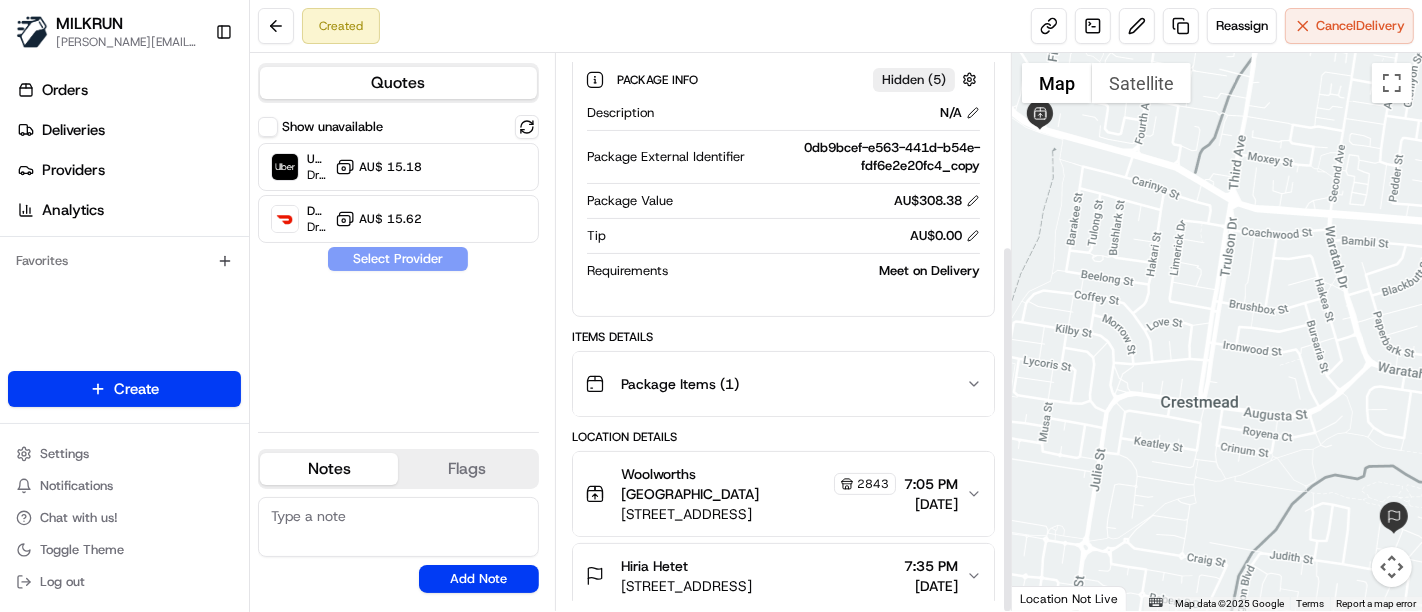 scroll, scrollTop: 289, scrollLeft: 0, axis: vertical 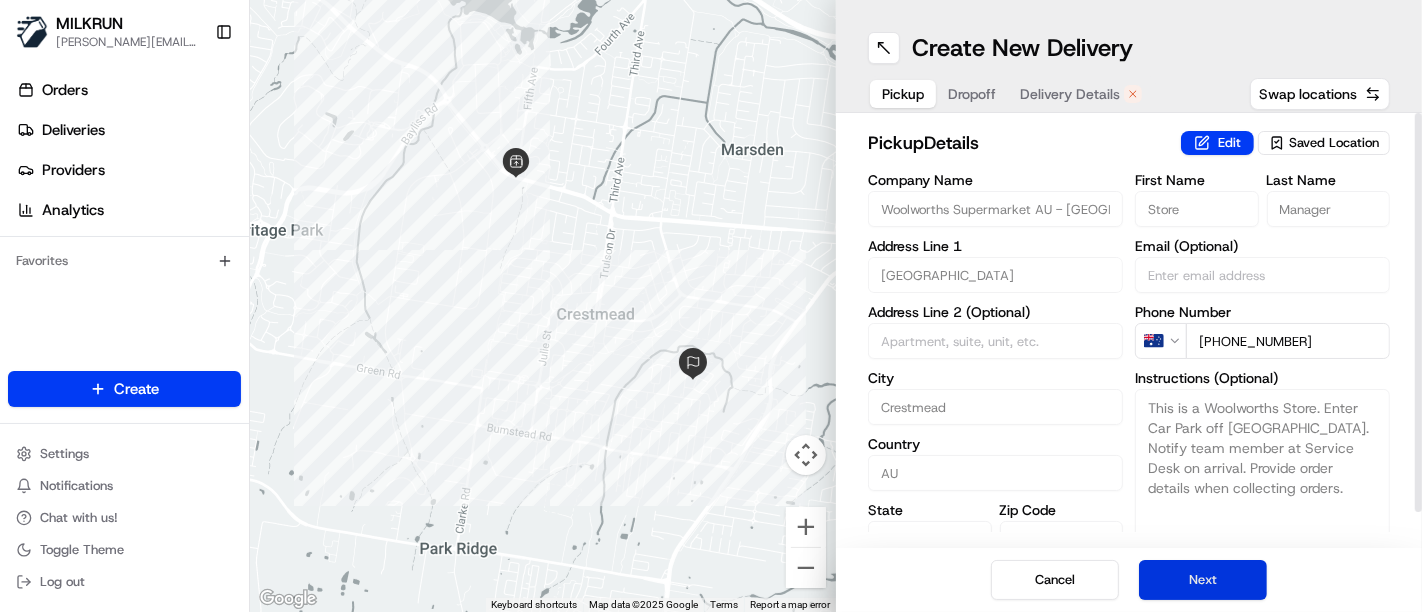 click on "Next" at bounding box center (1203, 580) 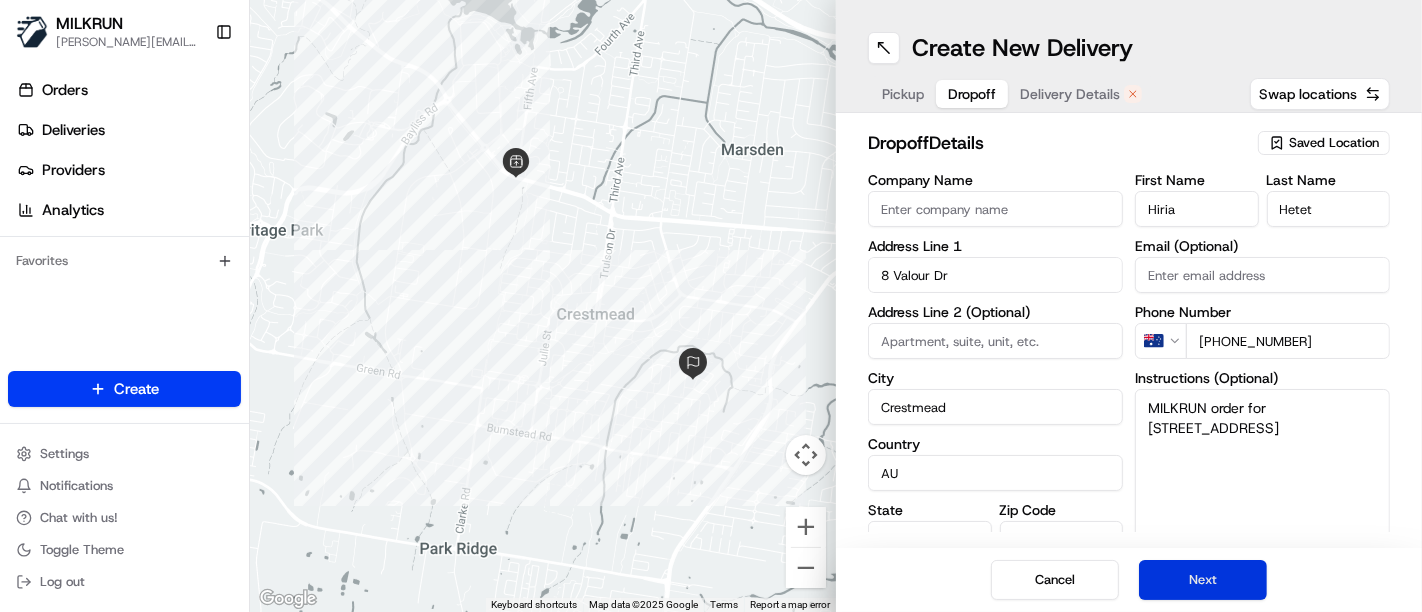 click on "Next" at bounding box center (1203, 580) 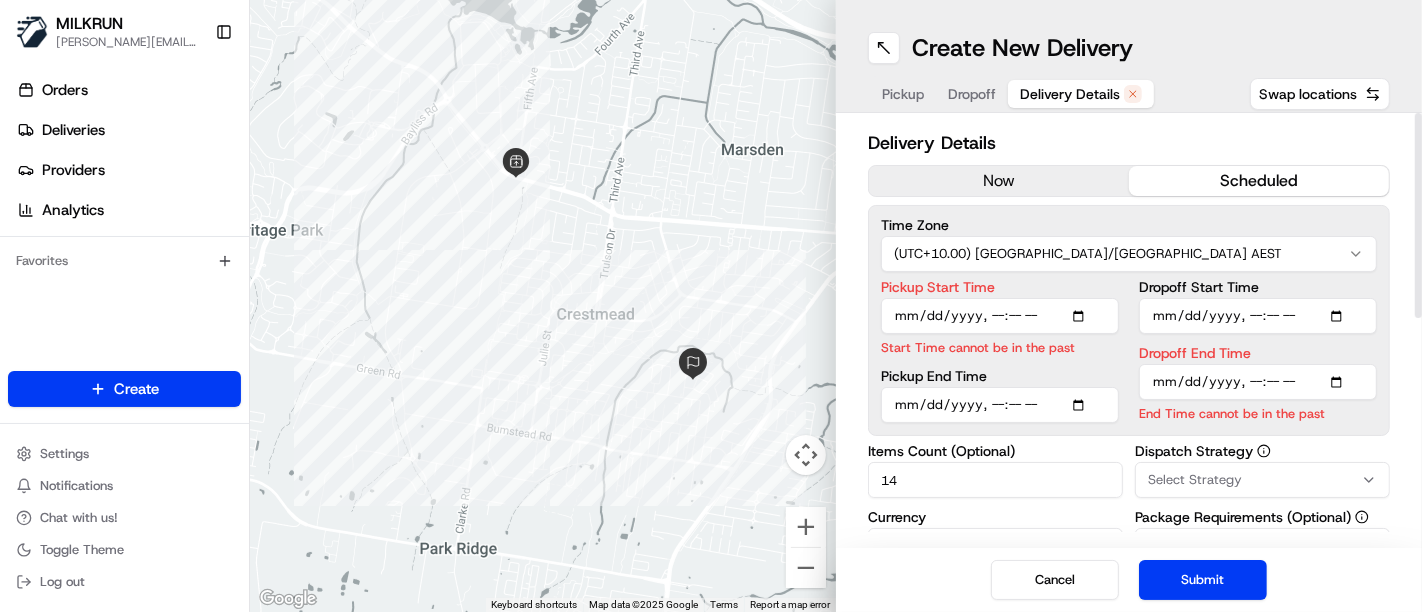 click on "now" at bounding box center (999, 181) 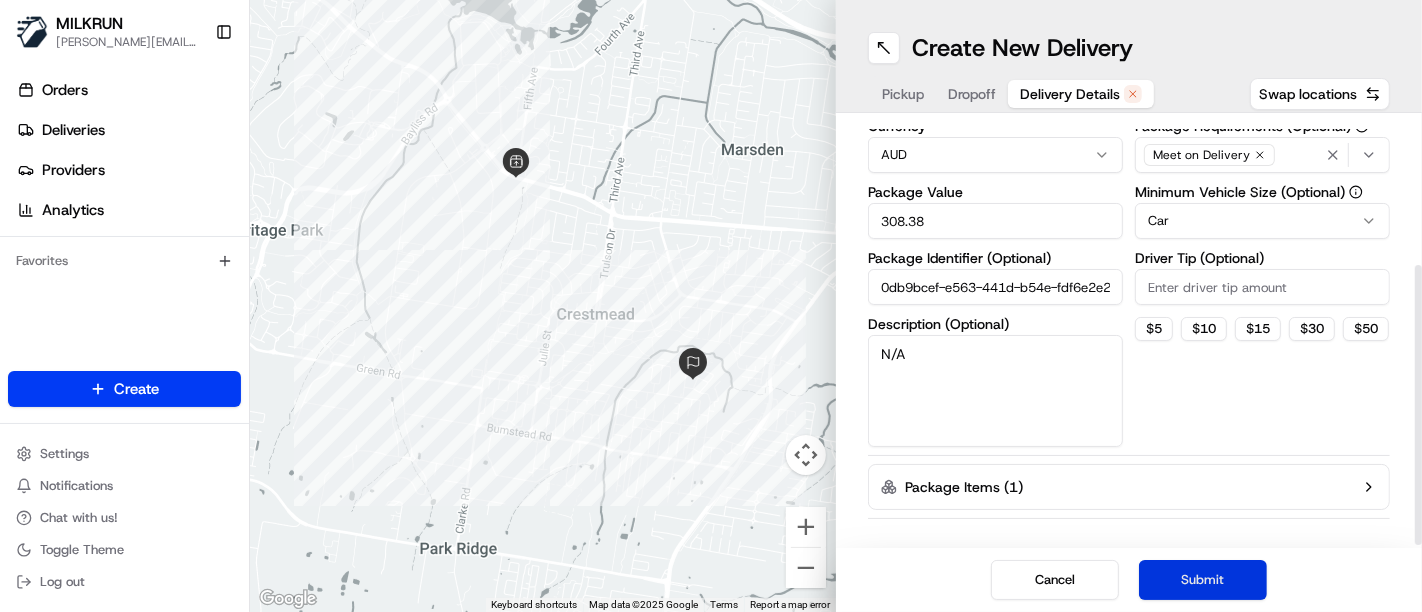 scroll, scrollTop: 225, scrollLeft: 0, axis: vertical 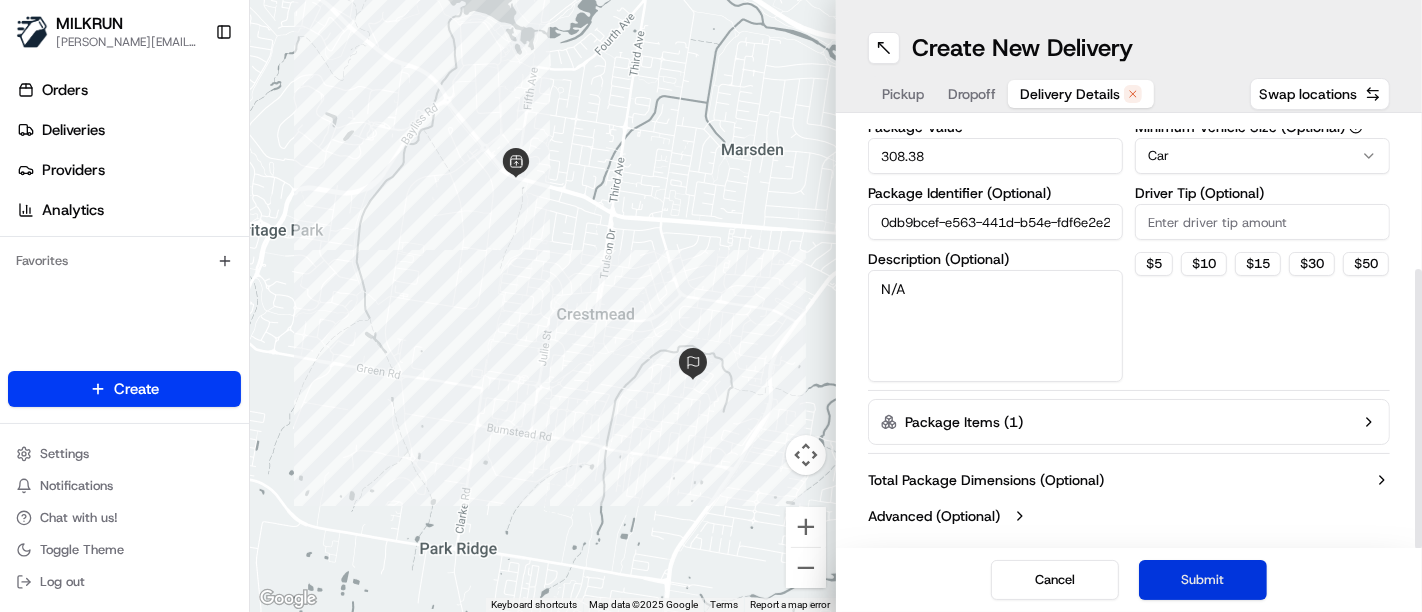 click on "Submit" at bounding box center [1203, 580] 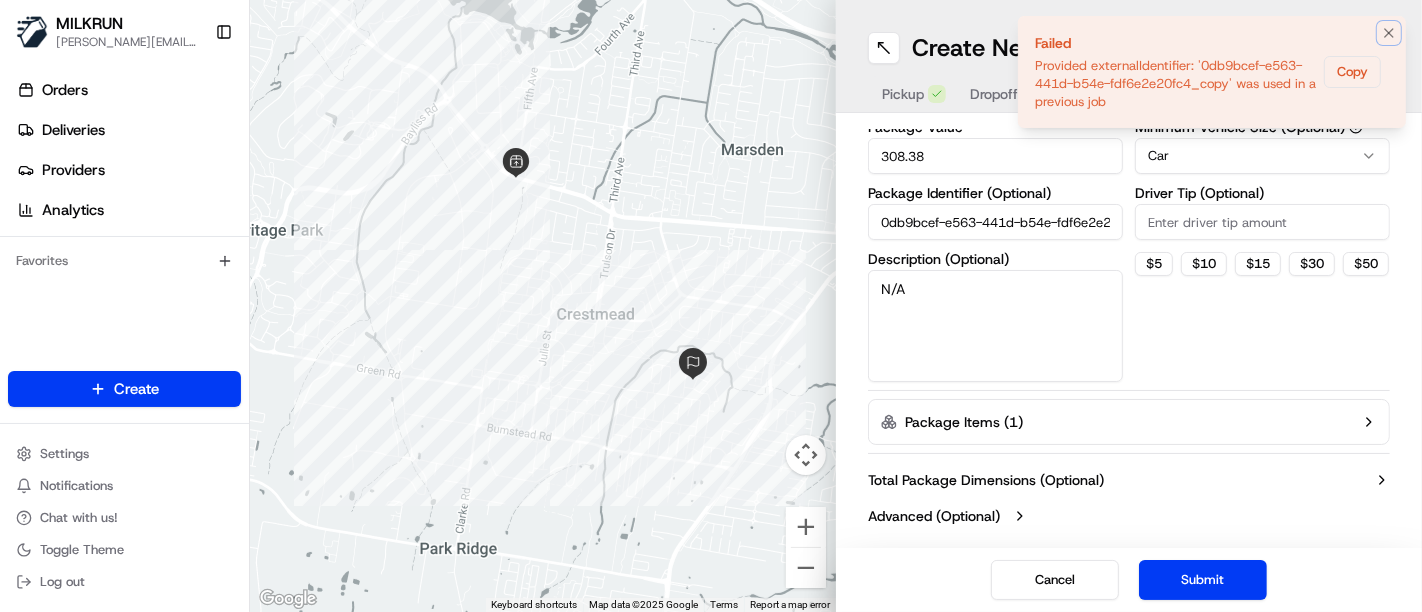drag, startPoint x: 1382, startPoint y: 30, endPoint x: 1240, endPoint y: 27, distance: 142.0317 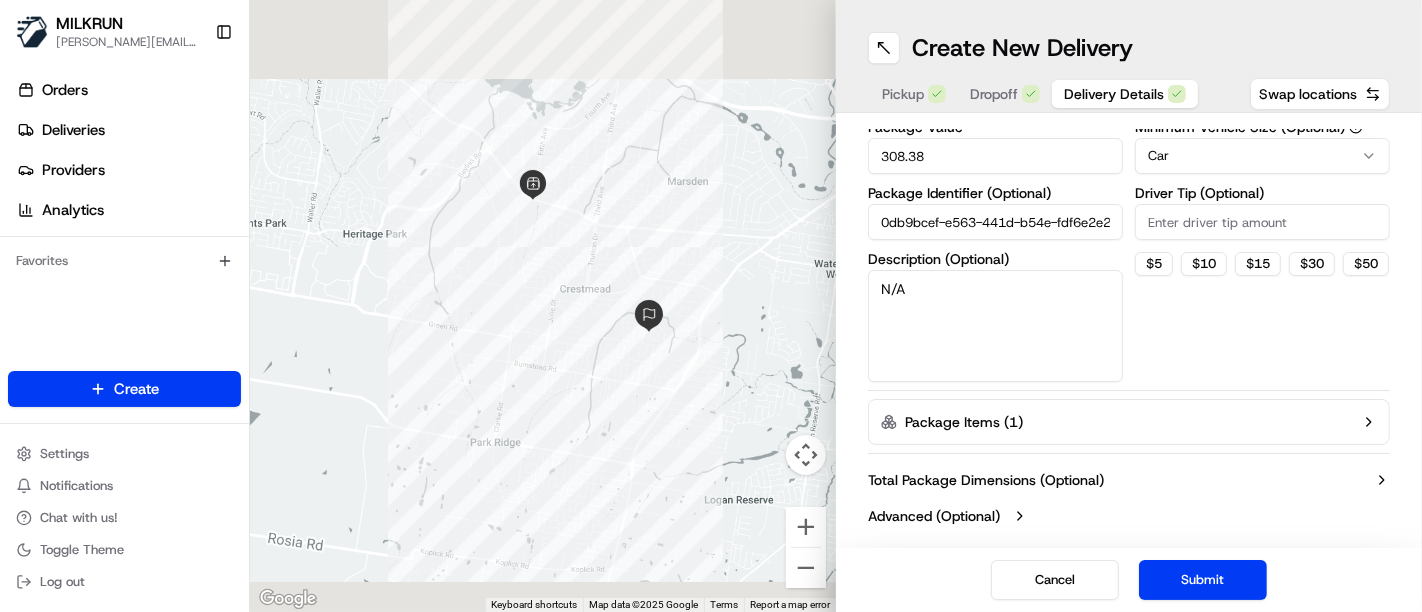 click at bounding box center [543, 306] 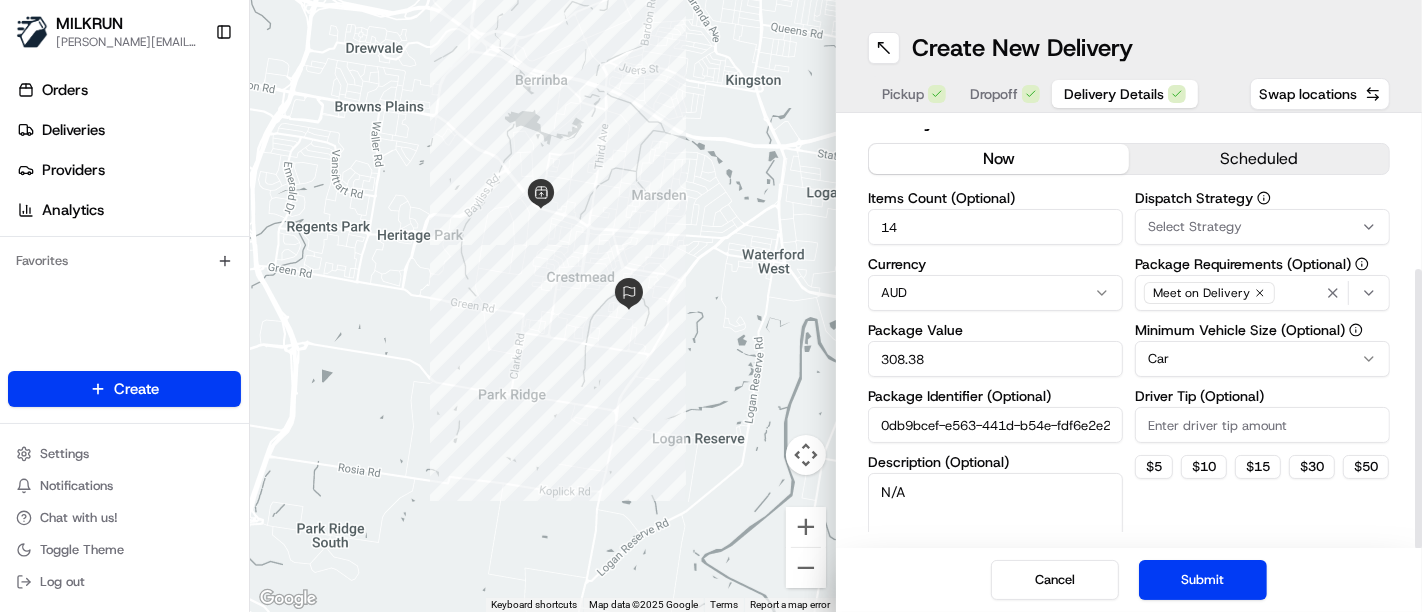 scroll, scrollTop: 0, scrollLeft: 0, axis: both 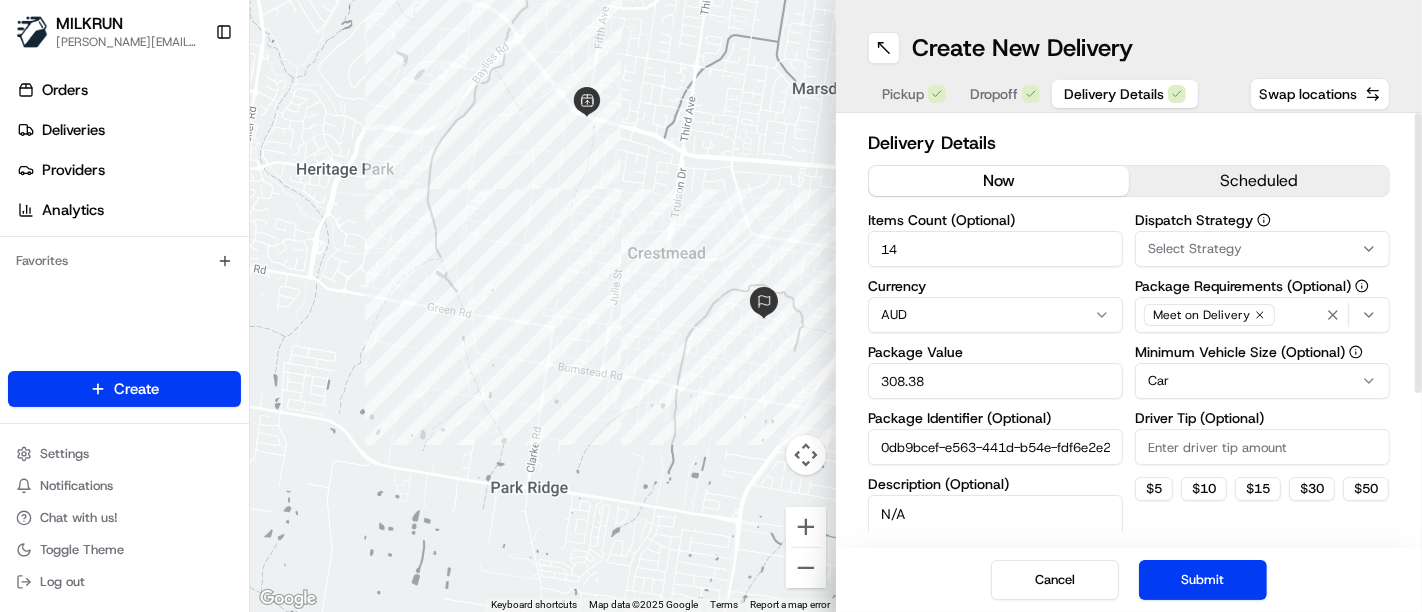 click on "Submit" at bounding box center [1203, 580] 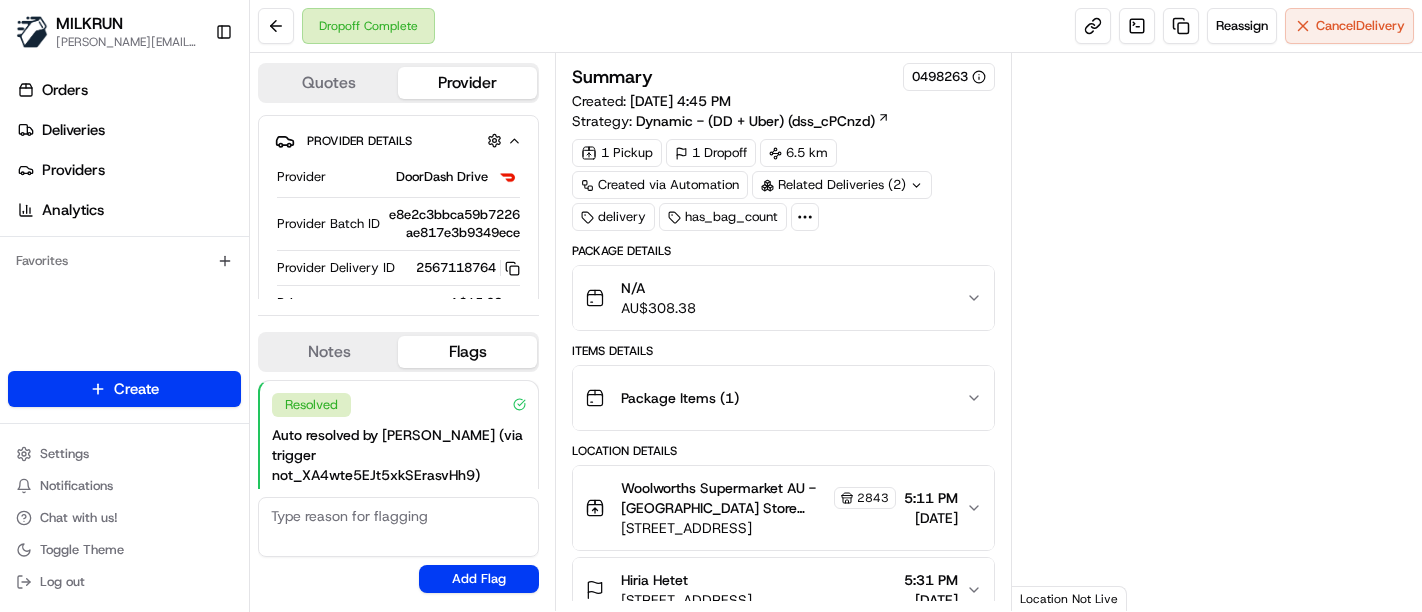 scroll, scrollTop: 0, scrollLeft: 0, axis: both 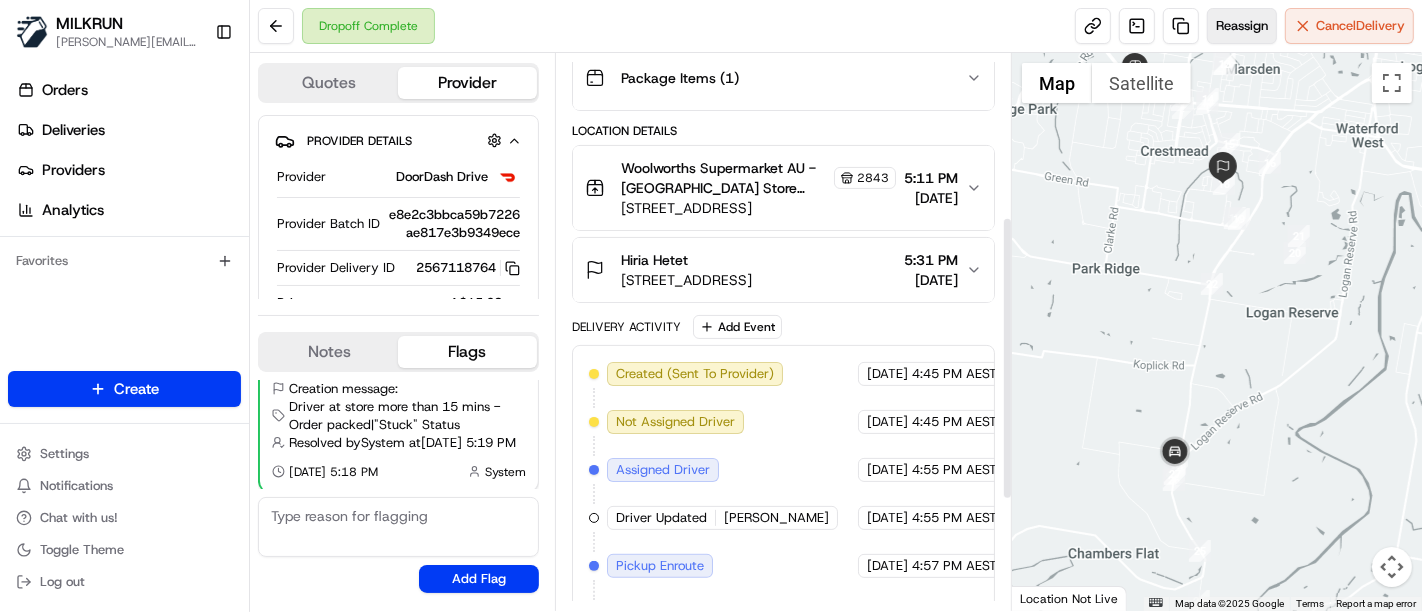 click on "Reassign" at bounding box center [1242, 26] 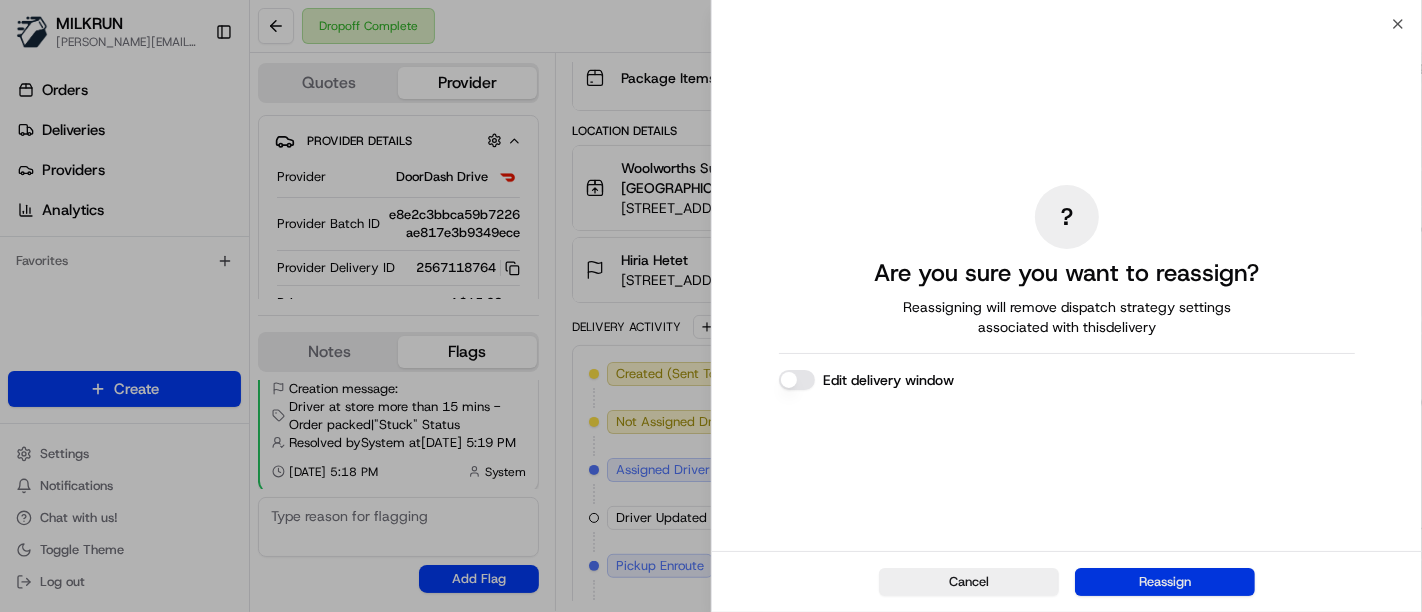 click on "Reassign" at bounding box center (1165, 582) 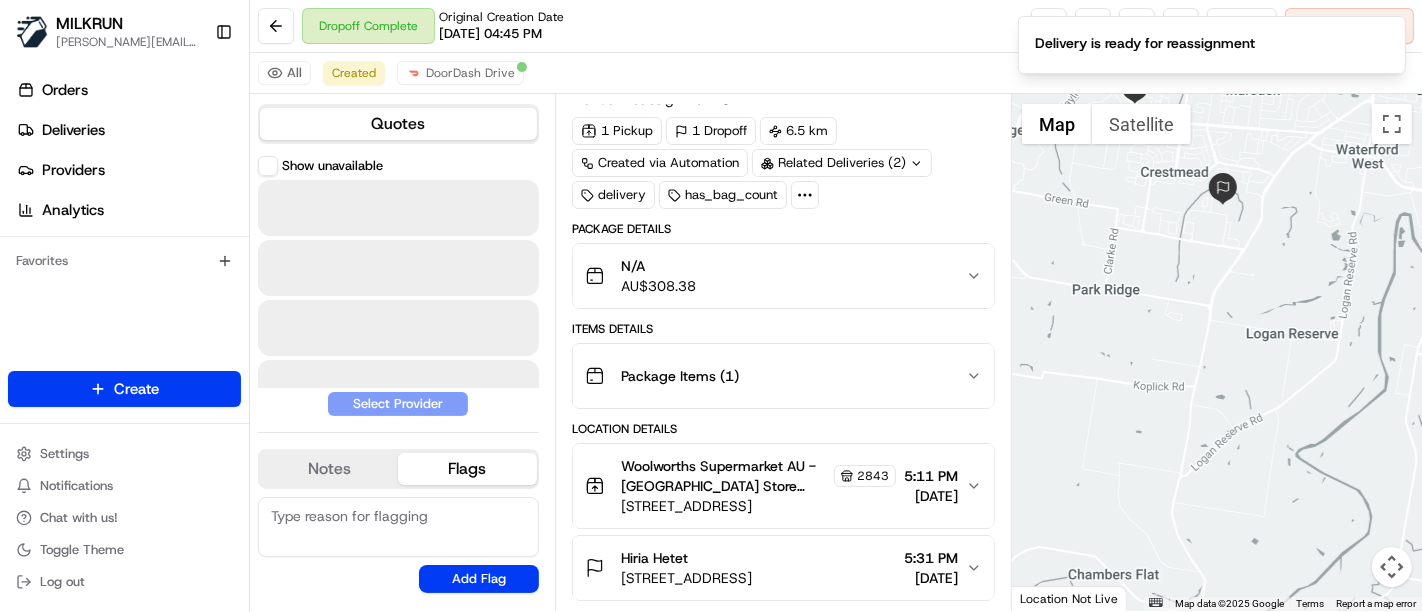 scroll, scrollTop: 57, scrollLeft: 0, axis: vertical 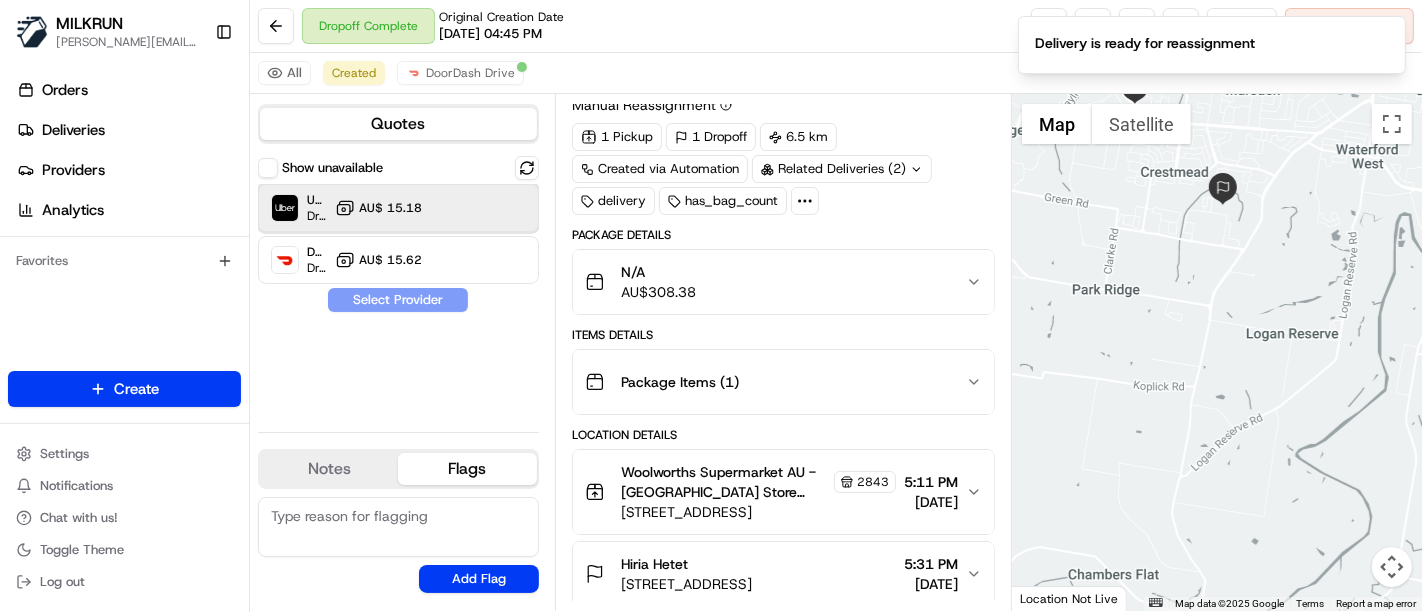 click on "Uber Dropoff ETA   27 minutes AU$   15.18" at bounding box center (398, 208) 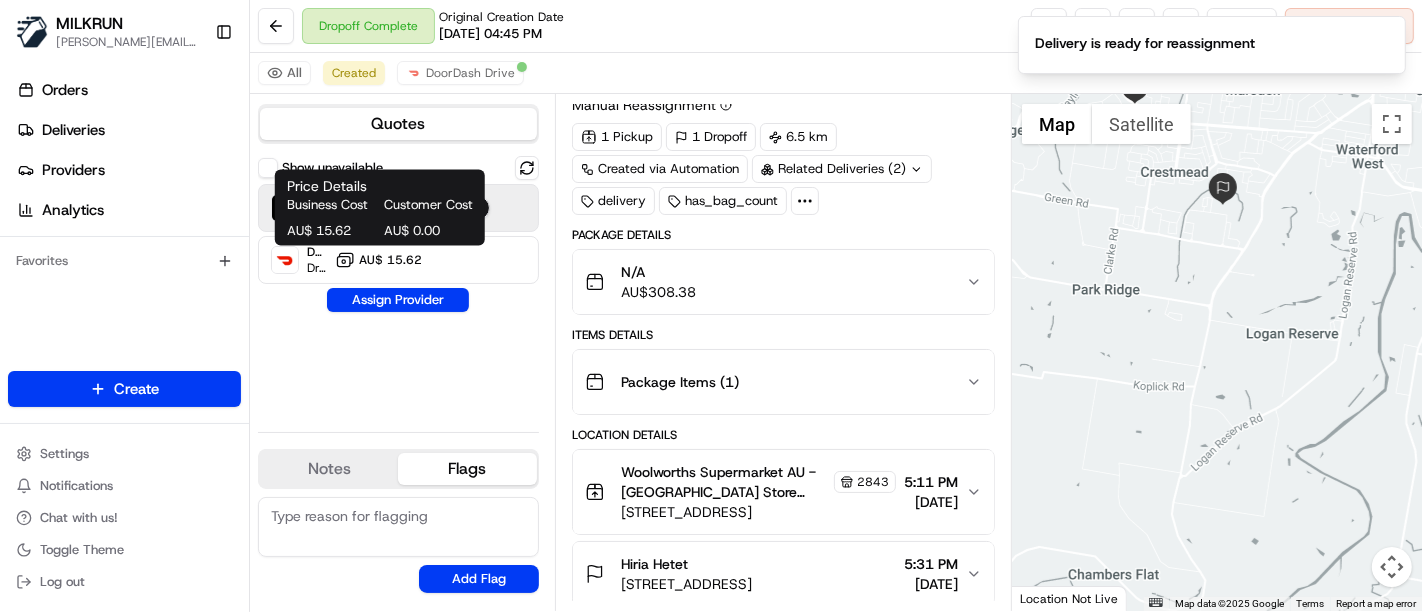 click on "Assign Provider" at bounding box center (398, 300) 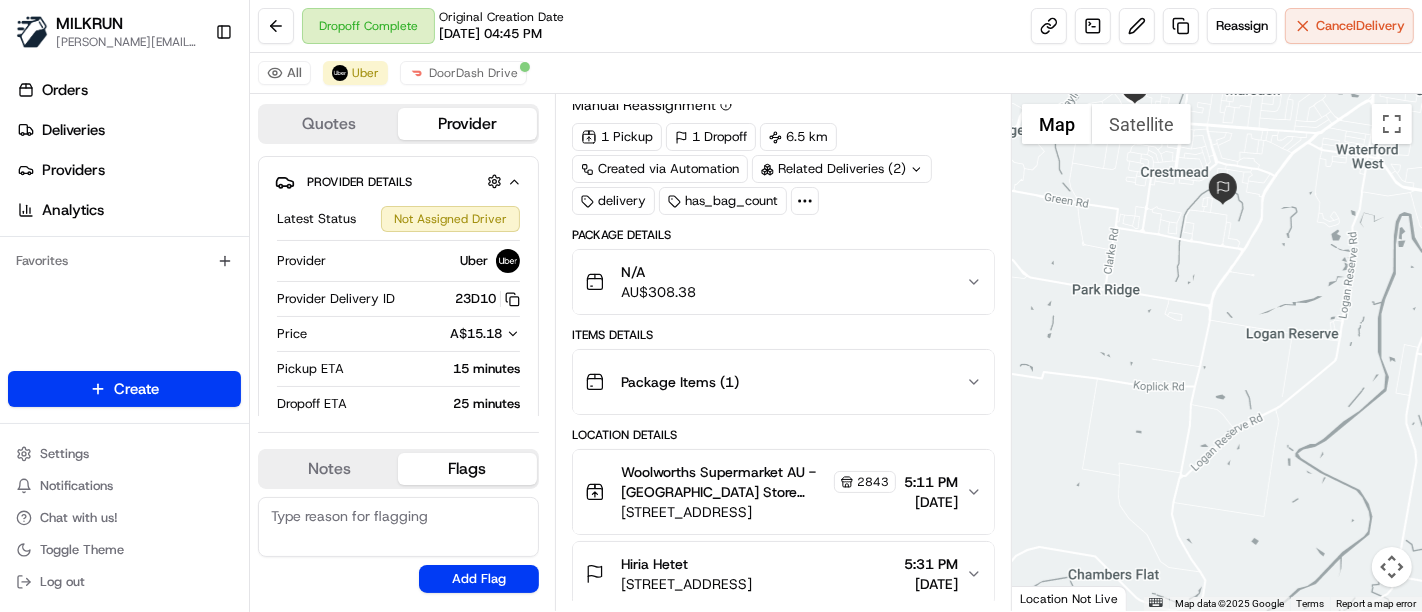 scroll, scrollTop: 204, scrollLeft: 0, axis: vertical 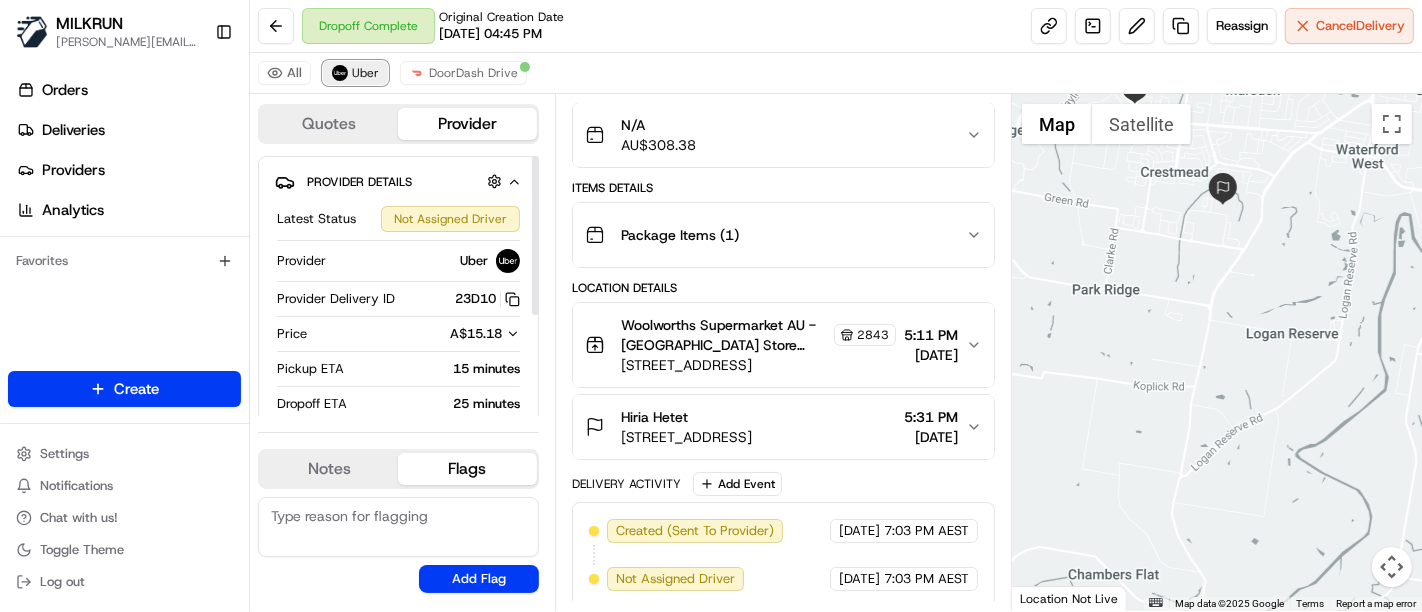 click on "Uber" at bounding box center (365, 73) 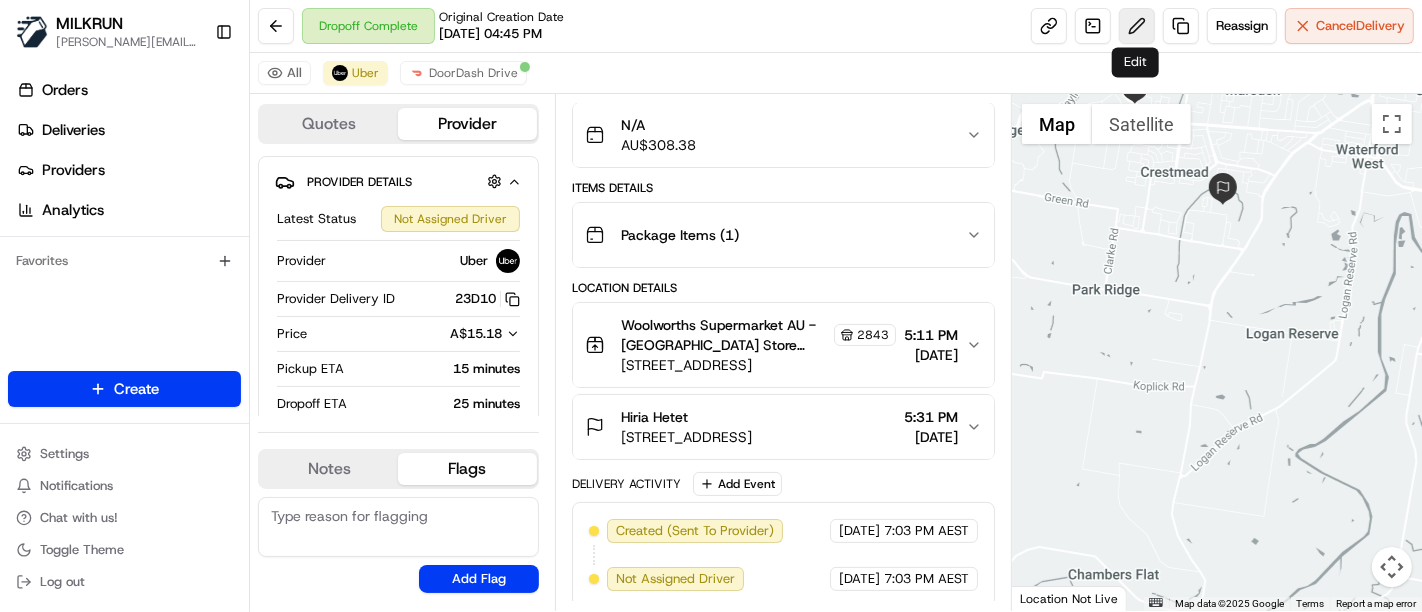 click at bounding box center [1137, 26] 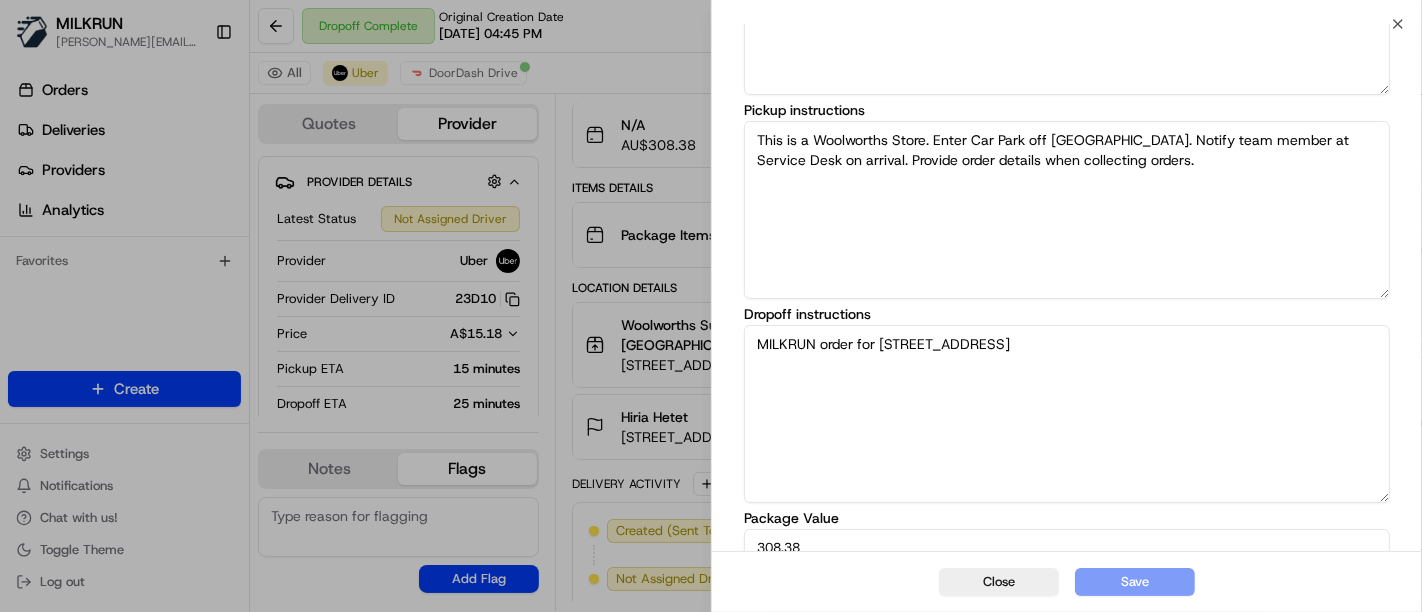 scroll, scrollTop: 316, scrollLeft: 0, axis: vertical 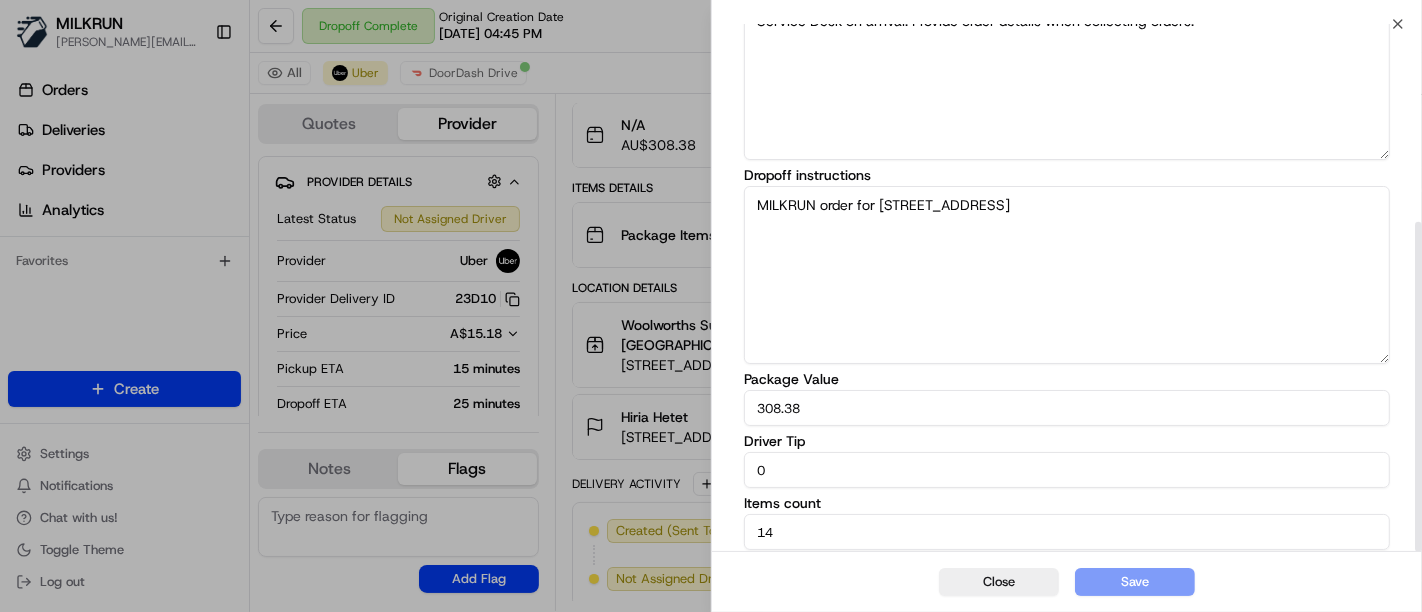 click on "0" at bounding box center [1067, 470] 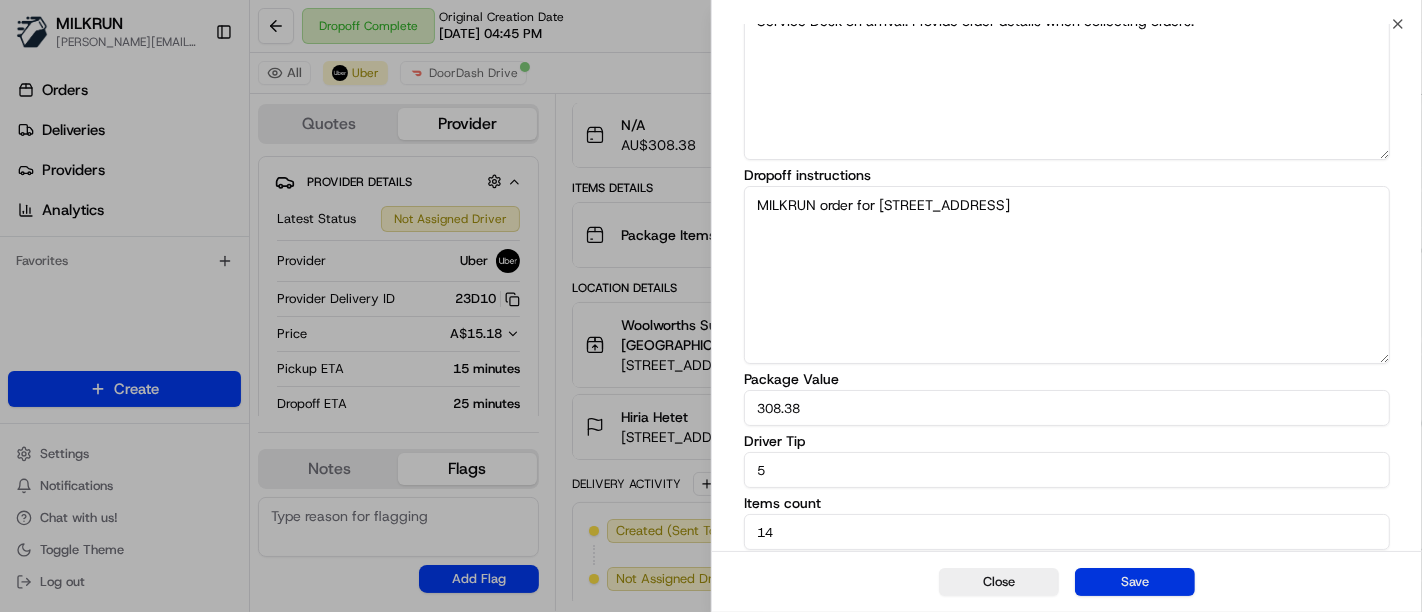 type on "5" 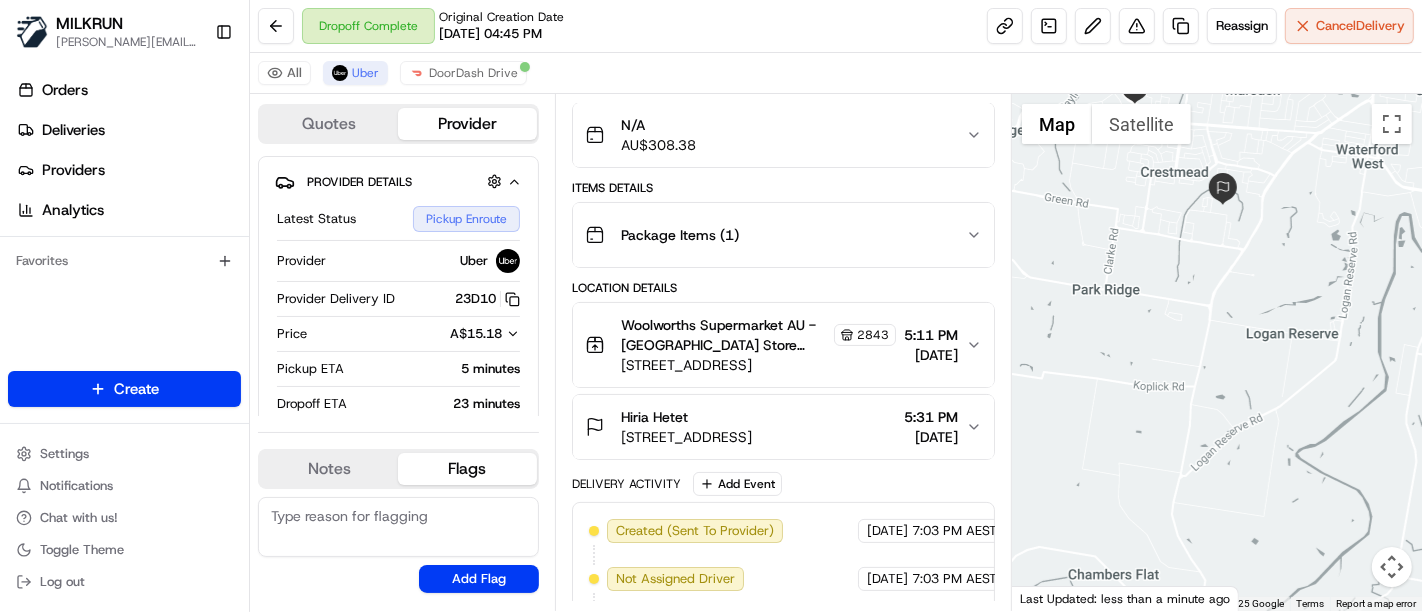 scroll, scrollTop: 320, scrollLeft: 0, axis: vertical 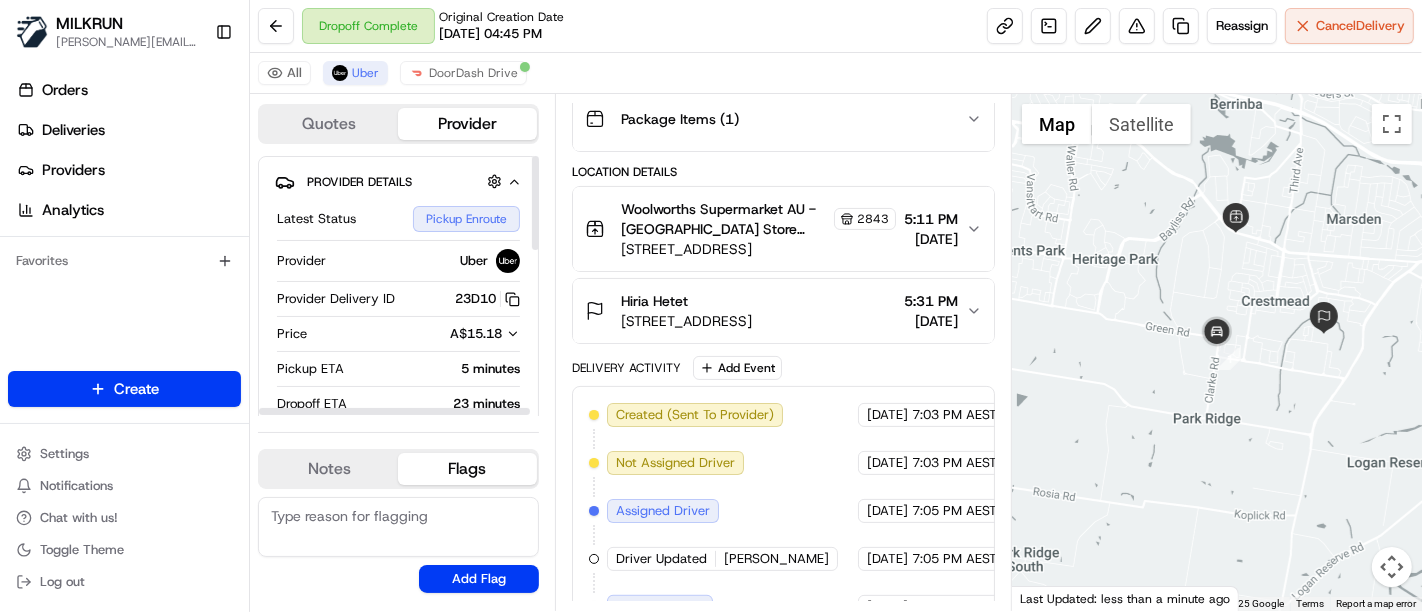click on "All Uber DoorDash Drive" at bounding box center [836, 73] 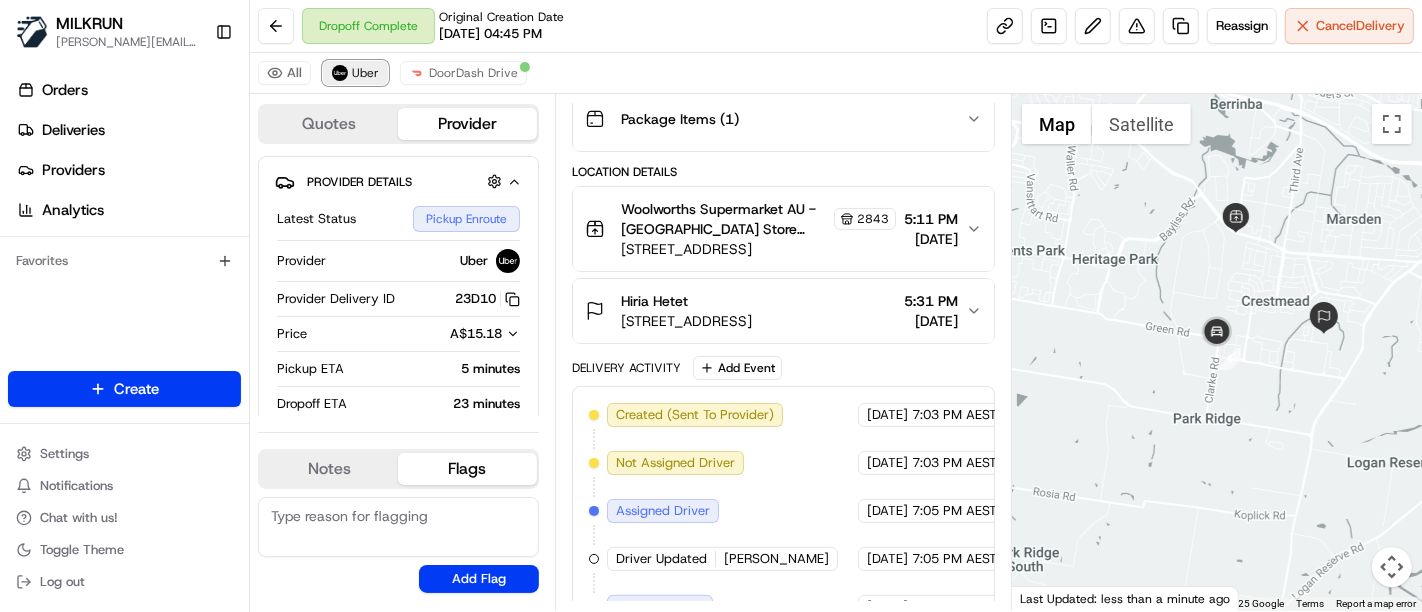 click on "Uber" at bounding box center [355, 73] 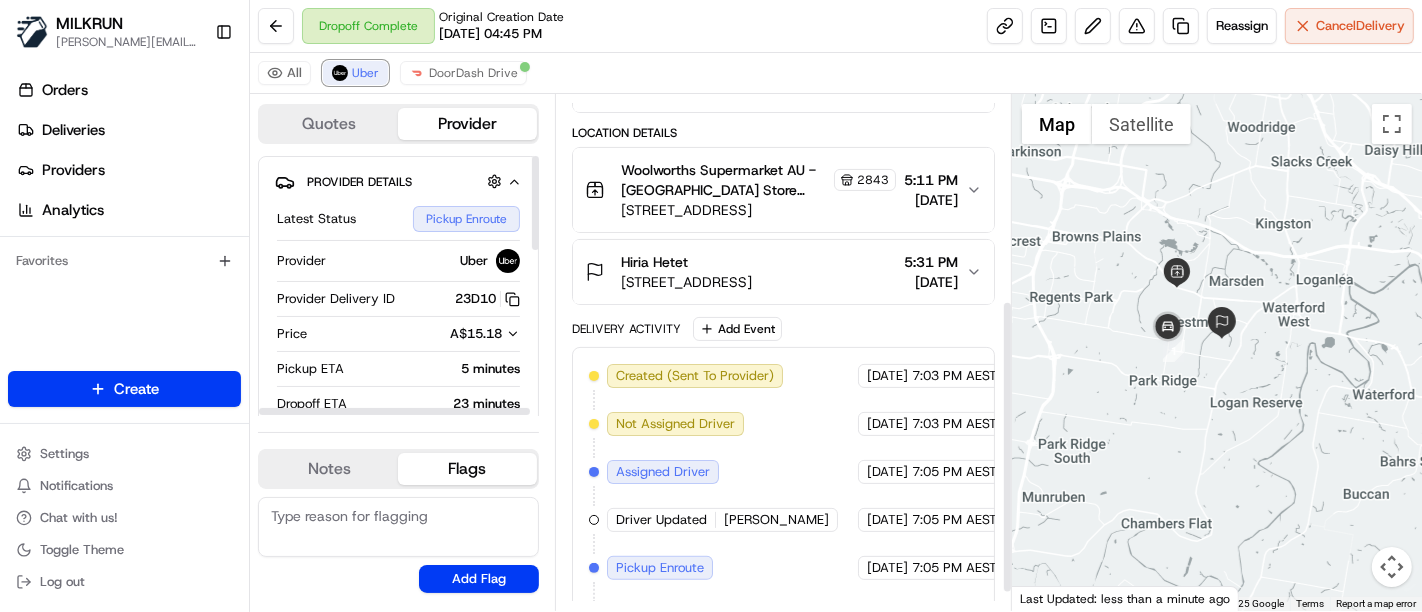 scroll, scrollTop: 394, scrollLeft: 0, axis: vertical 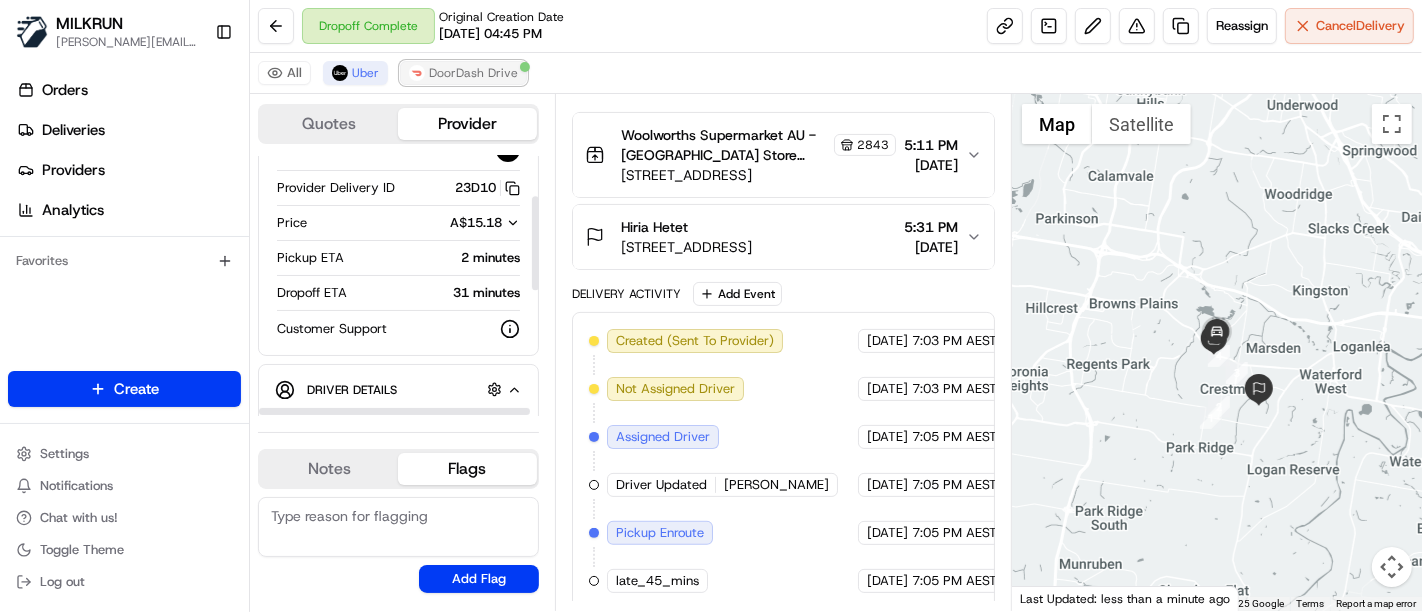 click on "DoorDash Drive" at bounding box center [473, 73] 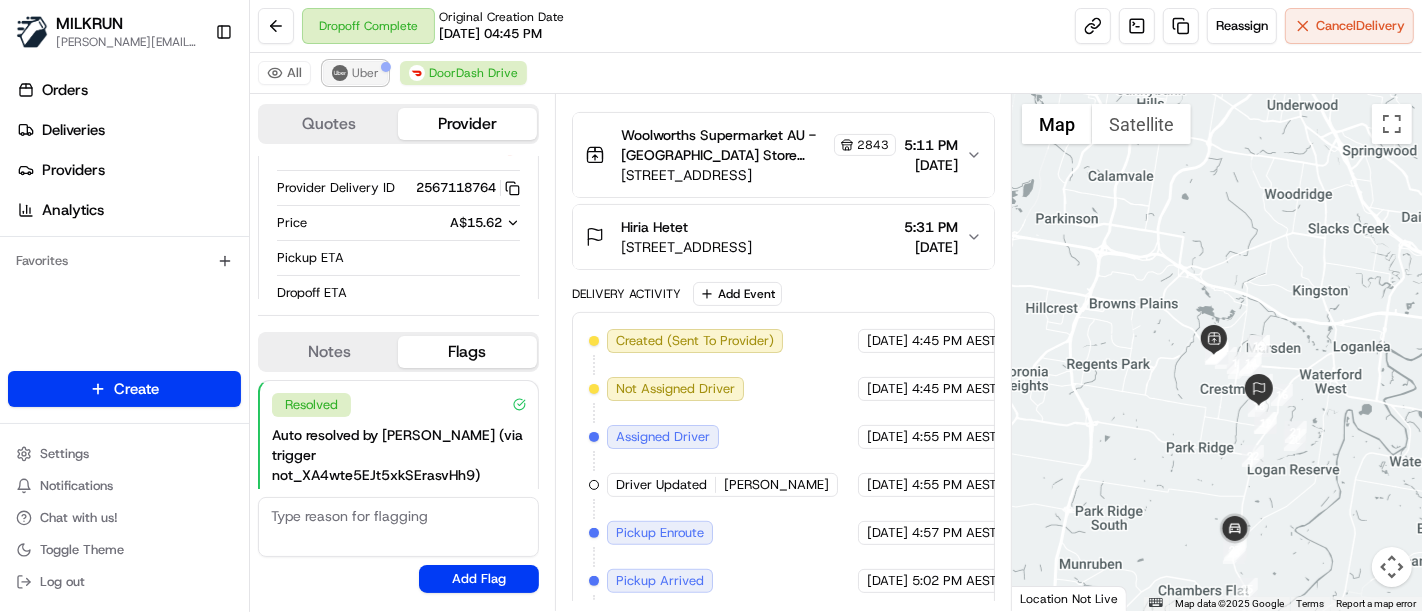 click at bounding box center [340, 73] 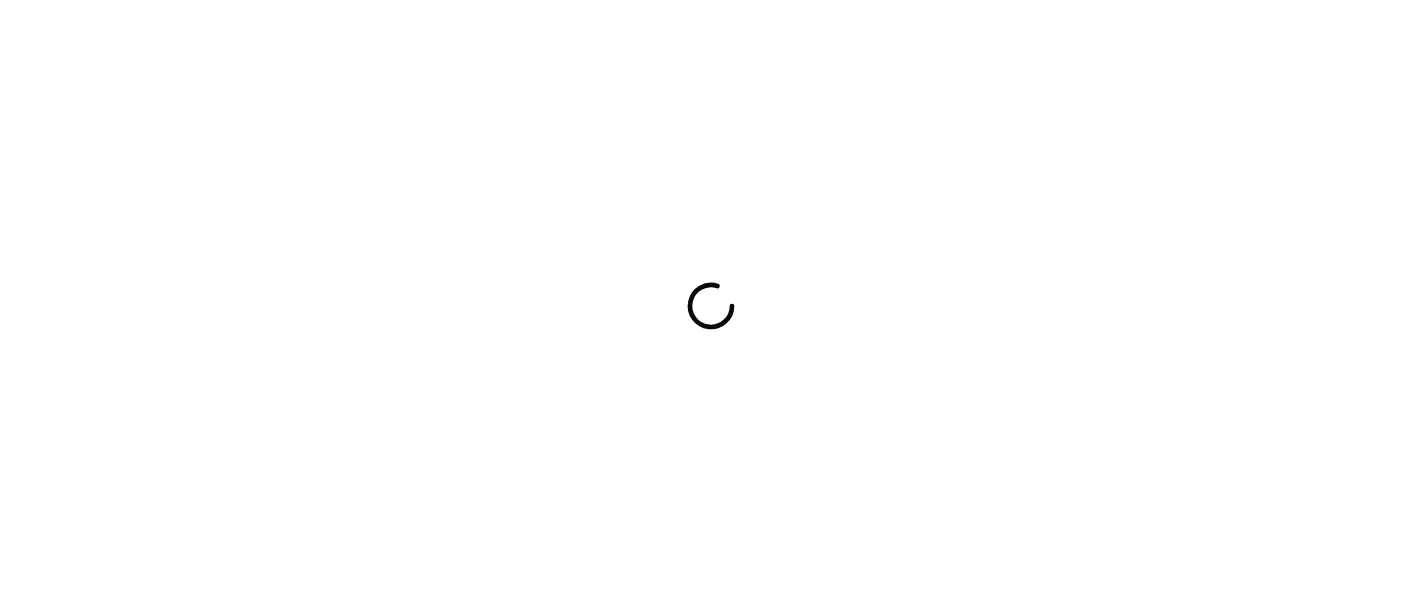 scroll, scrollTop: 0, scrollLeft: 0, axis: both 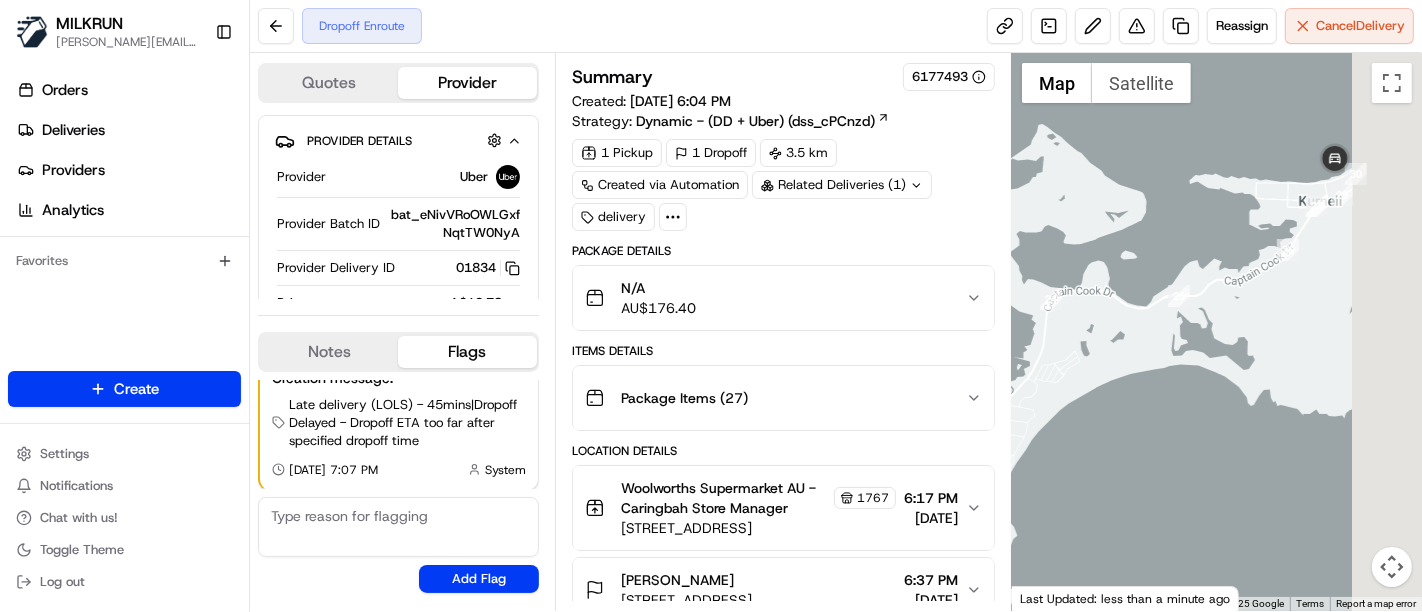 drag, startPoint x: 1214, startPoint y: 264, endPoint x: 1108, endPoint y: 347, distance: 134.62912 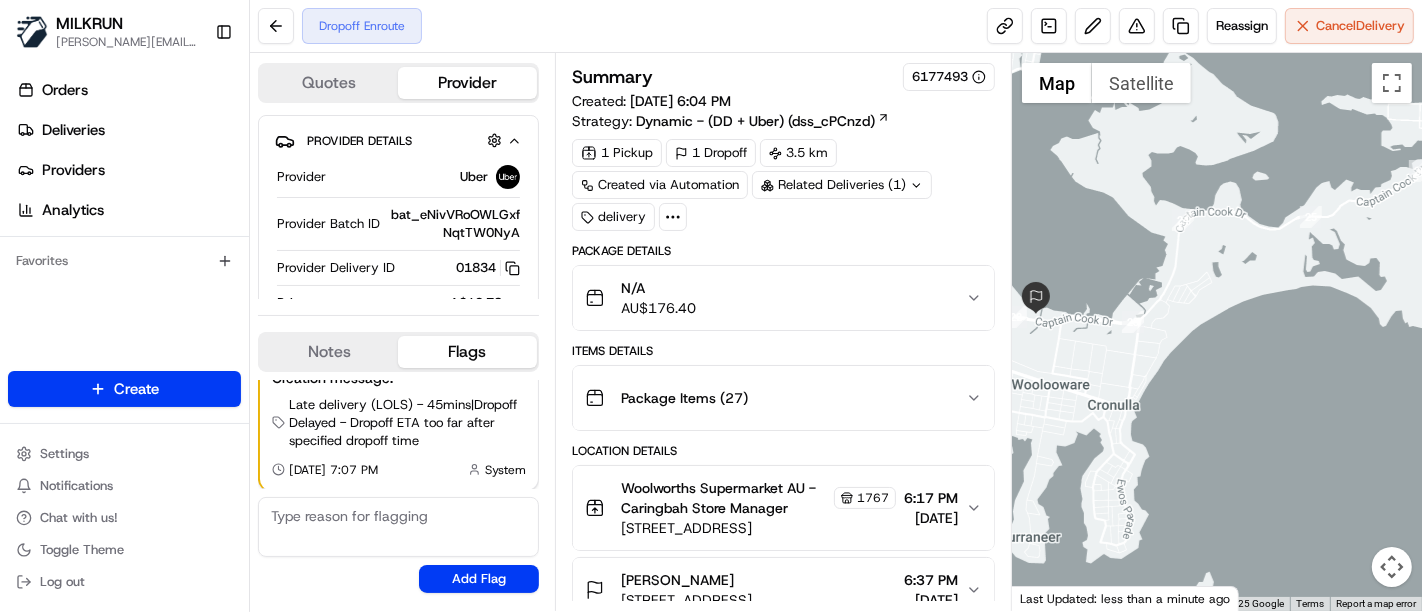 drag, startPoint x: 1103, startPoint y: 356, endPoint x: 1328, endPoint y: 246, distance: 250.4496 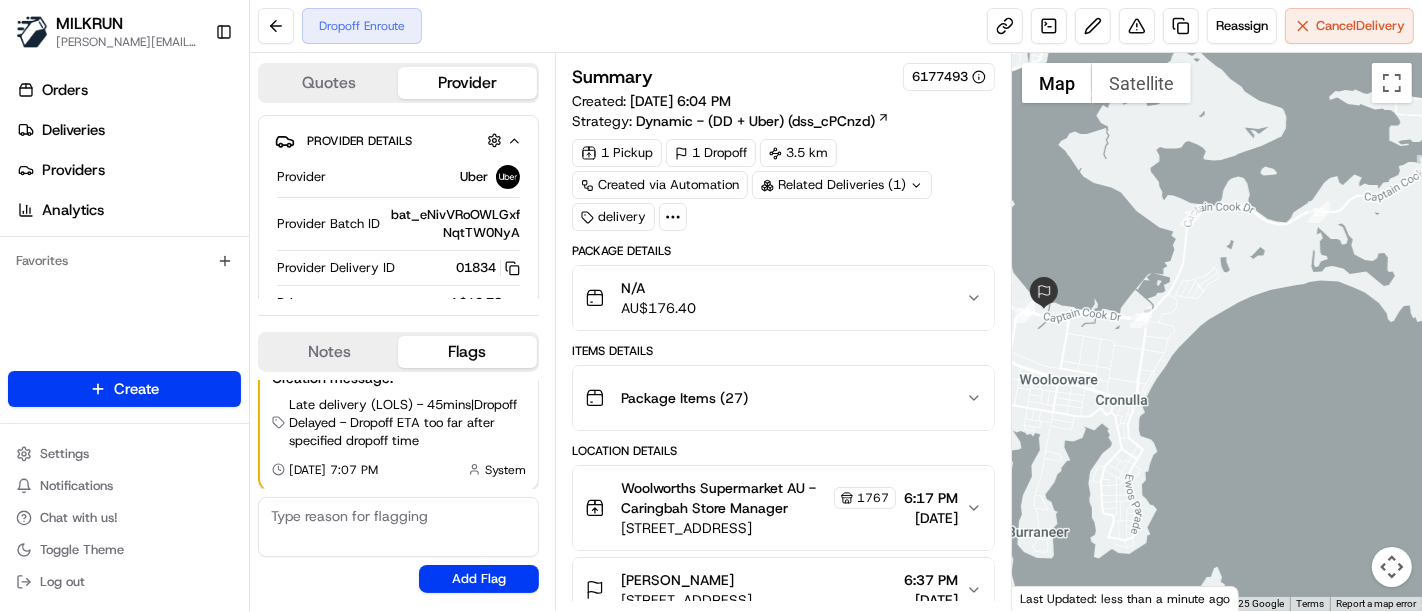 drag, startPoint x: 1132, startPoint y: 358, endPoint x: 1274, endPoint y: 352, distance: 142.12671 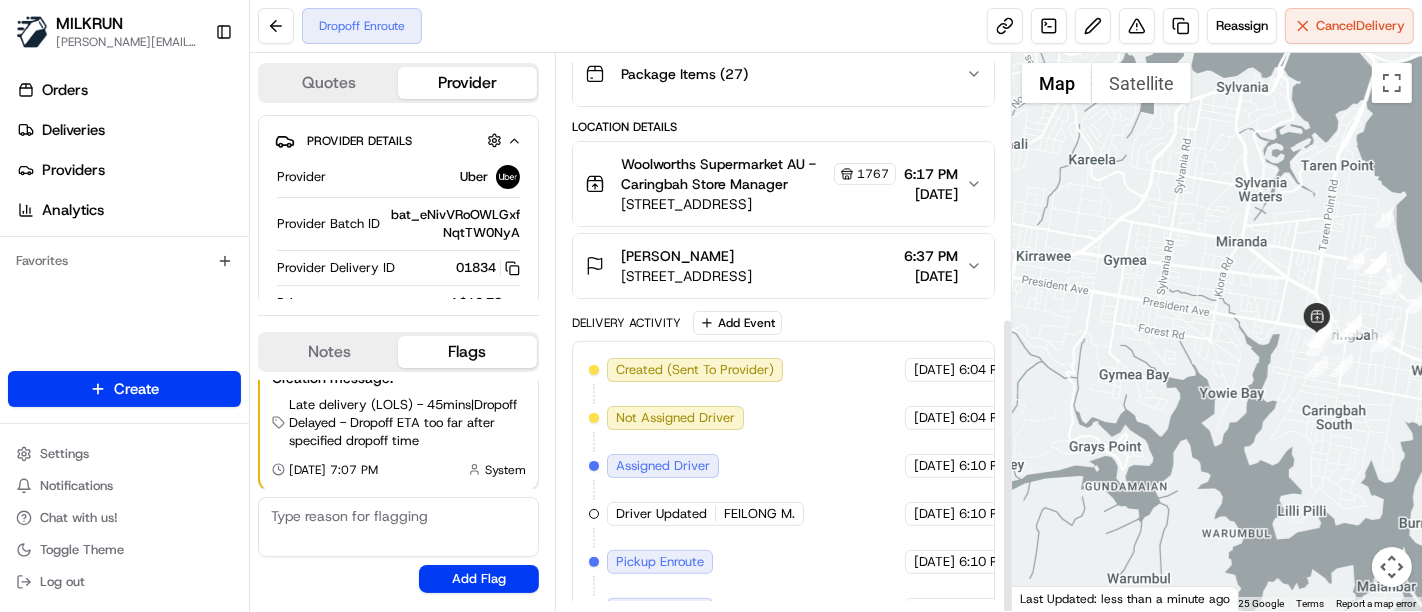 scroll, scrollTop: 495, scrollLeft: 0, axis: vertical 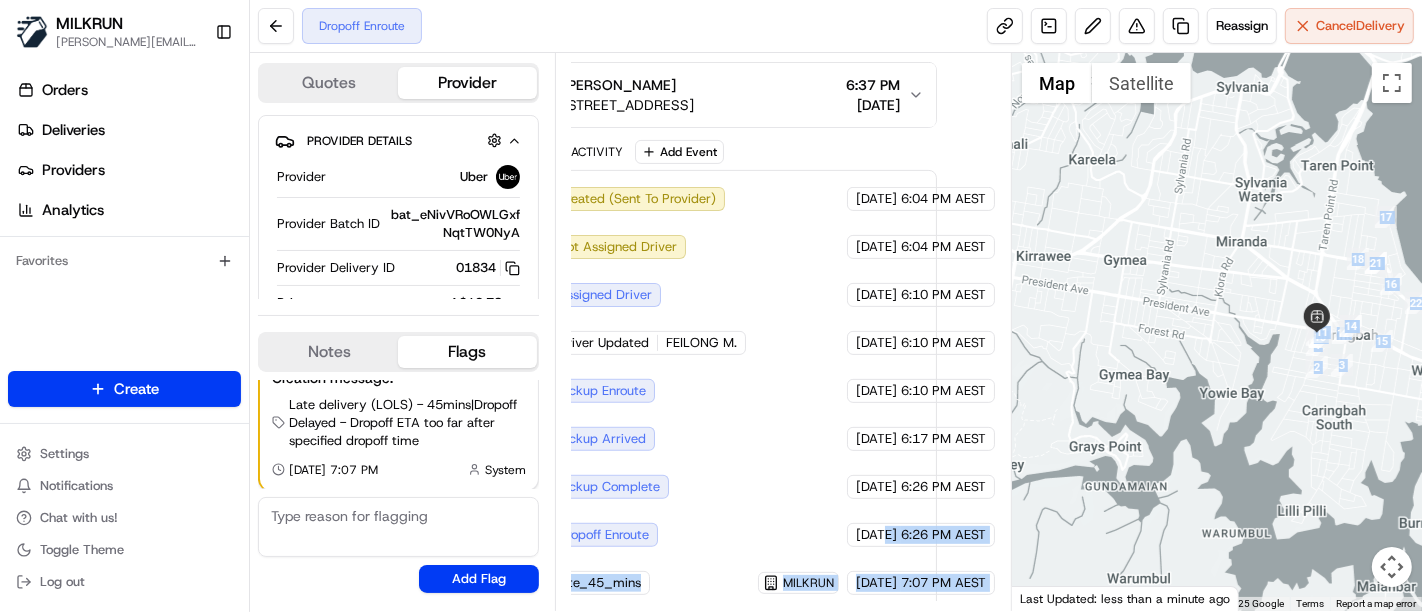 drag, startPoint x: 942, startPoint y: 535, endPoint x: 1098, endPoint y: 543, distance: 156.20499 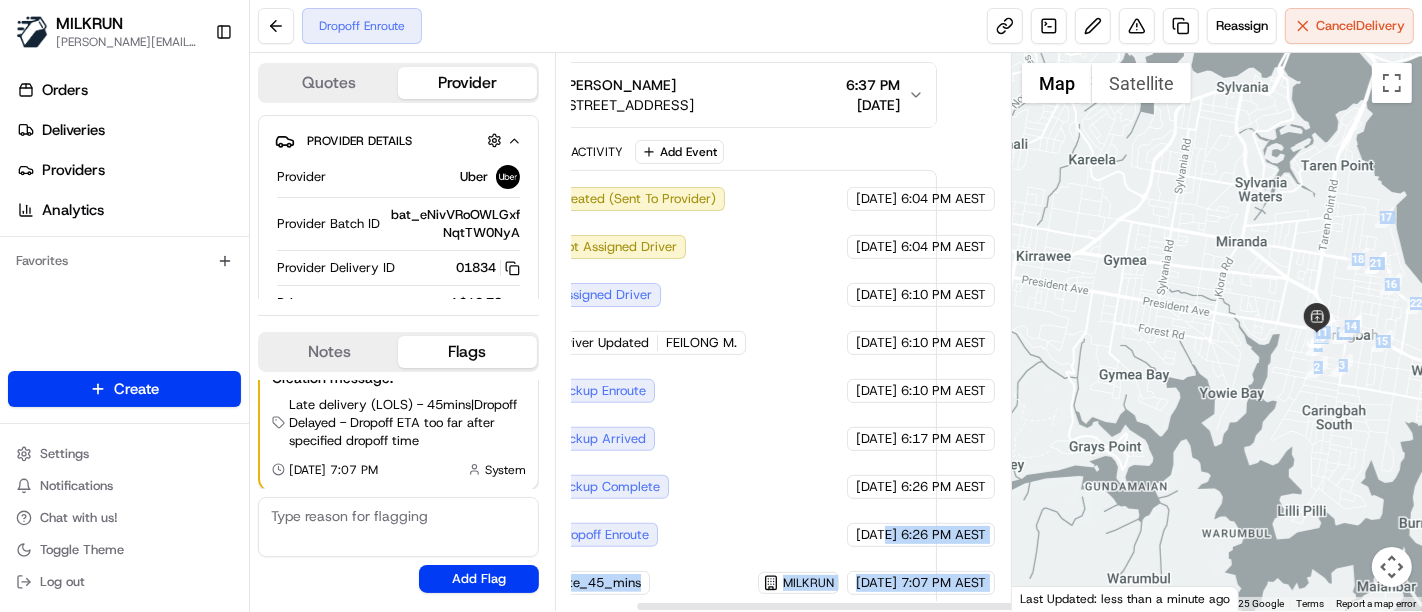 click on "6:26 PM AEST" at bounding box center (943, 535) 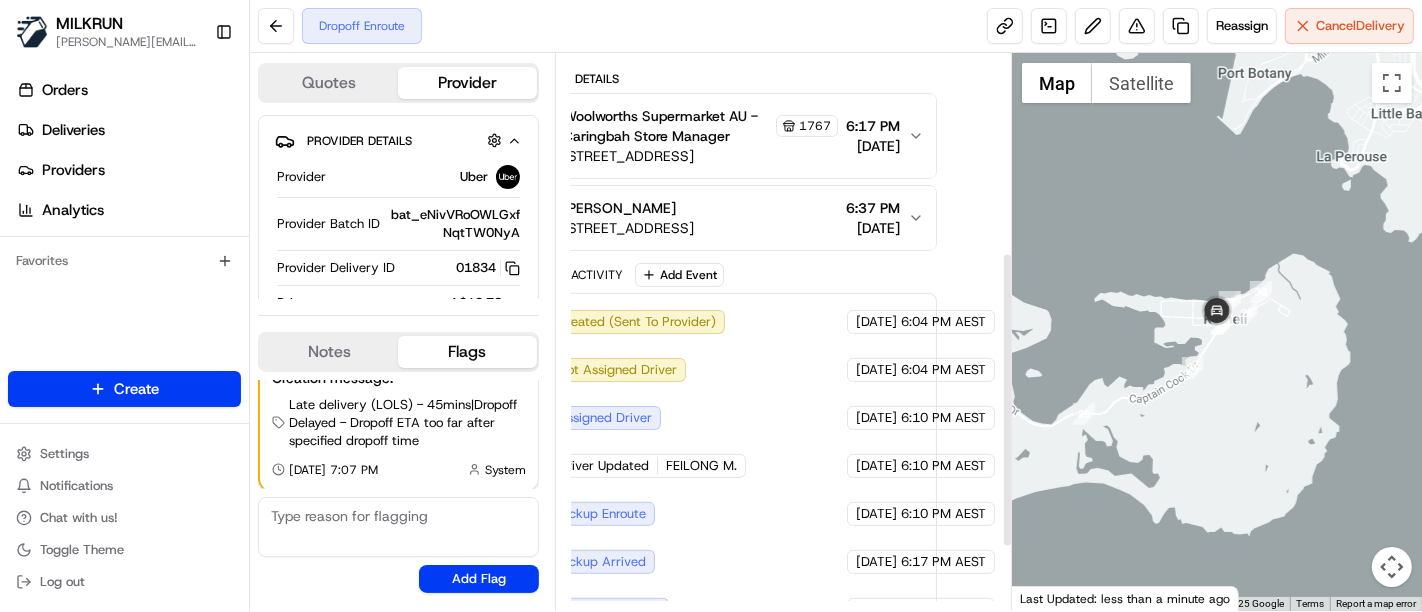 scroll, scrollTop: 162, scrollLeft: 91, axis: both 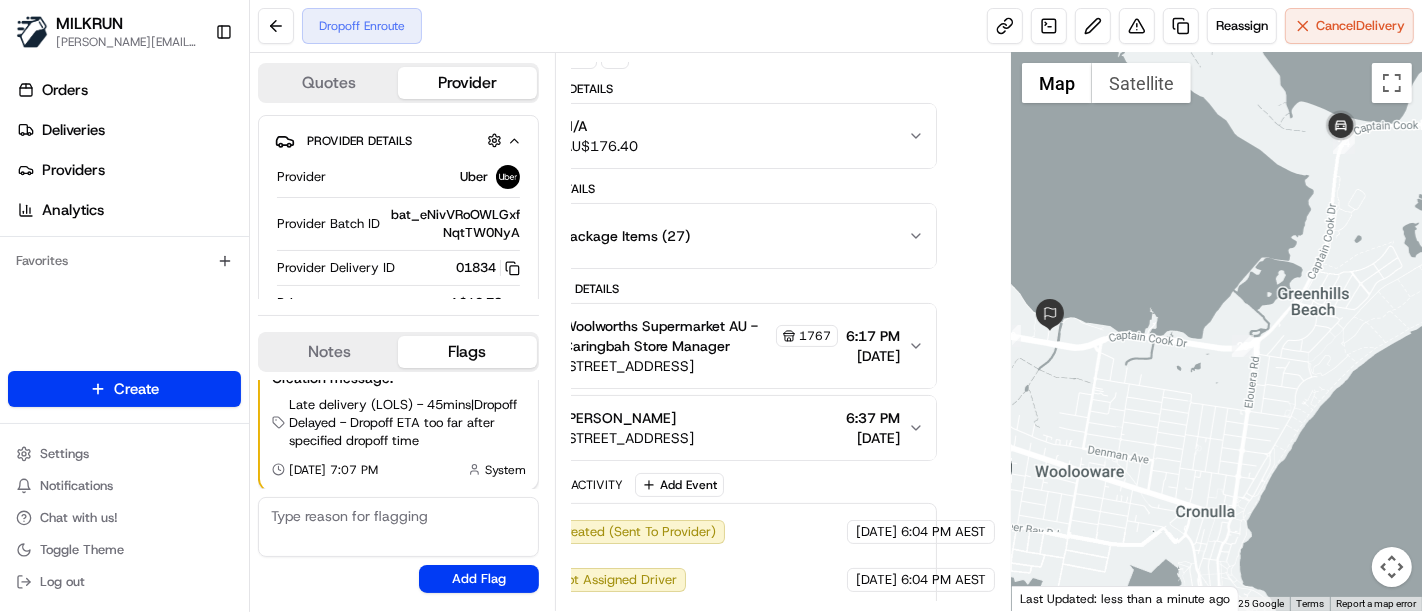 drag, startPoint x: 1168, startPoint y: 384, endPoint x: 1415, endPoint y: 319, distance: 255.40947 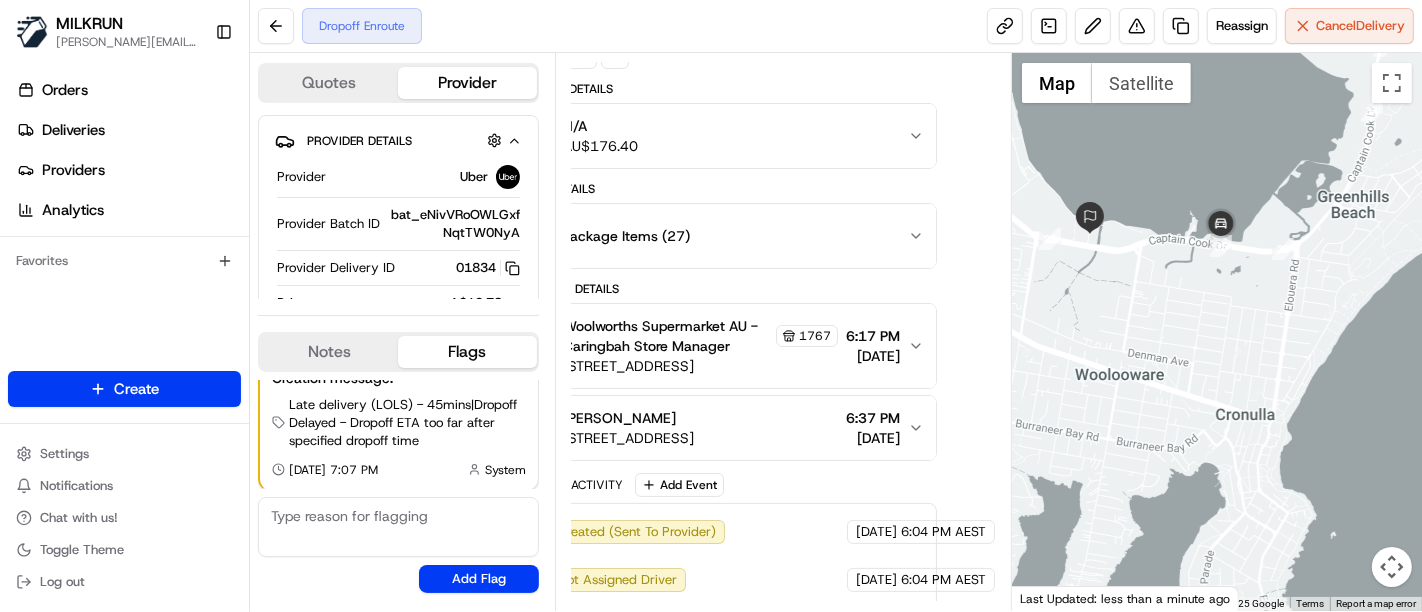 drag, startPoint x: 1104, startPoint y: 241, endPoint x: 412, endPoint y: 67, distance: 713.54047 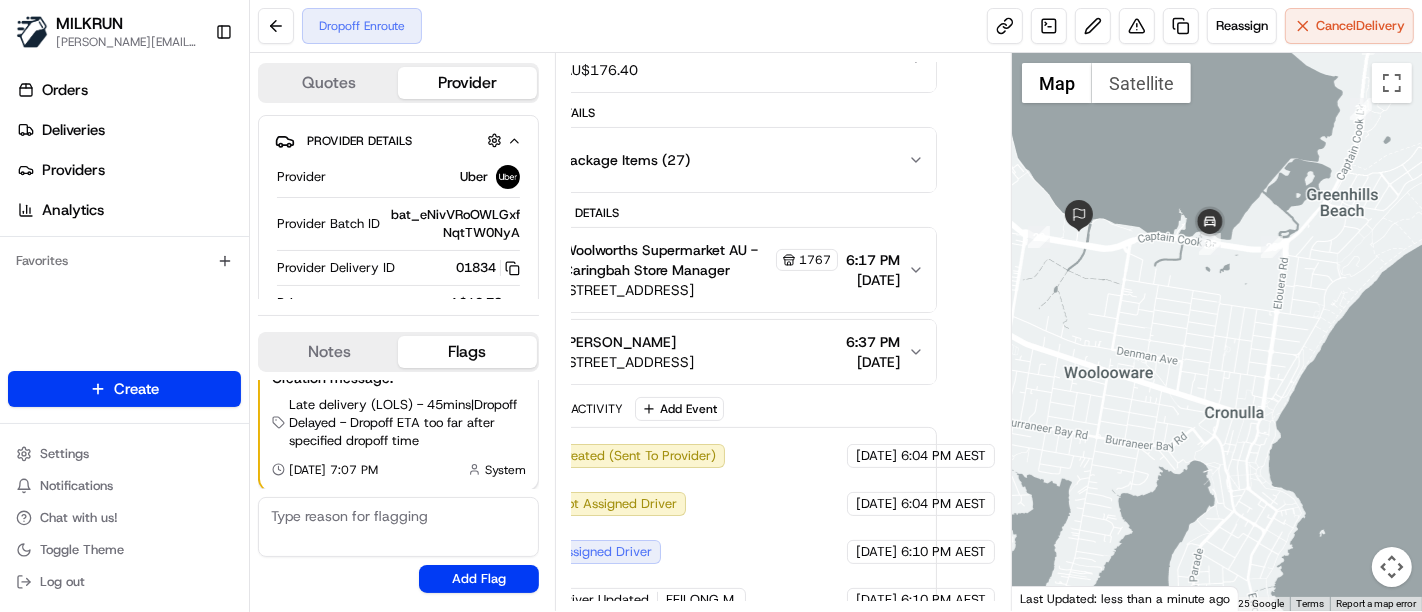scroll, scrollTop: 273, scrollLeft: 91, axis: both 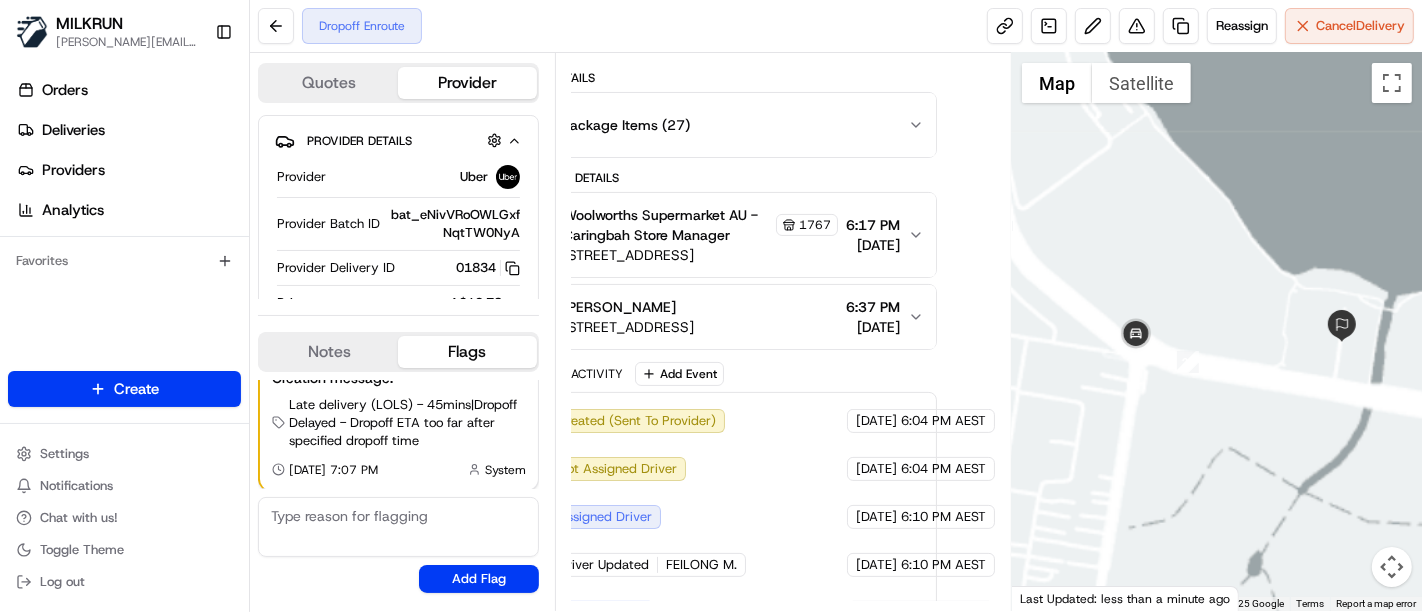 drag, startPoint x: 1281, startPoint y: 426, endPoint x: 1179, endPoint y: 314, distance: 151.48598 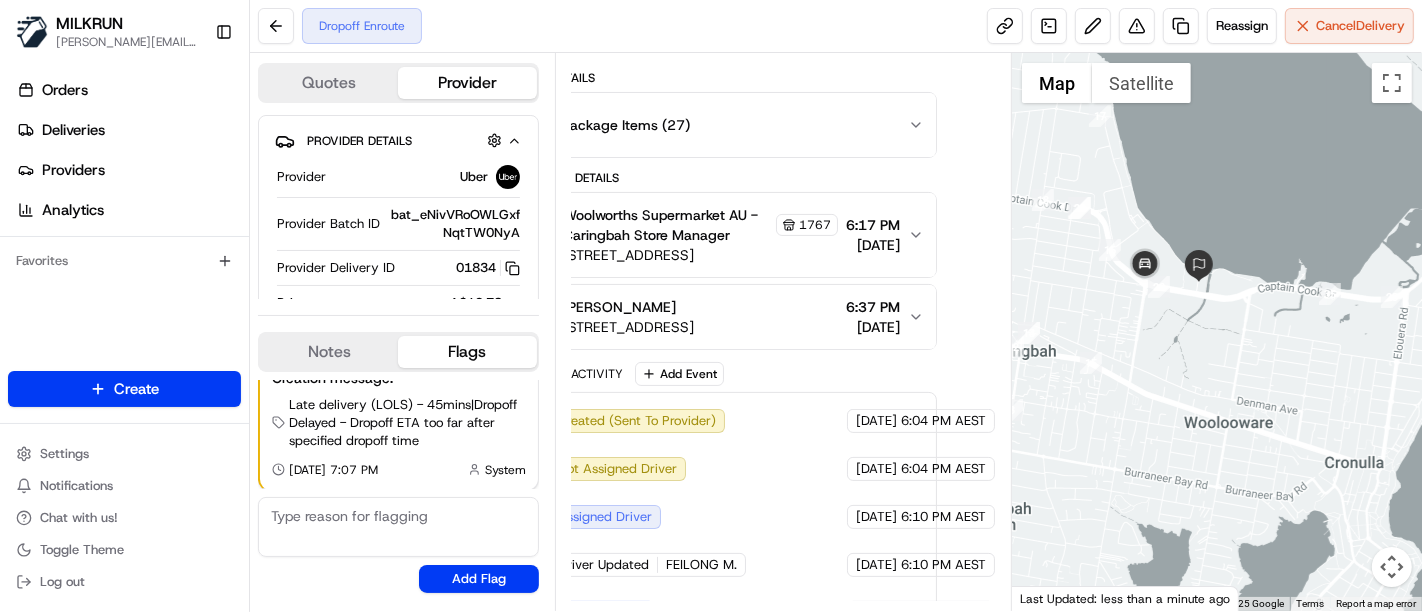 drag, startPoint x: 1225, startPoint y: 315, endPoint x: 1255, endPoint y: 326, distance: 31.95309 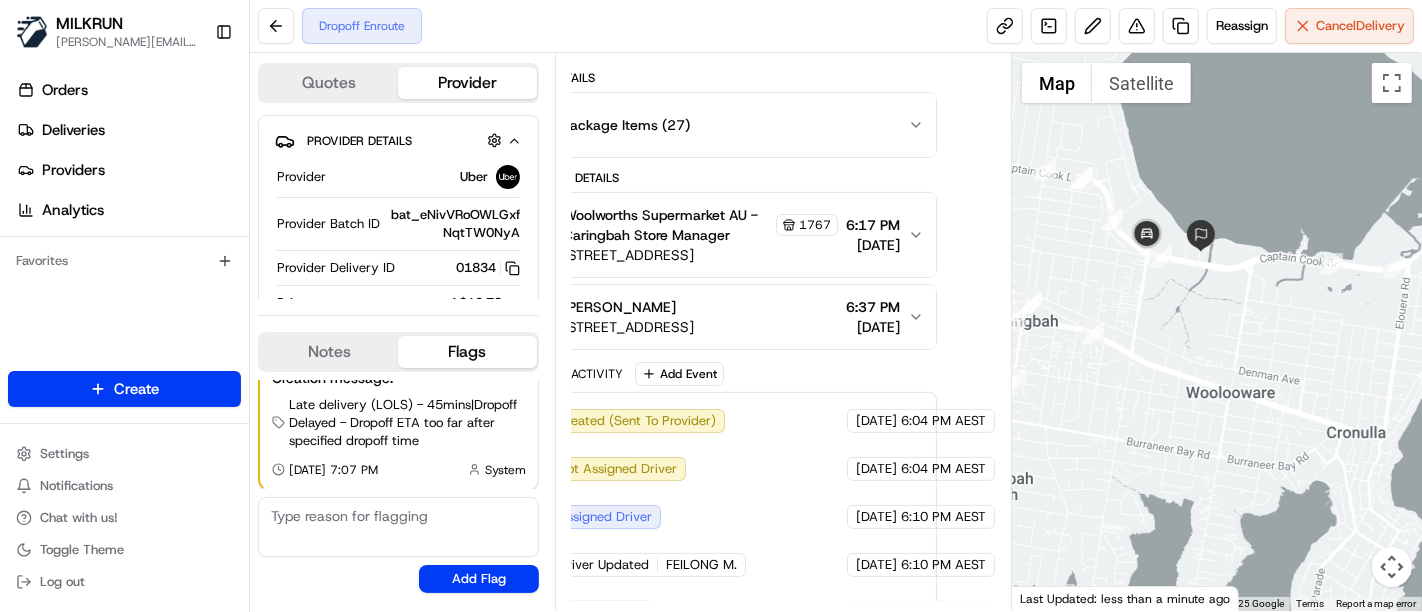 drag, startPoint x: 1179, startPoint y: 344, endPoint x: 1108, endPoint y: 314, distance: 77.07788 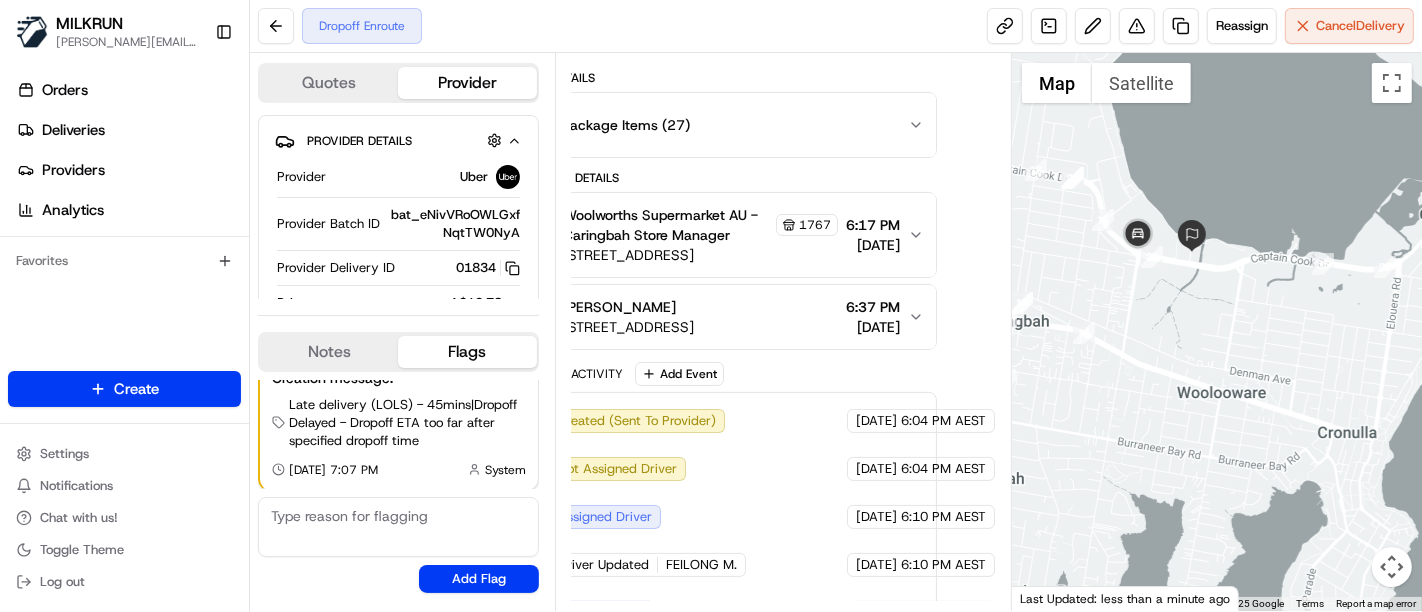 drag, startPoint x: 1299, startPoint y: 315, endPoint x: 1283, endPoint y: 314, distance: 16.03122 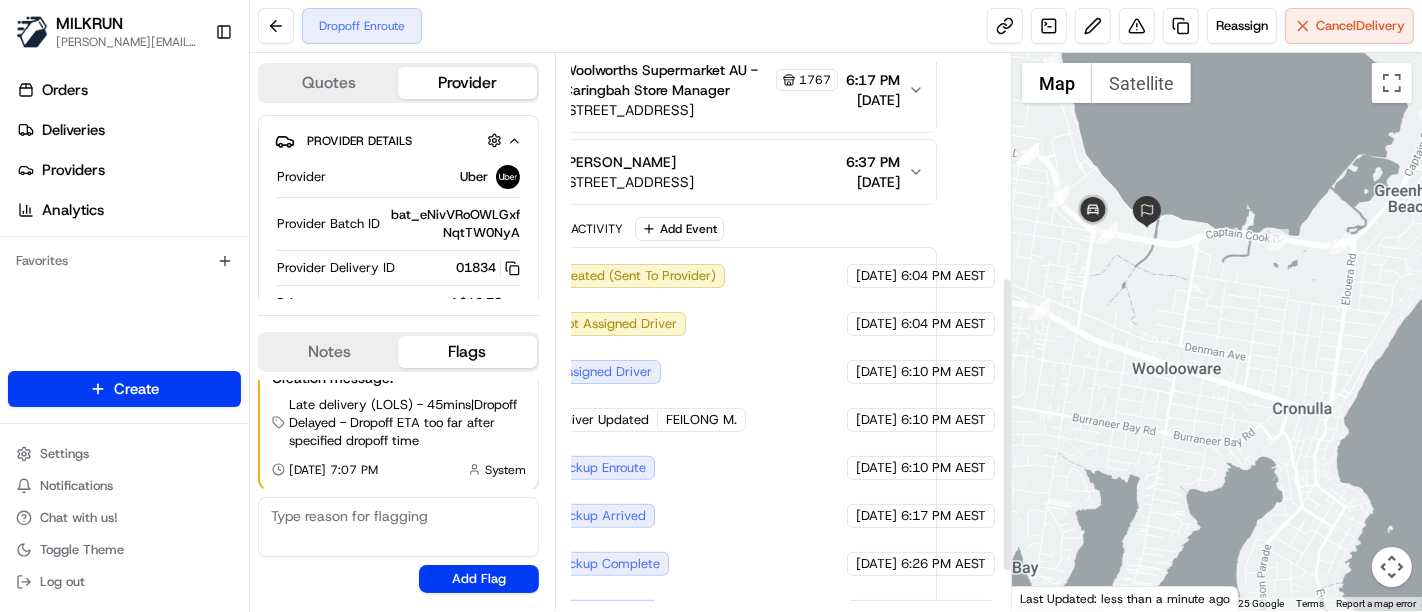 scroll, scrollTop: 495, scrollLeft: 91, axis: both 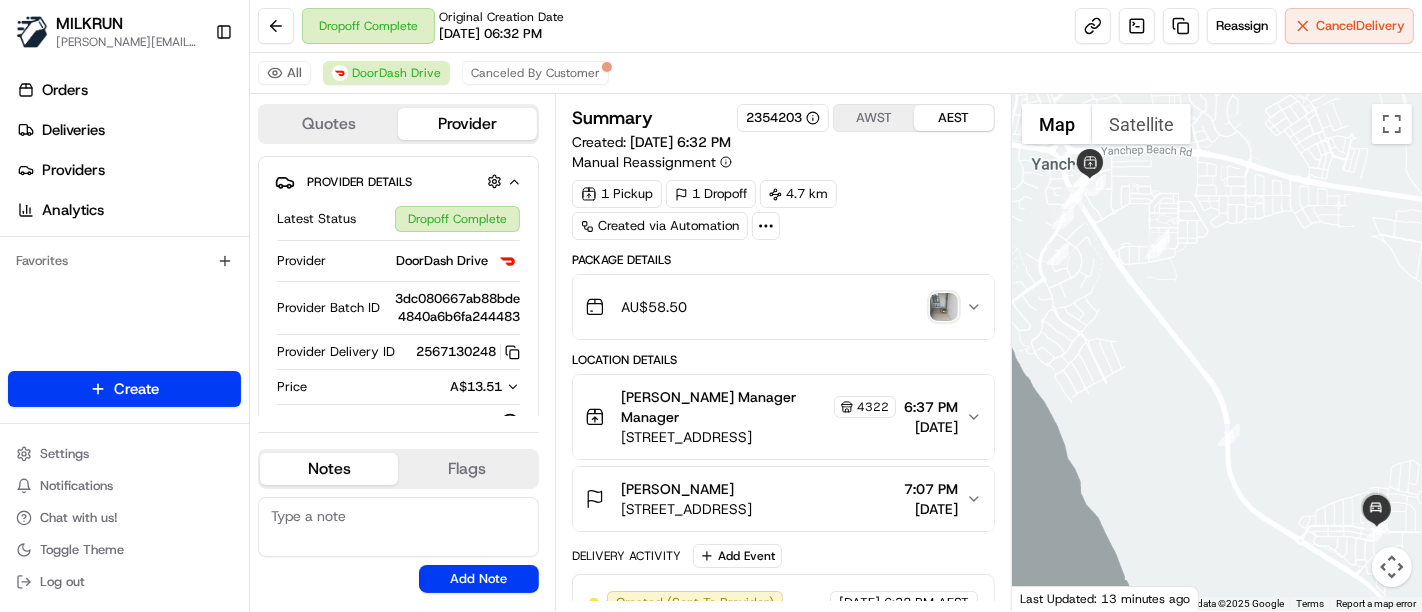click at bounding box center [944, 307] 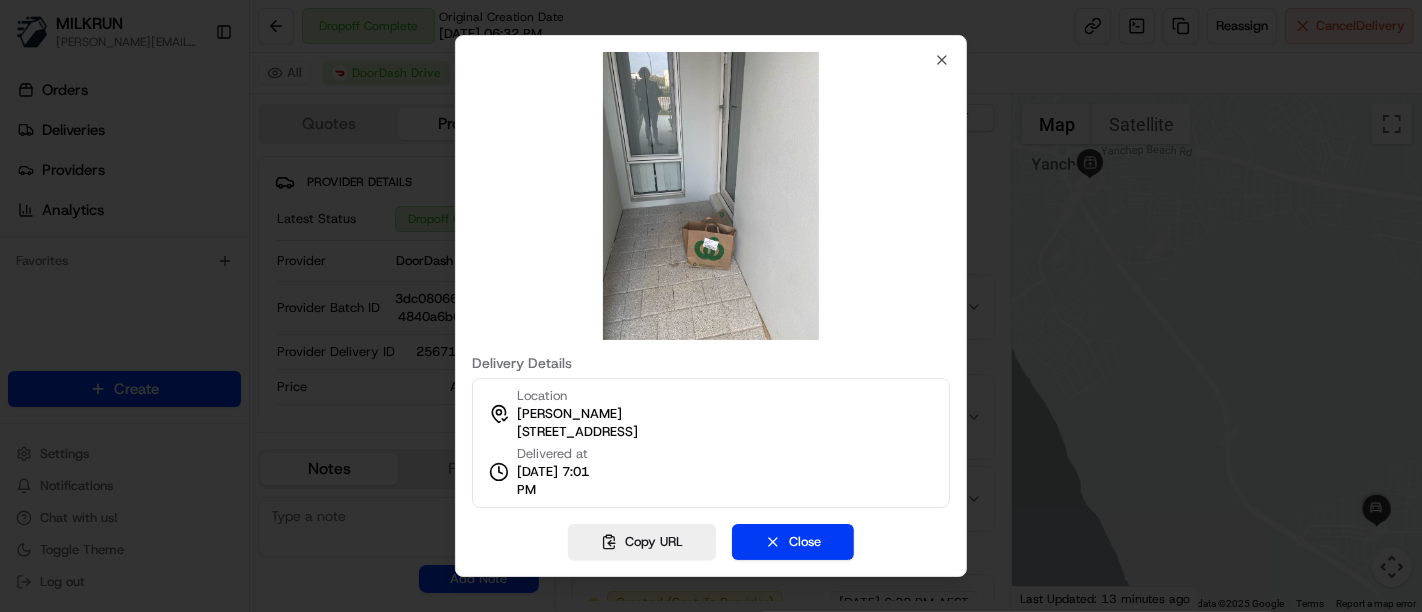 click on "Delivery Details Location  [PERSON_NAME] [STREET_ADDRESS] Delivered at [DATE] 7:01 PM Copy URL Close Close" at bounding box center [711, 306] 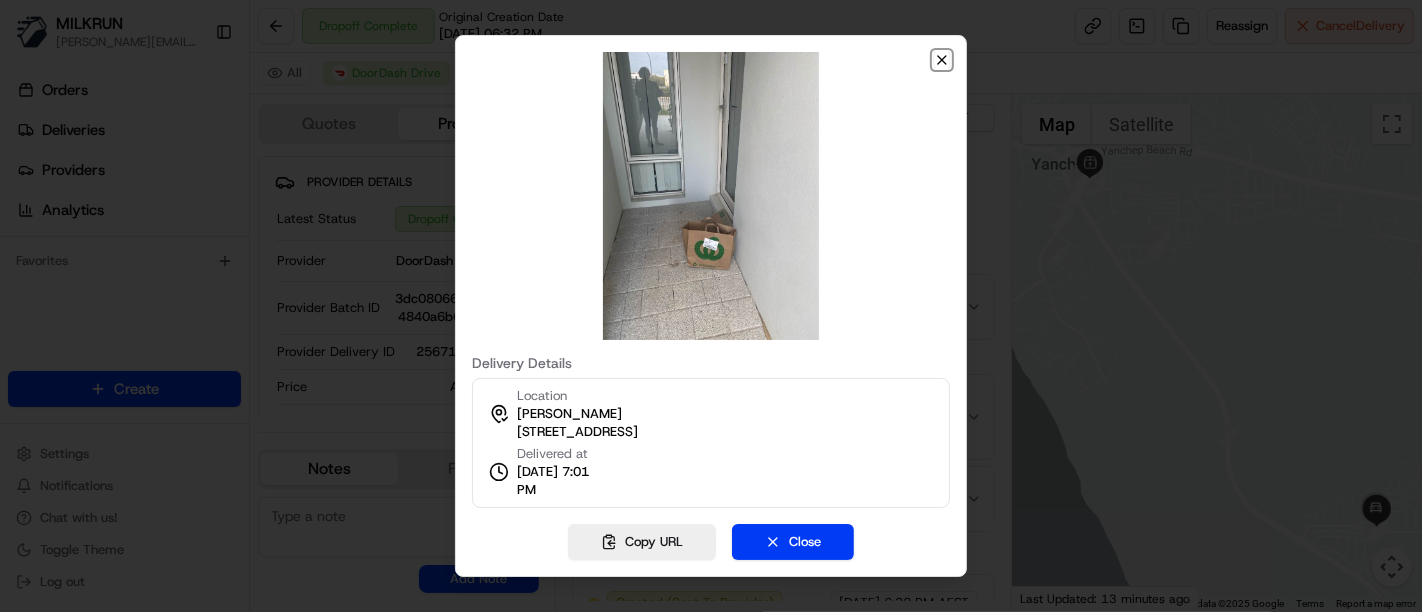 click 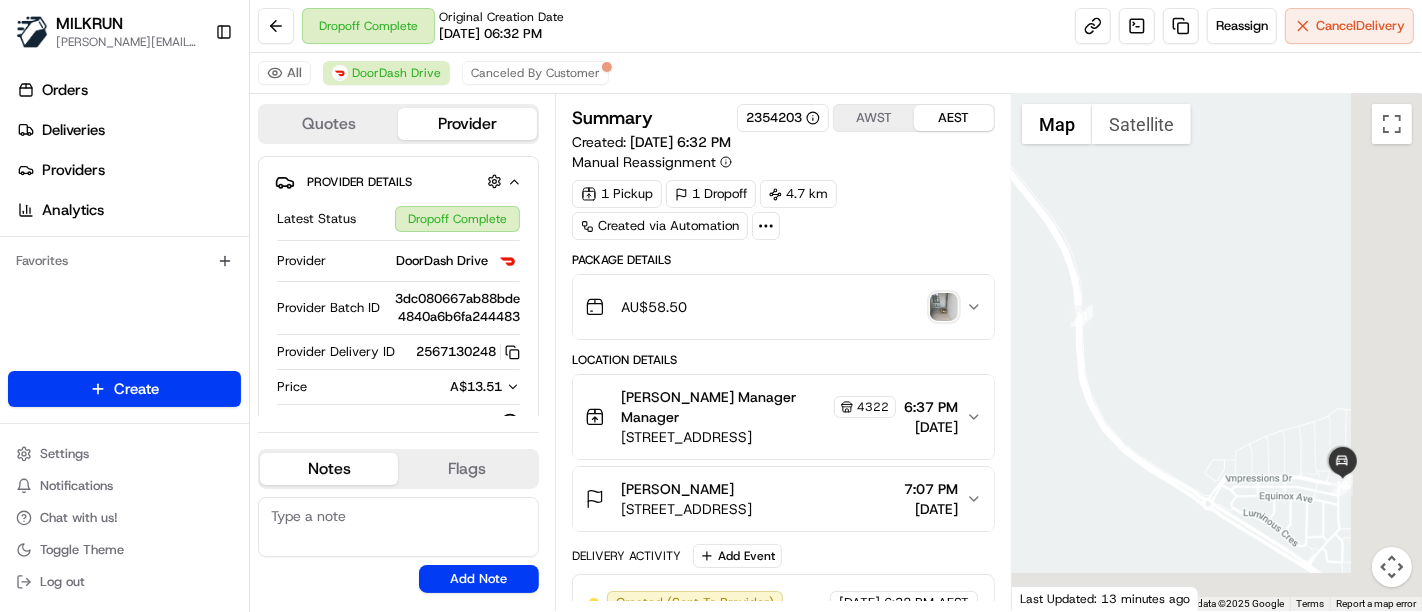 drag, startPoint x: 1233, startPoint y: 384, endPoint x: 1058, endPoint y: 229, distance: 233.77339 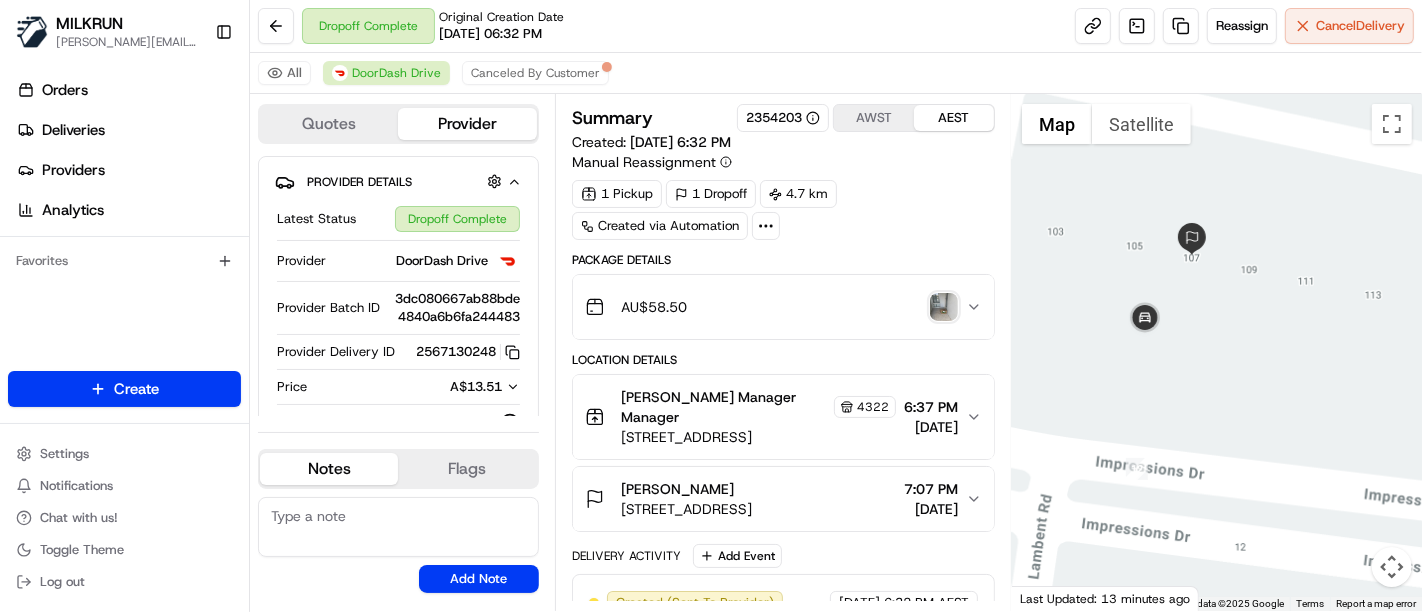drag, startPoint x: 1236, startPoint y: 182, endPoint x: 1165, endPoint y: 407, distance: 235.93643 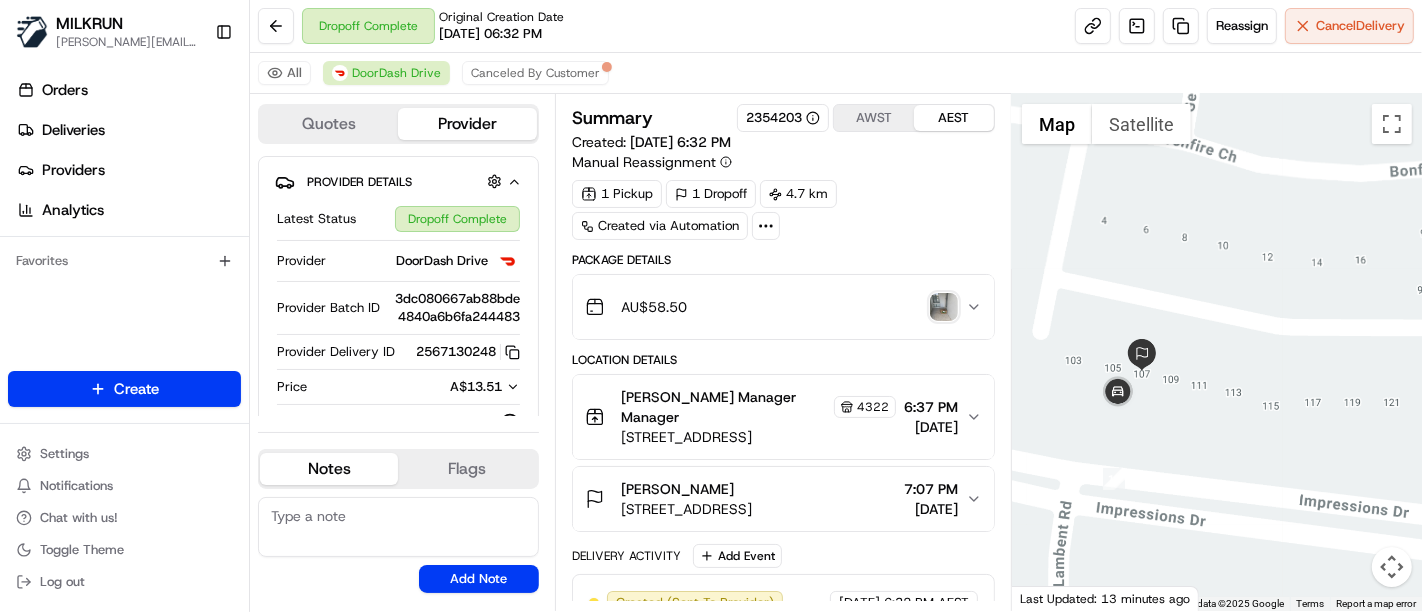 click at bounding box center (1217, 352) 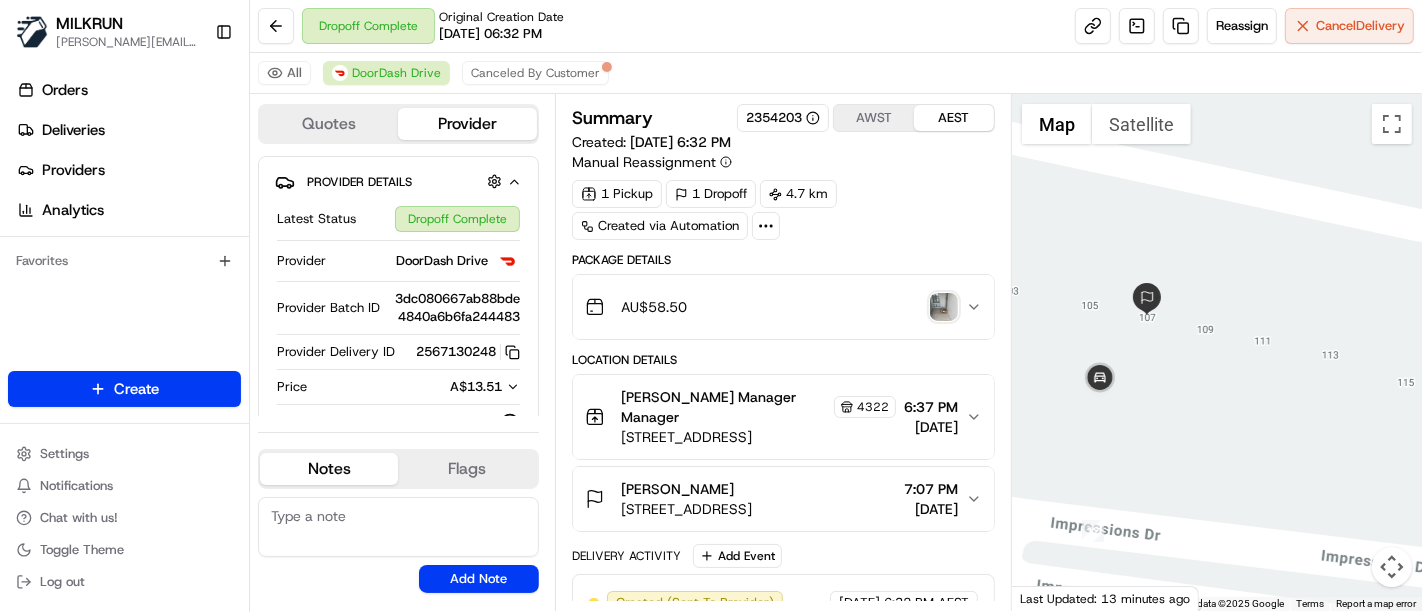 click on "AU$ 58.50" at bounding box center [775, 307] 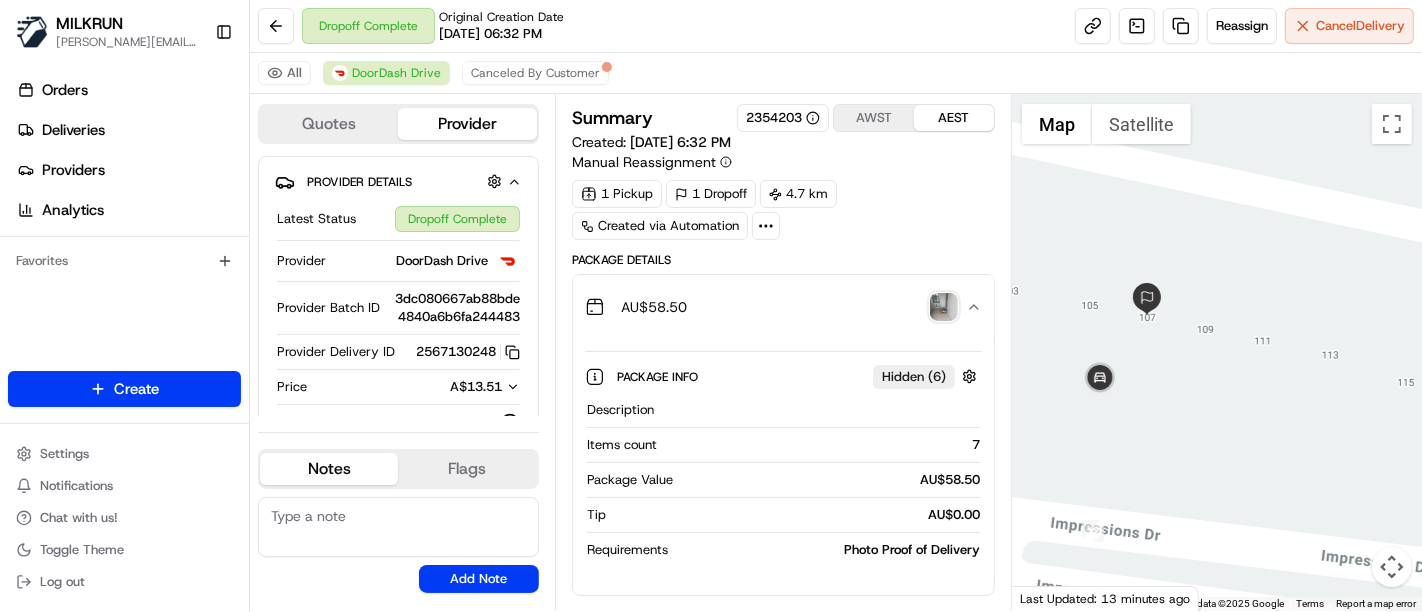 click at bounding box center [944, 307] 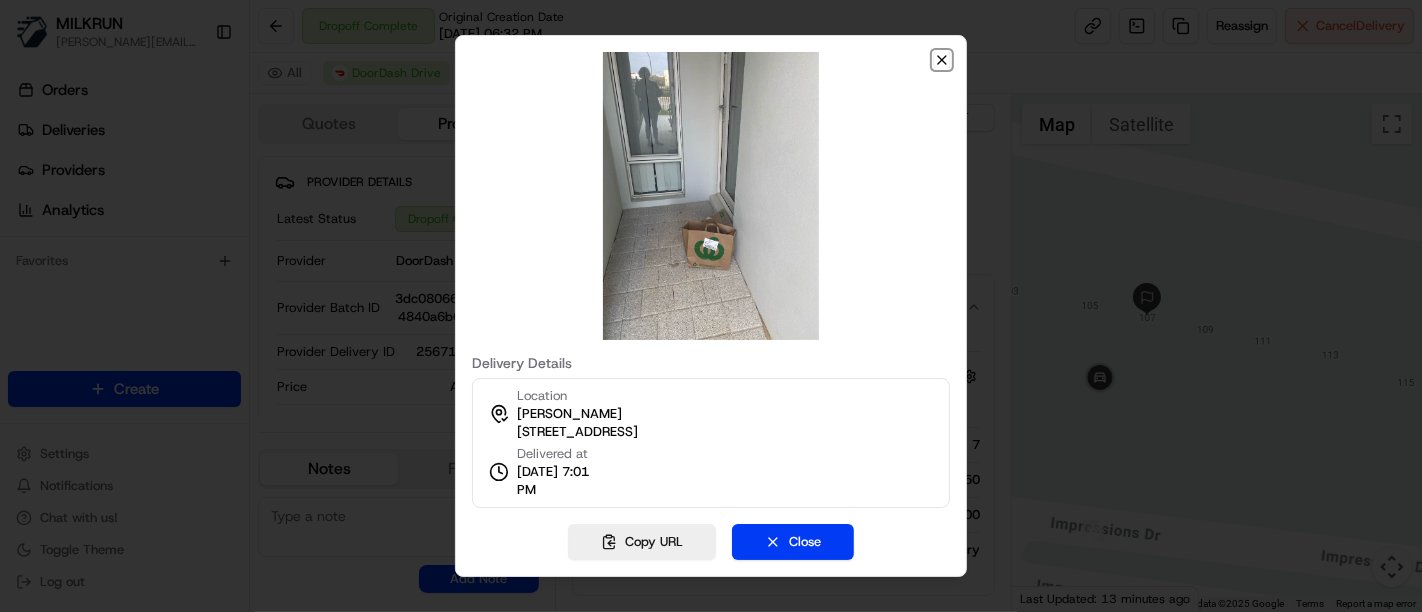 click 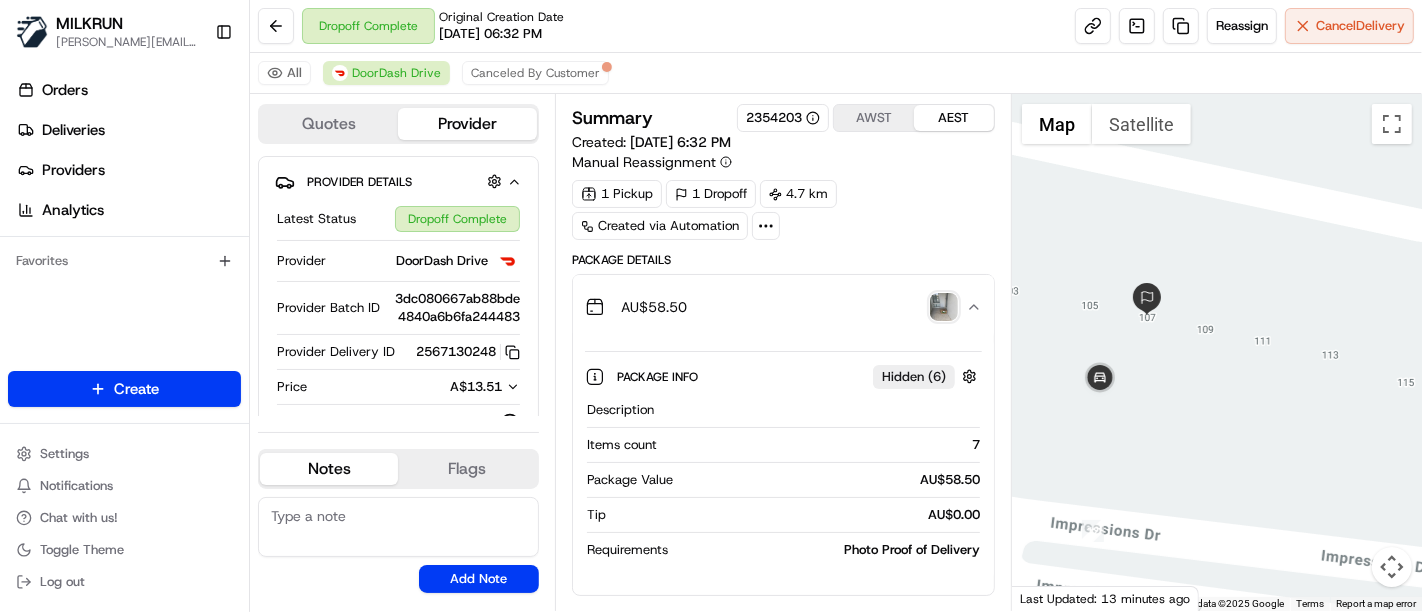 click at bounding box center (944, 307) 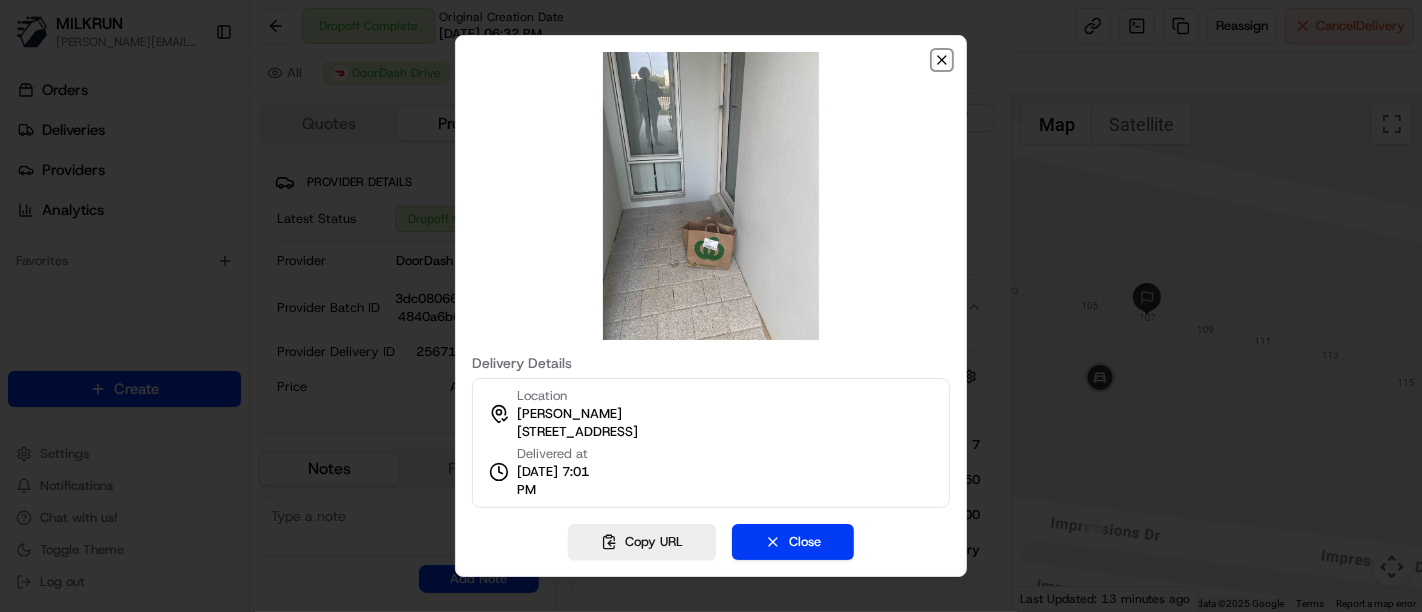 click 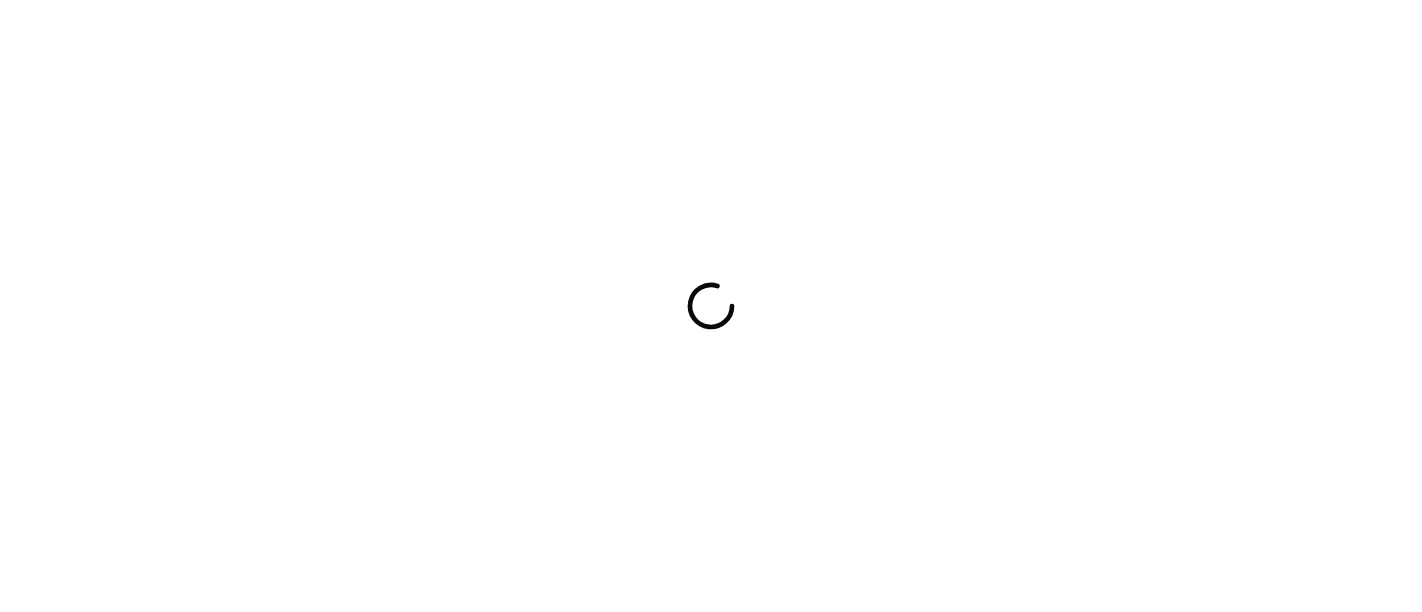 scroll, scrollTop: 0, scrollLeft: 0, axis: both 